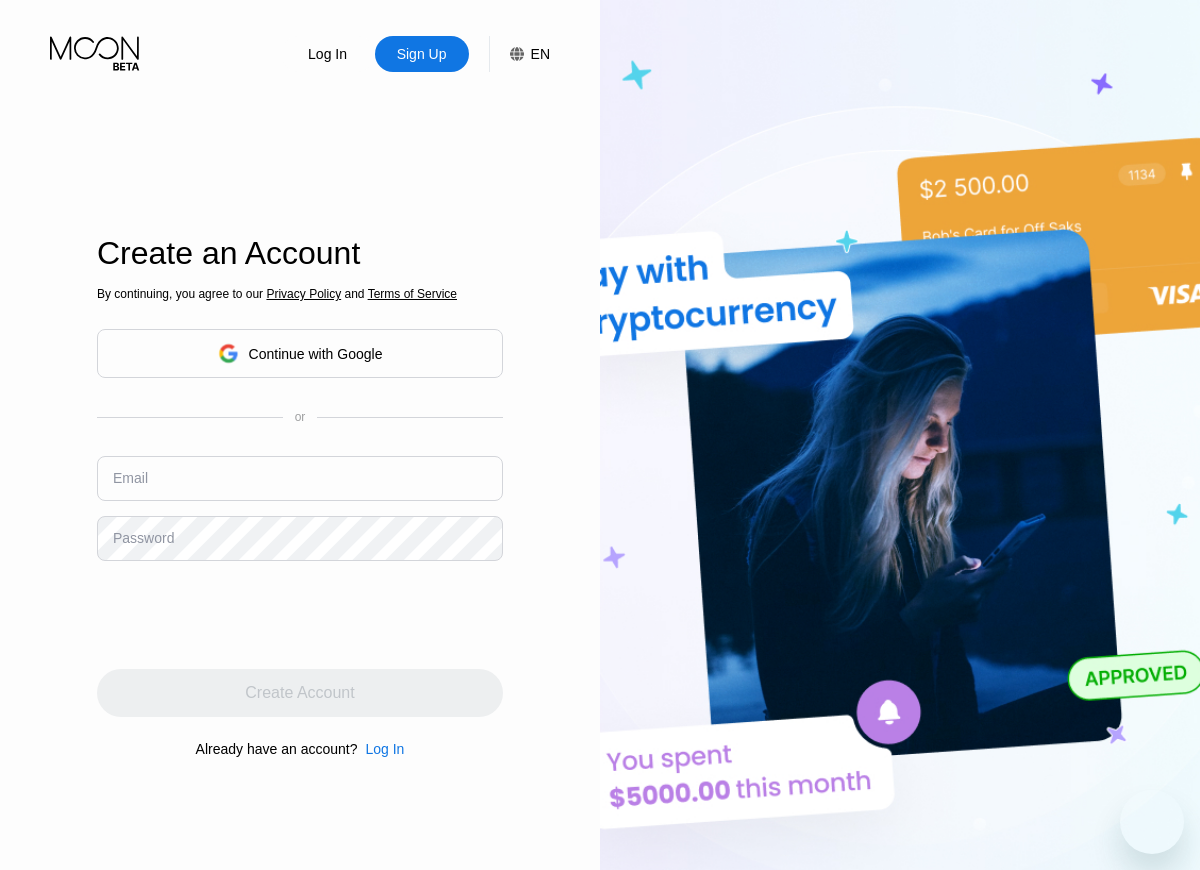 scroll, scrollTop: 0, scrollLeft: 0, axis: both 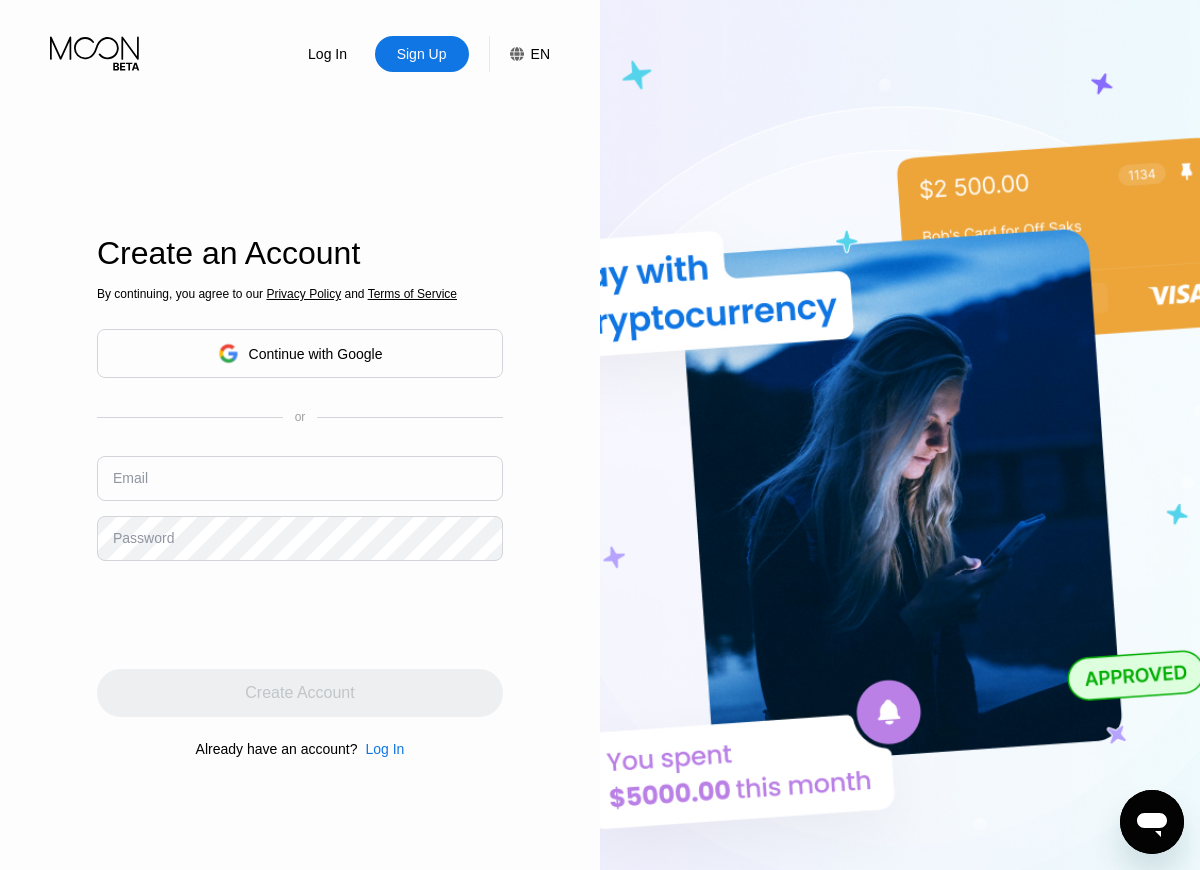 click on "Continue with Google" at bounding box center [316, 354] 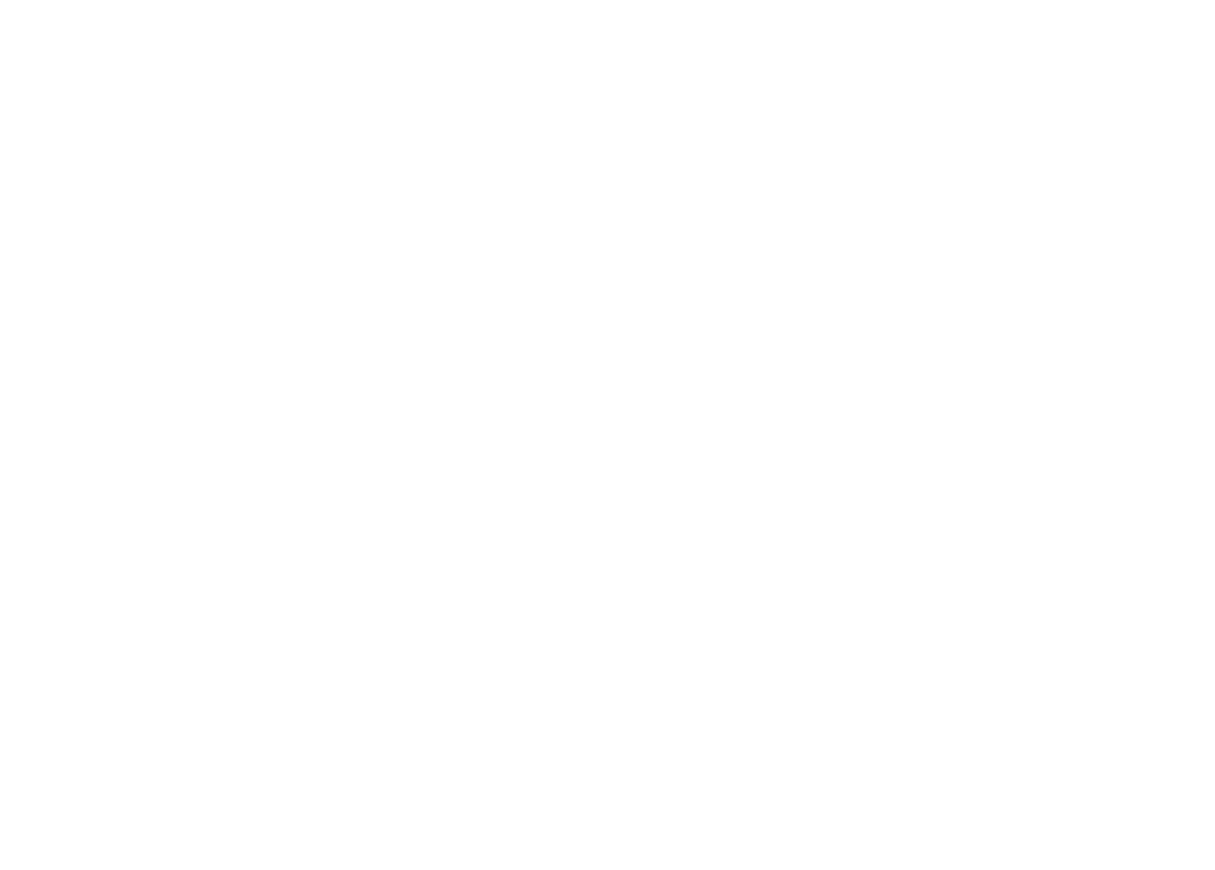 scroll, scrollTop: 0, scrollLeft: 0, axis: both 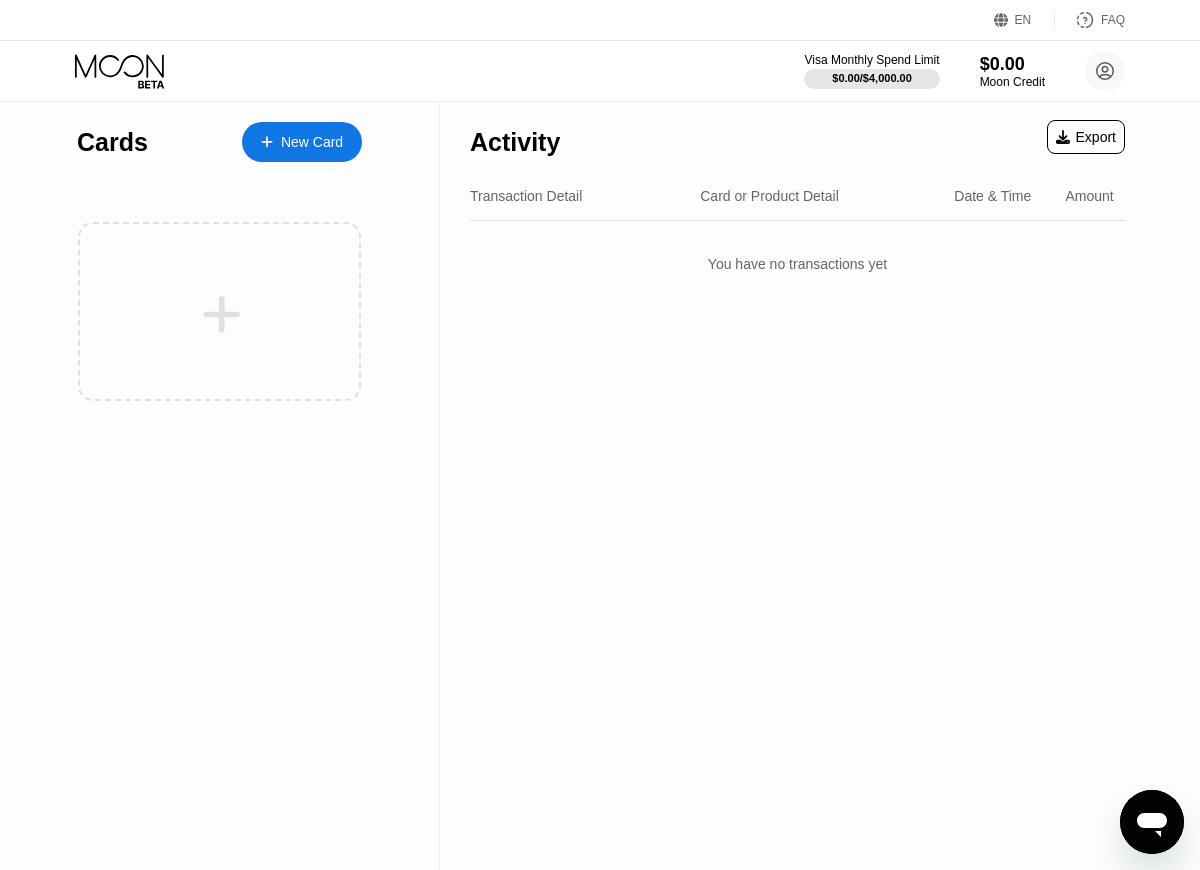 click on "New Card" at bounding box center (312, 142) 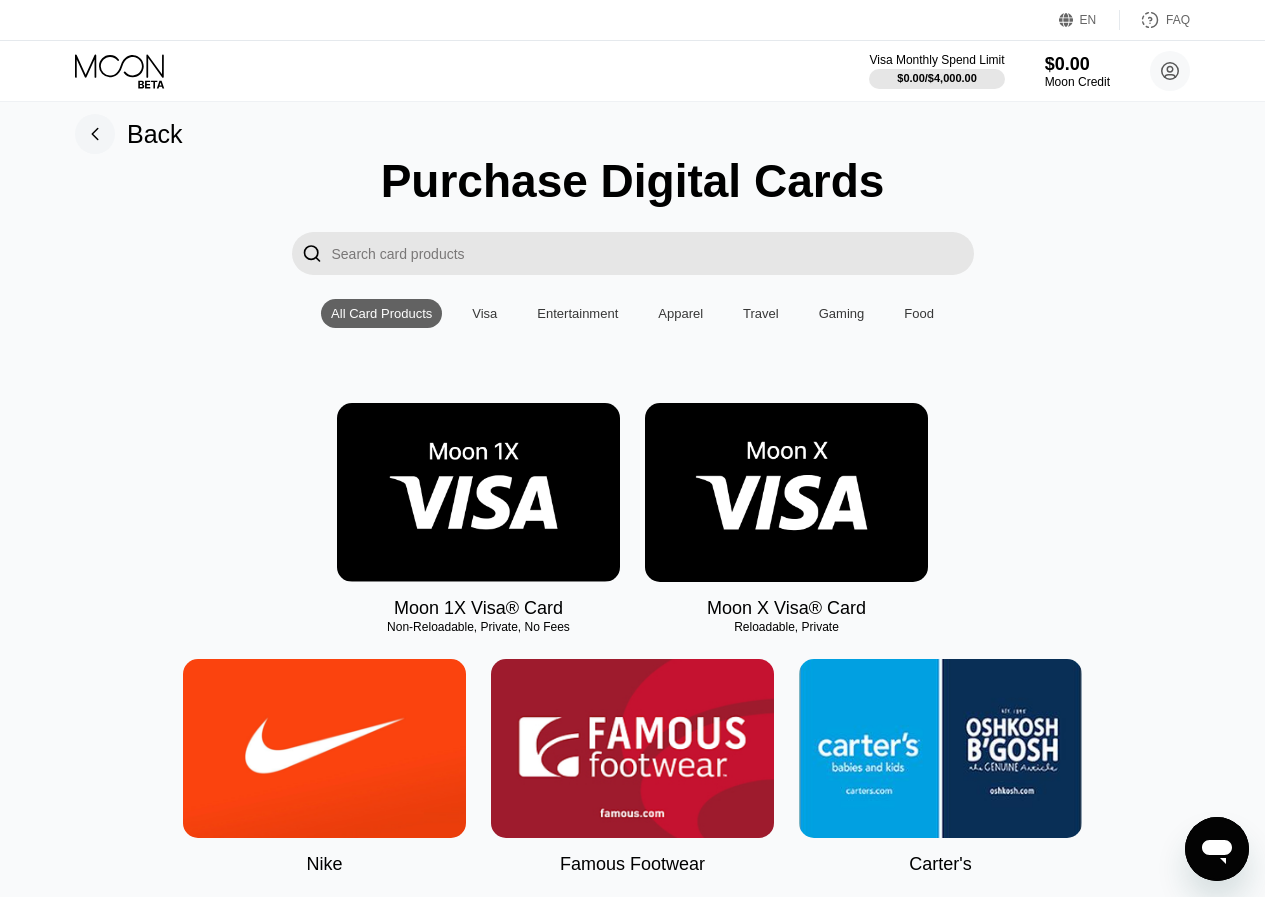 scroll, scrollTop: 0, scrollLeft: 0, axis: both 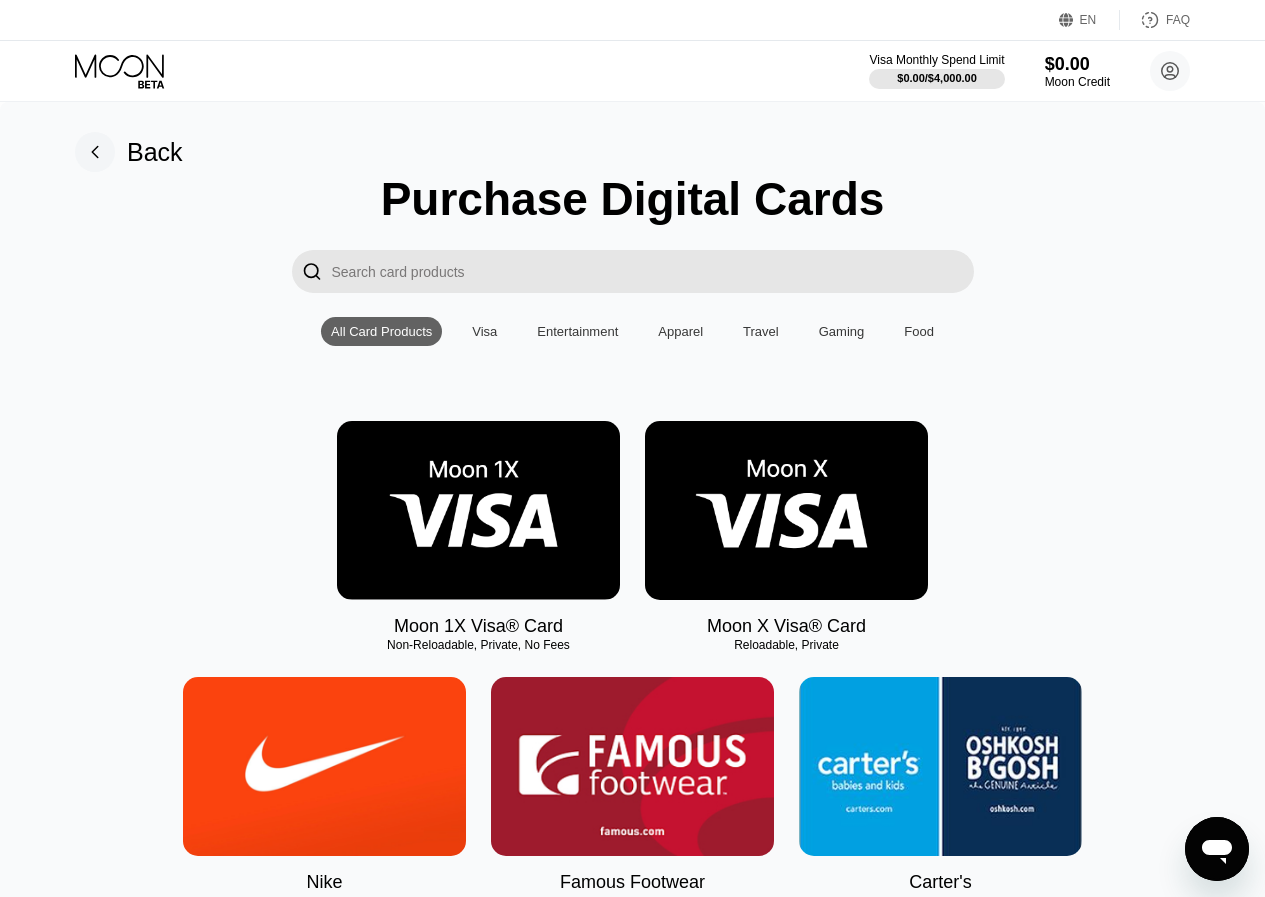 click at bounding box center [478, 510] 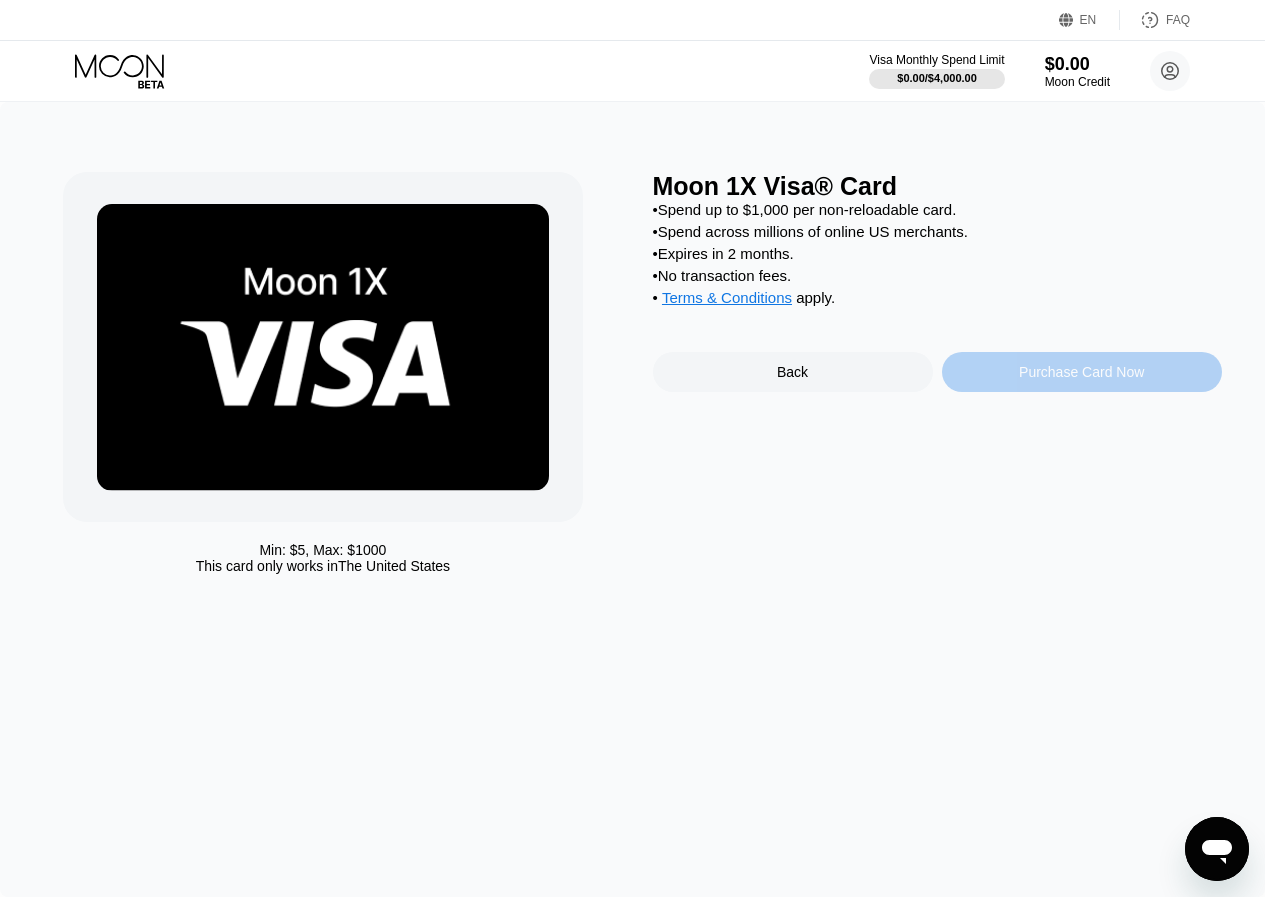 click on "Purchase Card Now" at bounding box center [1081, 372] 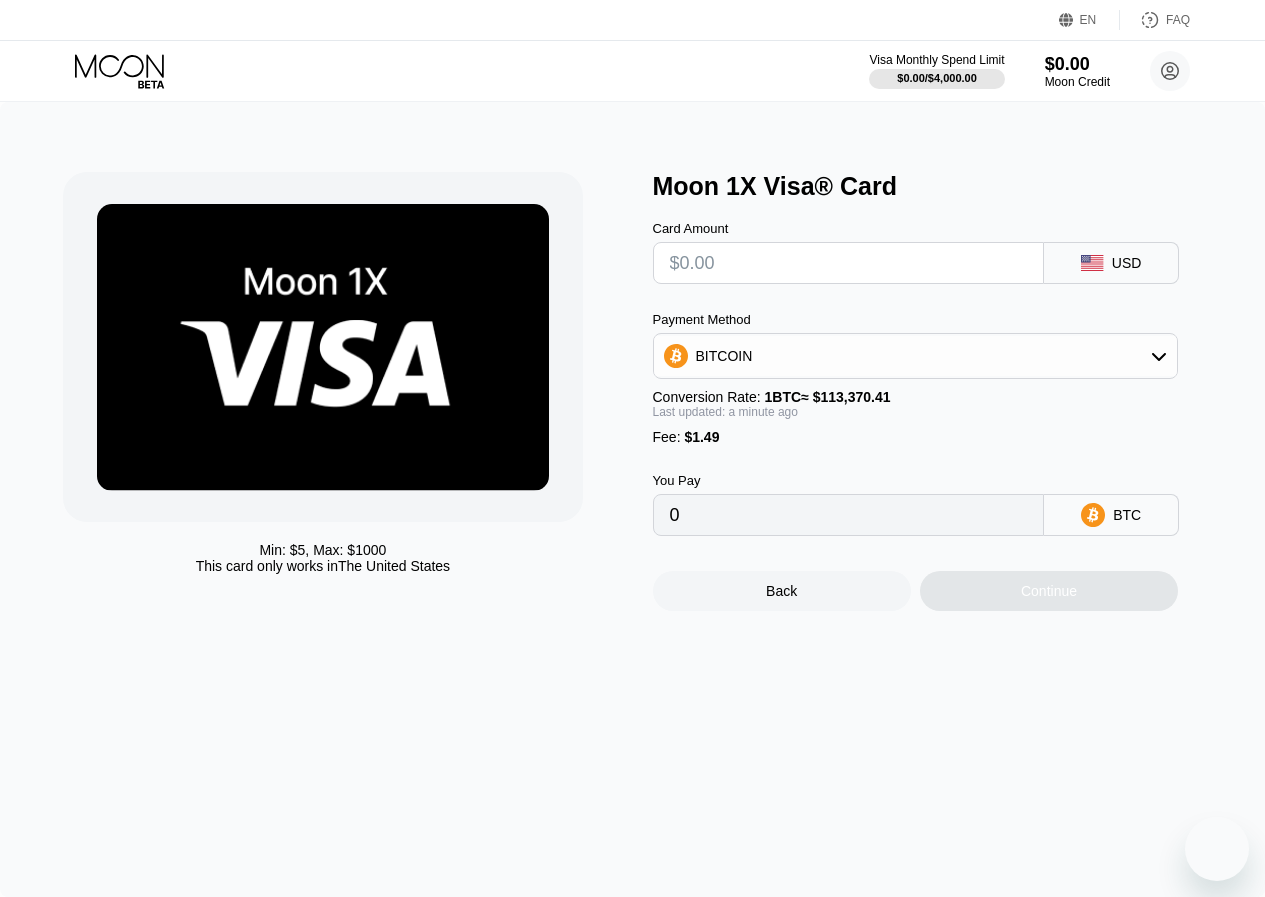 scroll, scrollTop: 0, scrollLeft: 0, axis: both 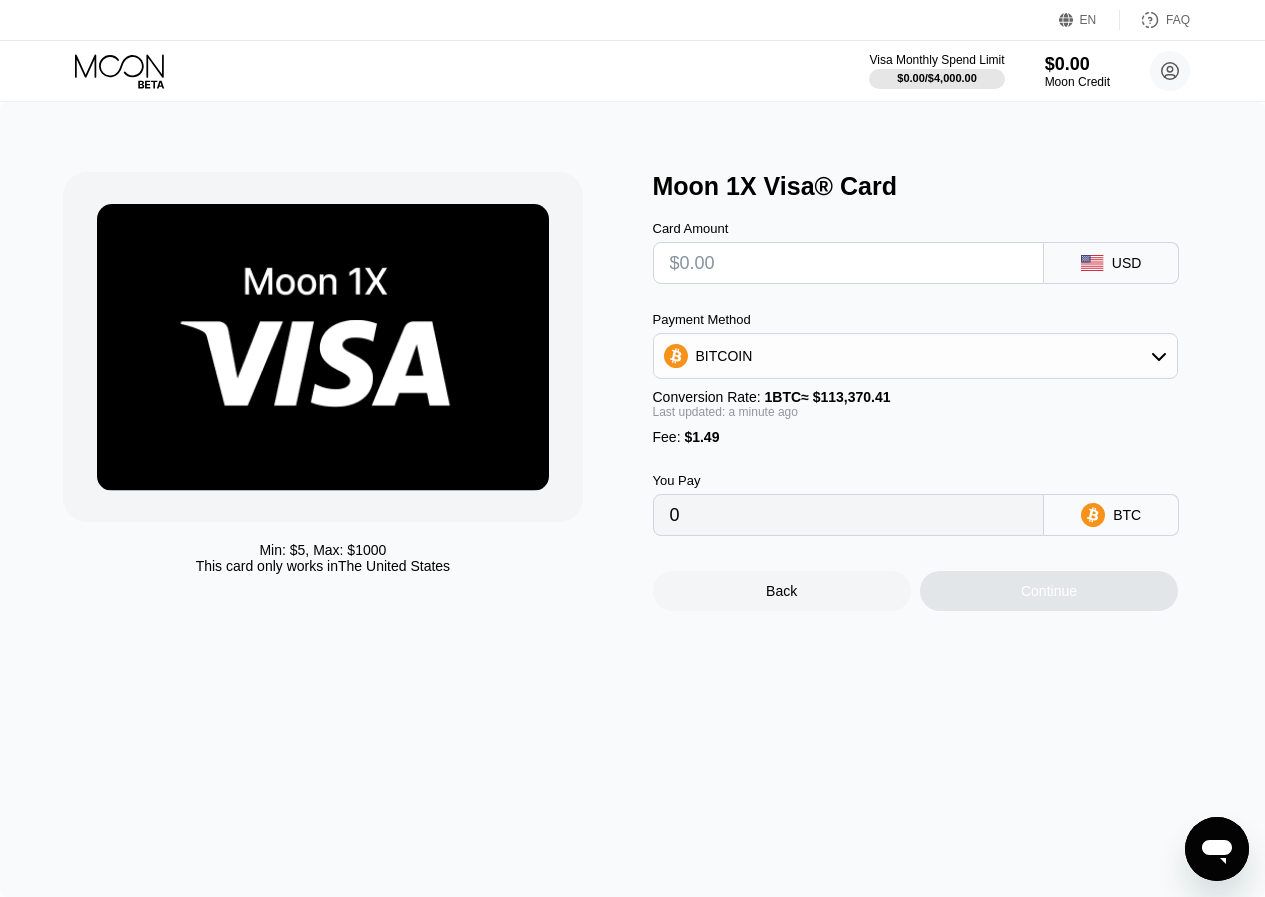 click on "BITCOIN" at bounding box center [916, 356] 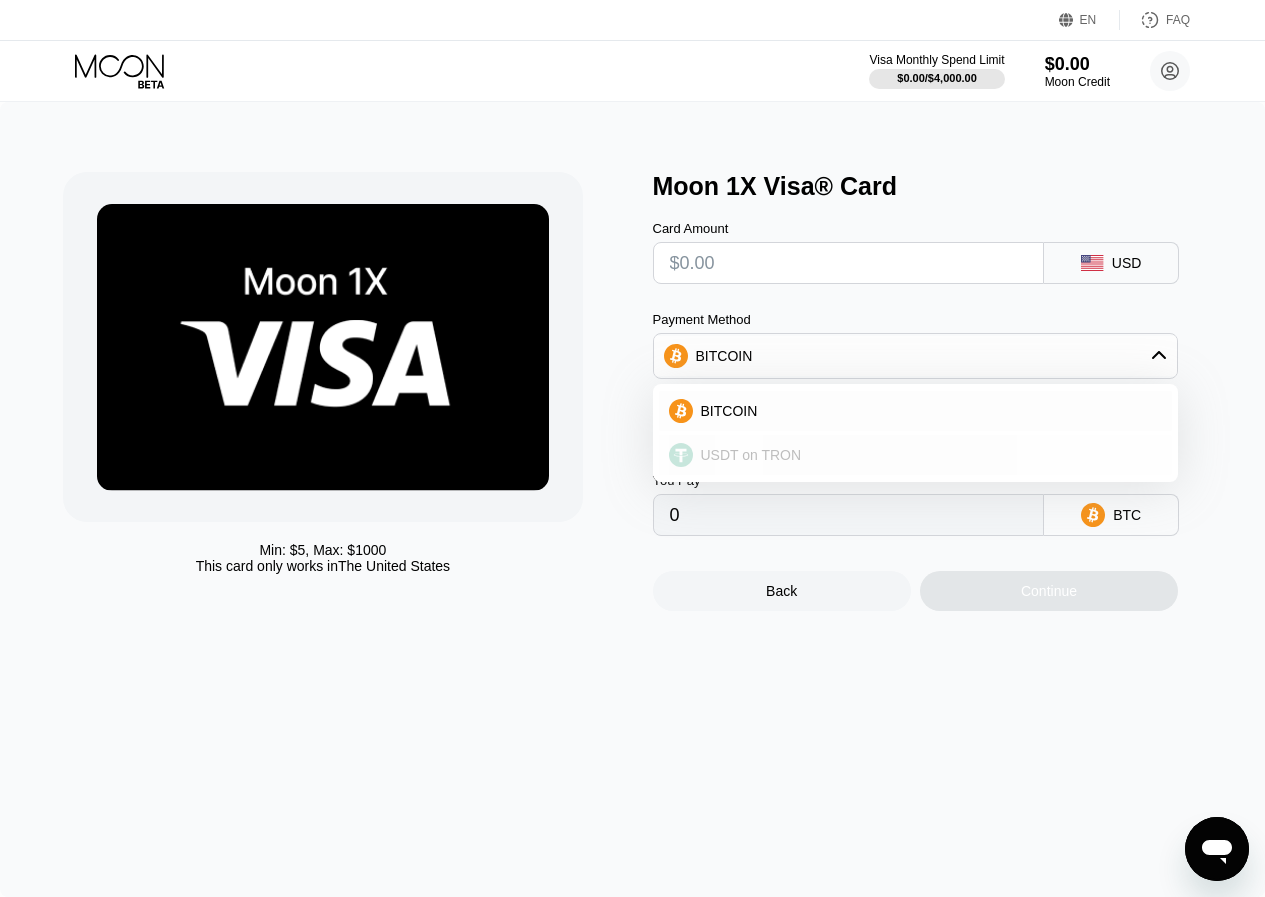 click on "USDT on TRON" at bounding box center [928, 455] 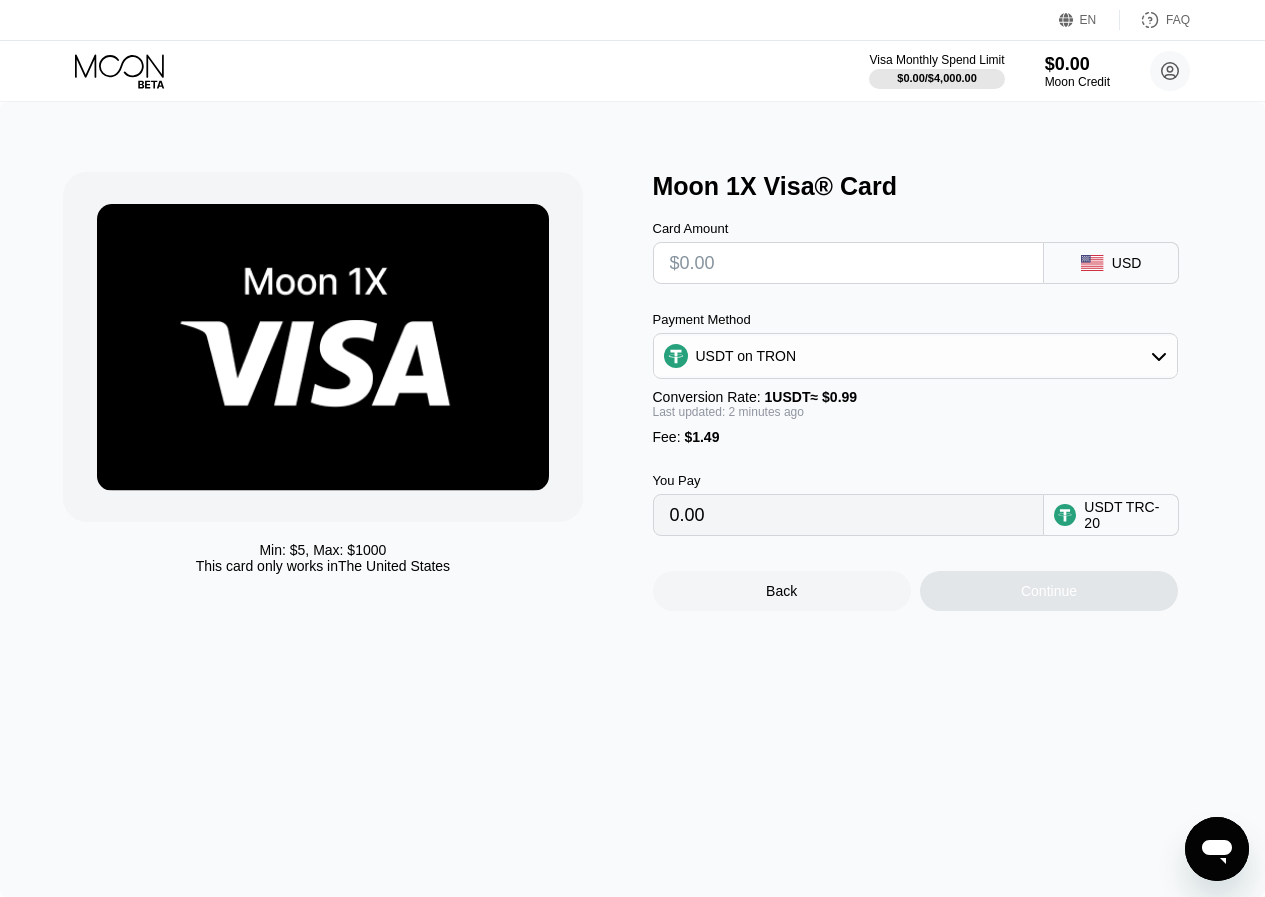 click on "USD" at bounding box center (1127, 263) 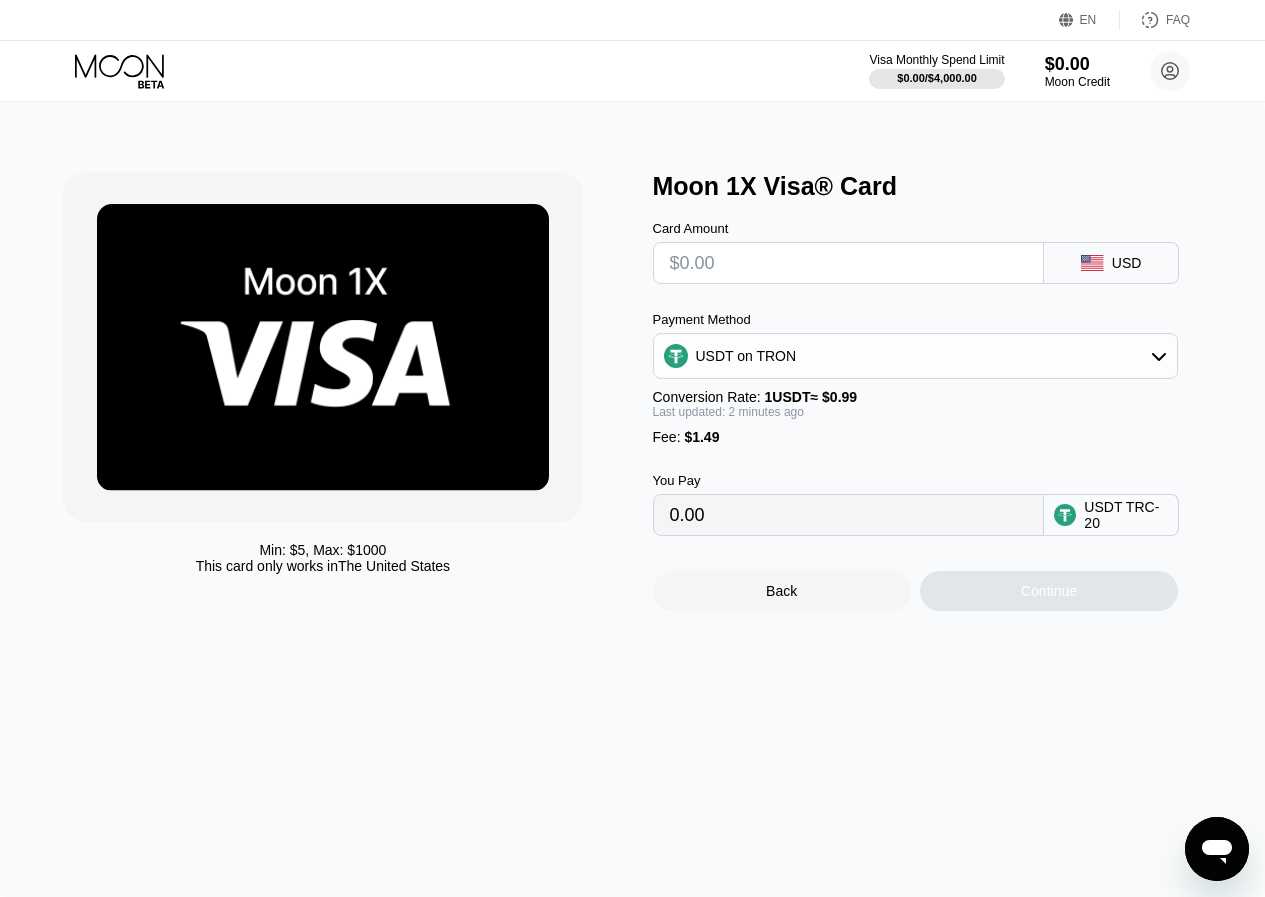 paste on "$2664" 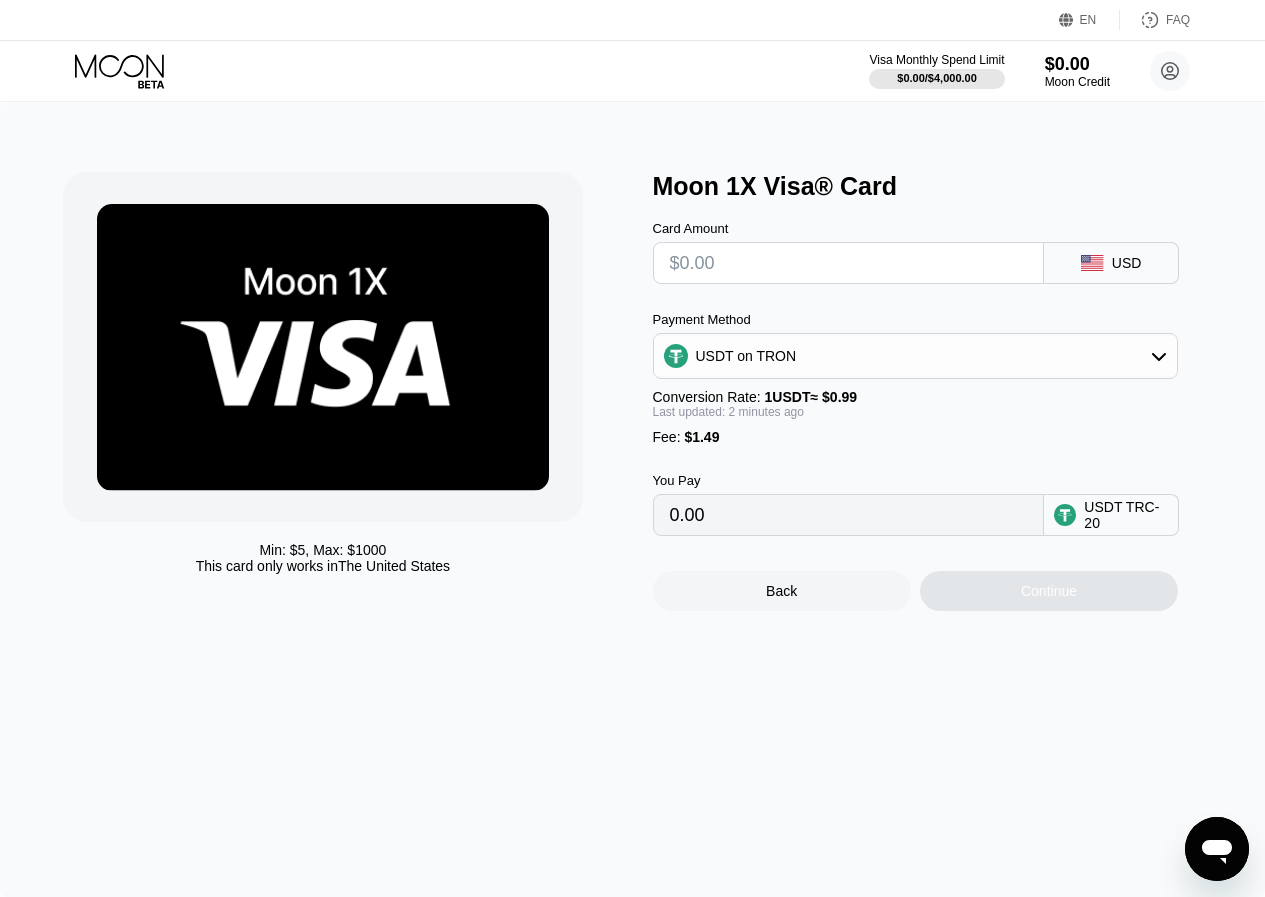 type on "$2664" 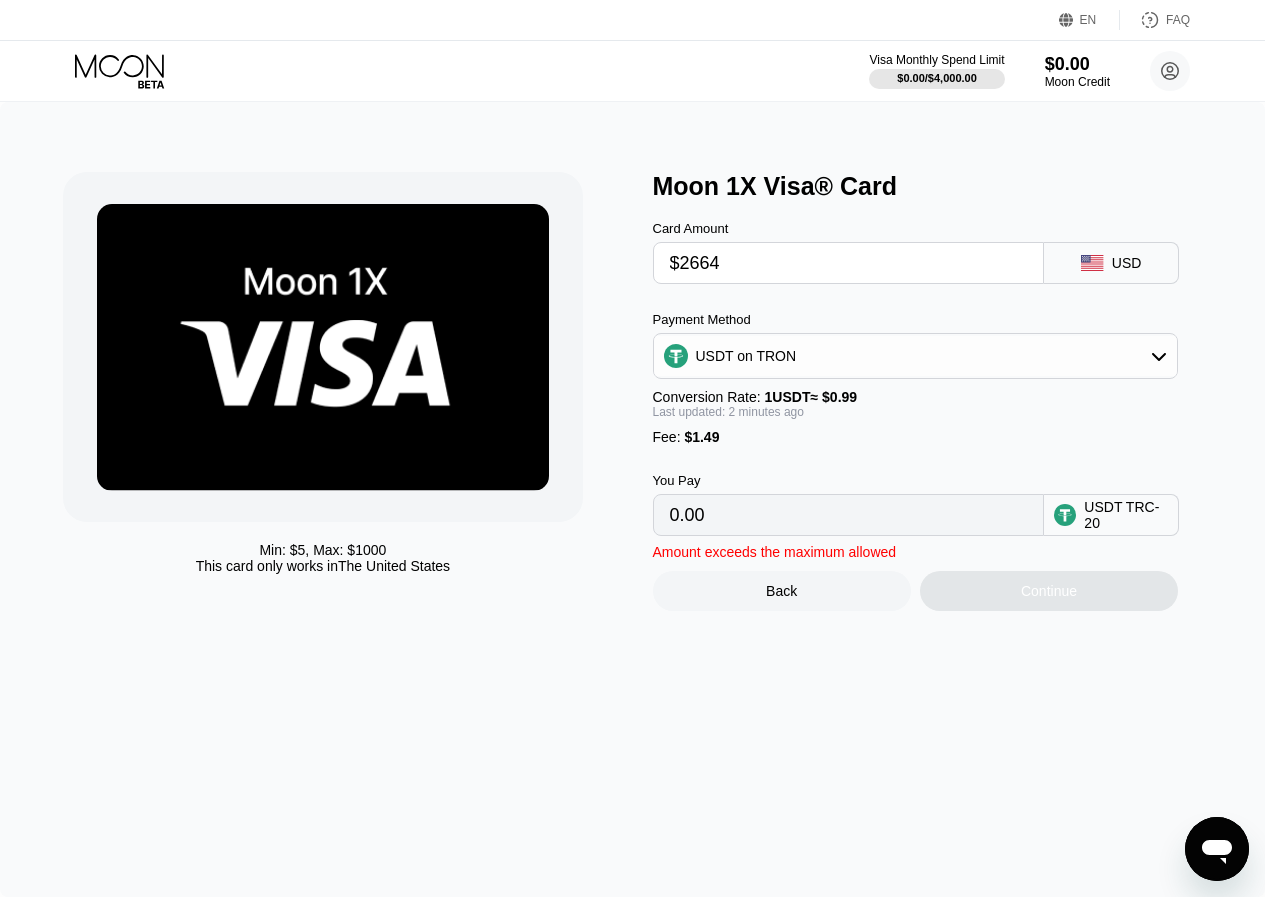 type on "2692.41" 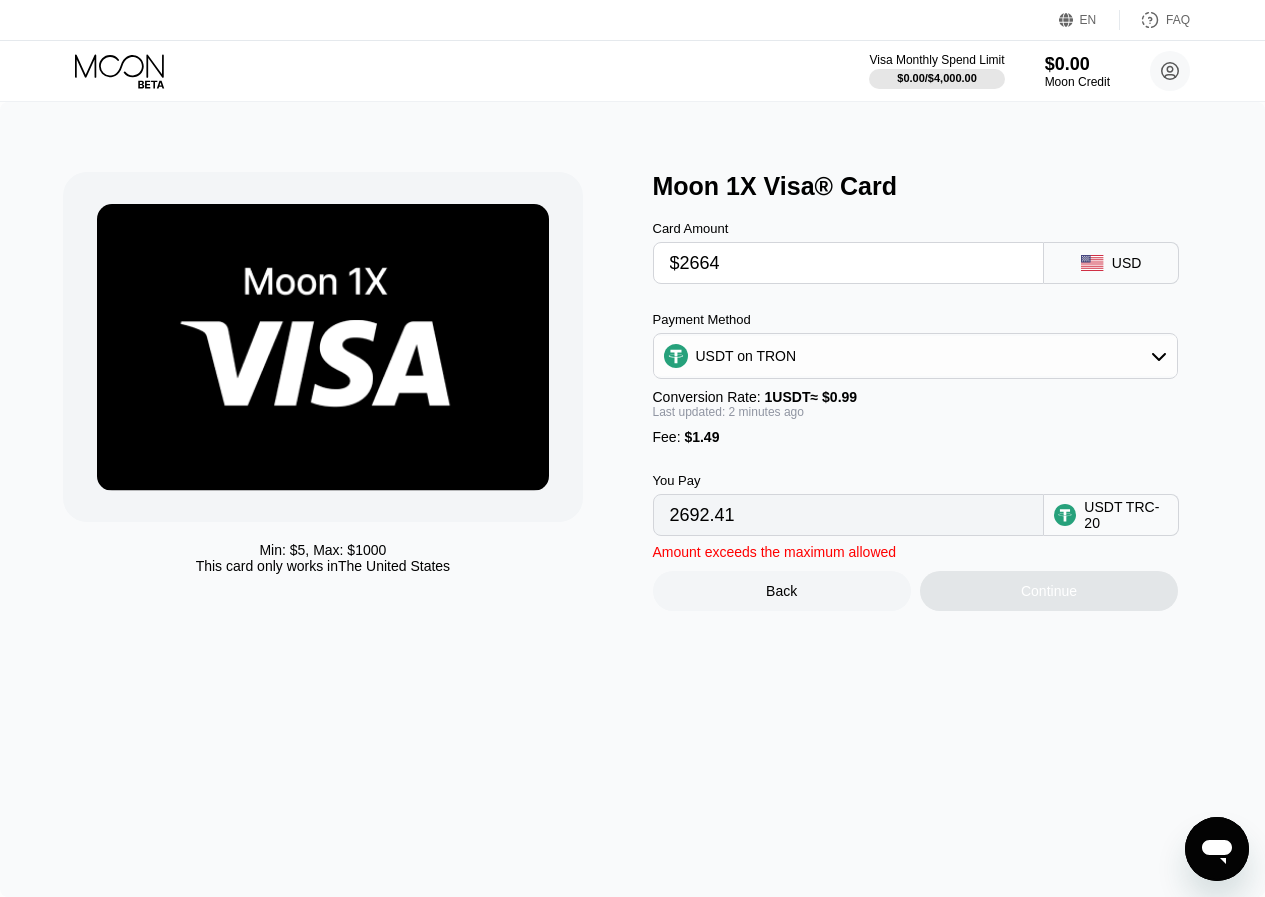 click on "$2664" at bounding box center (849, 263) 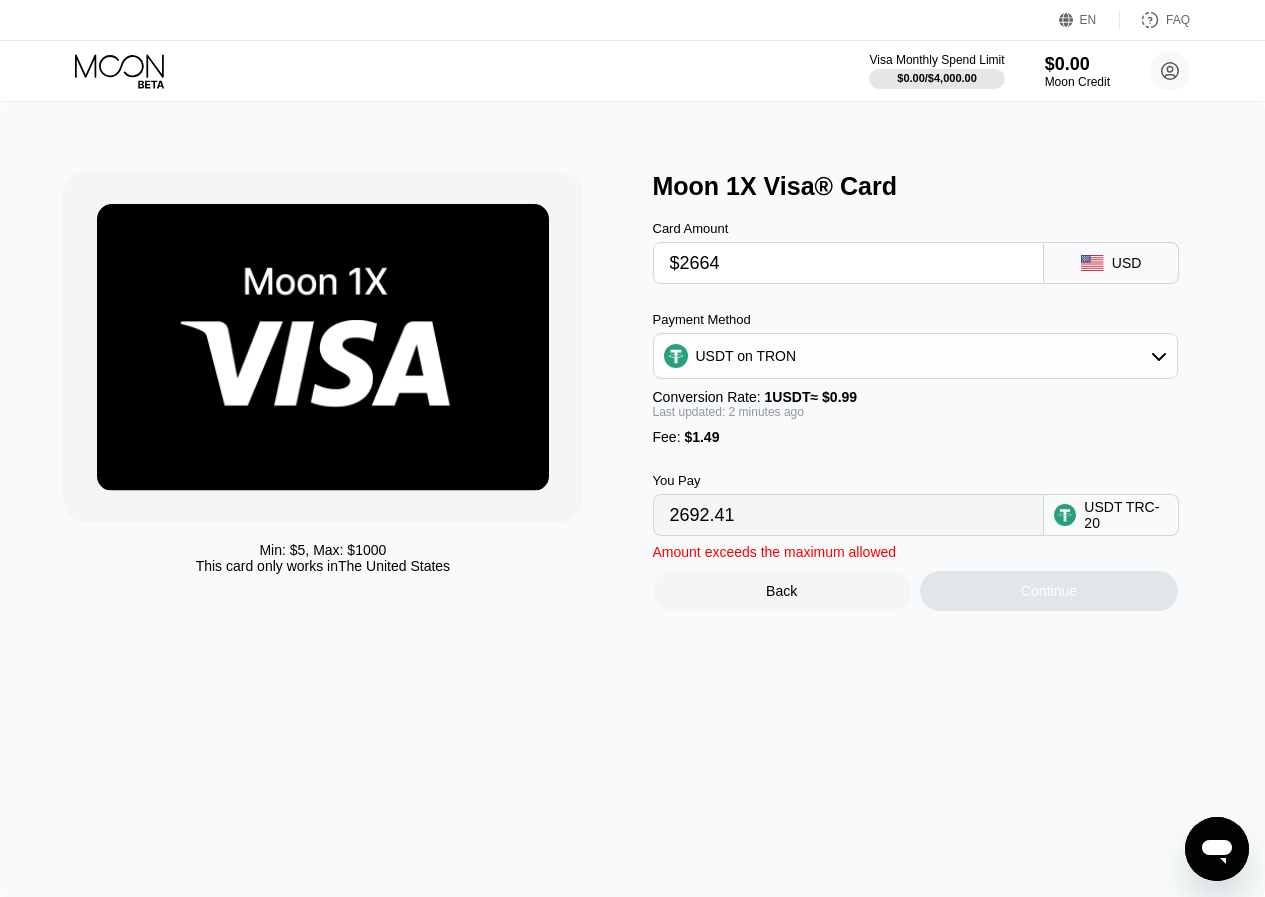 type on "$26.64" 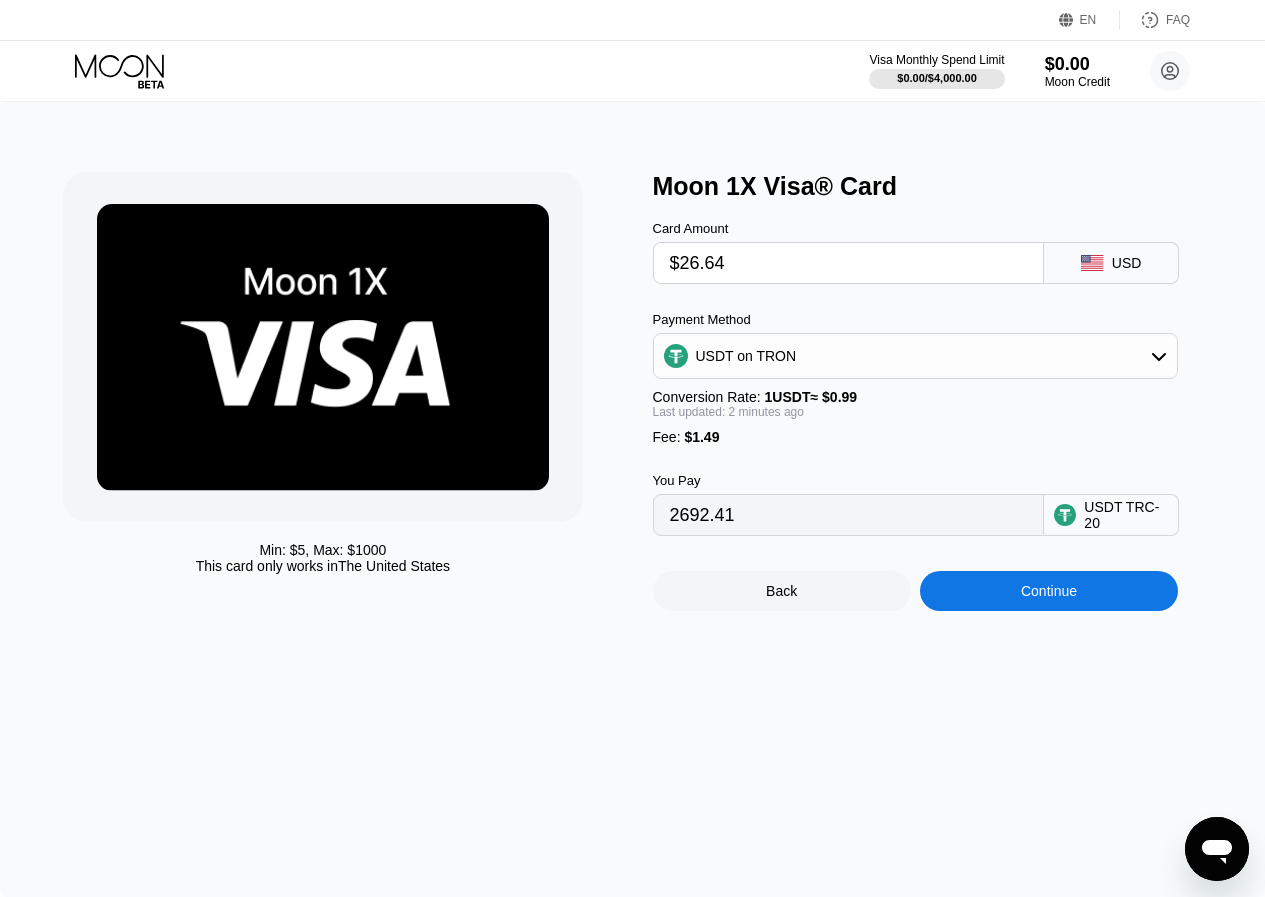 type on "28.41" 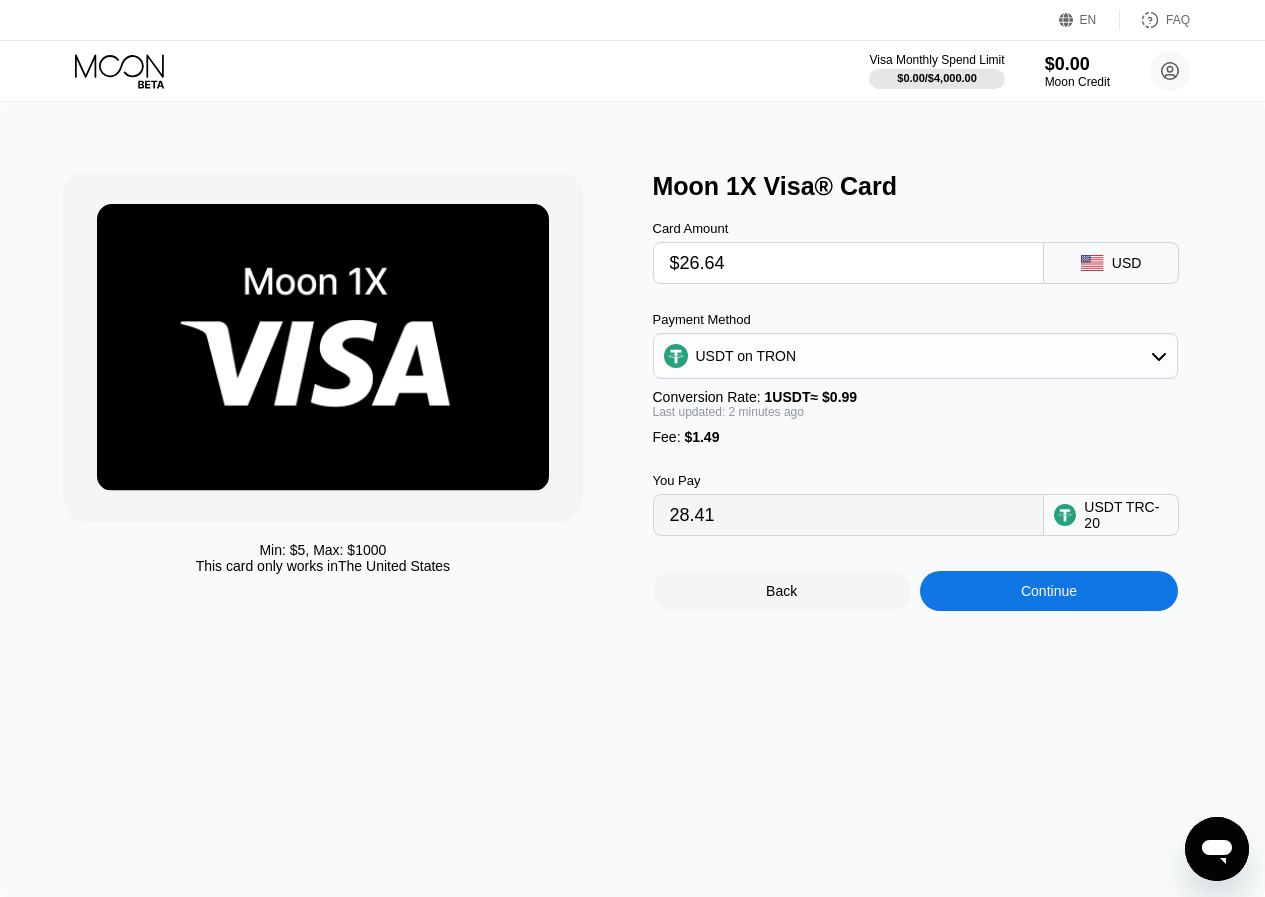 click on "Min: $ 5 , Max: $ 1000 This card only works in  The United States Moon 1X Visa® Card Card Amount $26.64 USD Payment Method USDT on TRON Conversion Rate:   1  USDT  ≈   $0.99 Last updated:   2 minutes ago Fee :   $1.49 You Pay 28.41 USDT TRC-20 Back Continue" at bounding box center [632, 499] 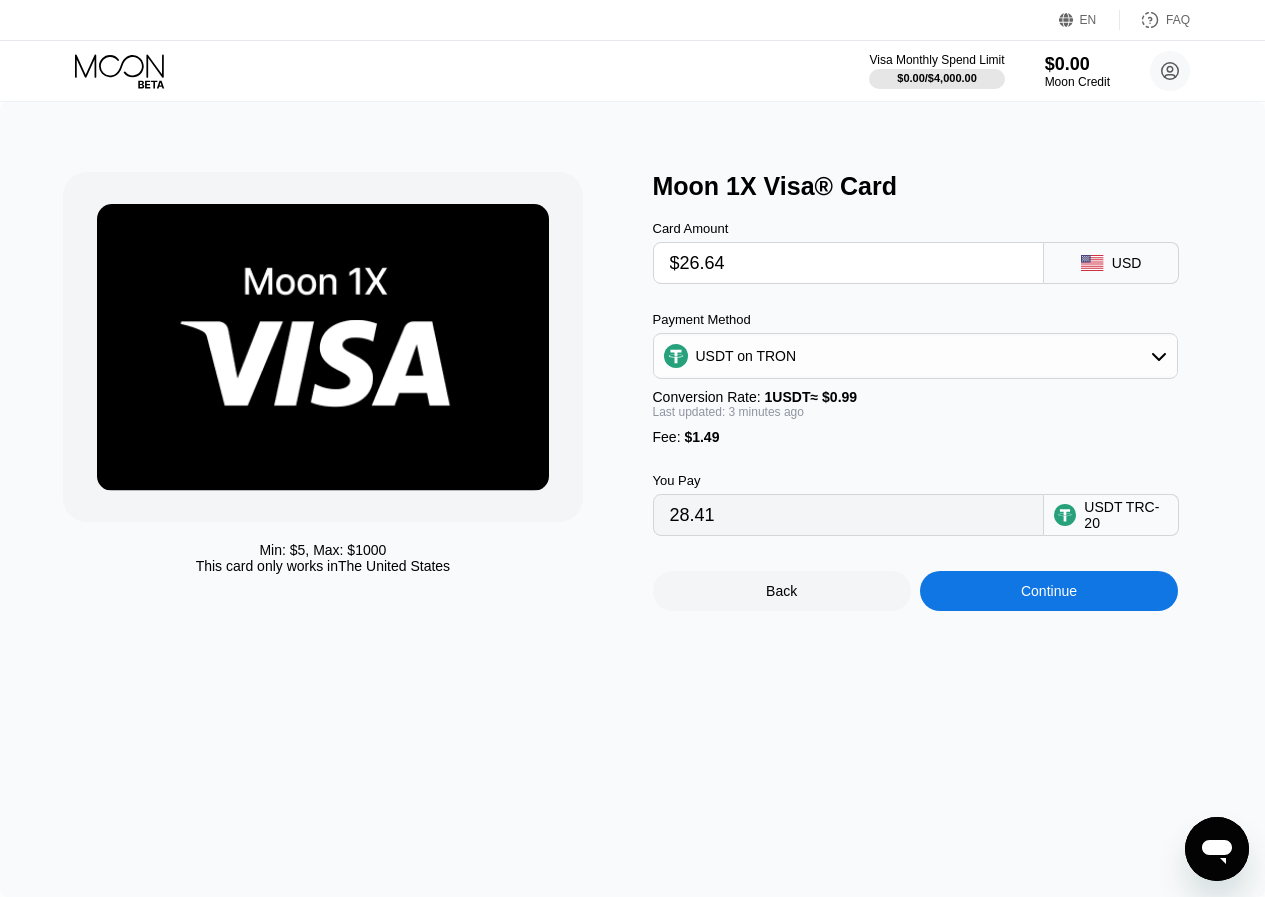 drag, startPoint x: 693, startPoint y: 267, endPoint x: 750, endPoint y: 271, distance: 57.14018 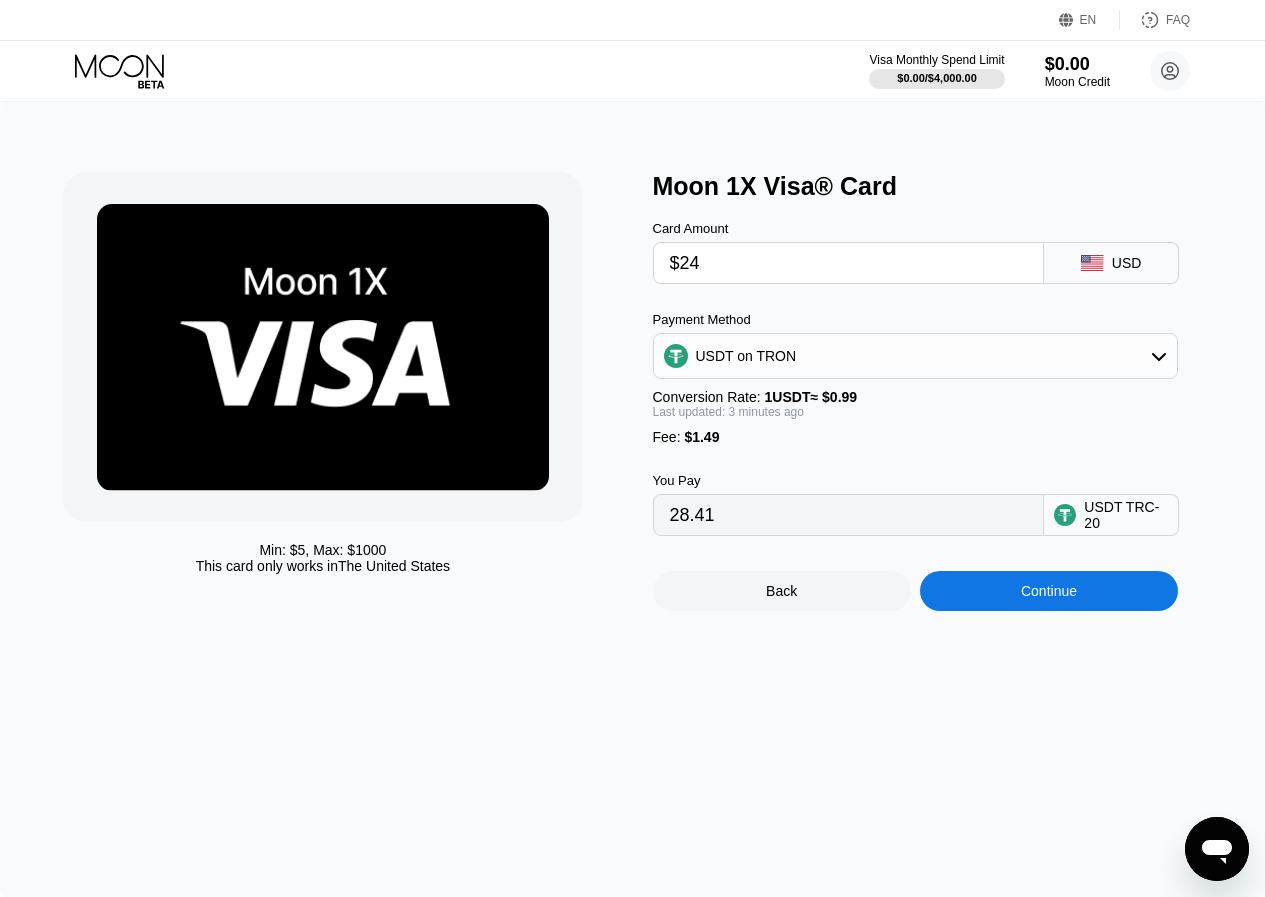 type on "25.75" 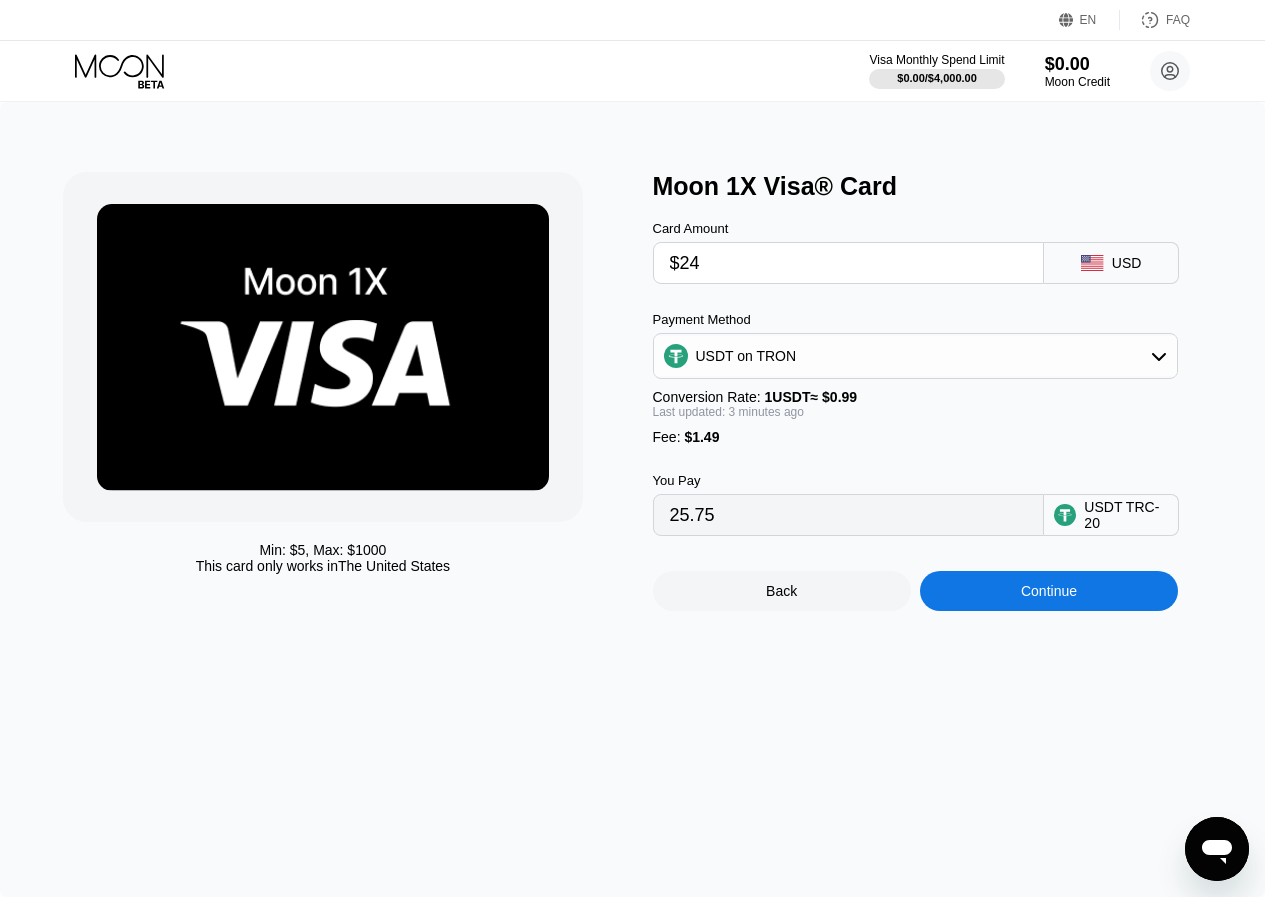 type on "$24" 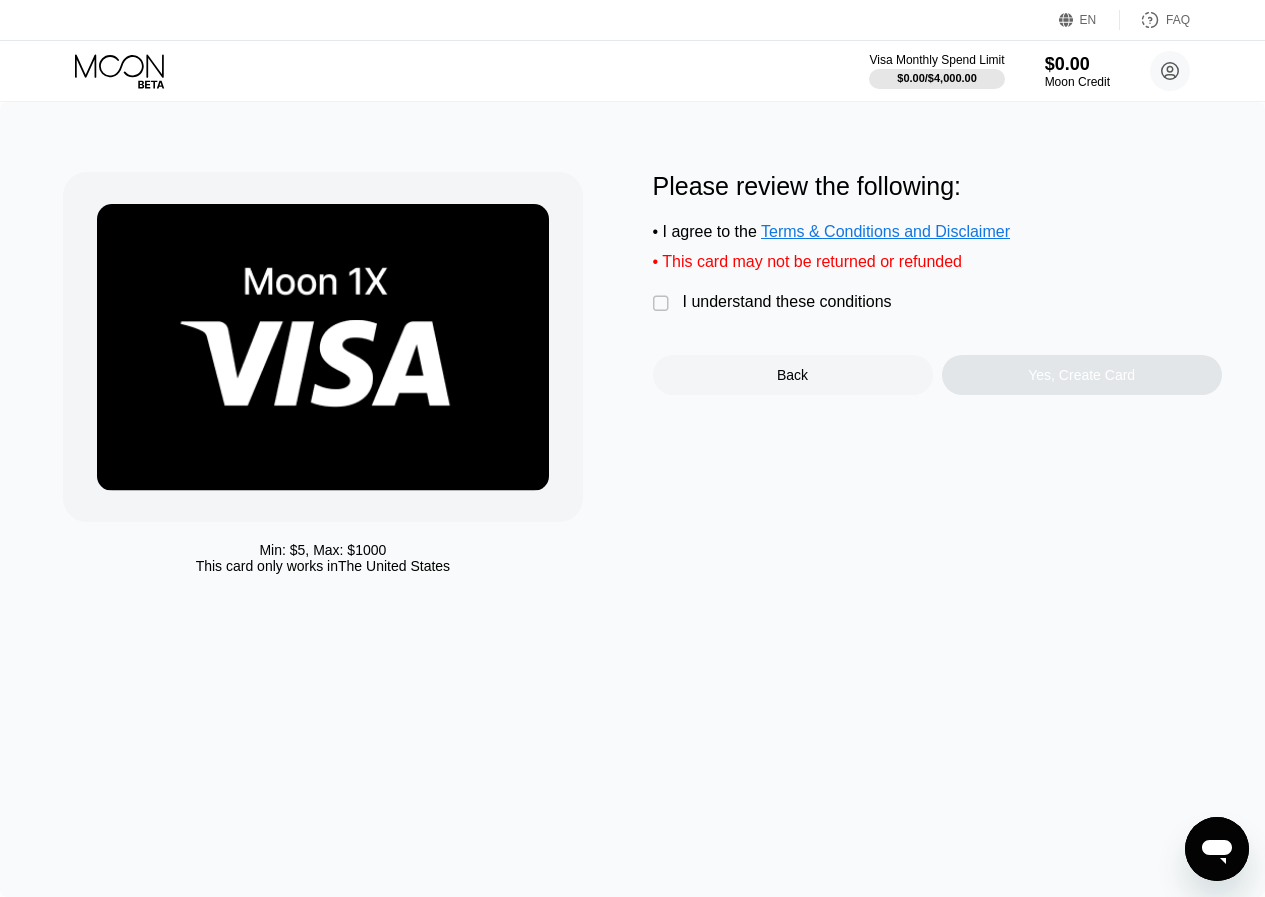 click on " I understand these conditions" at bounding box center (777, 303) 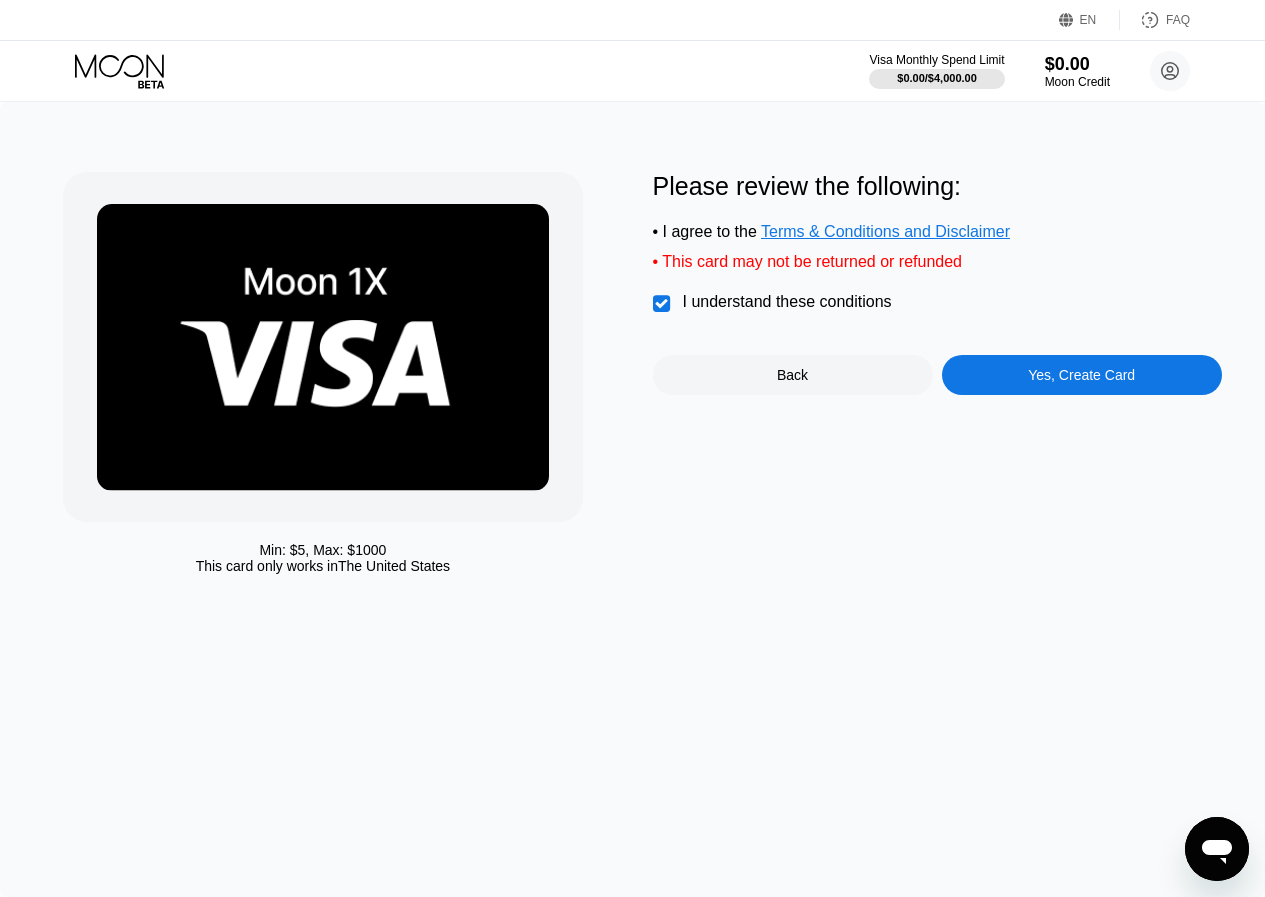 click on "Yes, Create Card" at bounding box center [1081, 375] 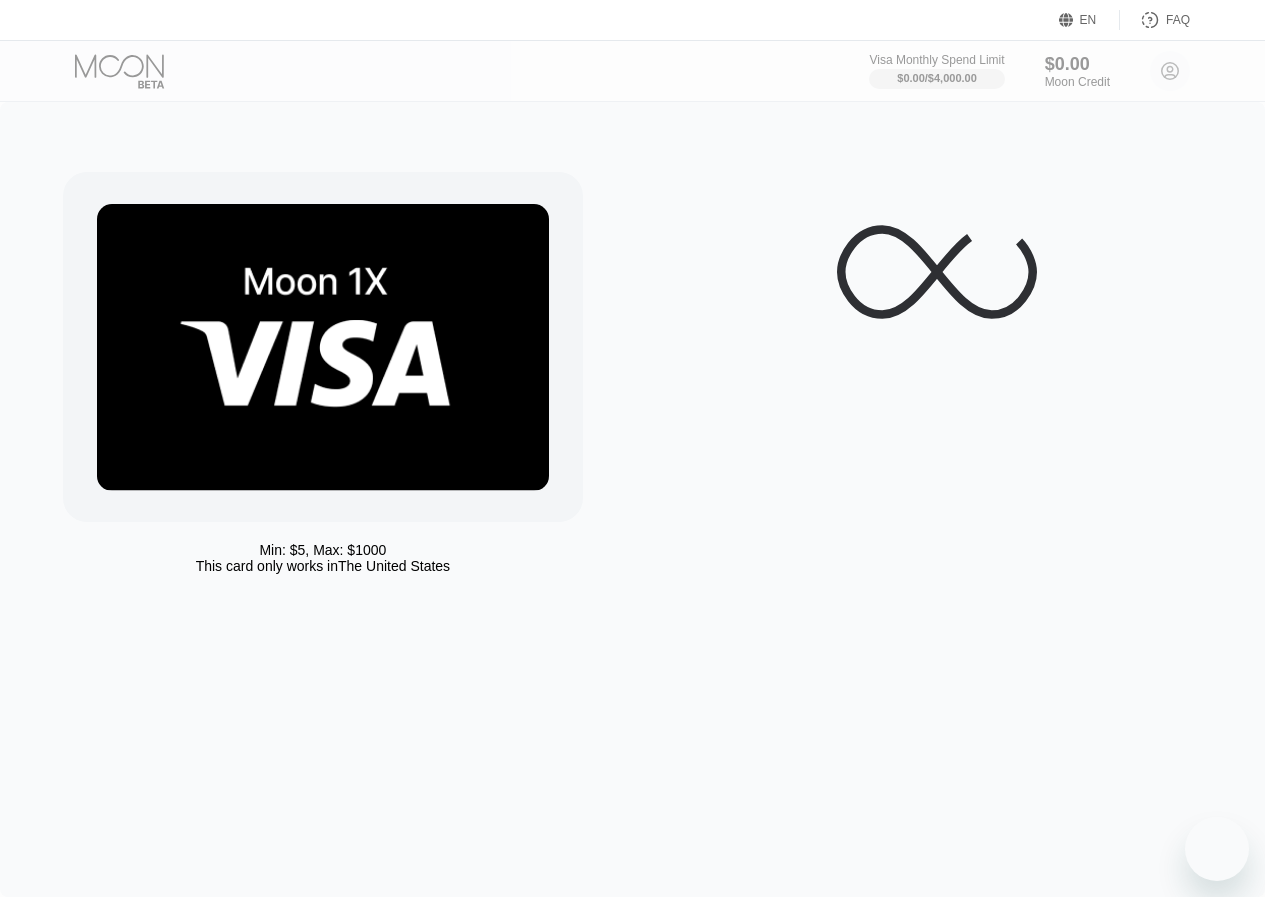 scroll, scrollTop: 0, scrollLeft: 0, axis: both 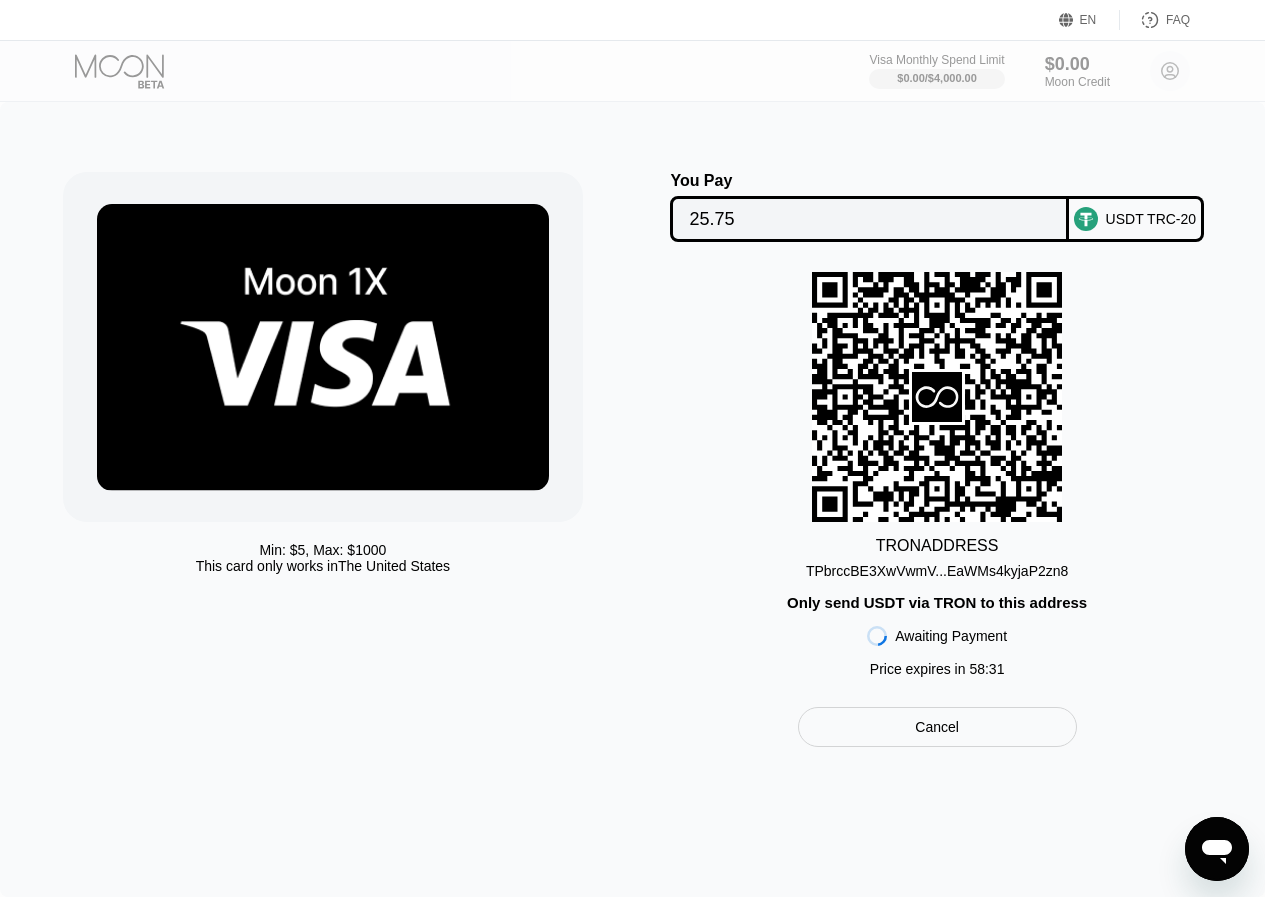 click on "USDT TRC-20" at bounding box center (1151, 219) 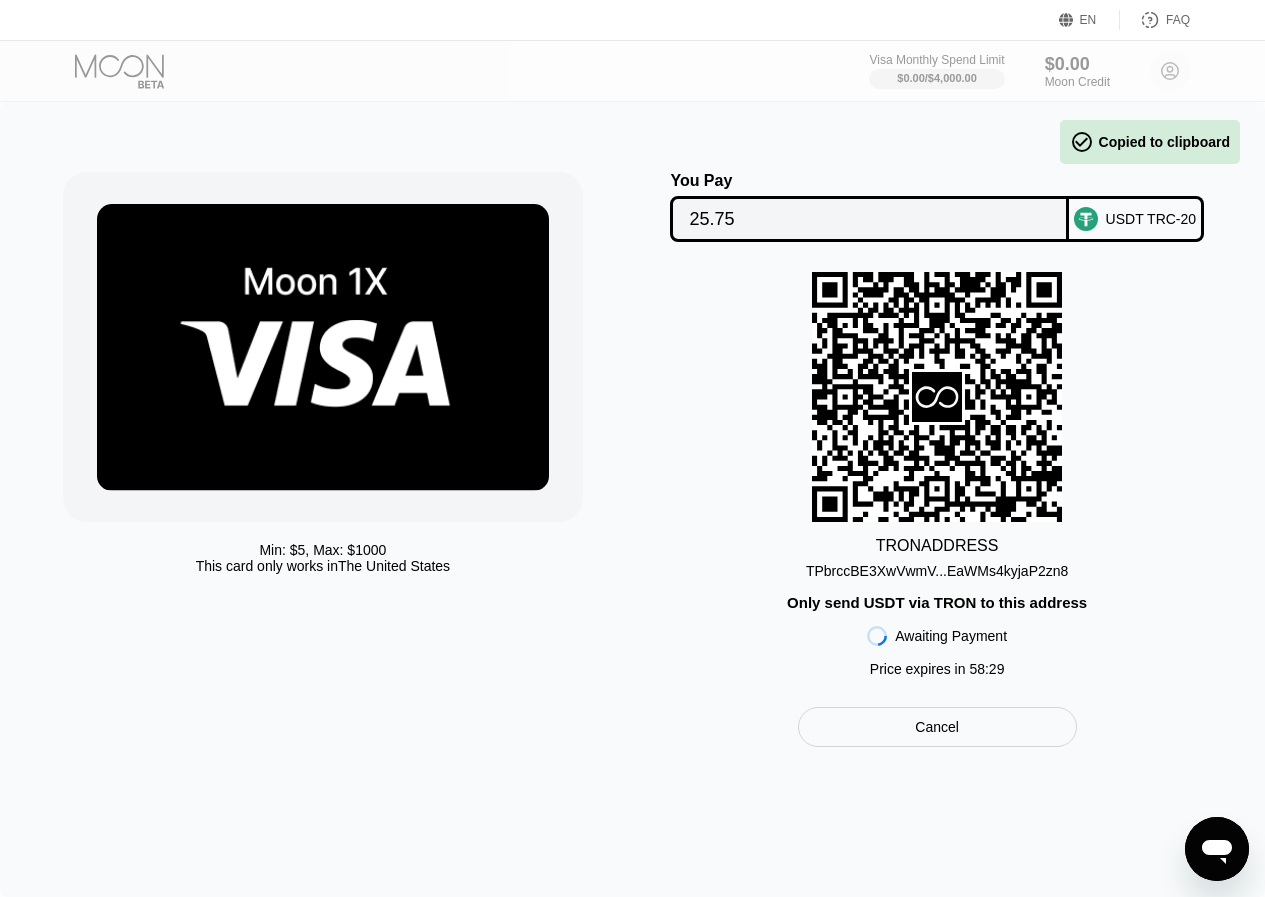 click on "TRON  ADDRESS TPbrccBE3XwVwmV...EaWMs4kyjaP2zn8 Only send USDT via TRON to this address Awaiting Payment Price expires in   58 : 29" at bounding box center [937, 479] 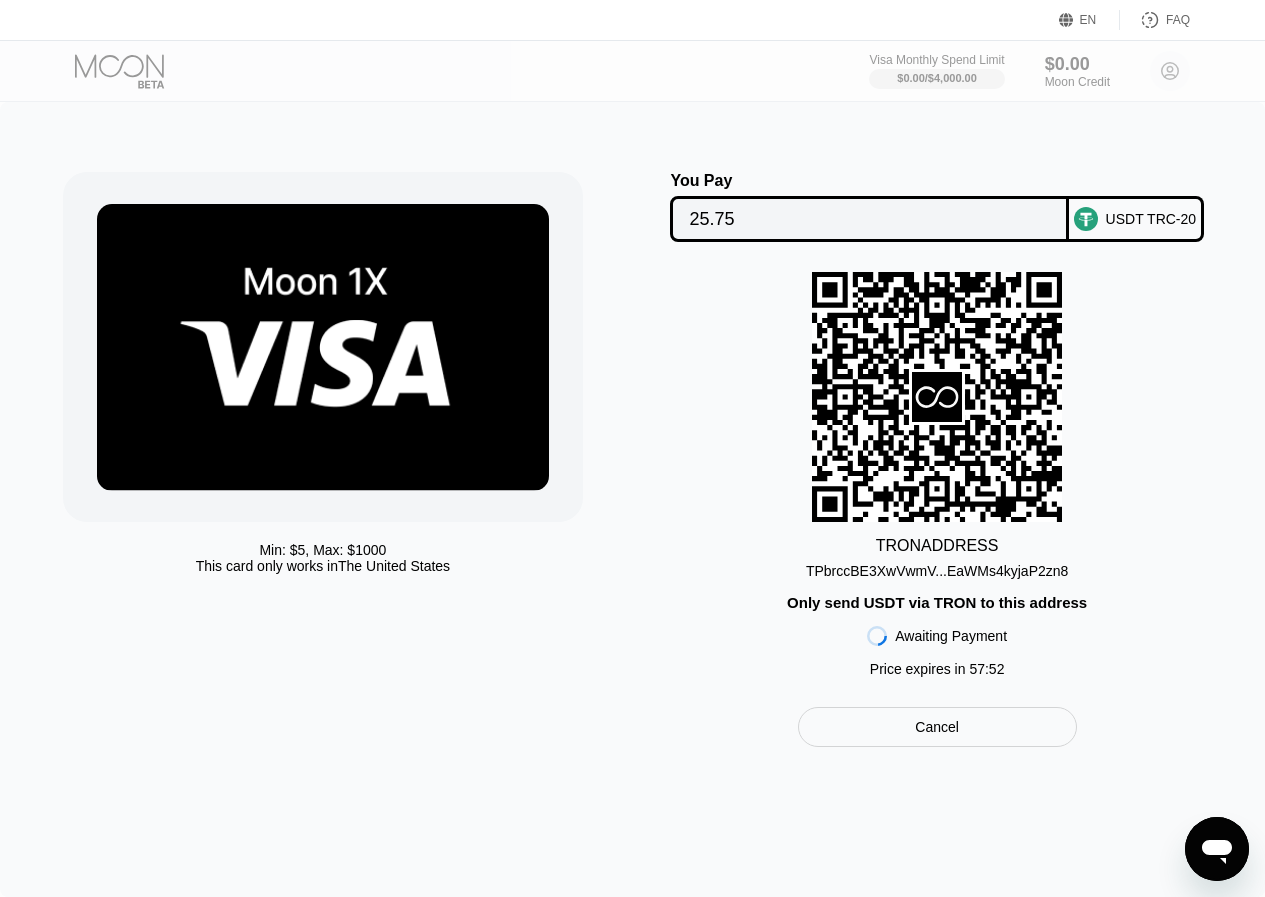 click on "TPbrccBE3XwVwmV...EaWMs4kyjaP2zn8" at bounding box center (937, 571) 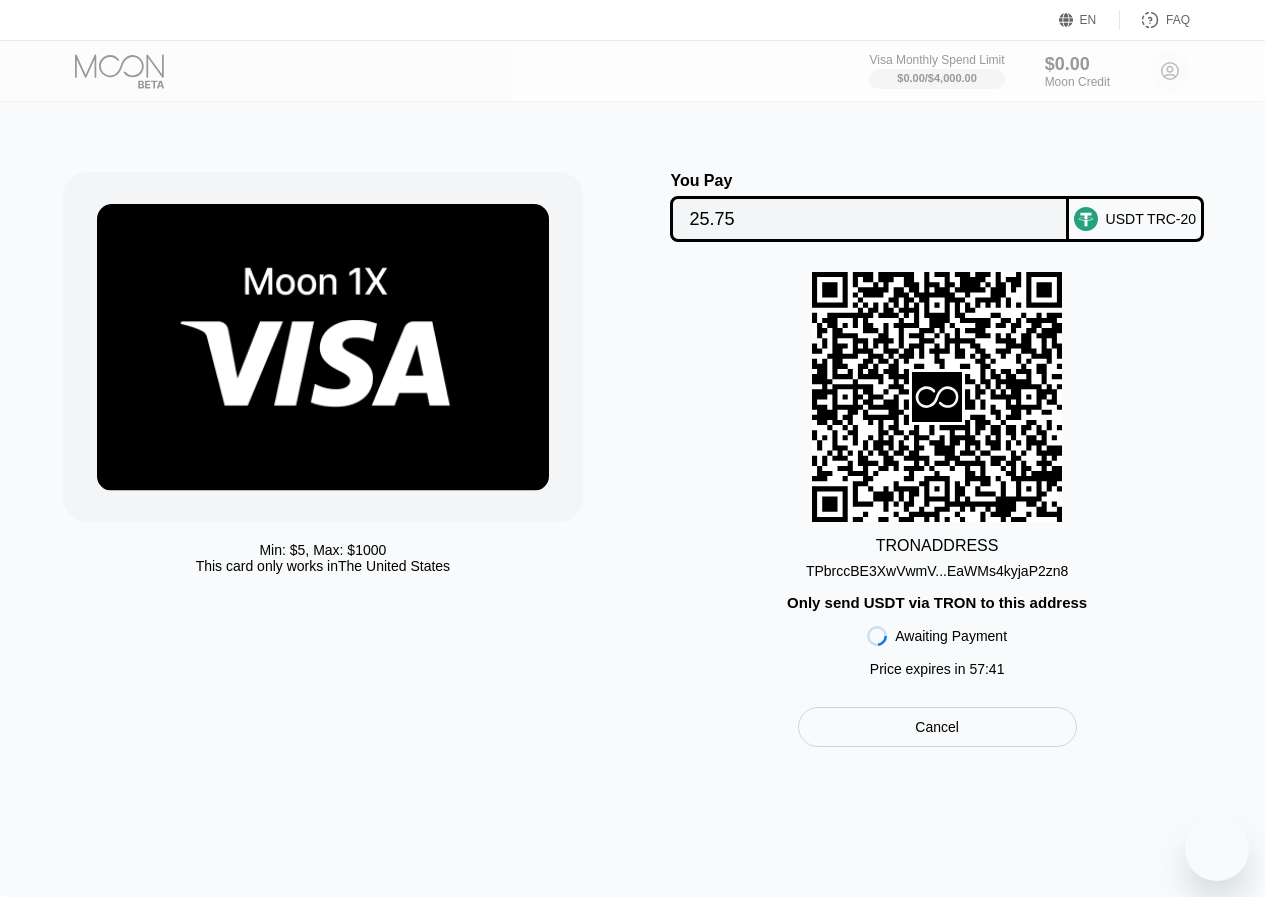 scroll, scrollTop: 0, scrollLeft: 0, axis: both 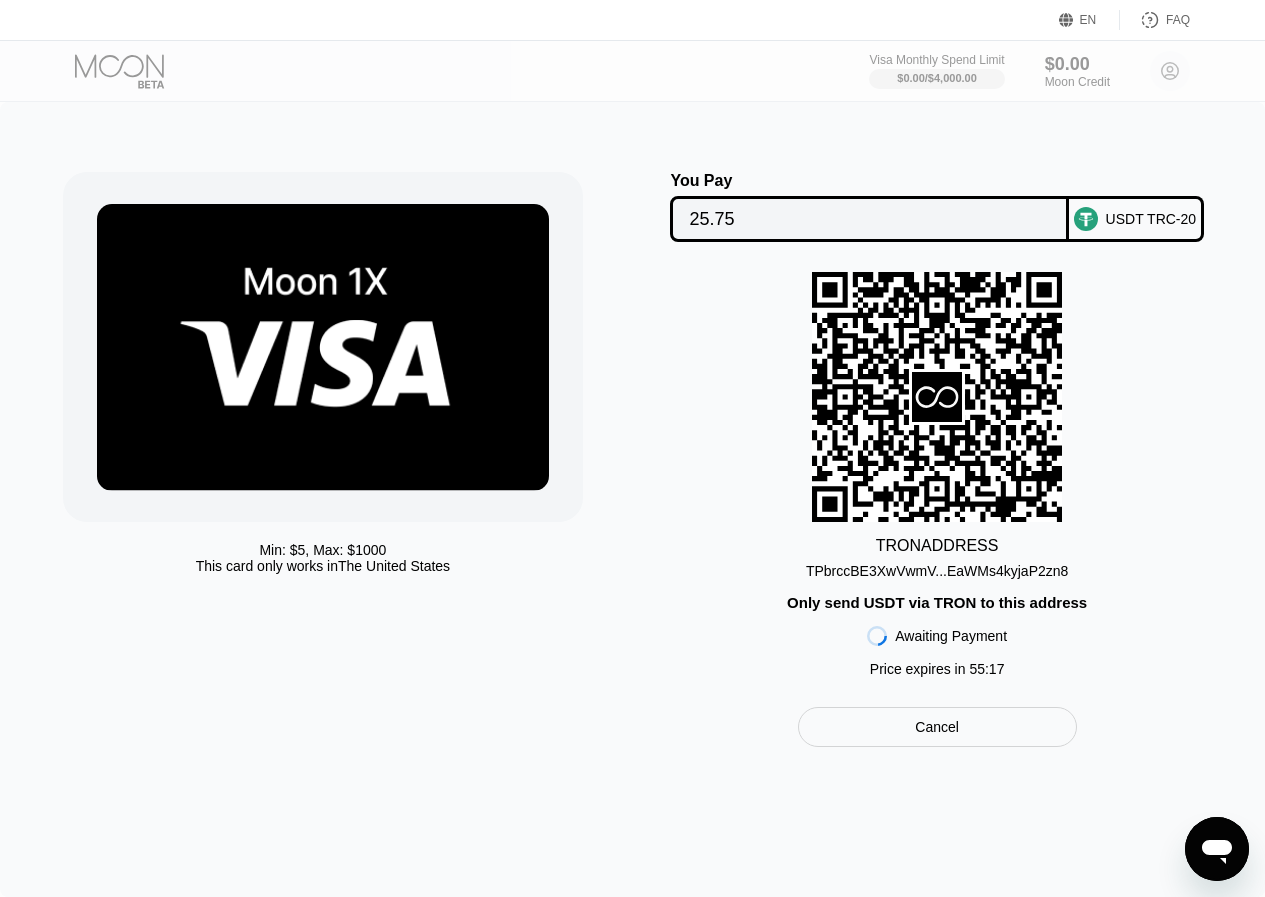 click on "USDT TRC-20" at bounding box center [1151, 219] 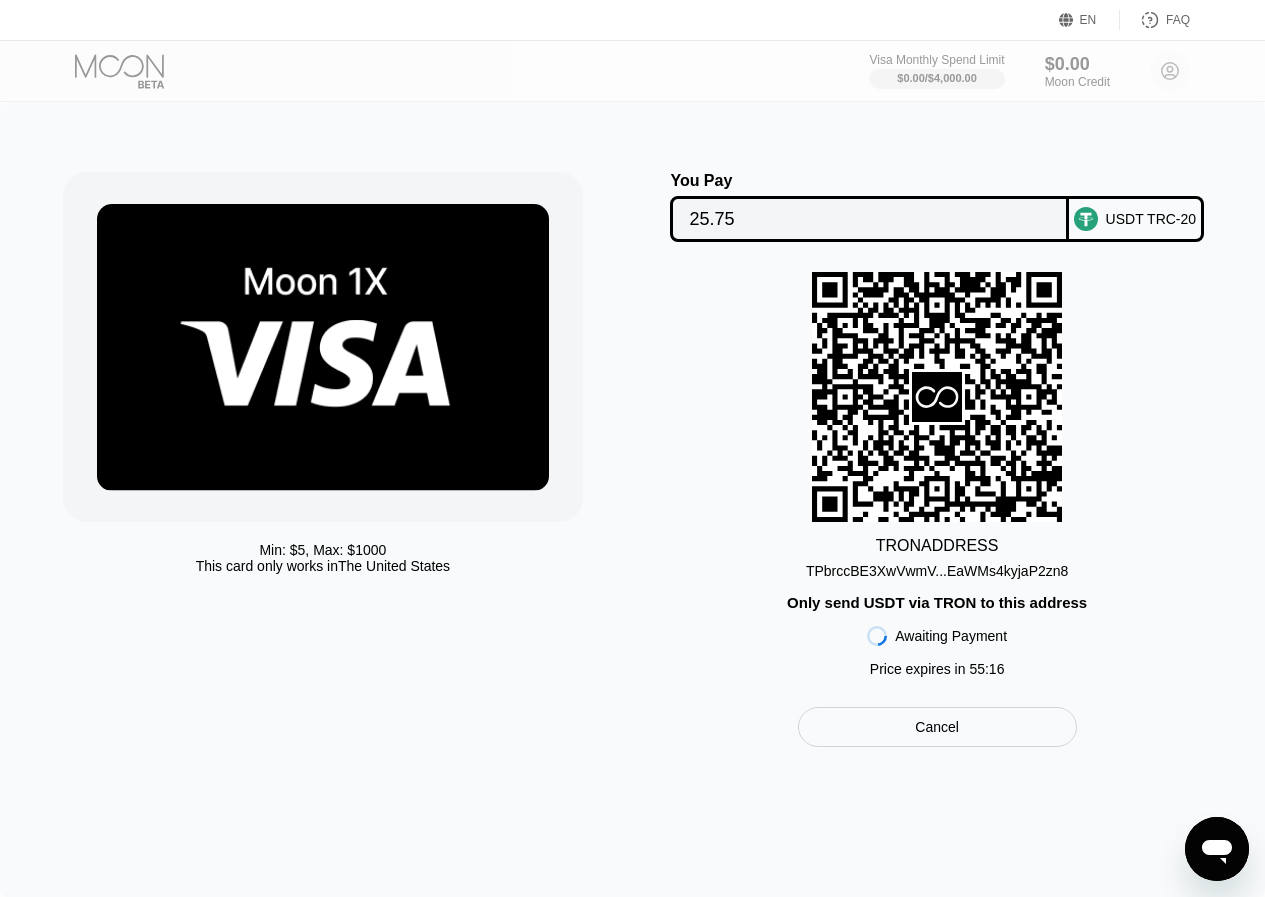 click on "USDT TRC-20" at bounding box center [1151, 219] 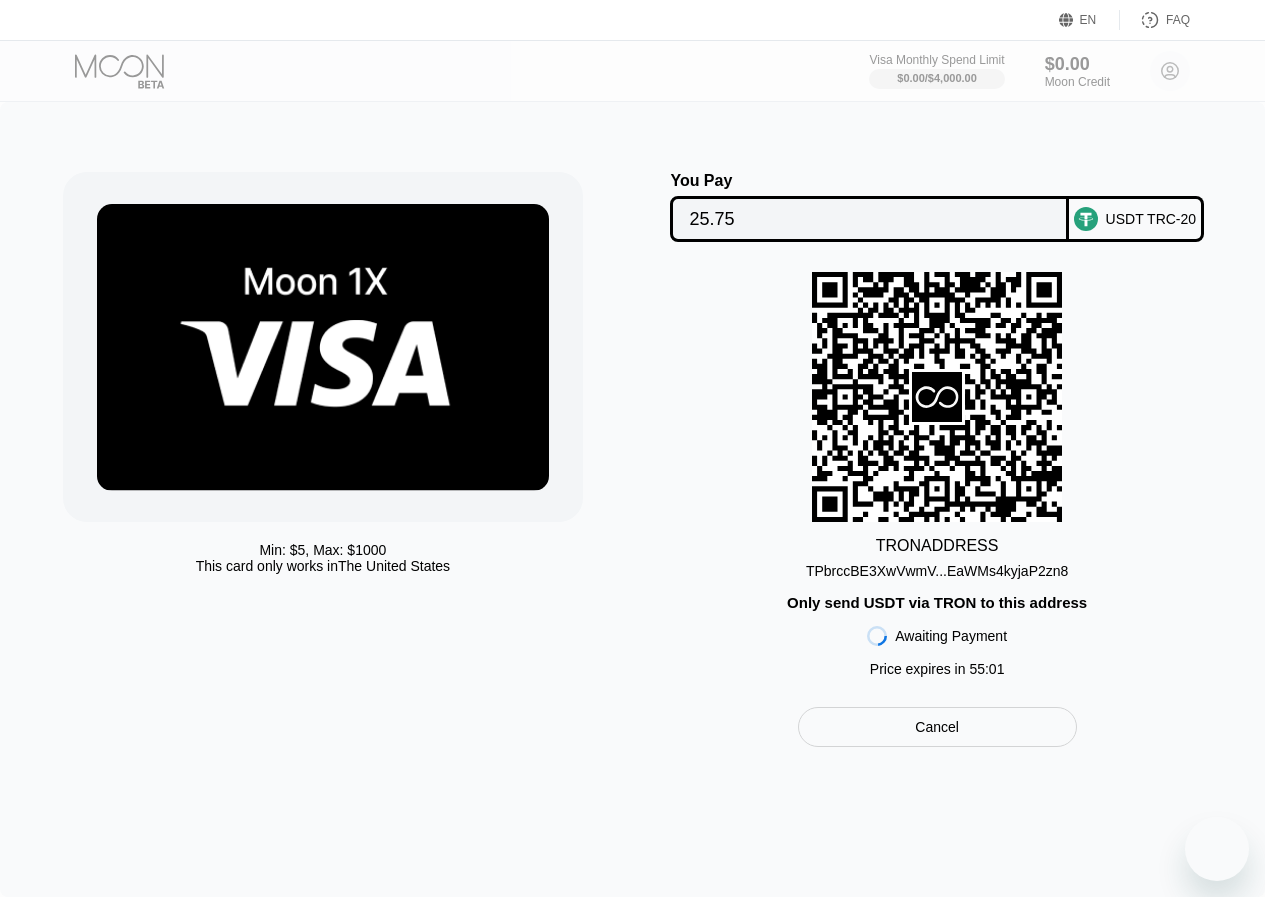 scroll, scrollTop: 0, scrollLeft: 0, axis: both 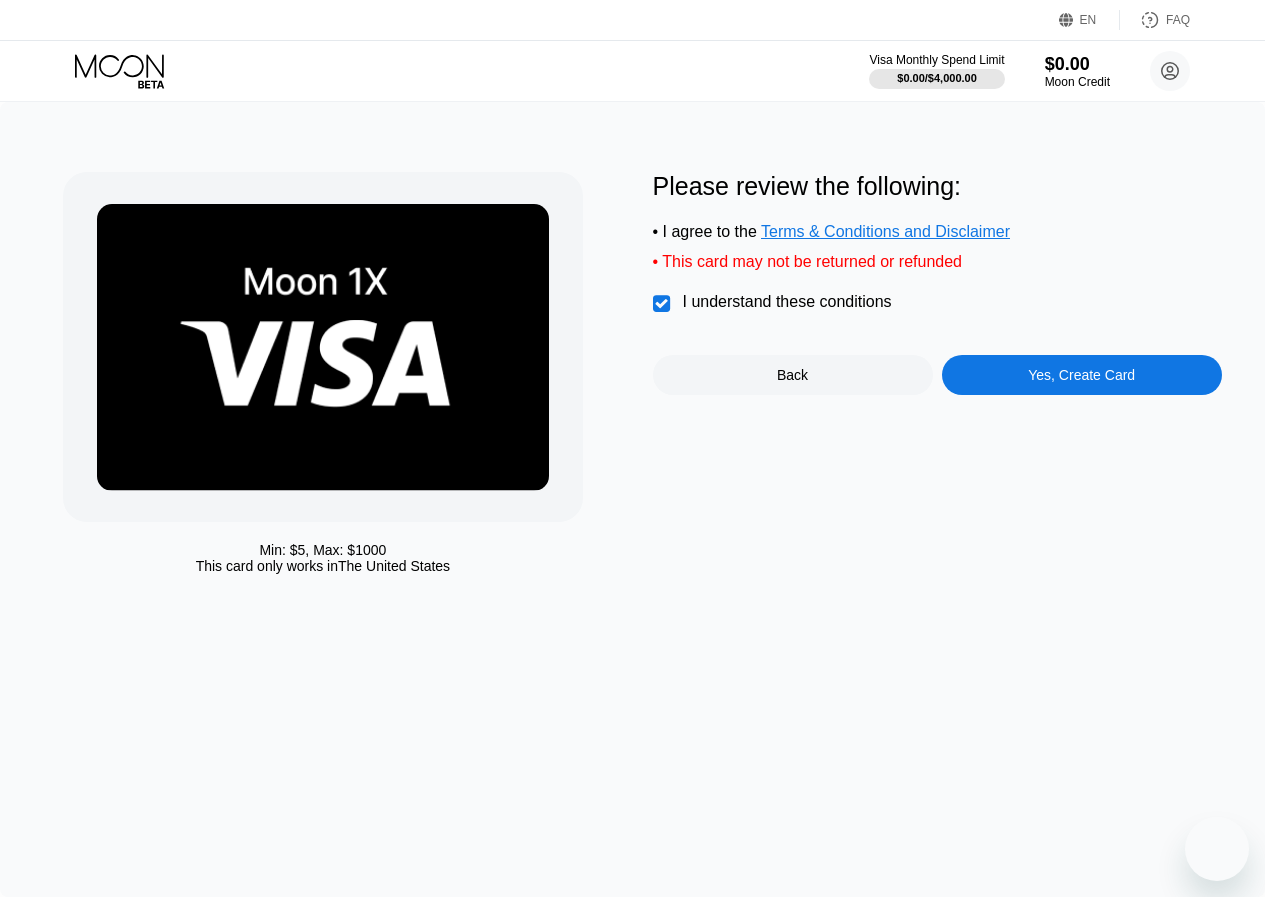 click on "Yes, Create Card" at bounding box center [1081, 375] 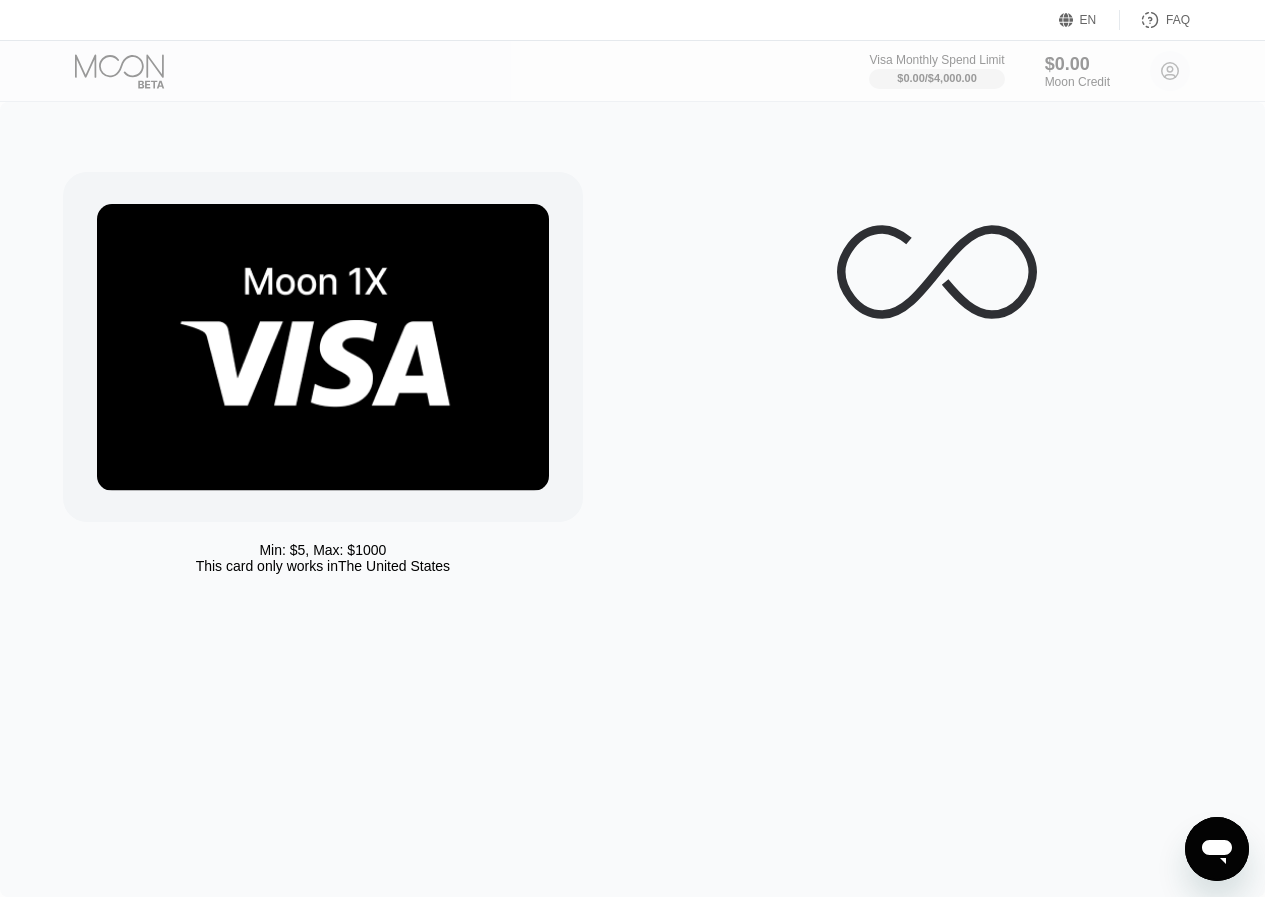 scroll, scrollTop: 0, scrollLeft: 0, axis: both 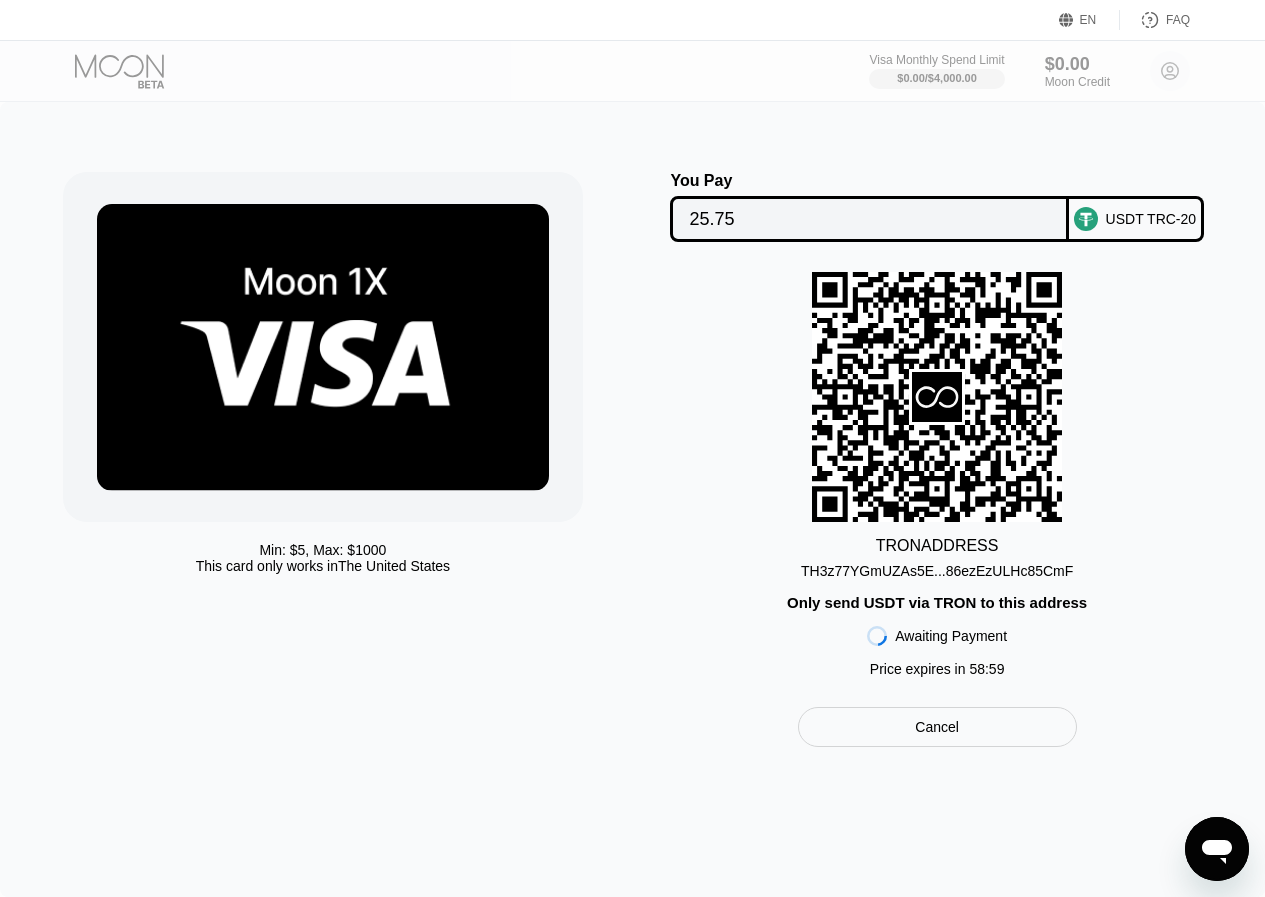 click on "USDT TRC-20" at bounding box center [1151, 219] 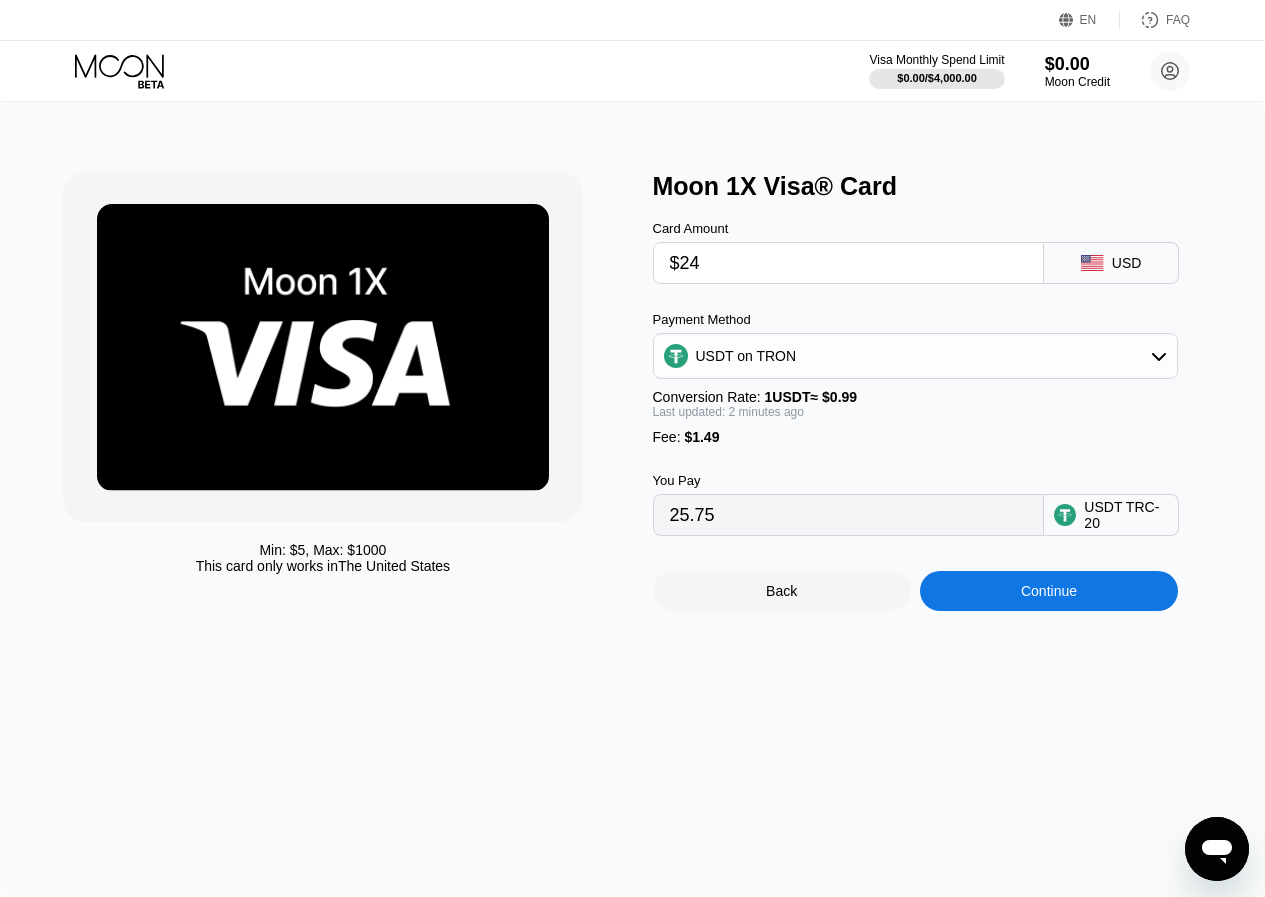 click on "USDT on TRON" at bounding box center (916, 356) 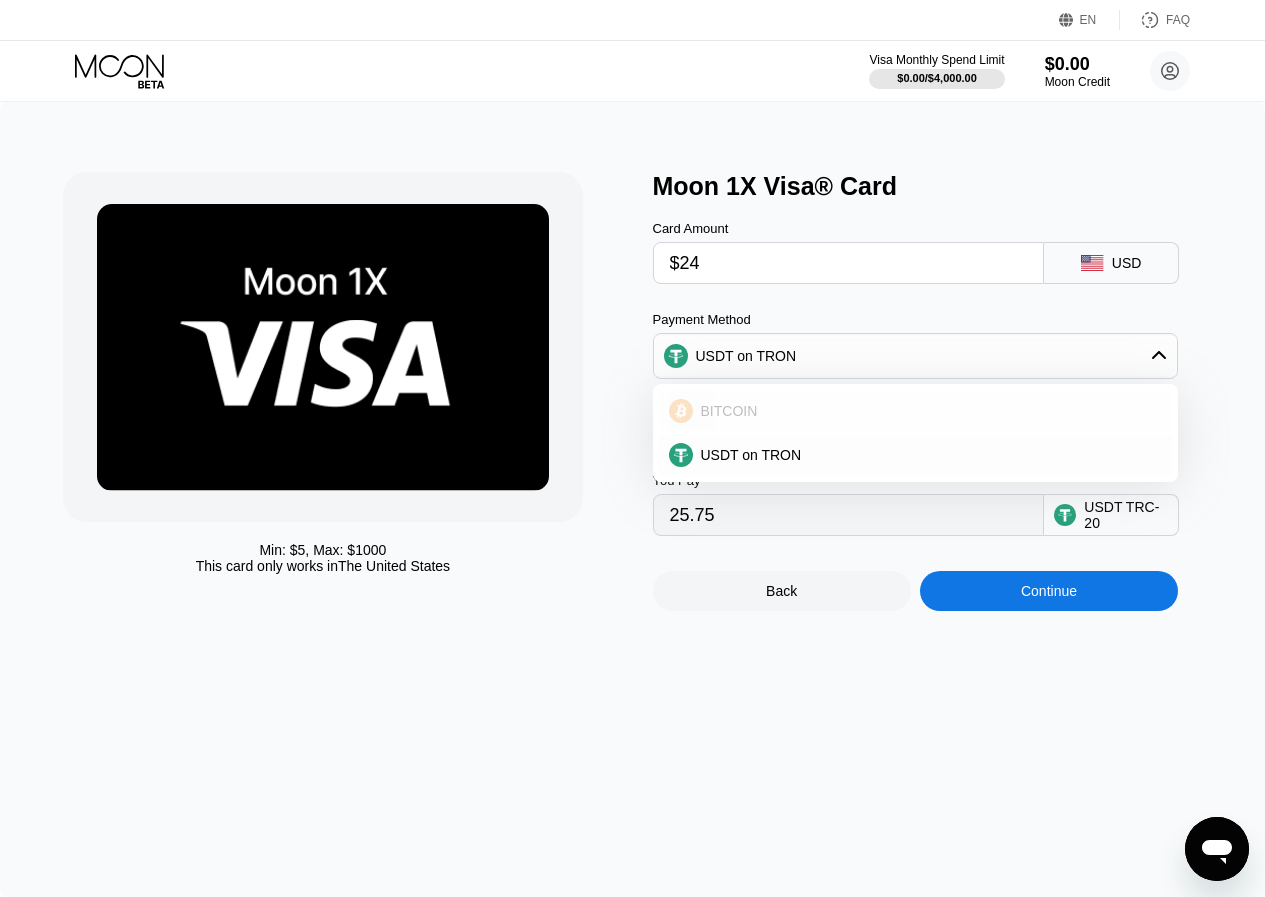 click on "BITCOIN" at bounding box center (916, 411) 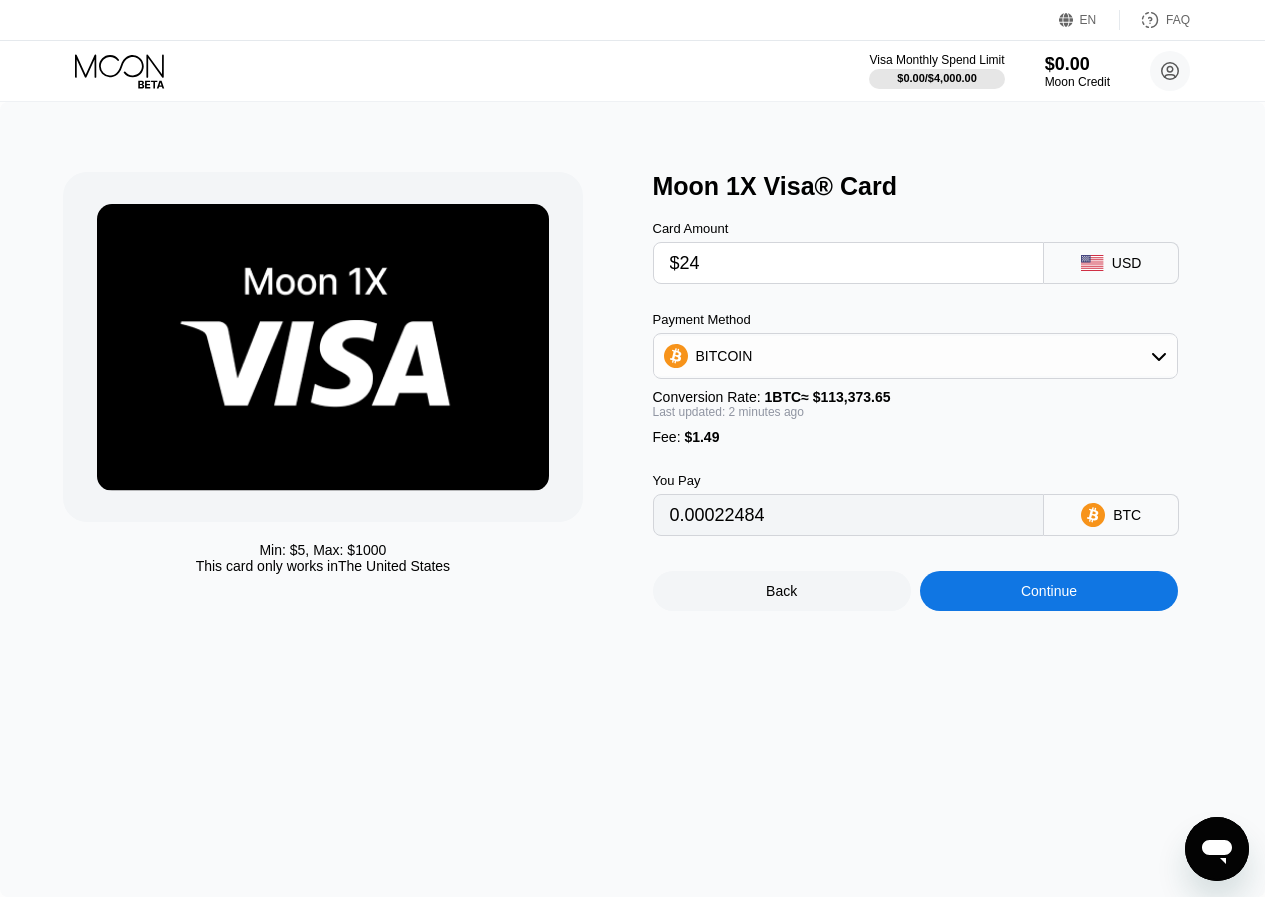click on "BTC" at bounding box center [1127, 515] 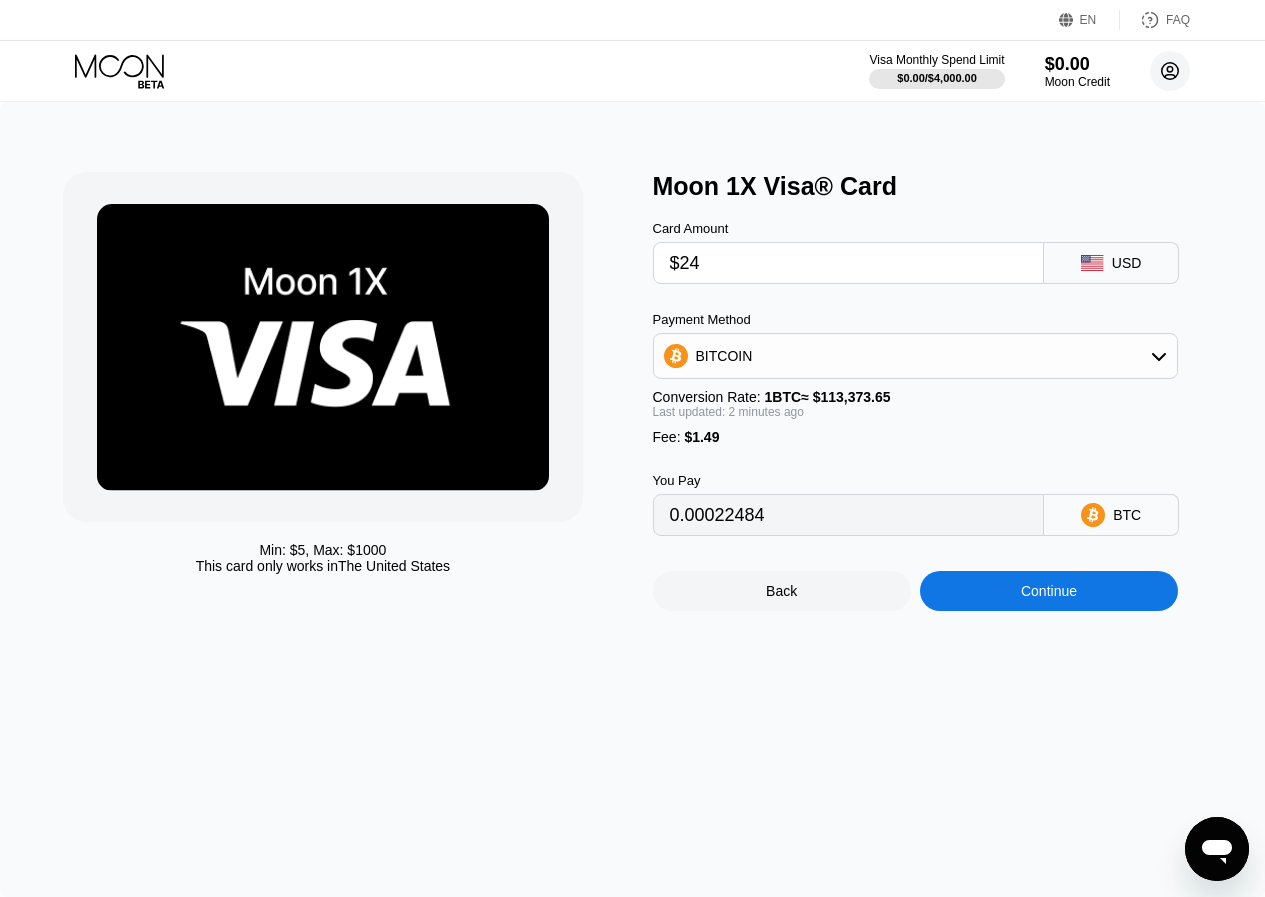 click 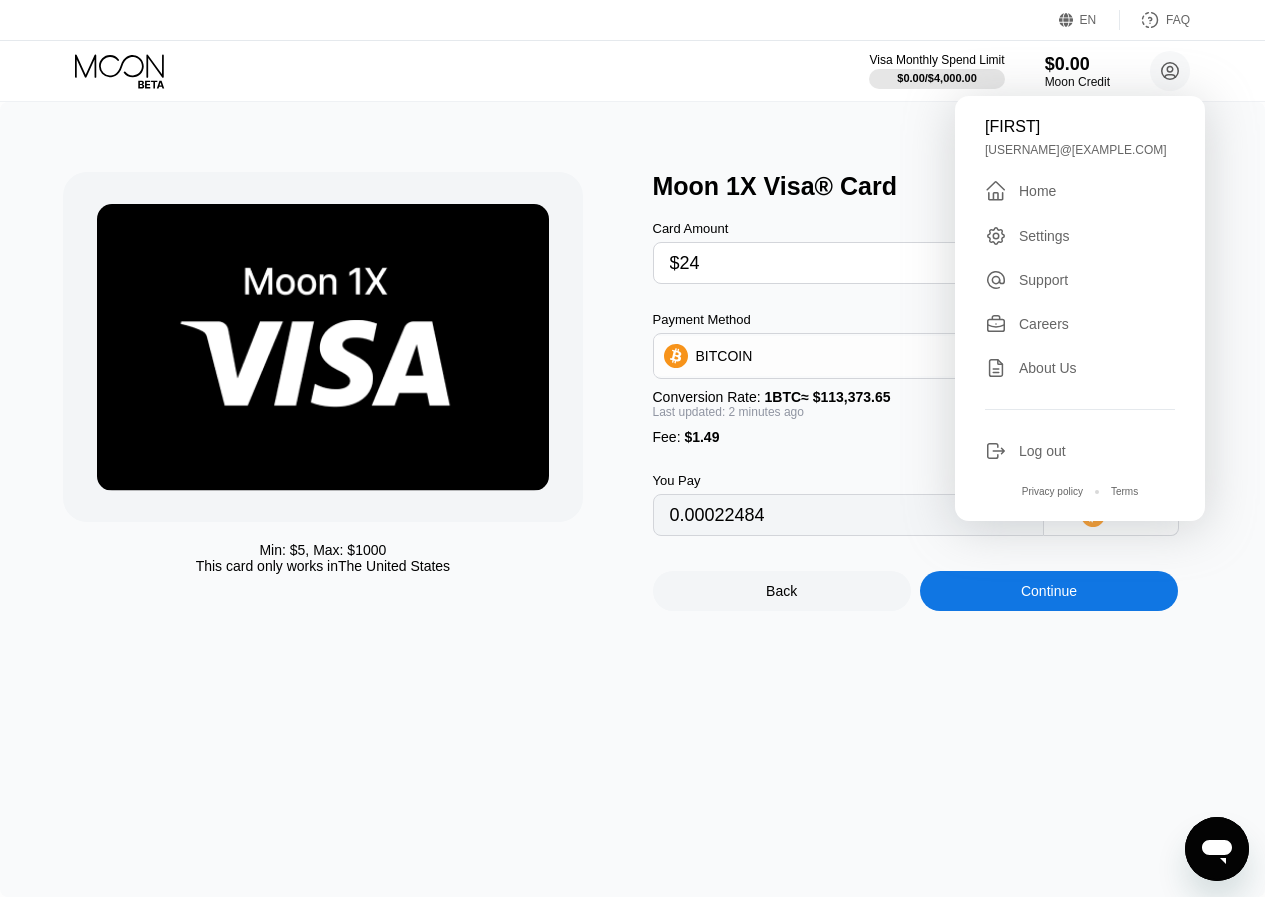 click on "Min: $ 5 , Max: $ 1000 This card only works in  The United States Moon 1X Visa® Card Card Amount $24 USD Payment Method BITCOIN Conversion Rate:   1  BTC  ≈   $113,373.65 Last updated:   2 minutes ago Fee :   $1.49 You Pay 0.00022484 BTC Back Continue" at bounding box center [632, 499] 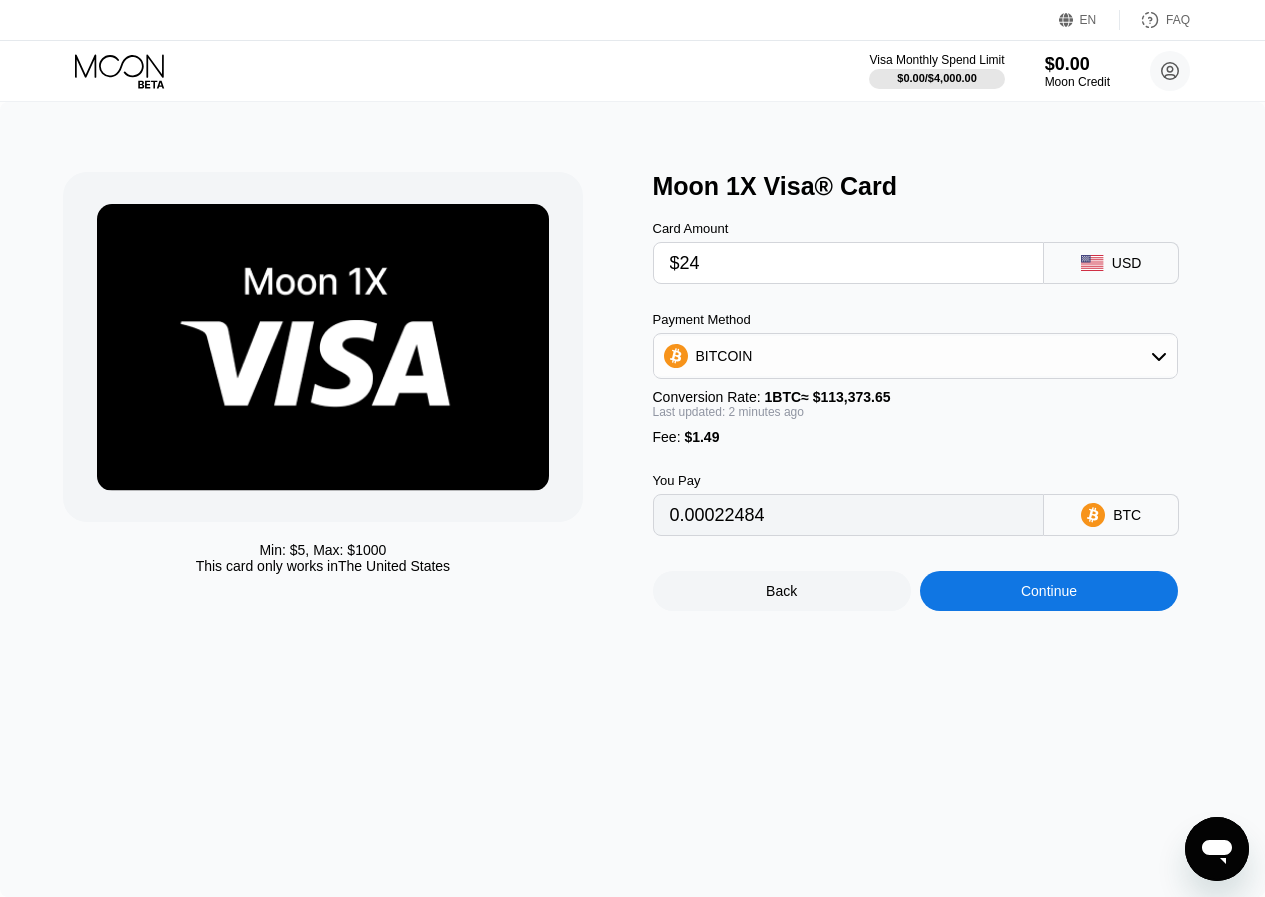 click on "Continue" at bounding box center [1049, 591] 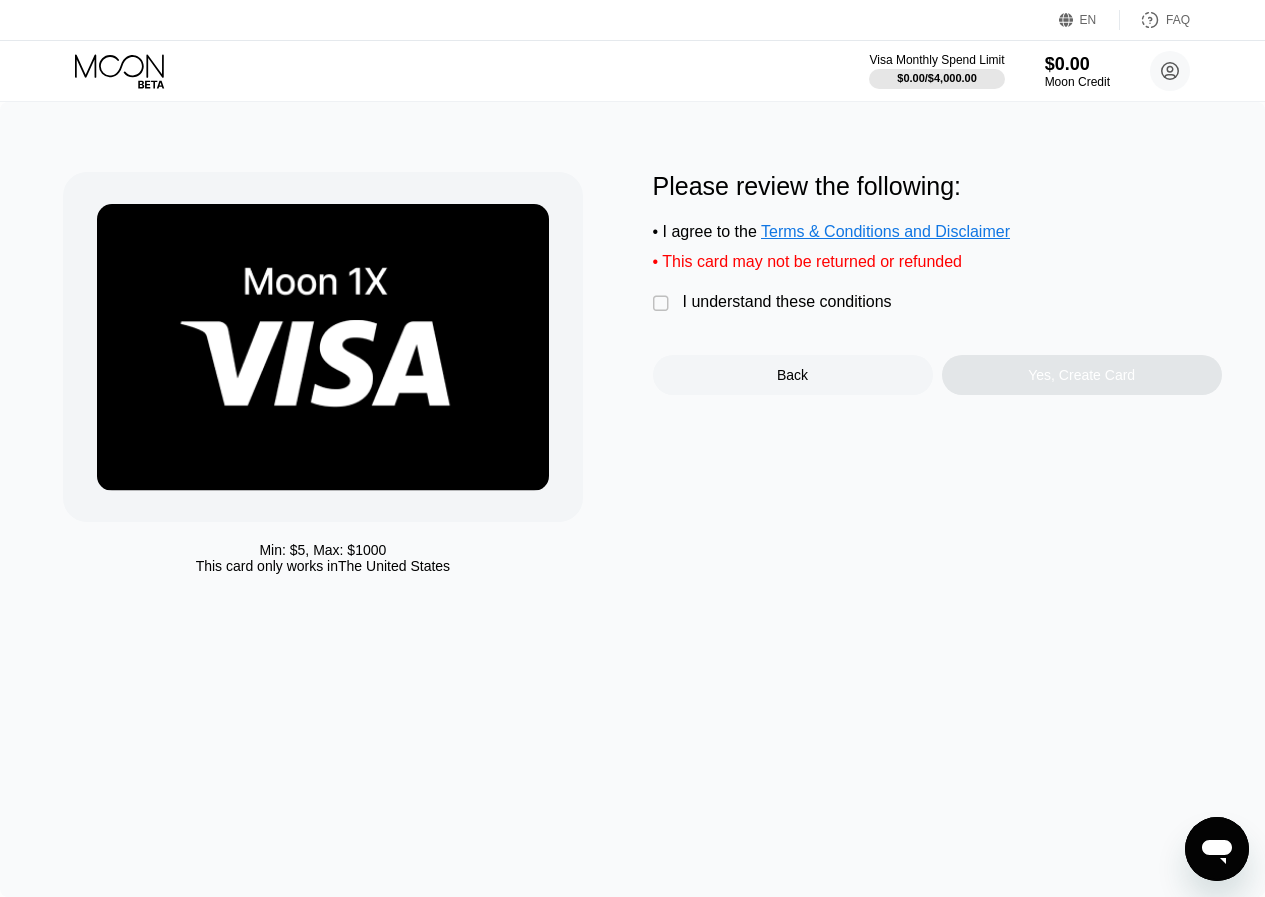 click on "" at bounding box center [663, 304] 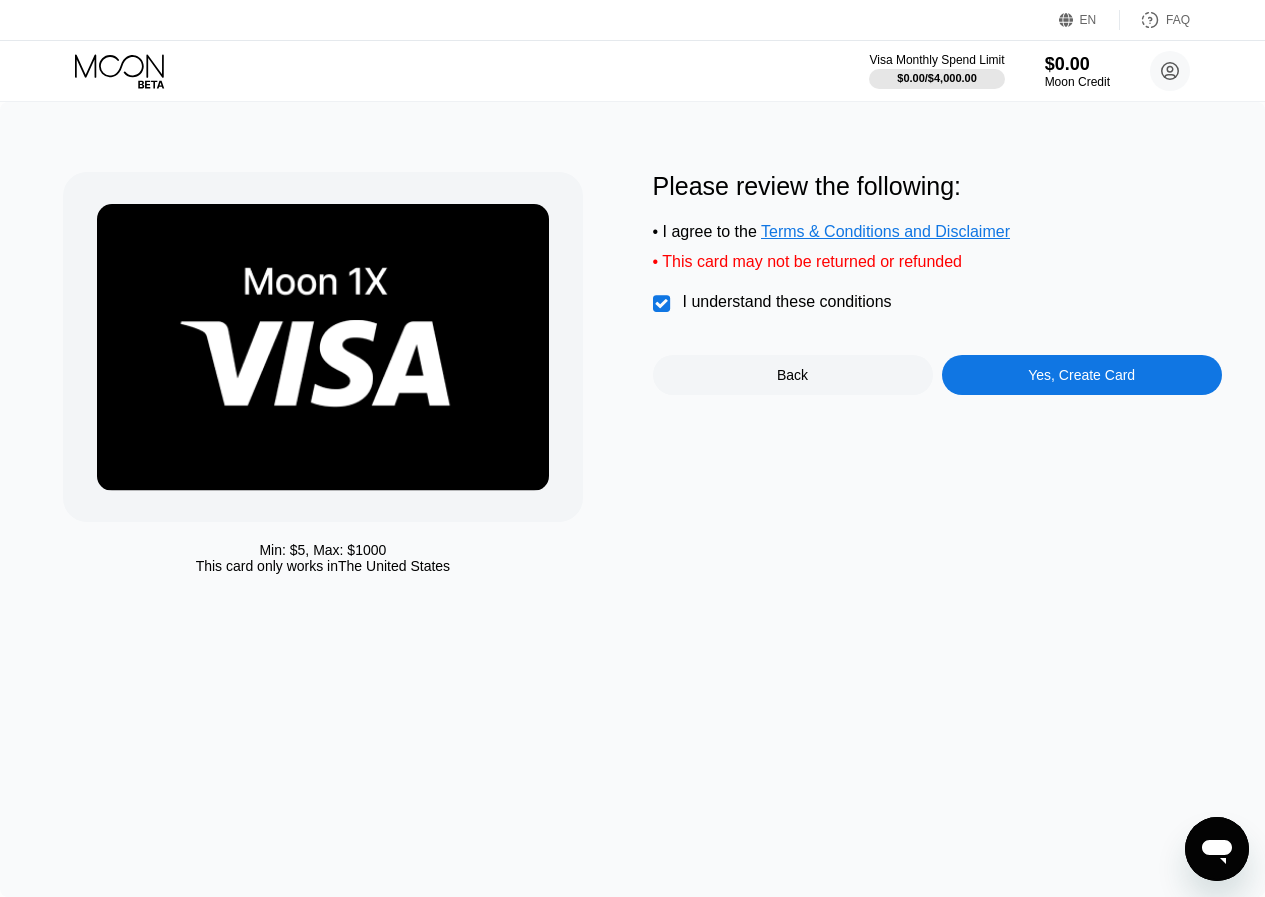 click on "Yes, Create Card" at bounding box center (1081, 375) 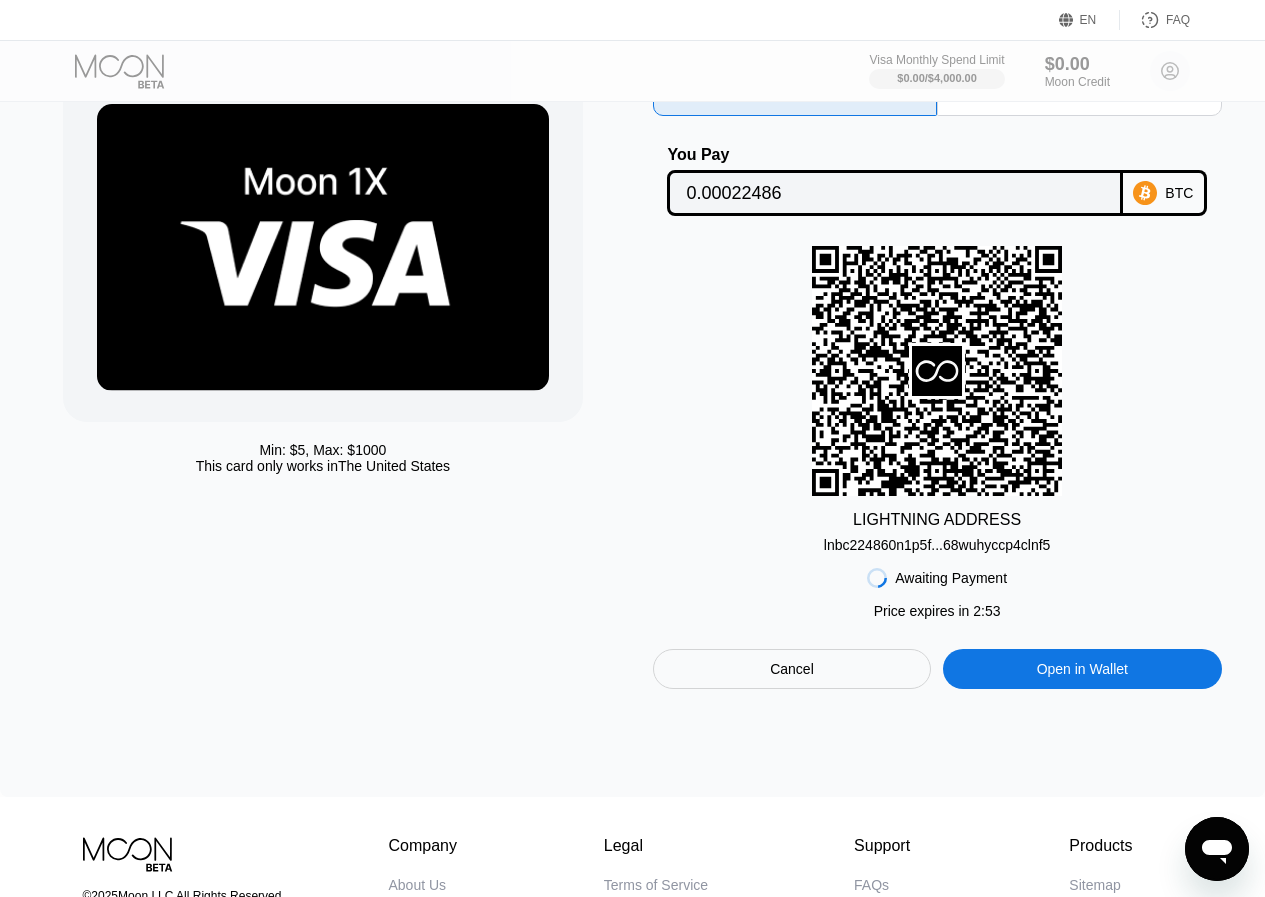scroll, scrollTop: 0, scrollLeft: 0, axis: both 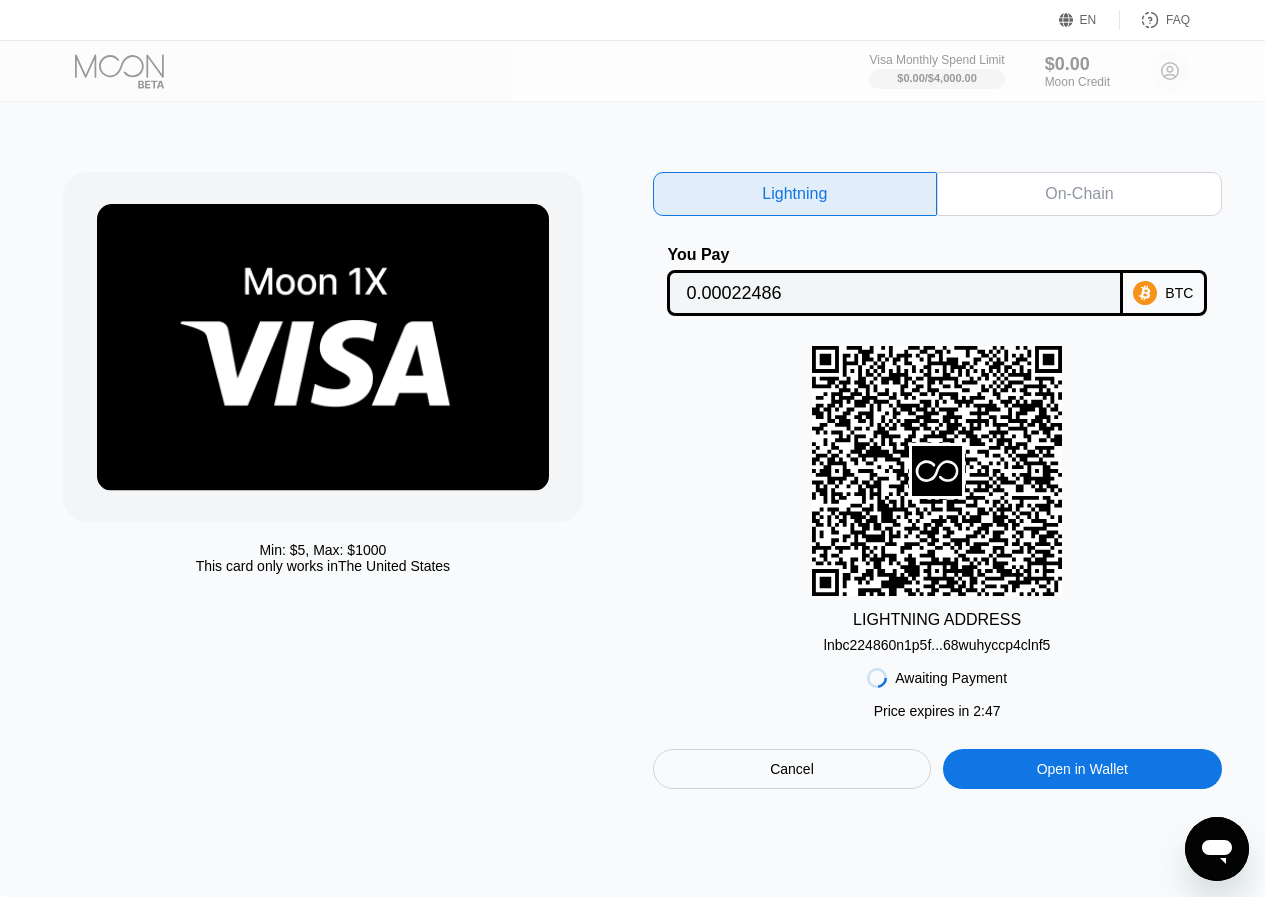 click on "On-Chain" at bounding box center (1079, 194) 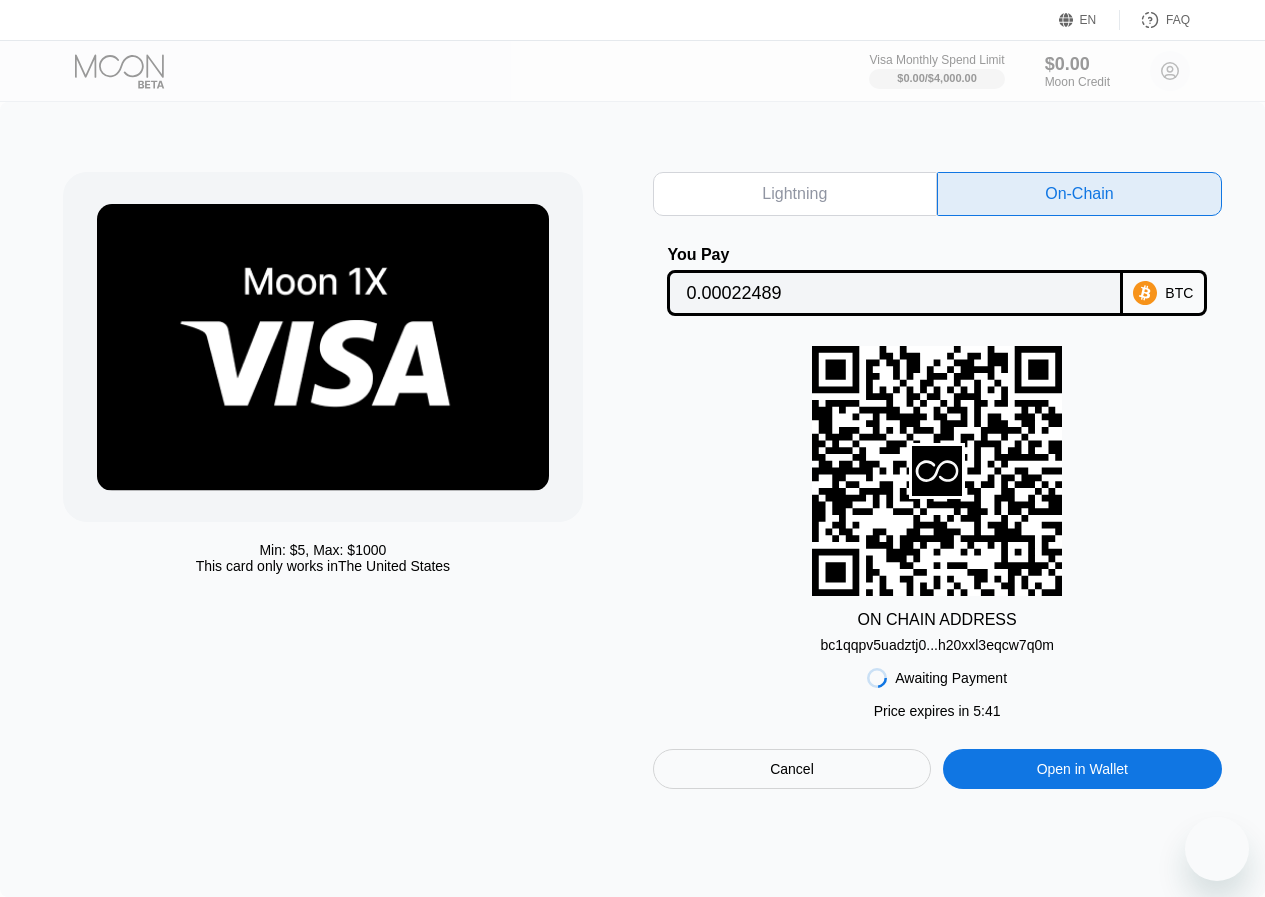 scroll, scrollTop: 0, scrollLeft: 0, axis: both 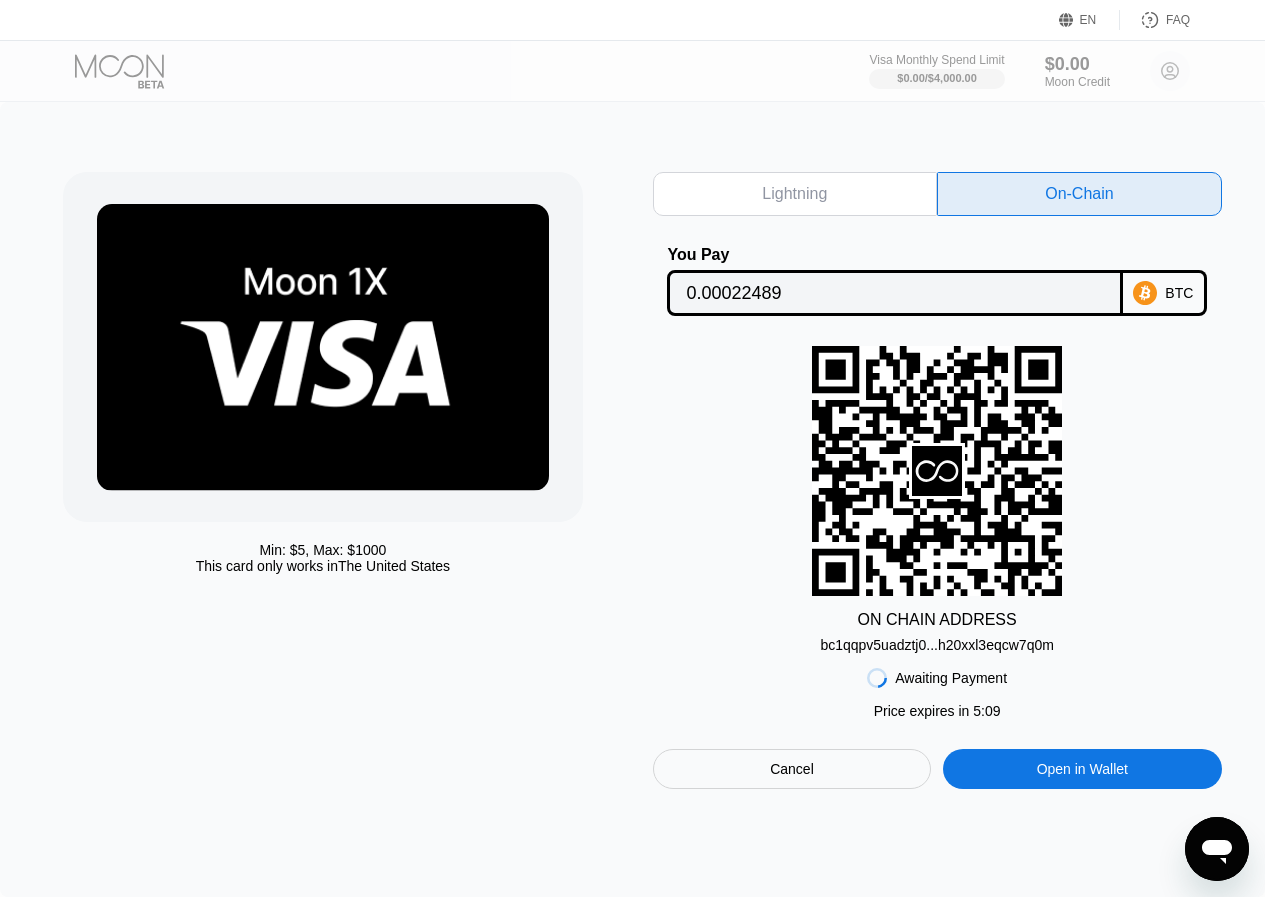 click on "Lightning" at bounding box center [794, 194] 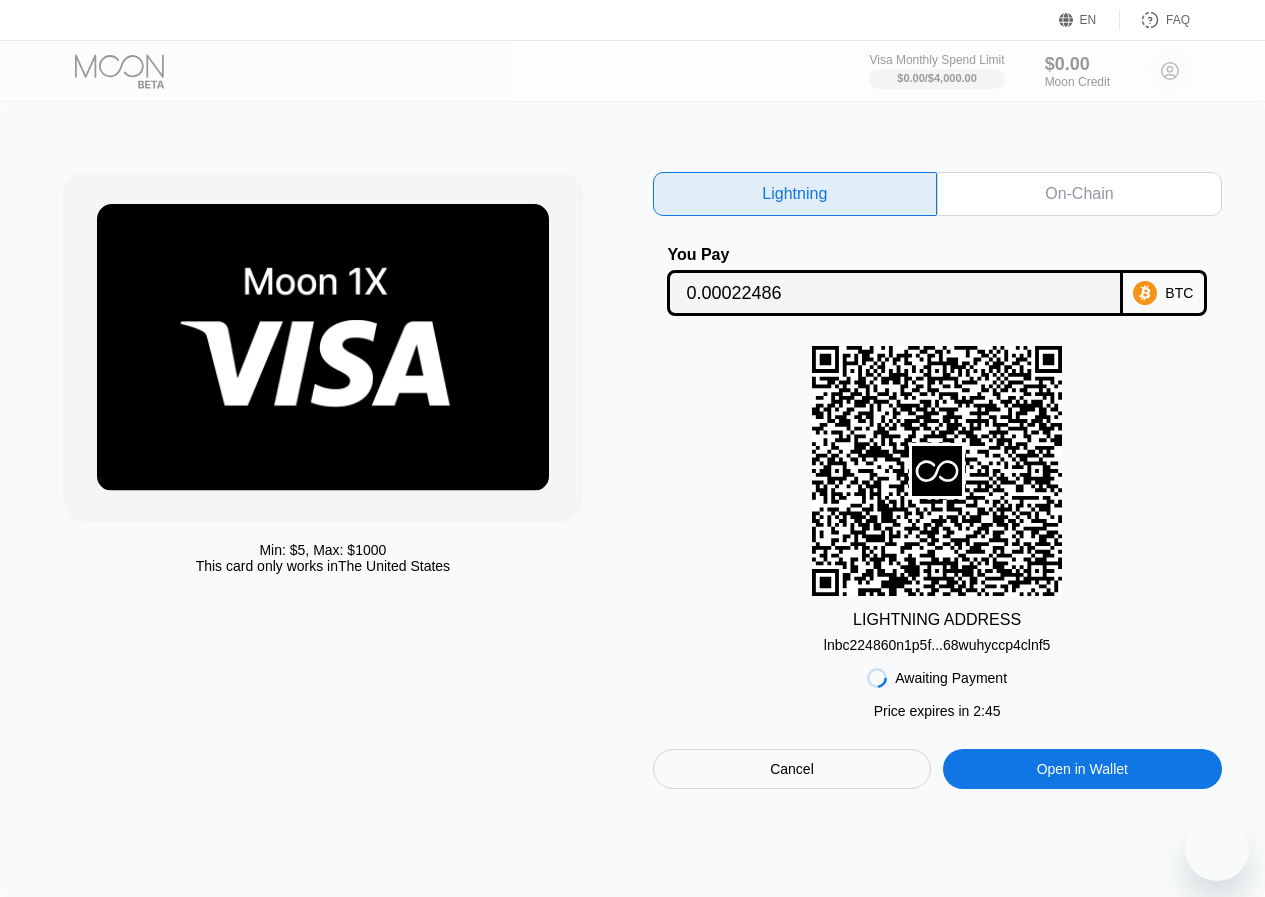 scroll, scrollTop: 0, scrollLeft: 0, axis: both 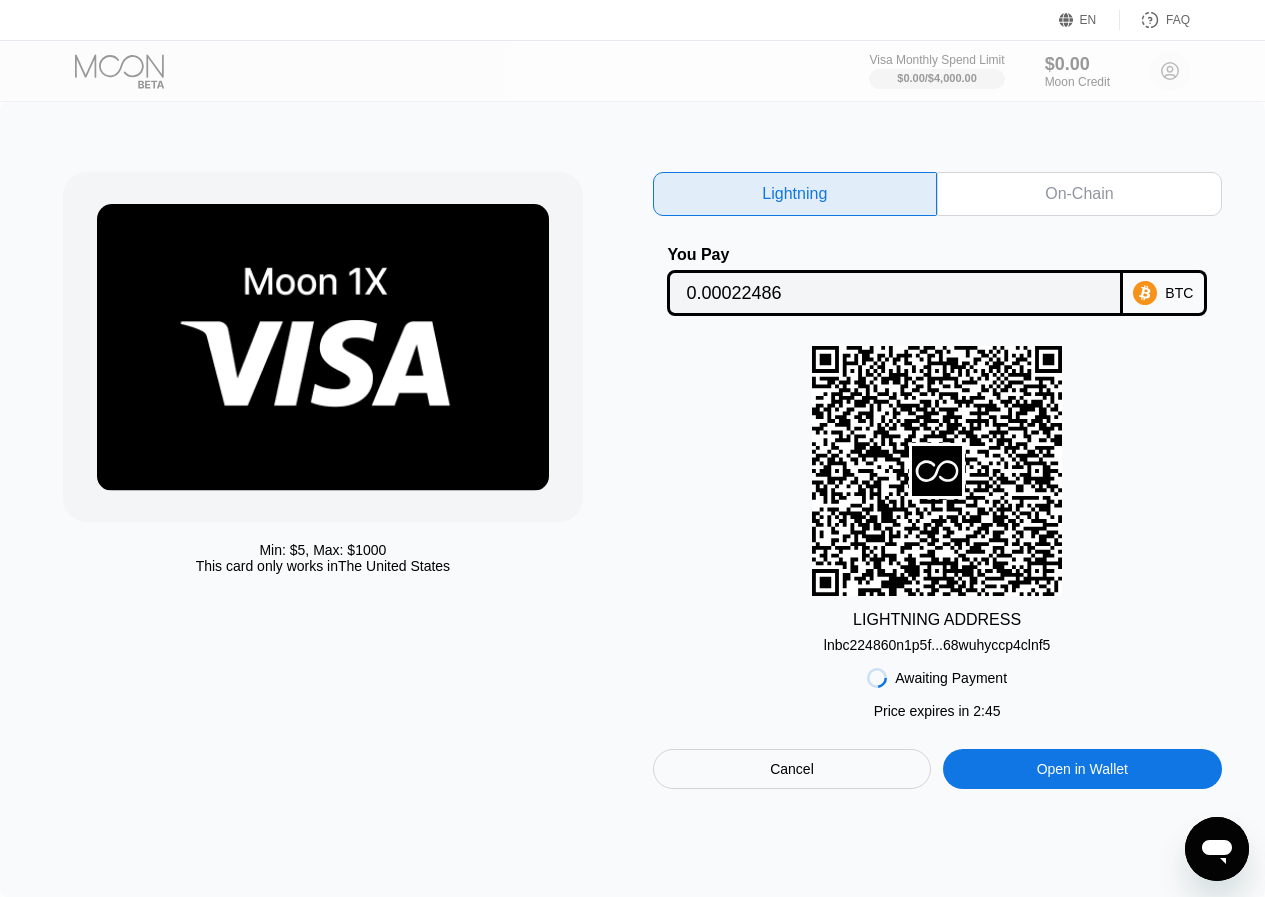 drag, startPoint x: 1186, startPoint y: 290, endPoint x: 143, endPoint y: 239, distance: 1044.2461 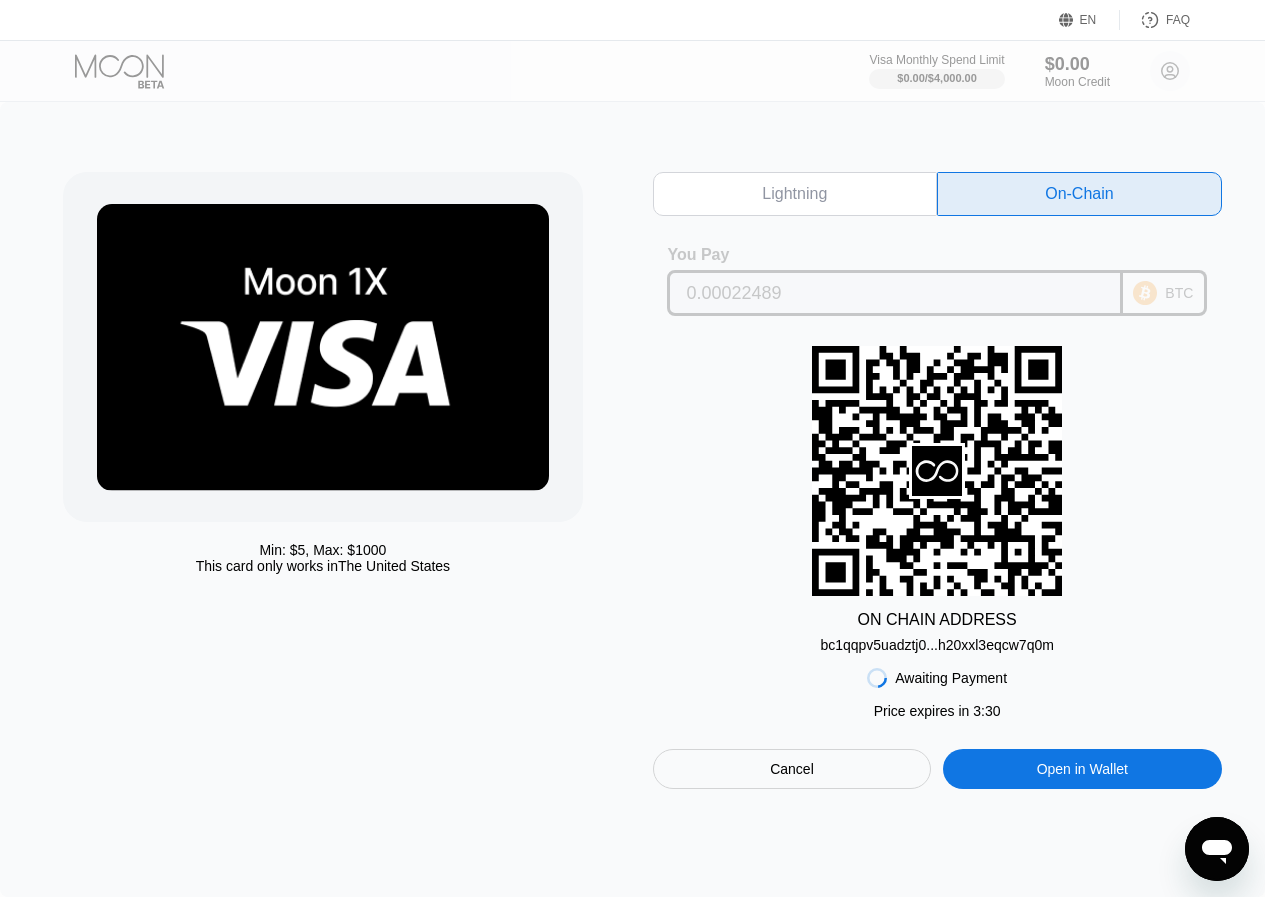 drag, startPoint x: 779, startPoint y: 301, endPoint x: 651, endPoint y: 302, distance: 128.0039 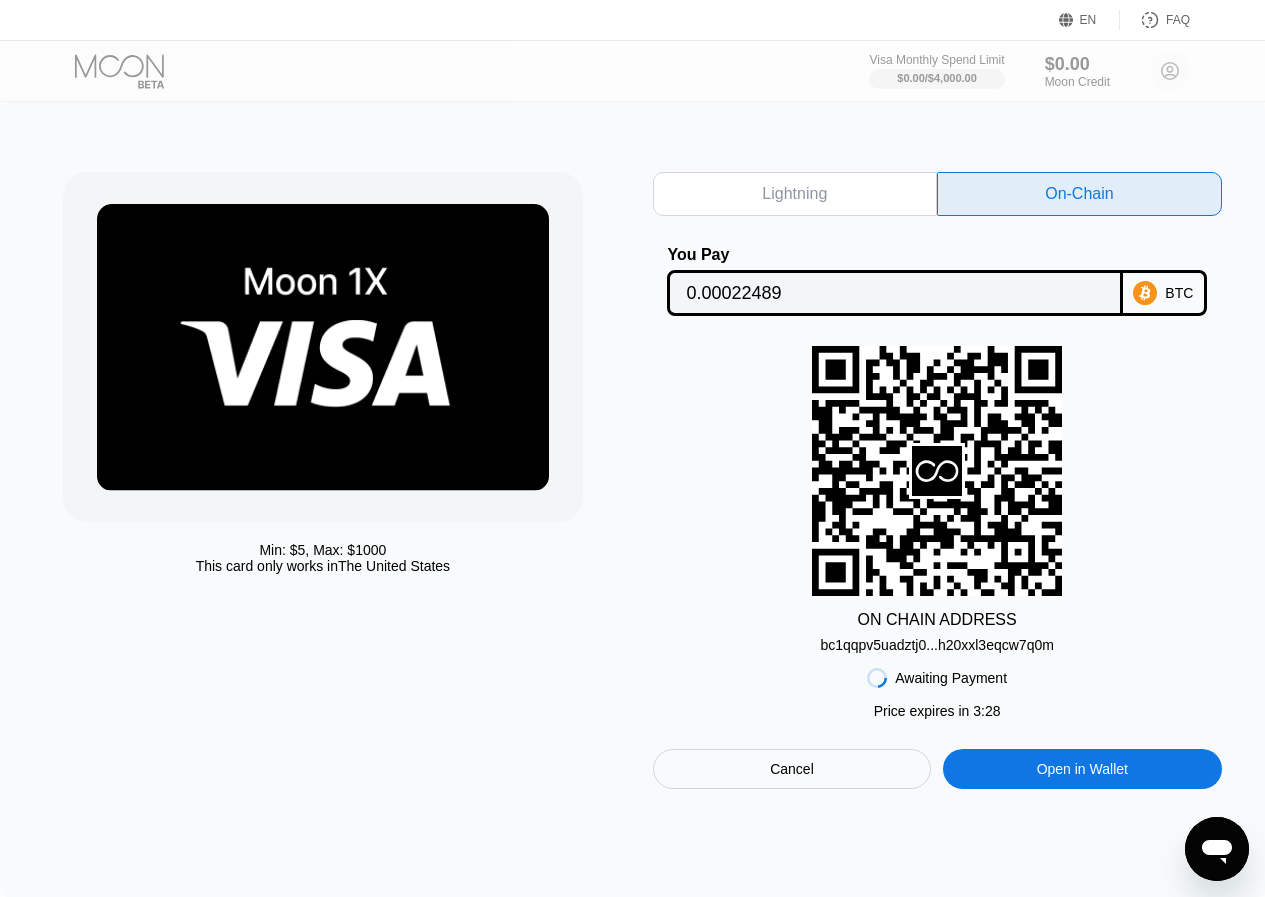drag, startPoint x: 1160, startPoint y: 293, endPoint x: 1065, endPoint y: 315, distance: 97.5141 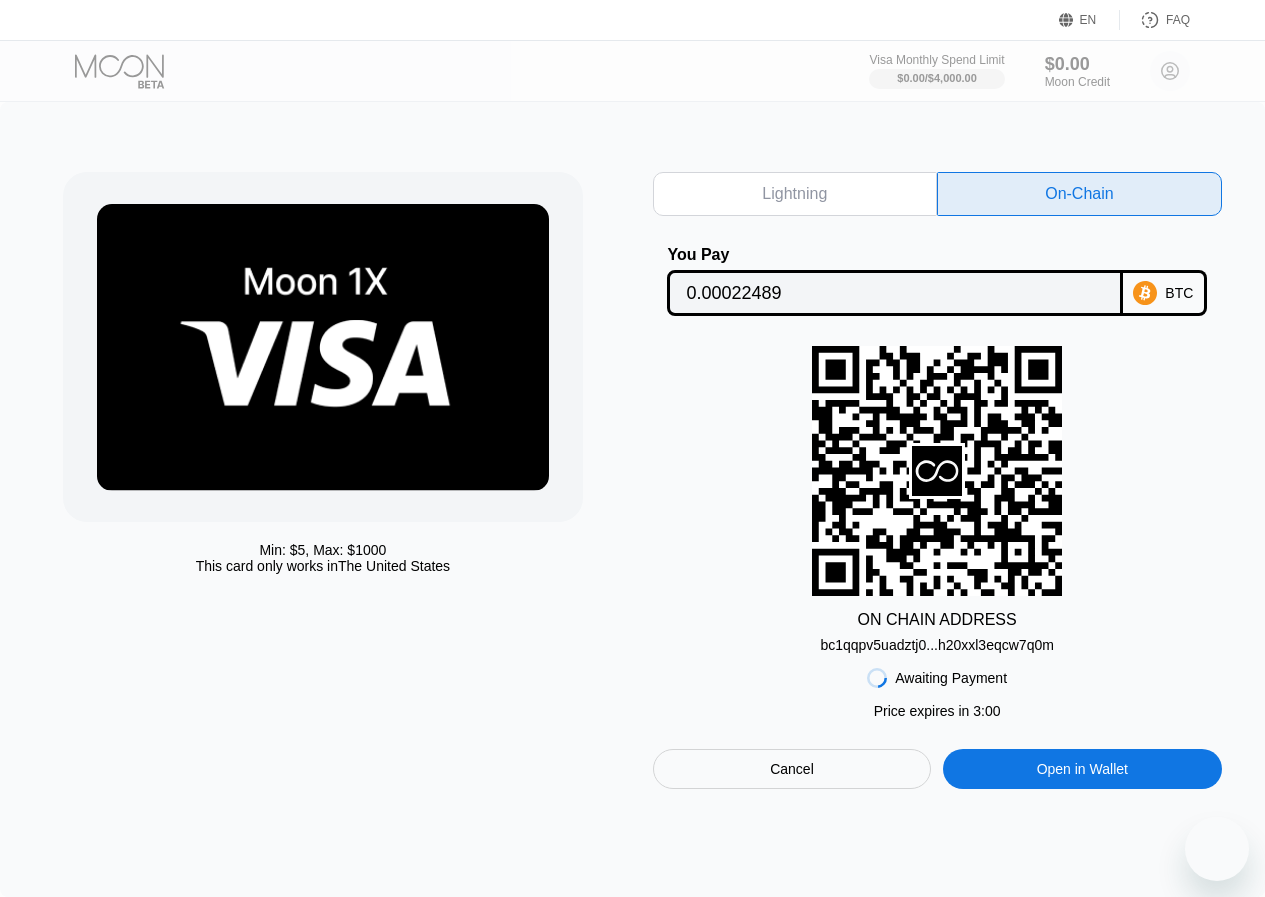 scroll, scrollTop: 0, scrollLeft: 0, axis: both 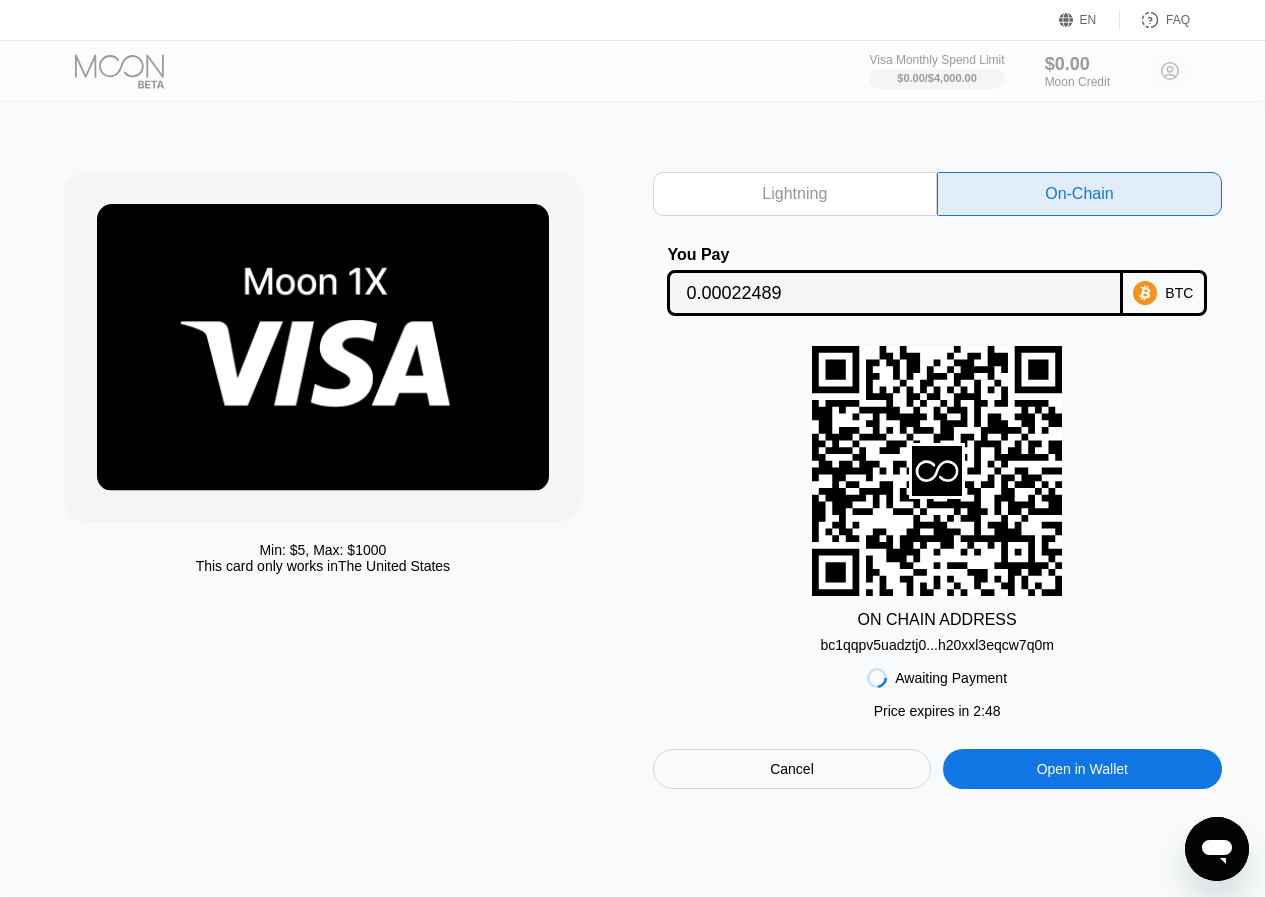 drag, startPoint x: 984, startPoint y: 651, endPoint x: 806, endPoint y: 543, distance: 208.20183 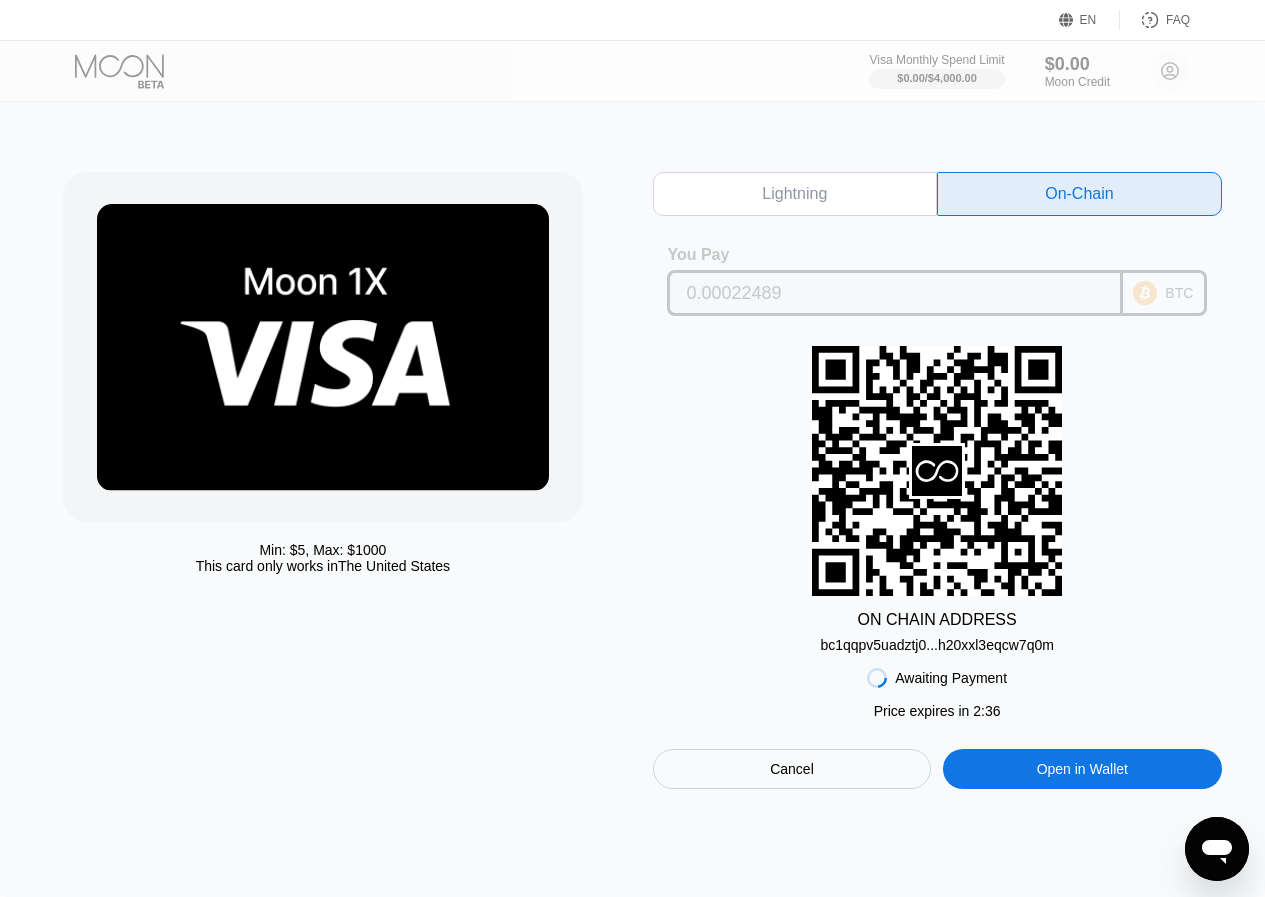 click on "BTC" at bounding box center (1165, 293) 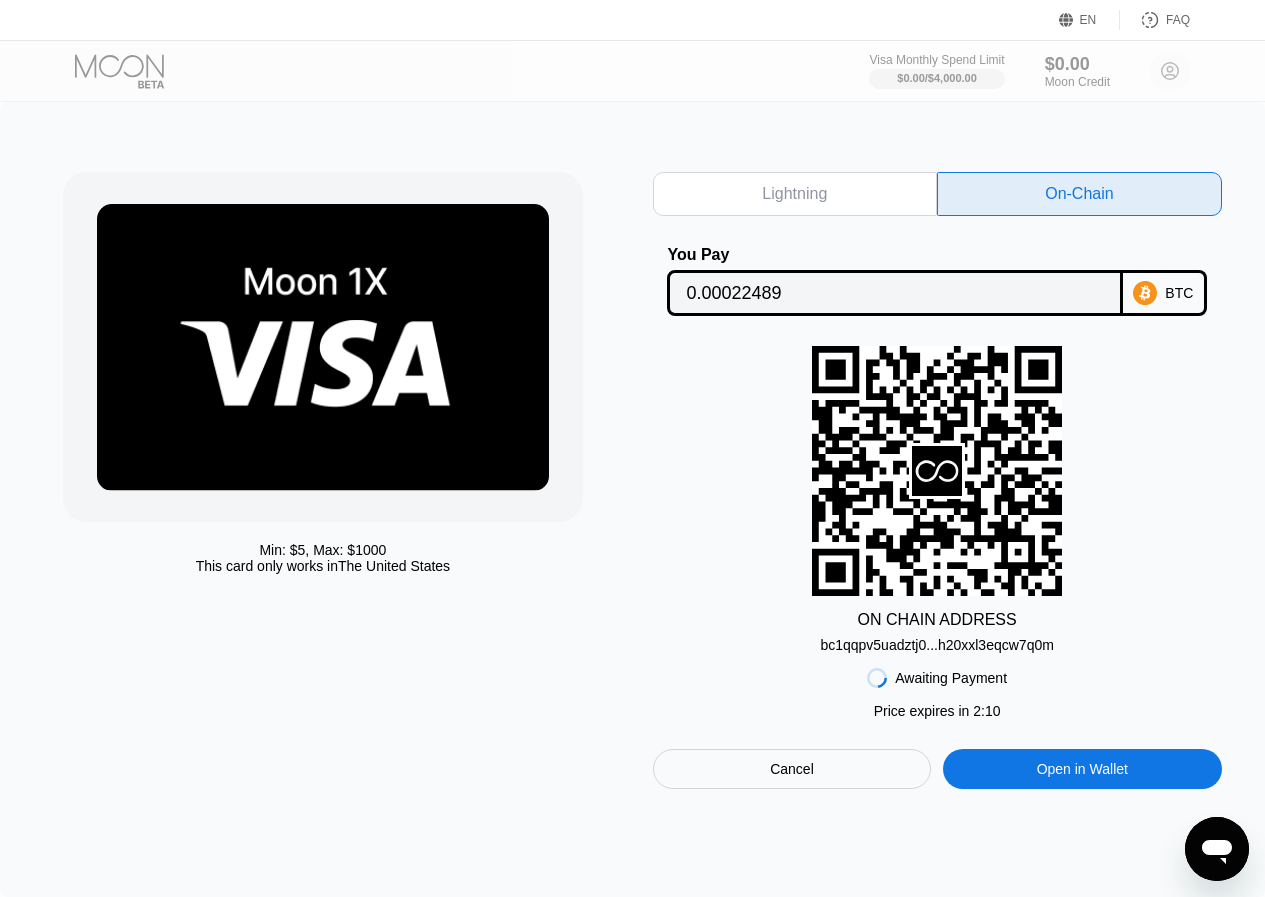 drag, startPoint x: 817, startPoint y: 779, endPoint x: 1026, endPoint y: 715, distance: 218.5795 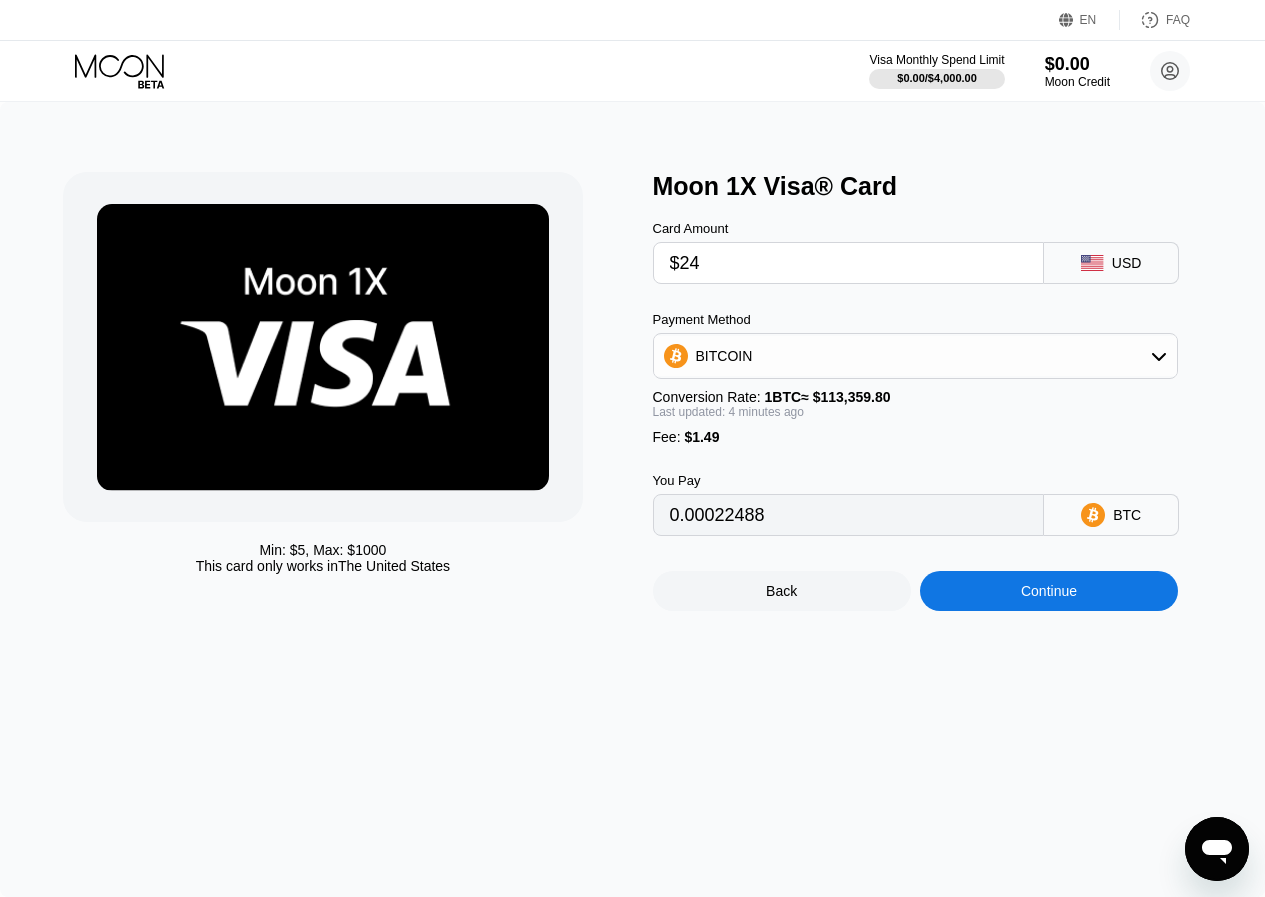 type on "0.00022488" 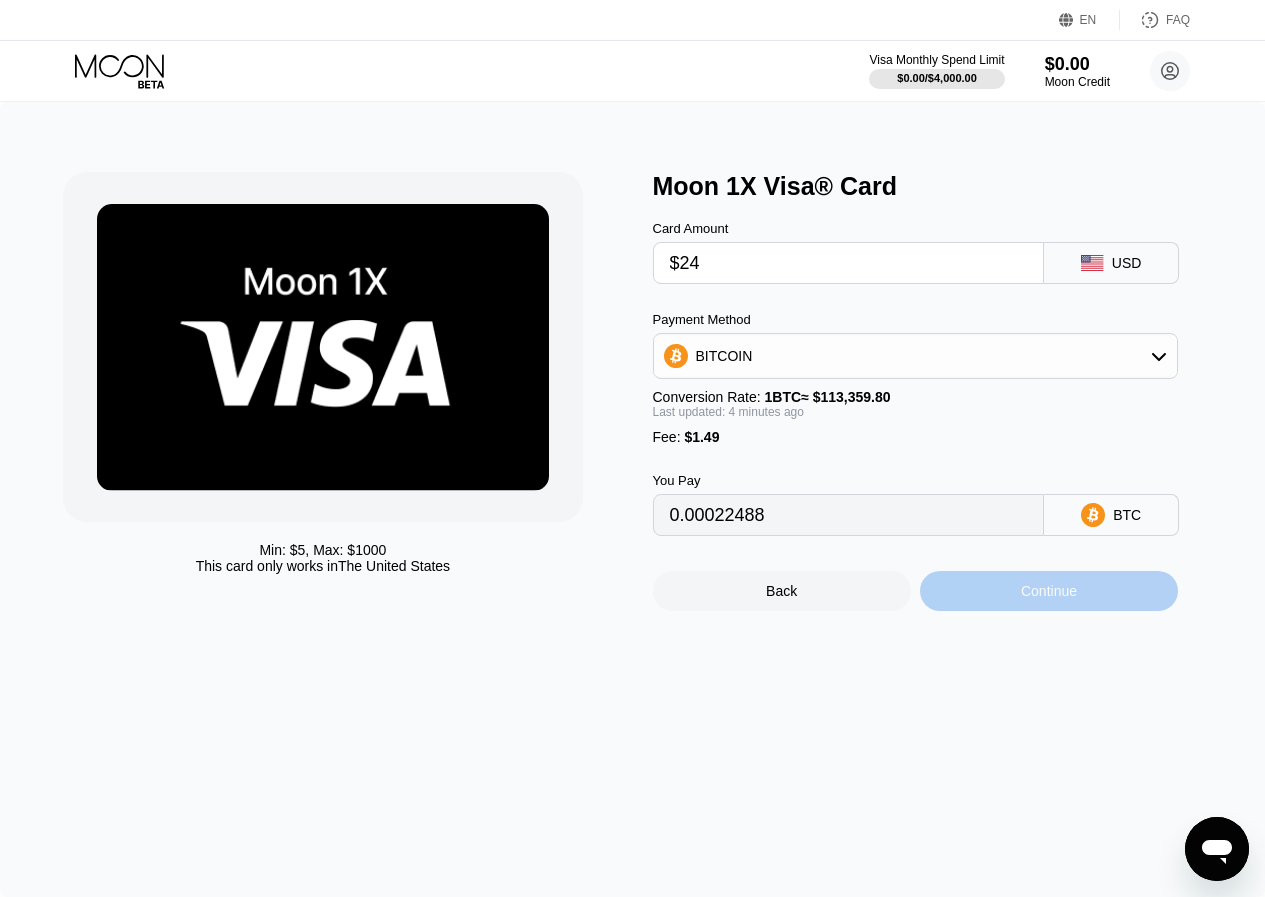 click on "Continue" at bounding box center [1049, 591] 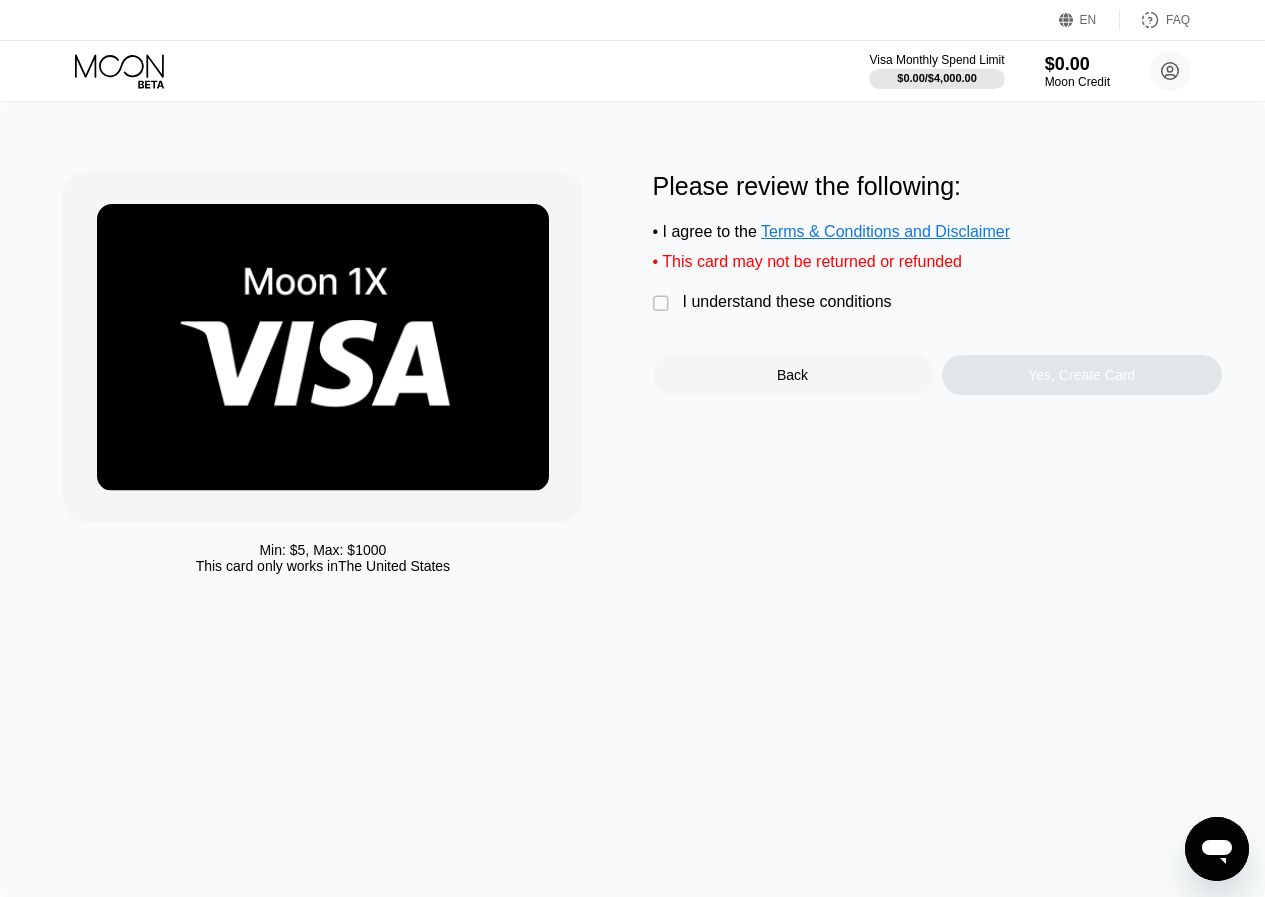 click on "" at bounding box center [663, 304] 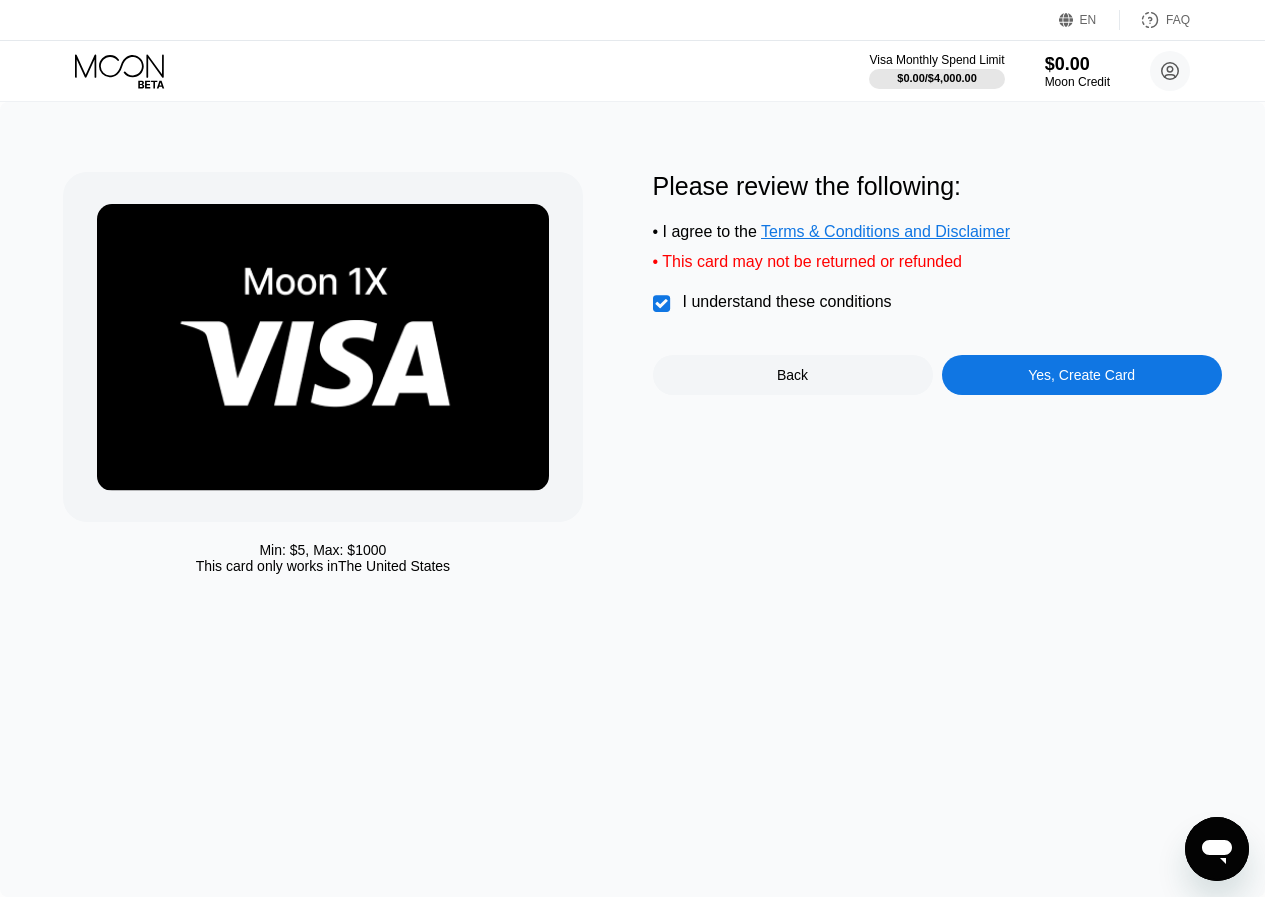 click on "Yes, Create Card" at bounding box center (1081, 375) 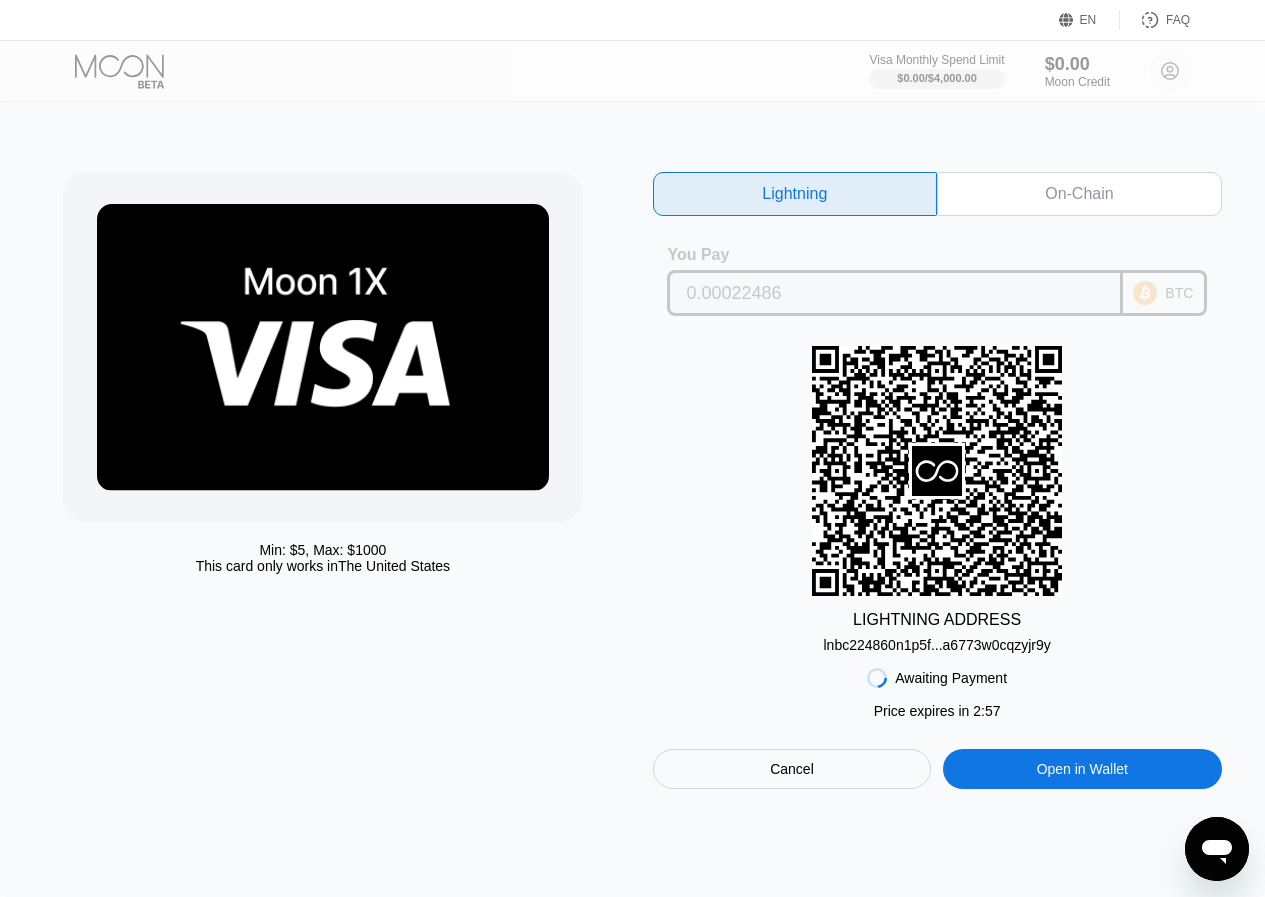click on "BTC" at bounding box center [1179, 293] 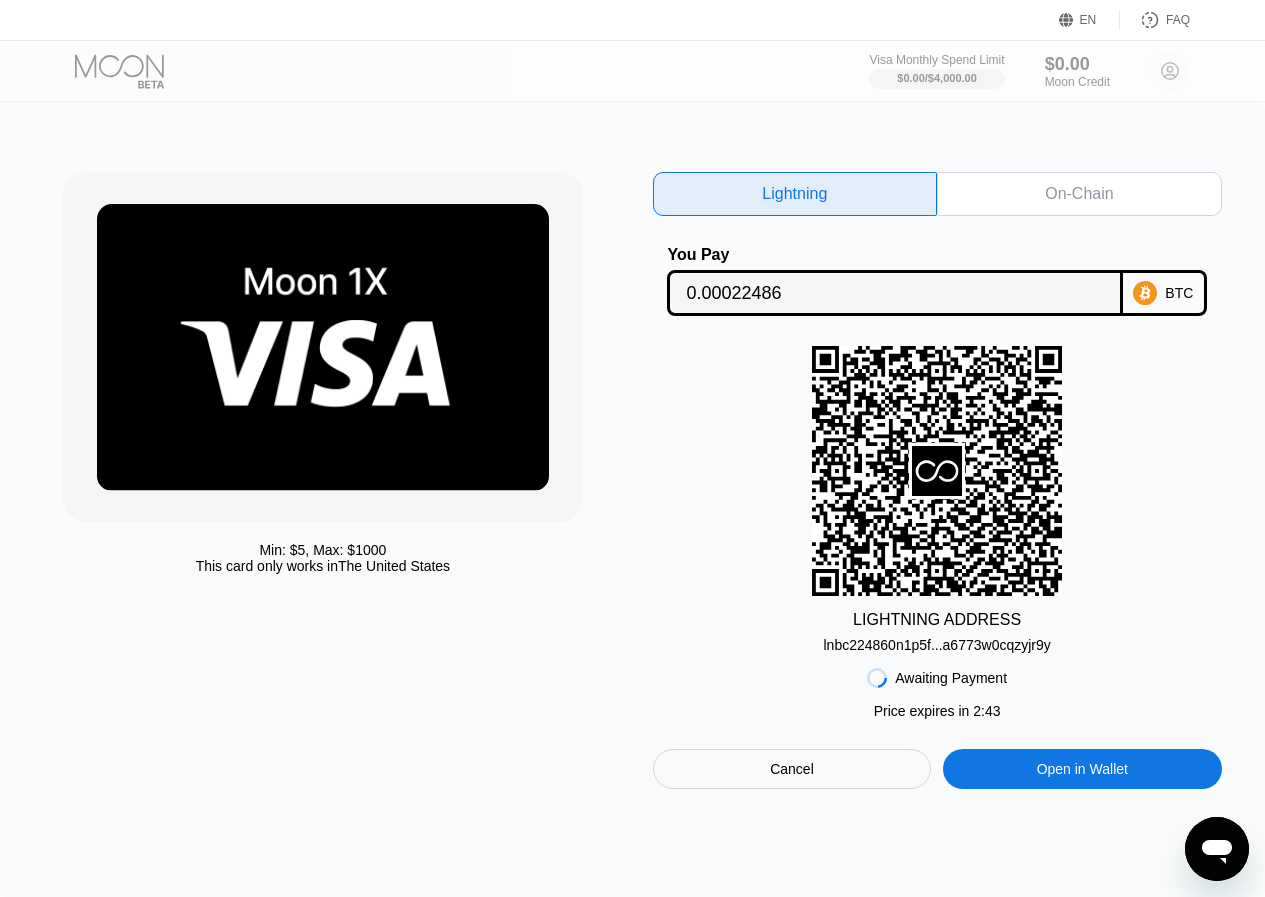 click on "On-Chain" at bounding box center [1079, 194] 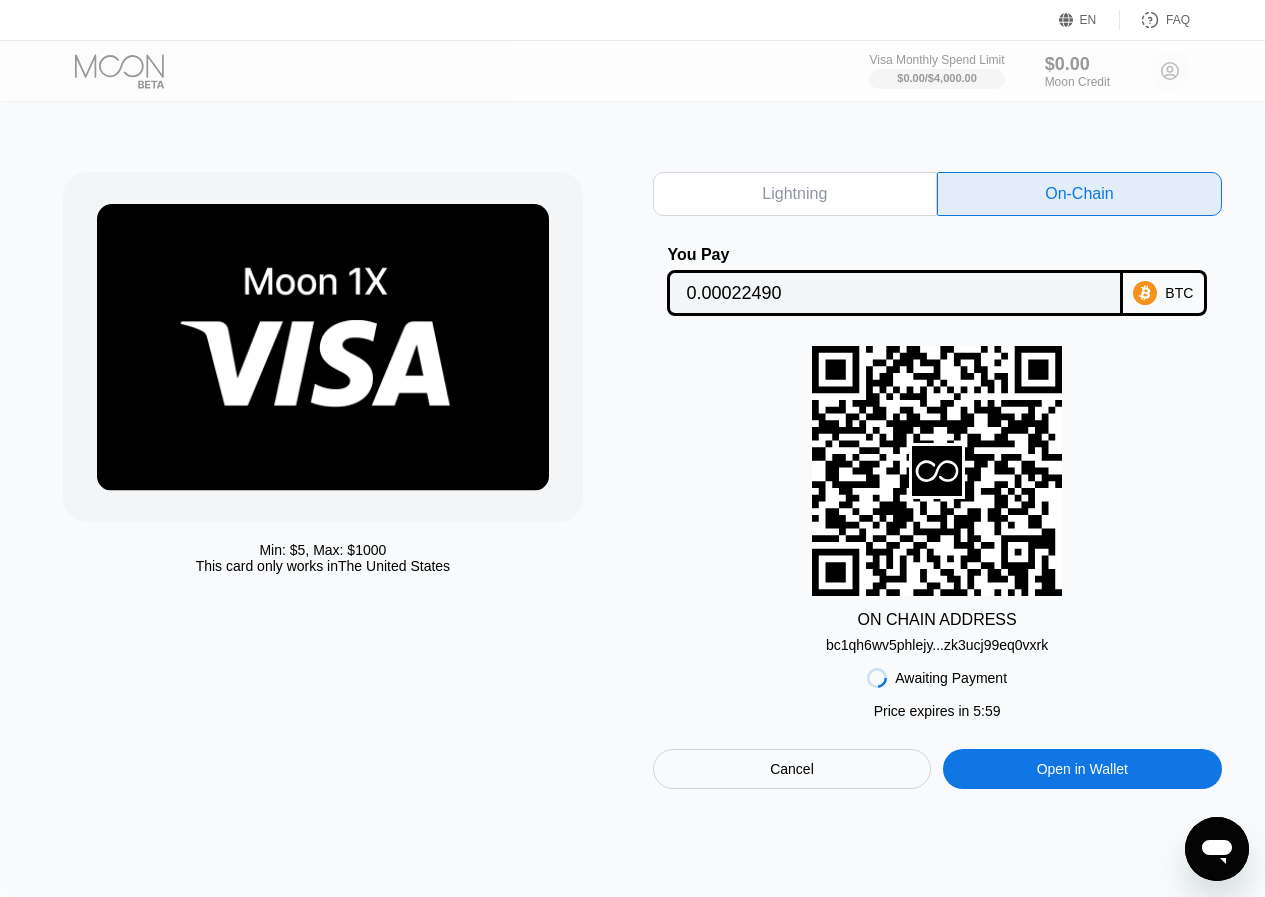 click on "bc1qh6wv5phlejy...zk3ucj99eq0vxrk" at bounding box center (937, 645) 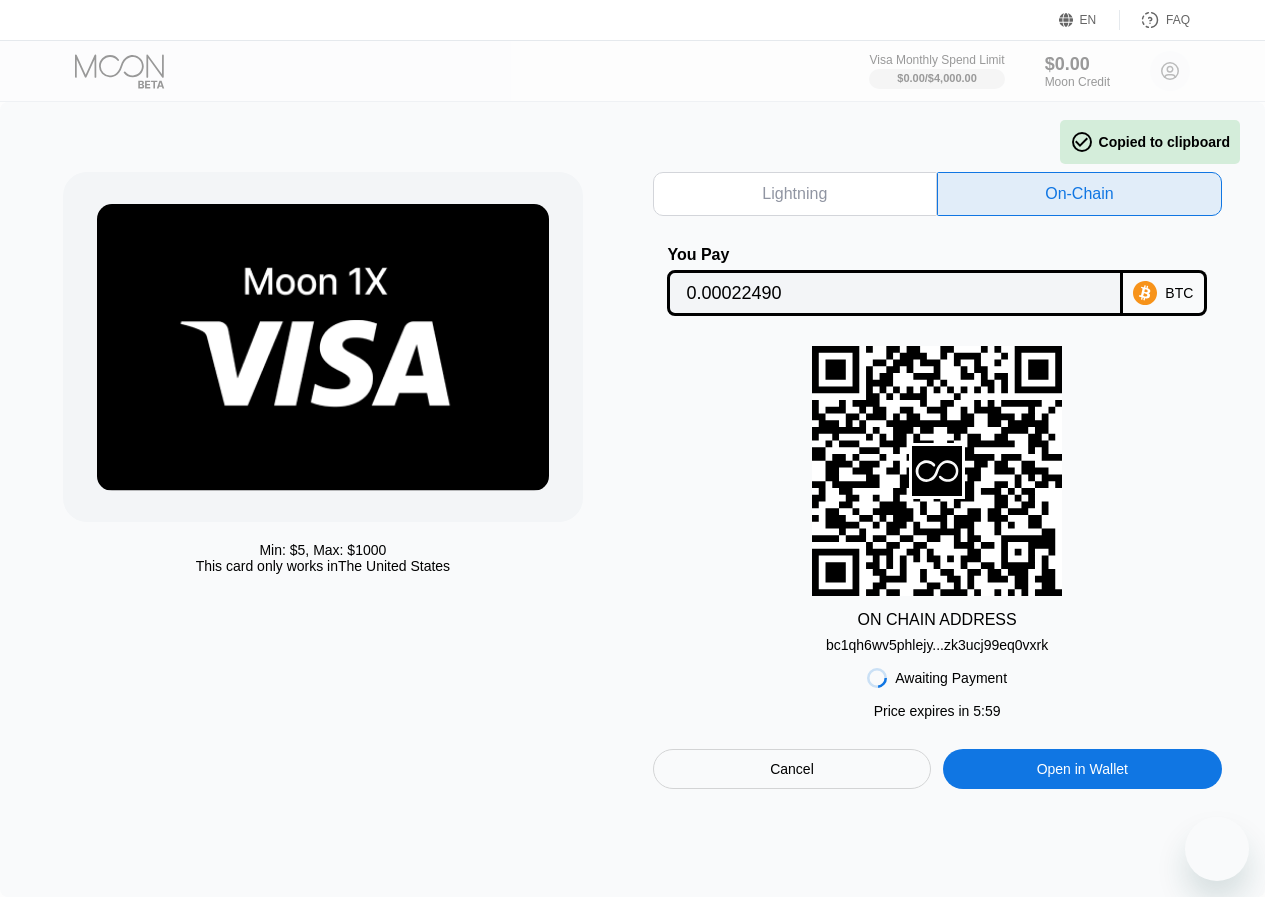 scroll, scrollTop: 0, scrollLeft: 0, axis: both 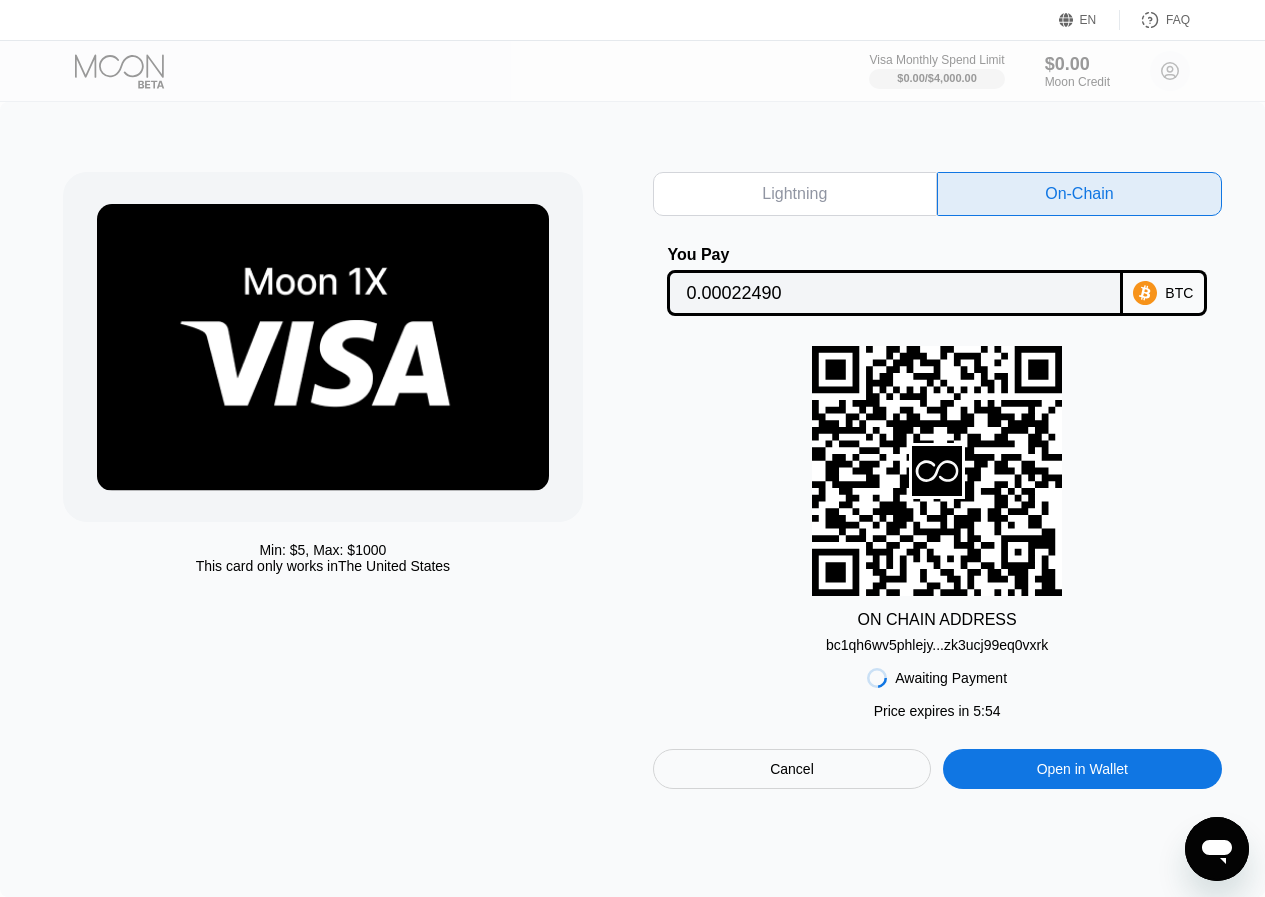 drag, startPoint x: 1162, startPoint y: 299, endPoint x: 971, endPoint y: 295, distance: 191.04189 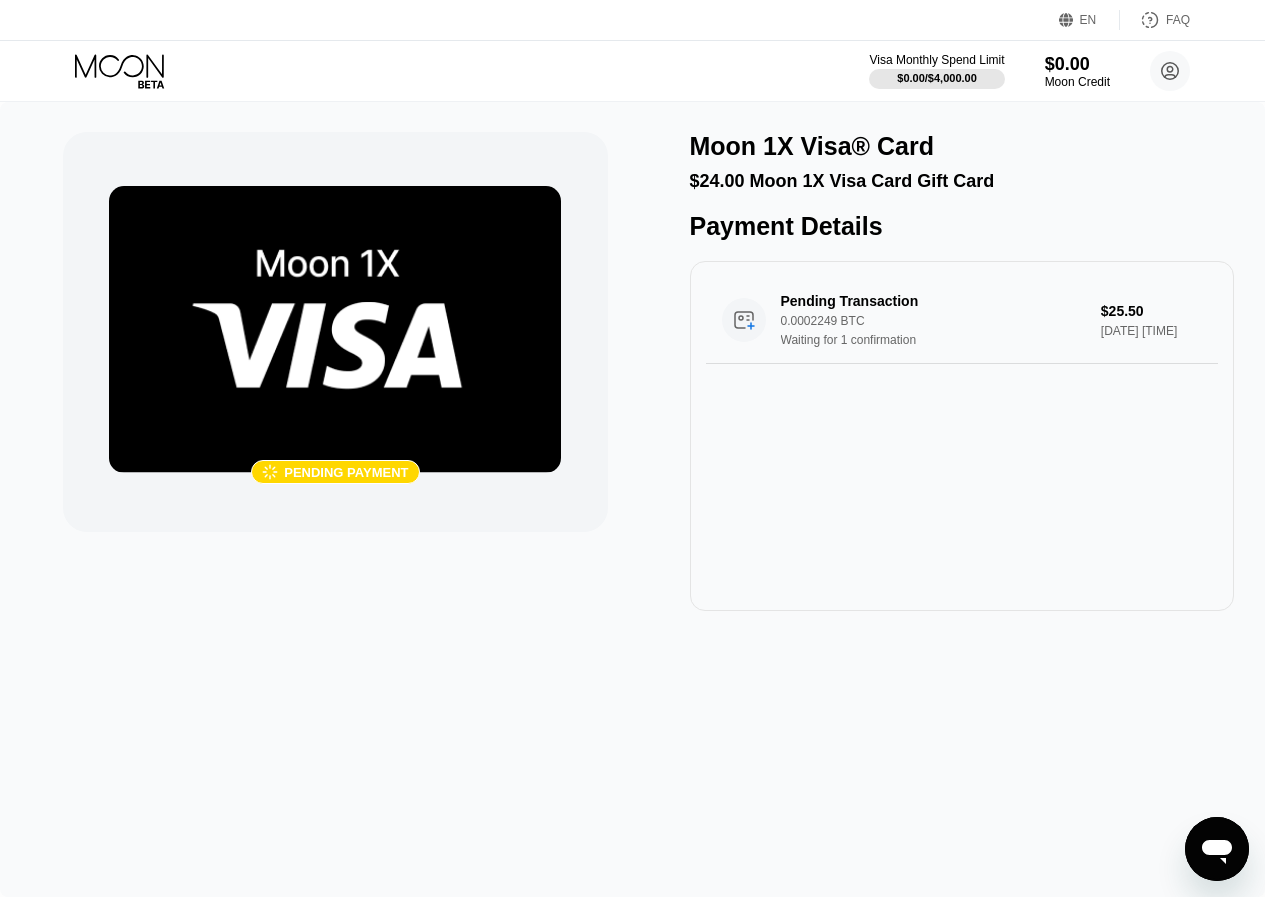 scroll, scrollTop: 0, scrollLeft: 0, axis: both 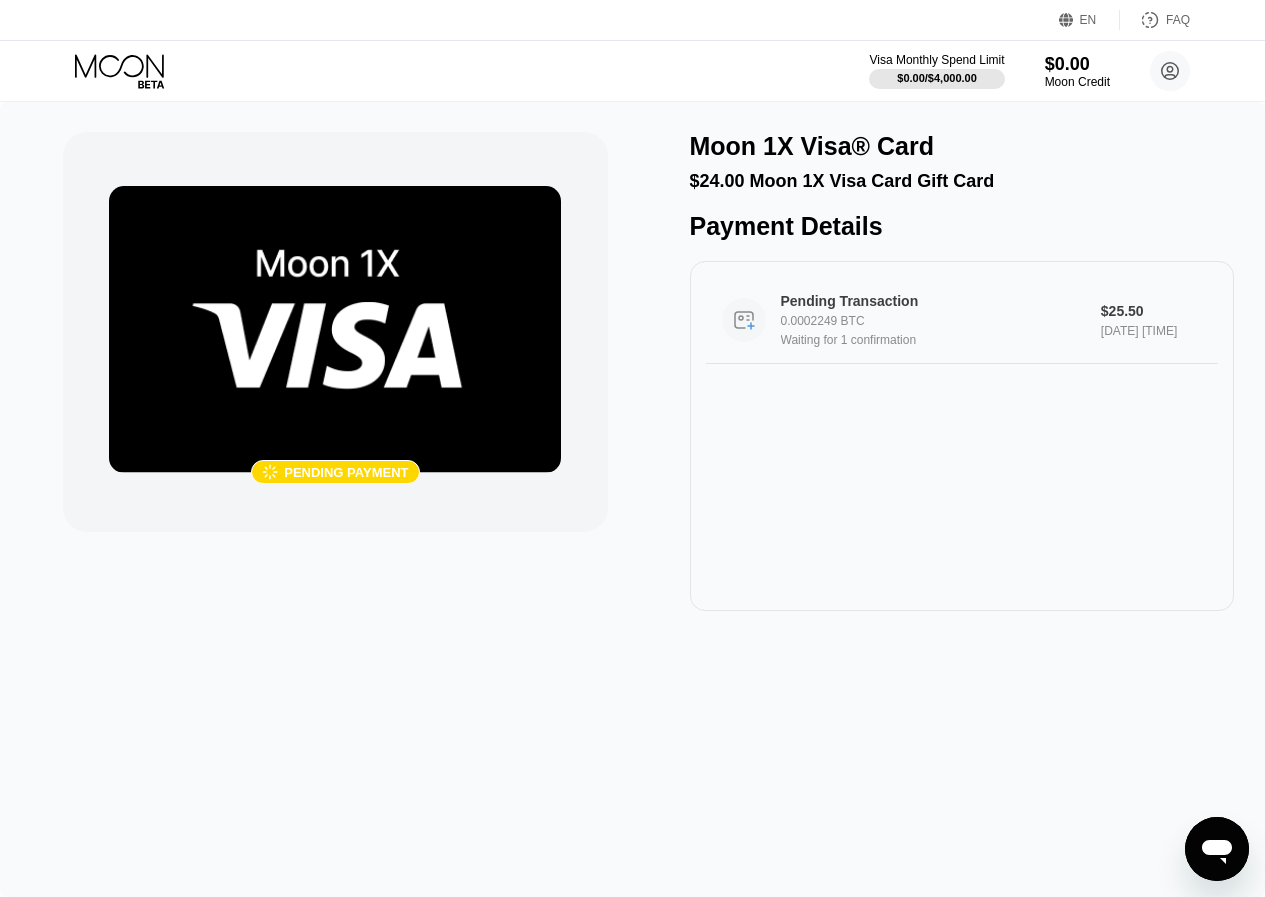 click on "0.0002249 BTC" at bounding box center (944, 321) 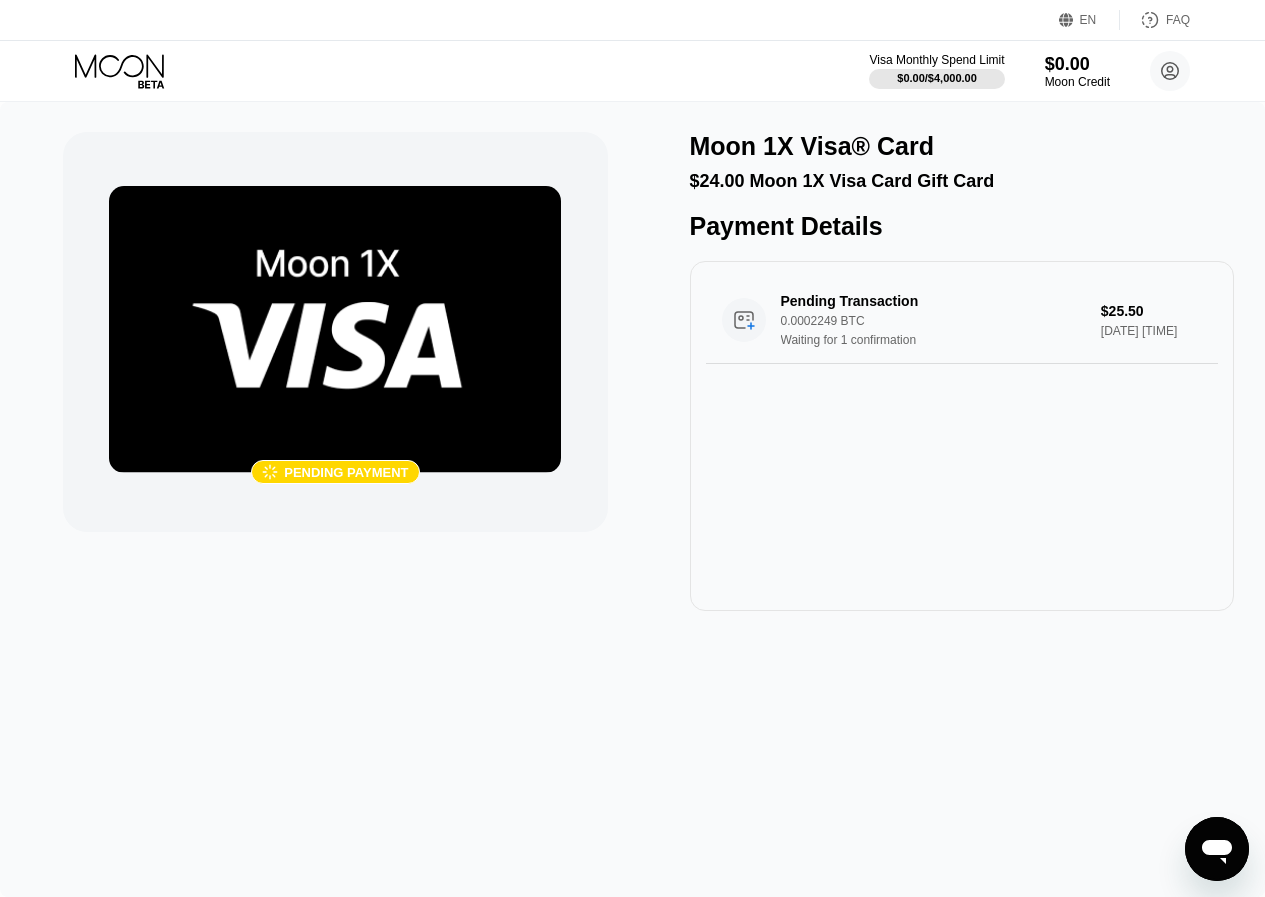 click at bounding box center (335, 329) 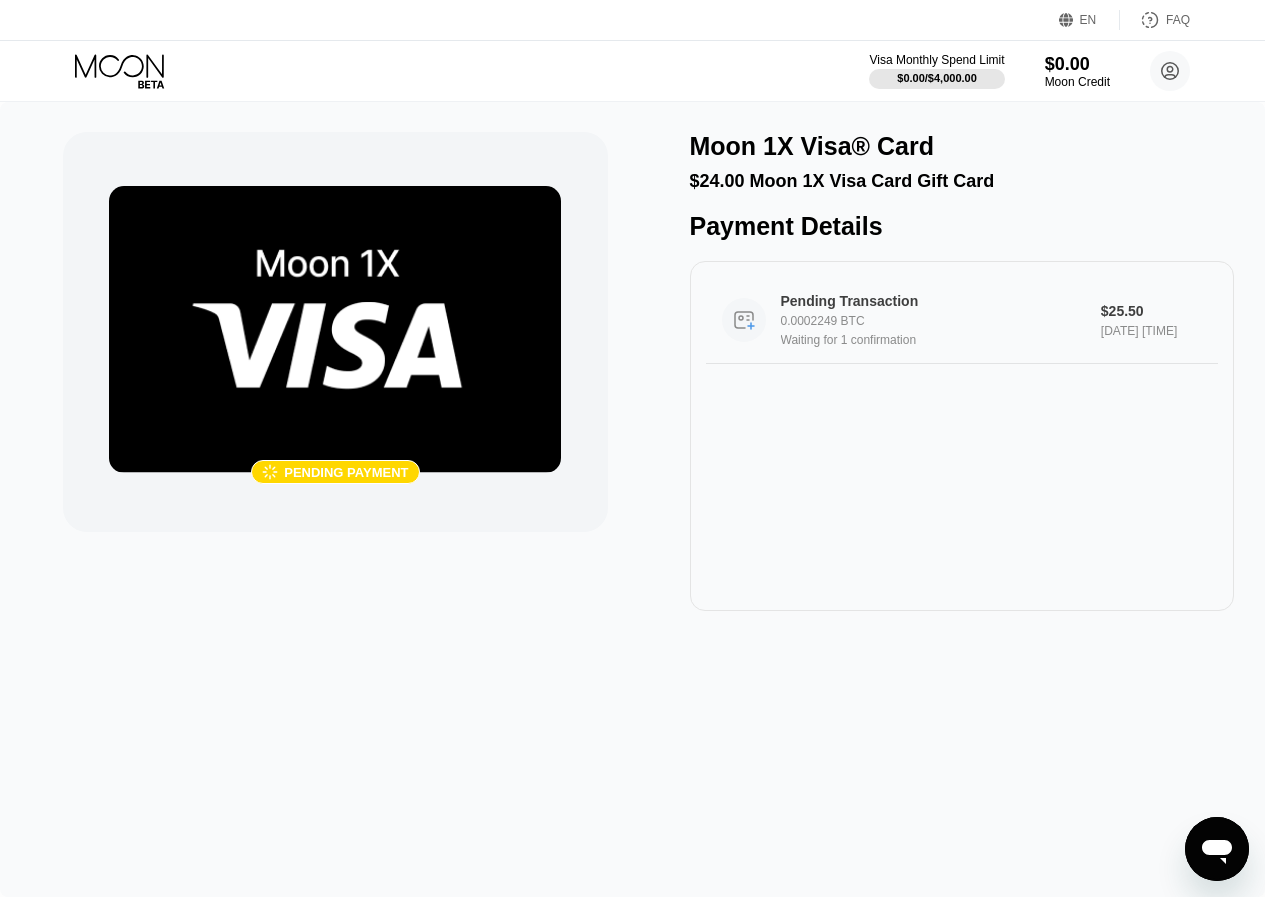 click on "0.0002249 BTC" at bounding box center [944, 321] 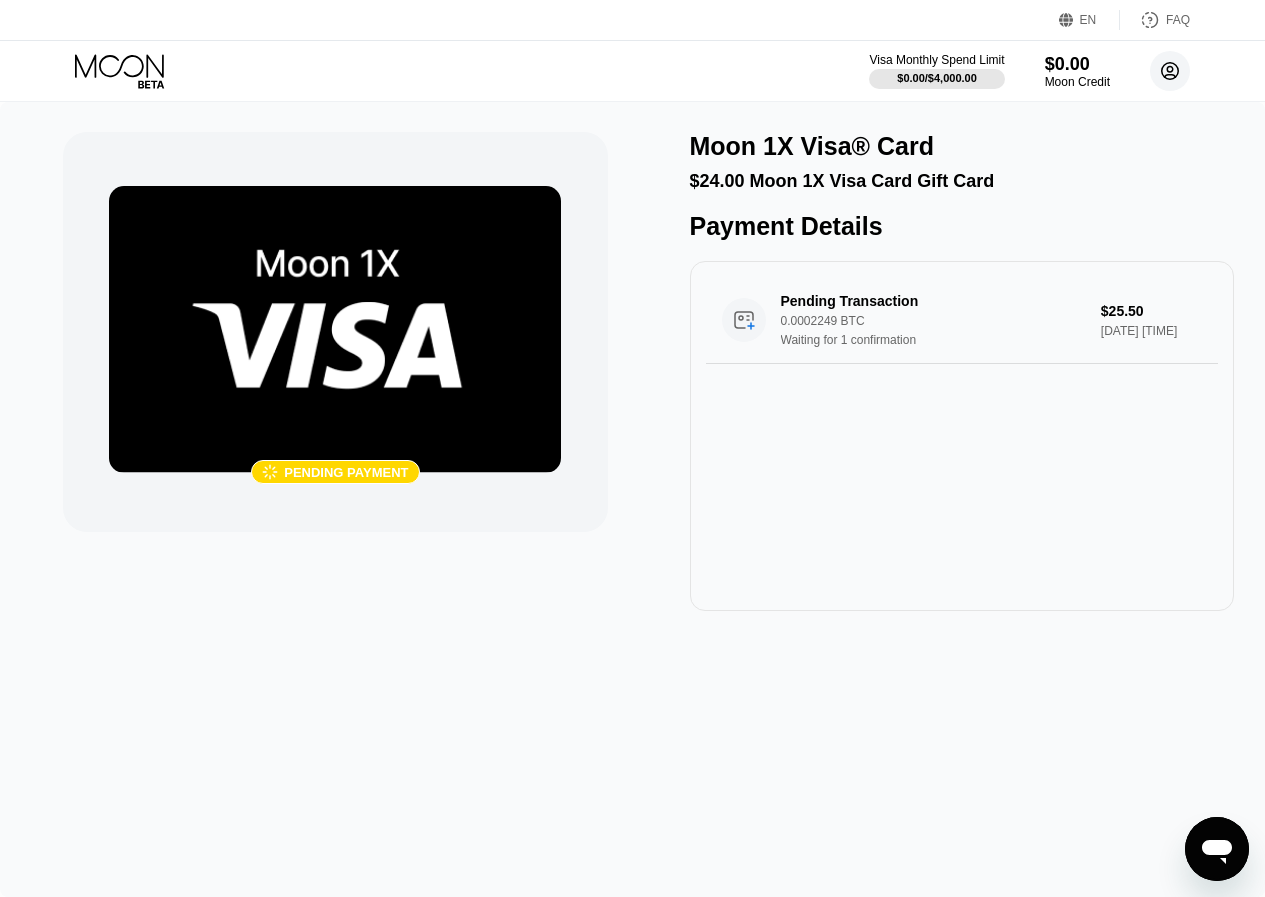 drag, startPoint x: 1167, startPoint y: 76, endPoint x: 1201, endPoint y: 473, distance: 398.45325 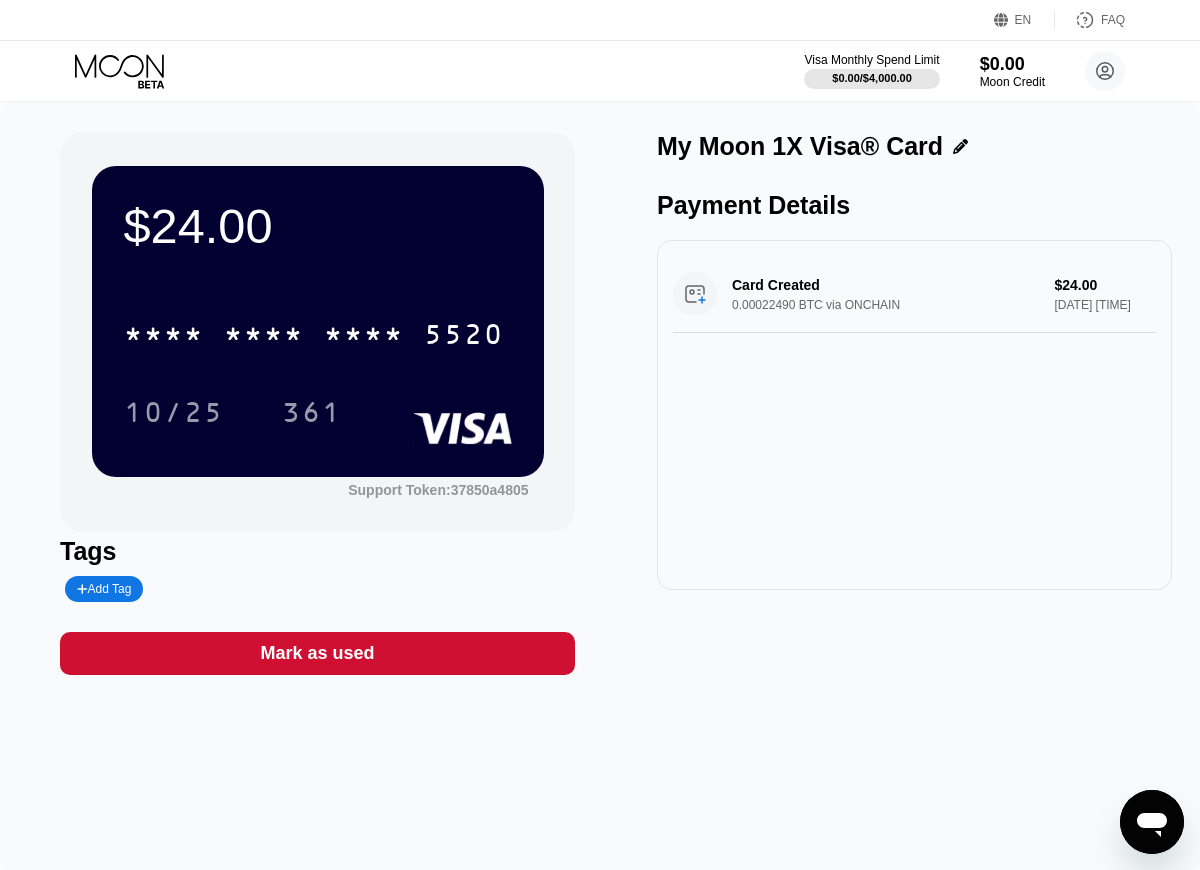 click 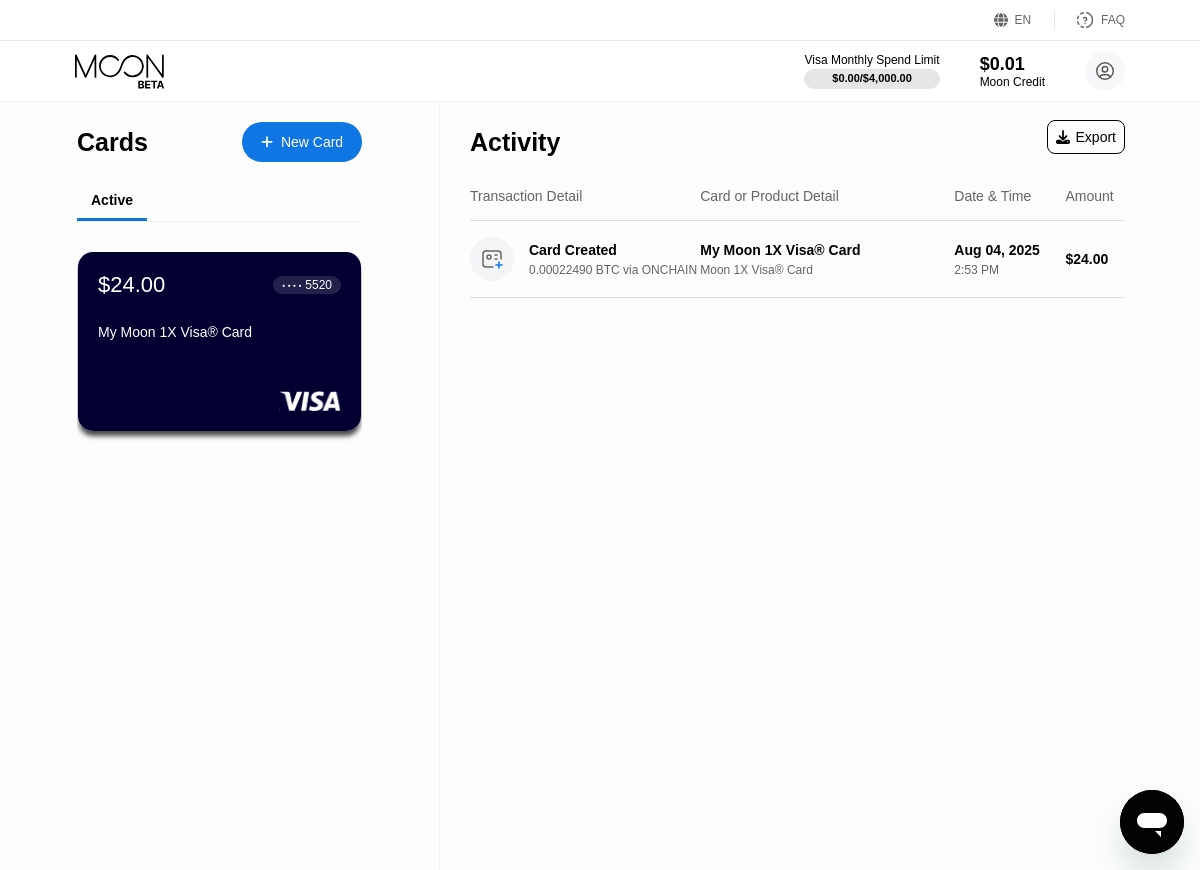 click 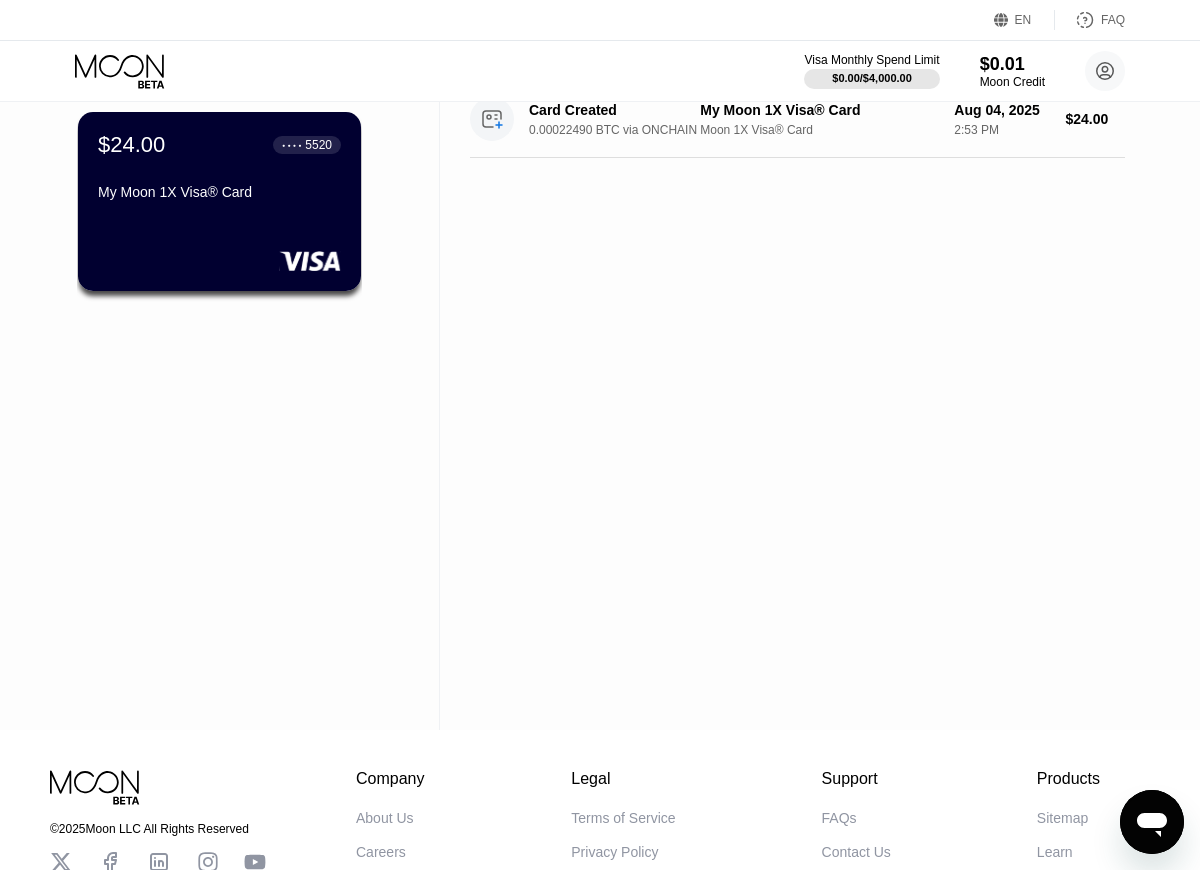 scroll, scrollTop: 0, scrollLeft: 0, axis: both 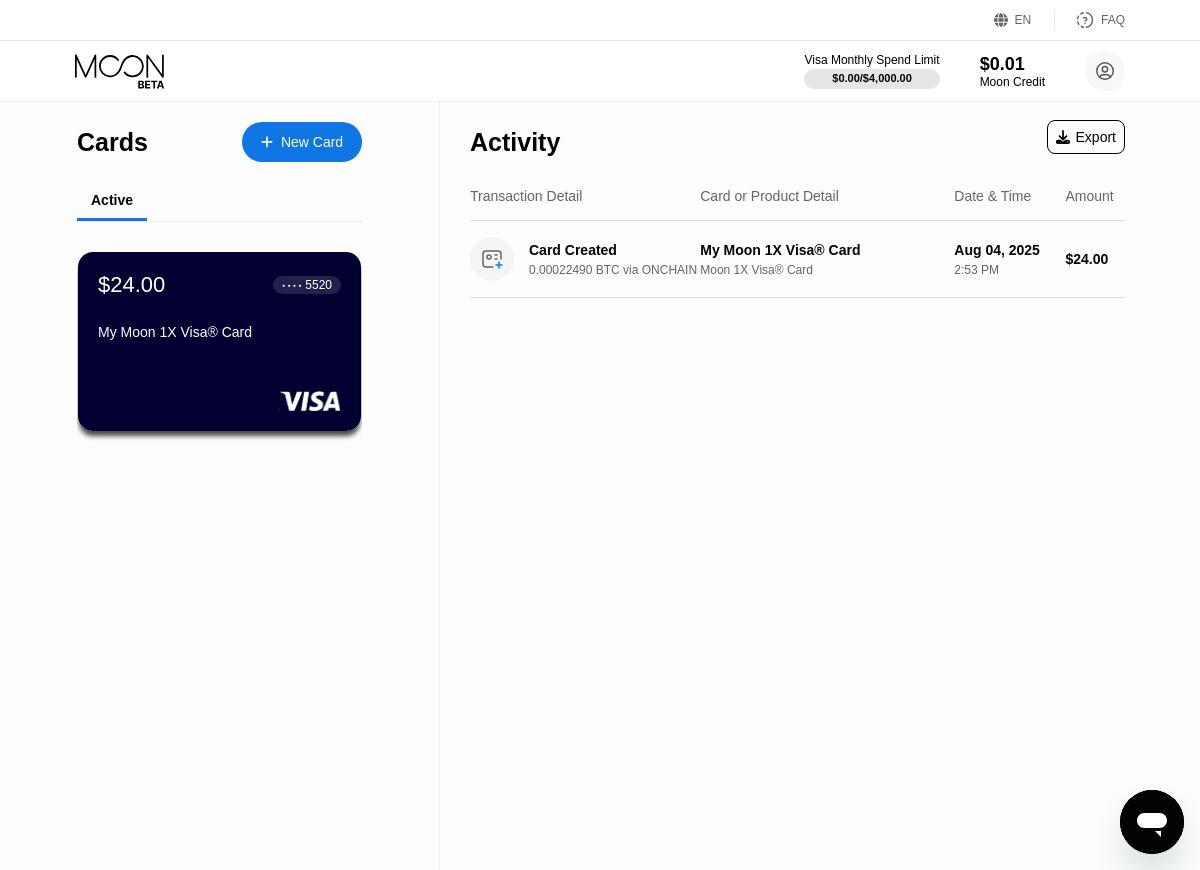 click 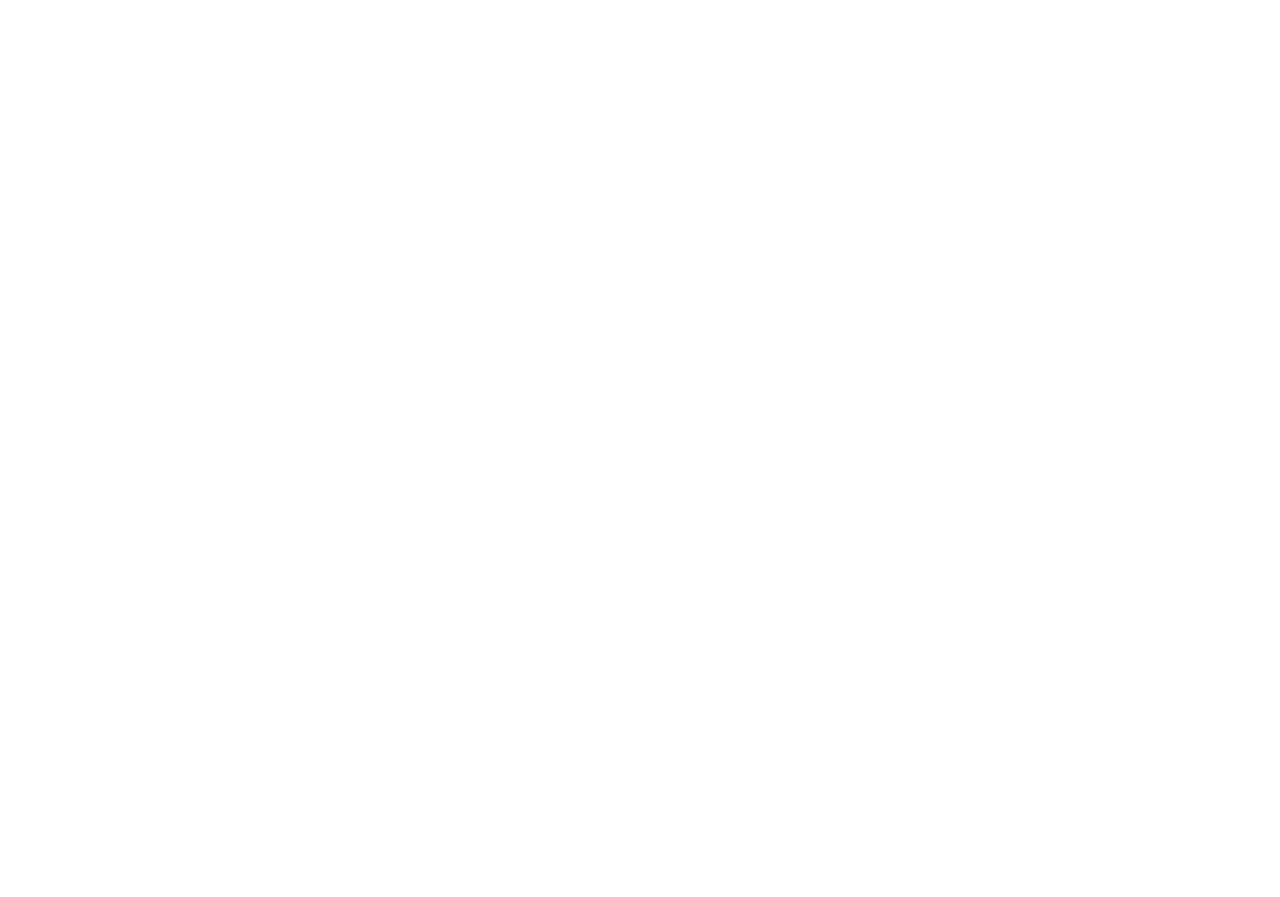 scroll, scrollTop: 0, scrollLeft: 0, axis: both 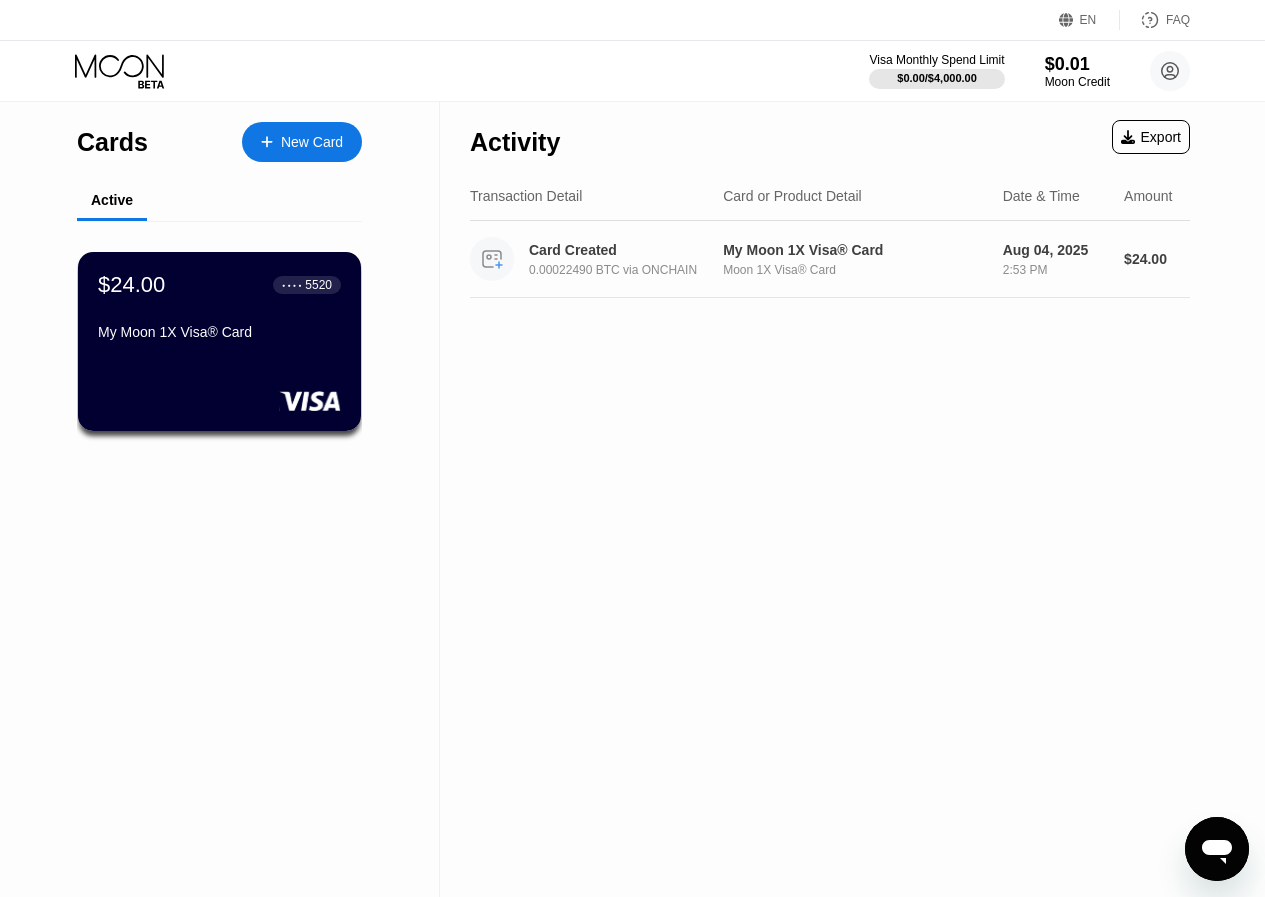 click on "Card Created 0.00022490 BTC via ONCHAIN" at bounding box center (635, 259) 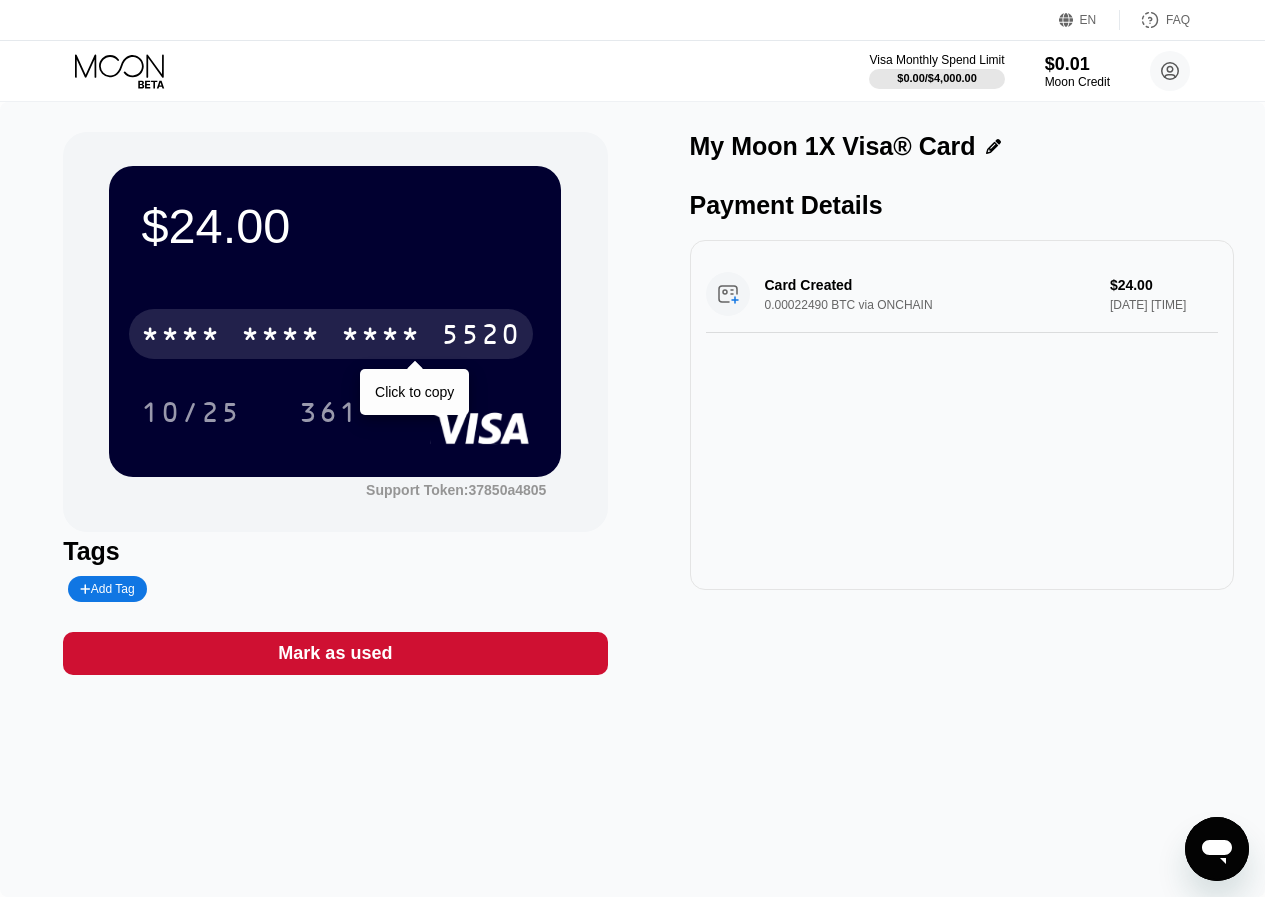click on "* * * *" at bounding box center (381, 337) 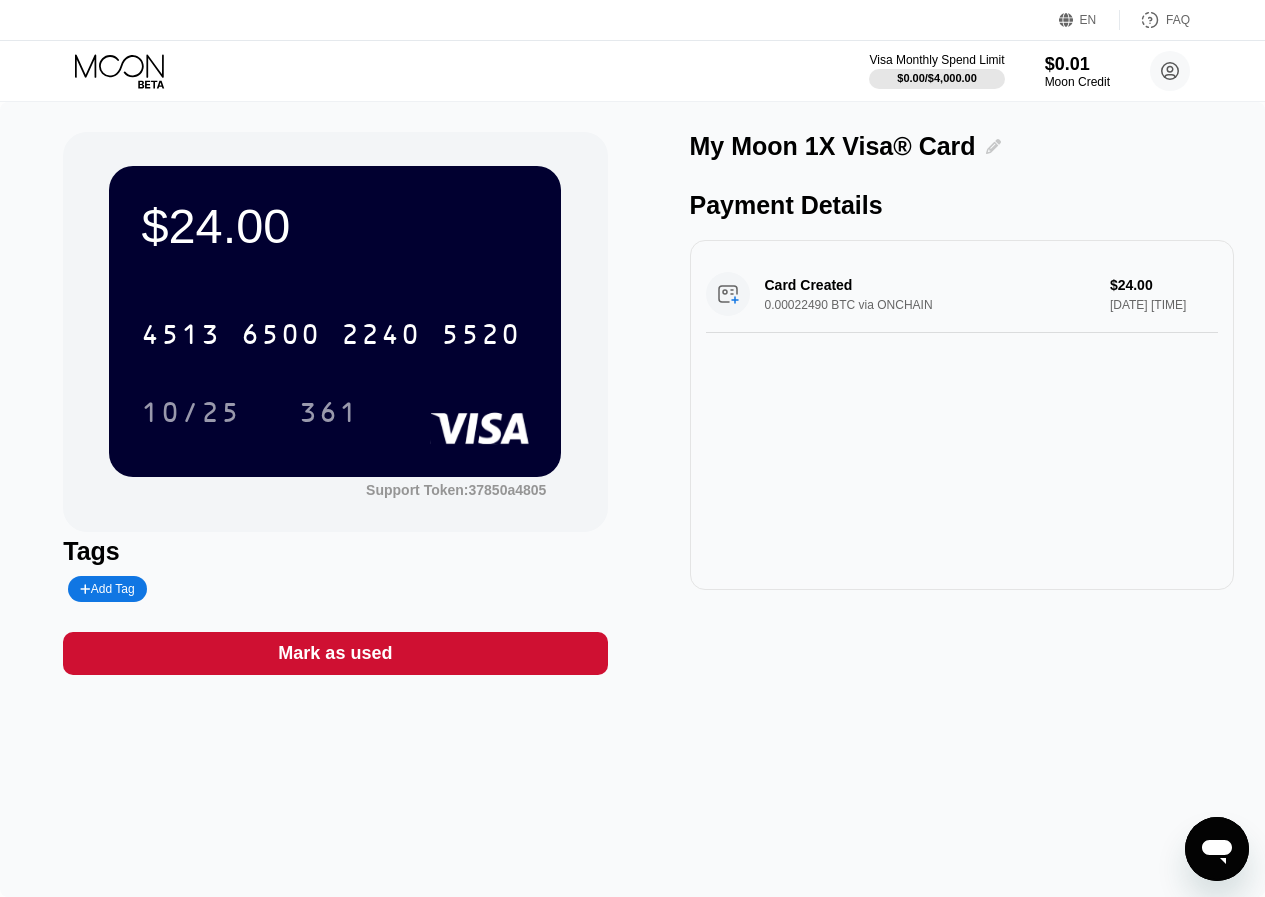 click 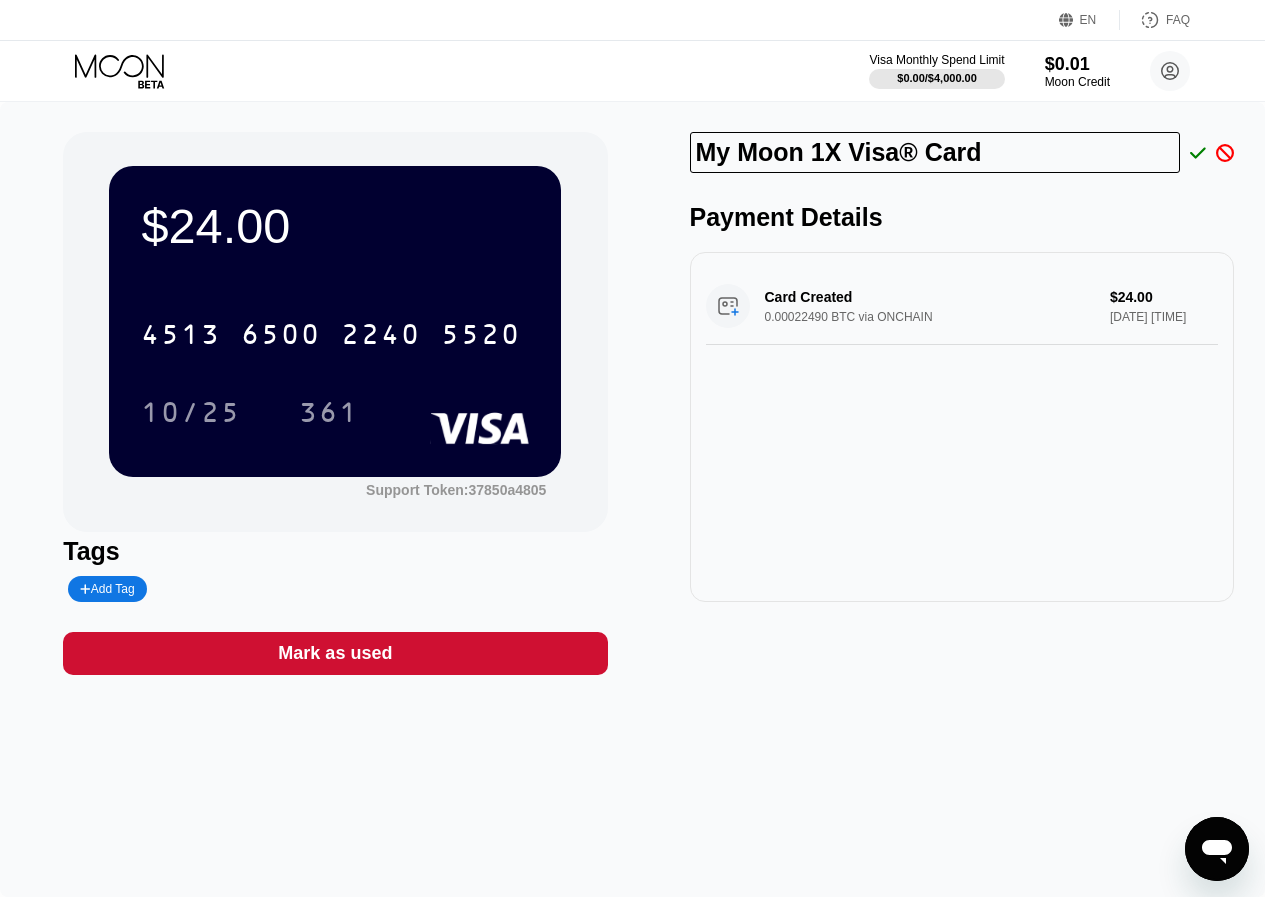 drag, startPoint x: 986, startPoint y: 162, endPoint x: 538, endPoint y: 160, distance: 448.00446 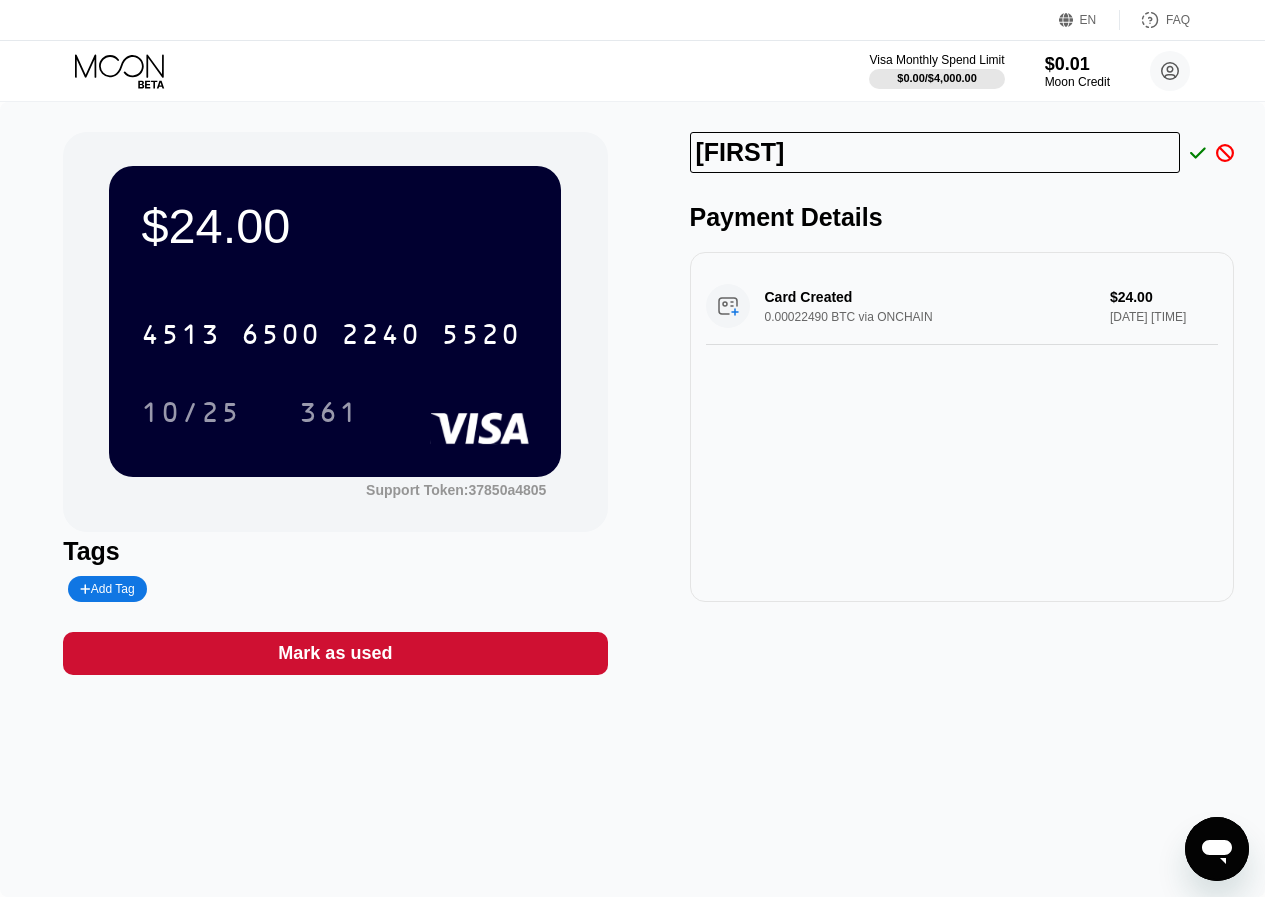 type on "olivier" 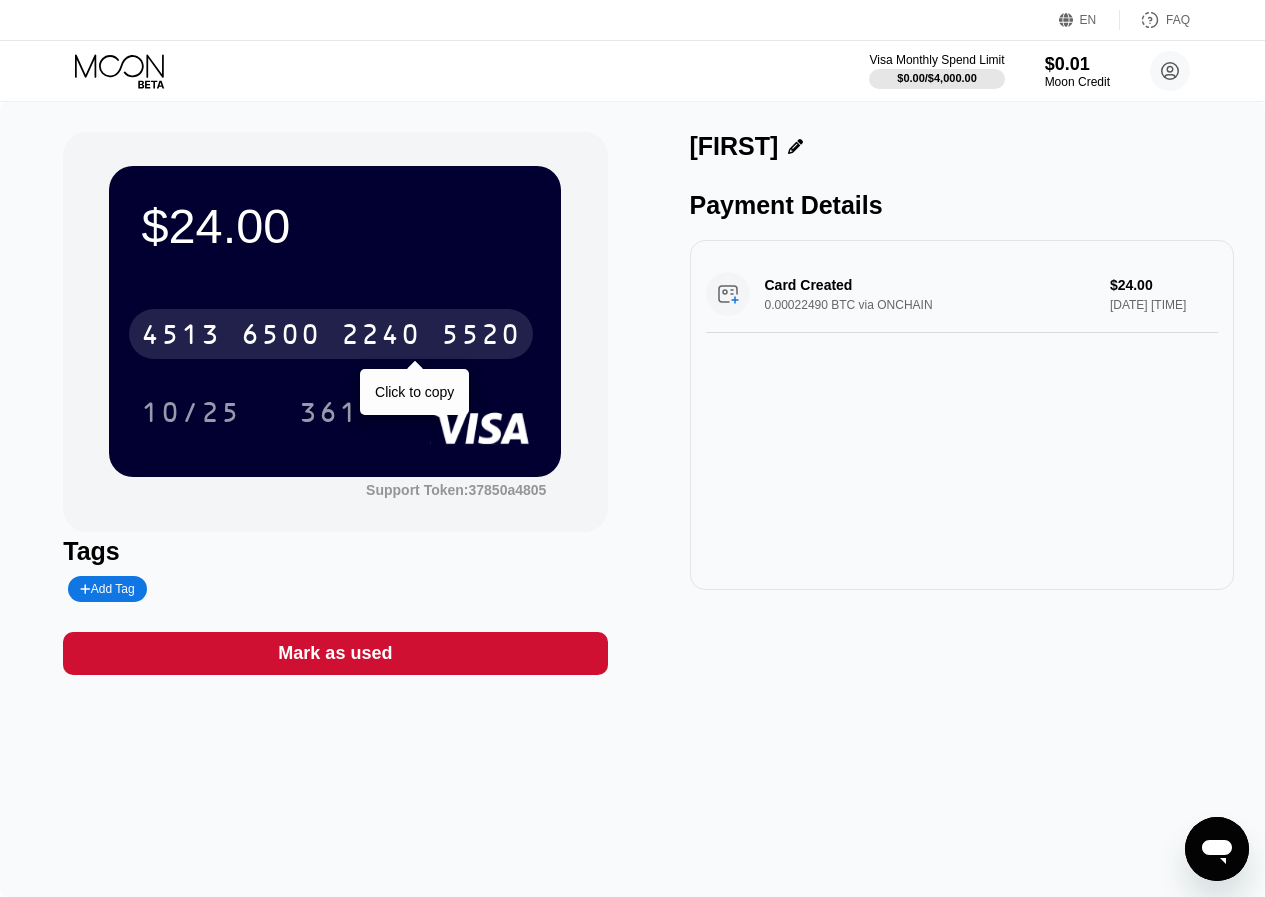 click on "6500" at bounding box center [281, 337] 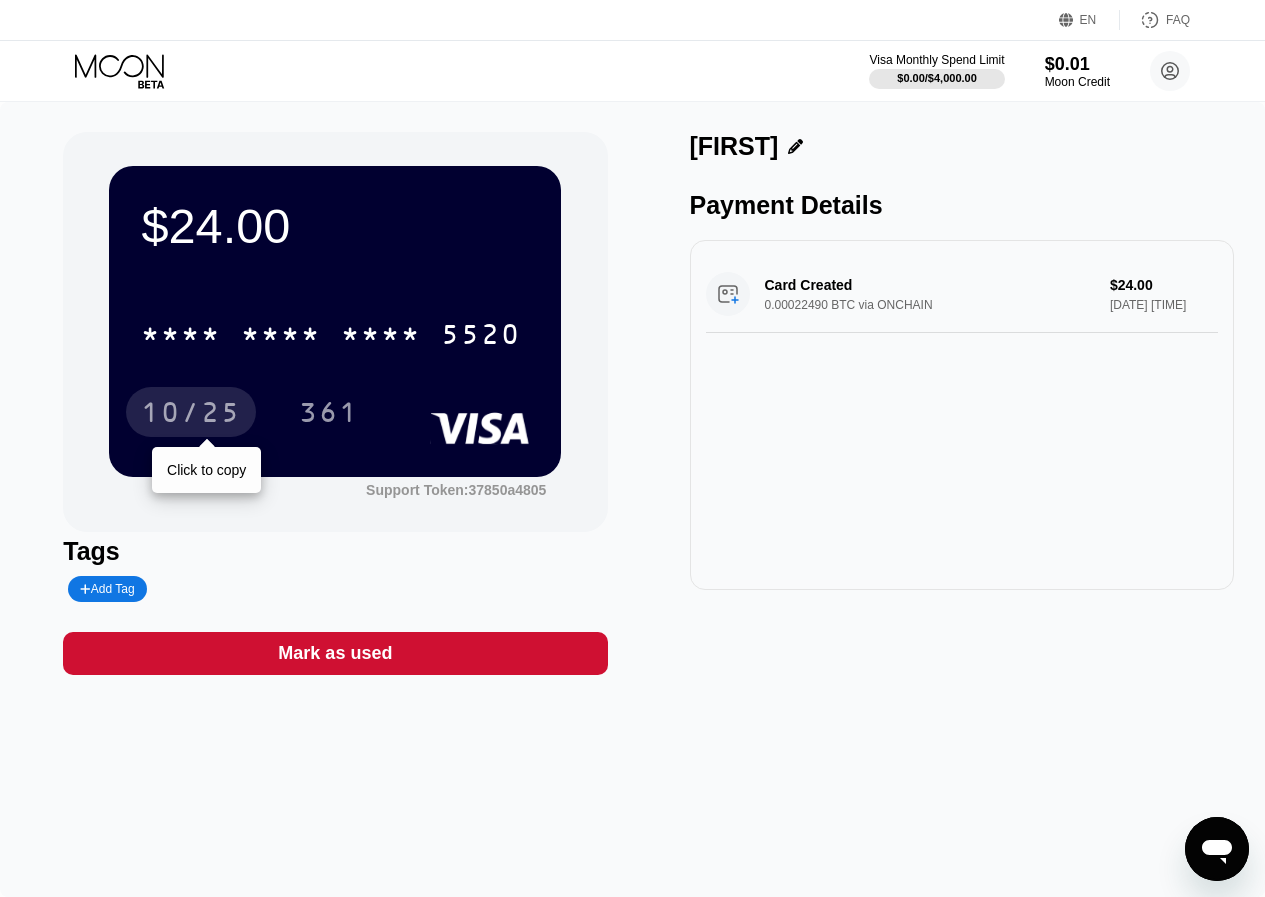 click on "10/25" at bounding box center (191, 415) 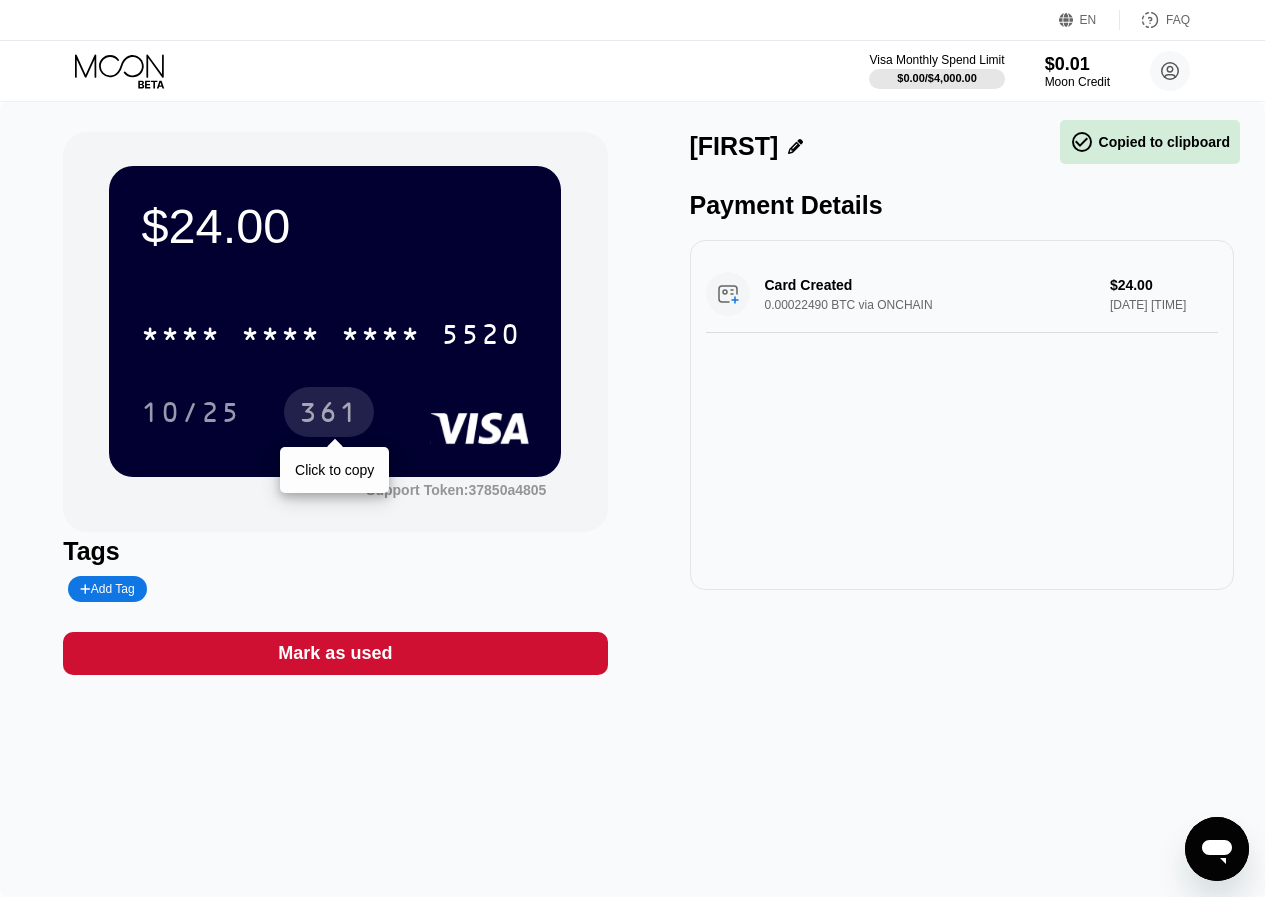 click on "361" at bounding box center (329, 415) 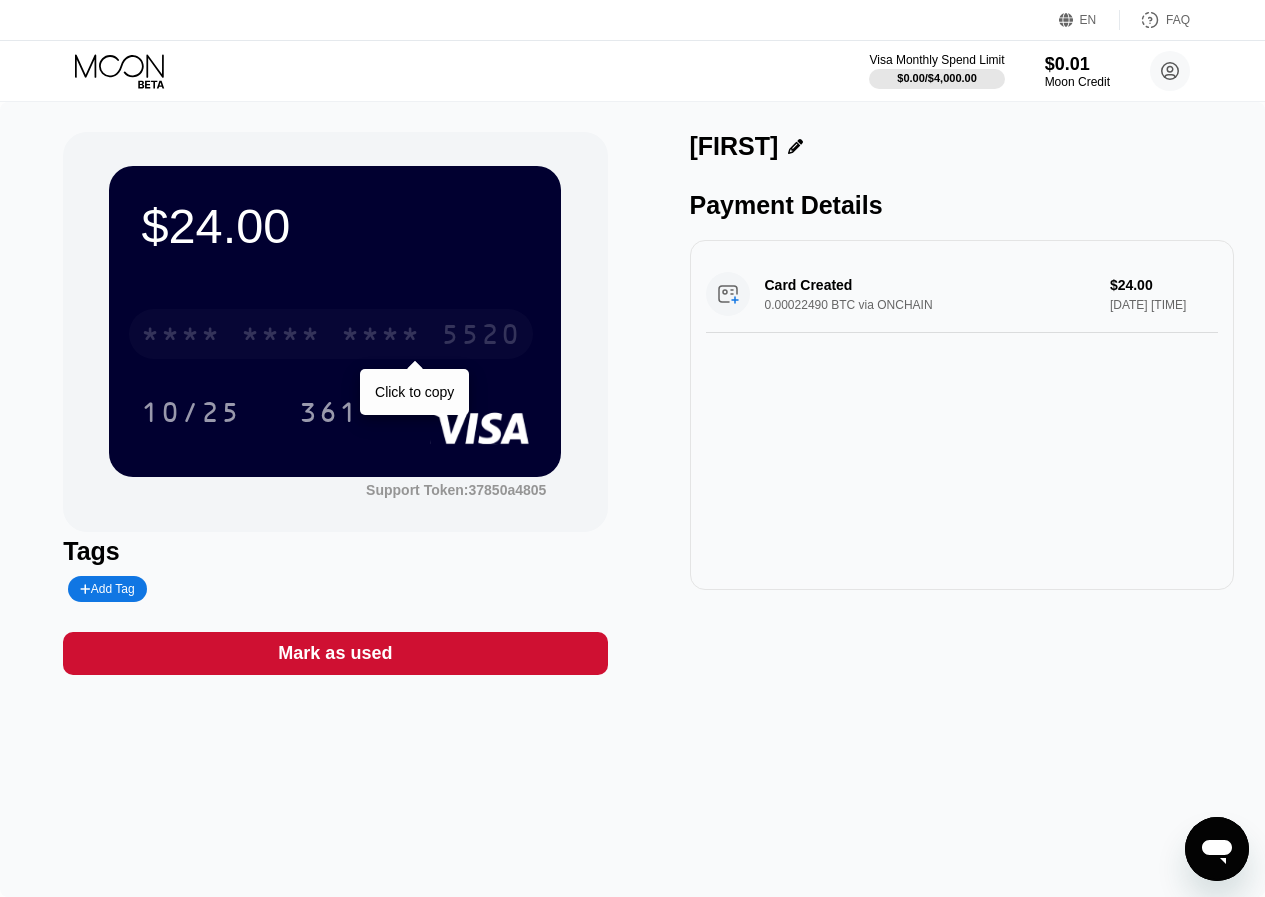 click on "* * * *" at bounding box center [281, 337] 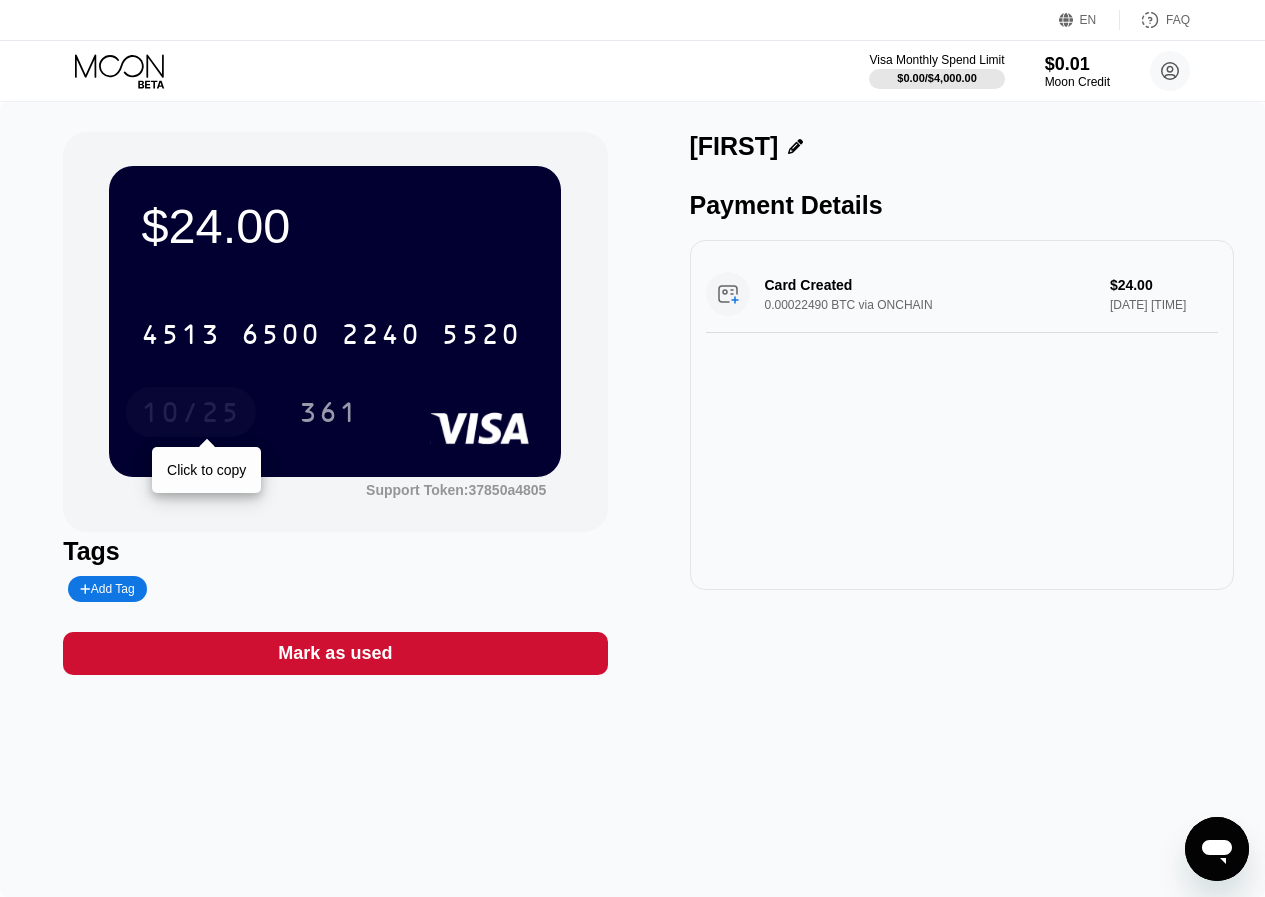 click on "10/25" at bounding box center (191, 415) 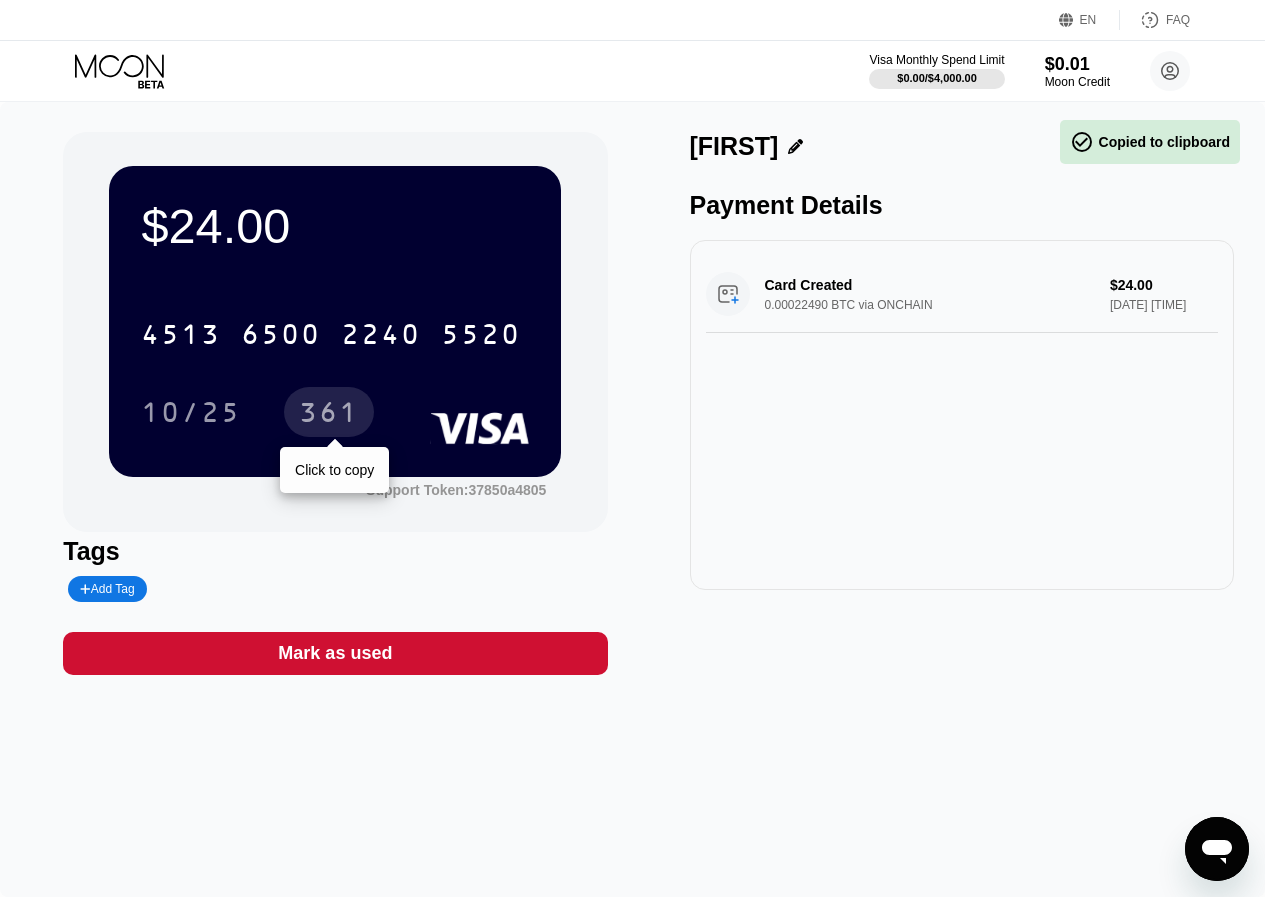 click on "361" at bounding box center [329, 415] 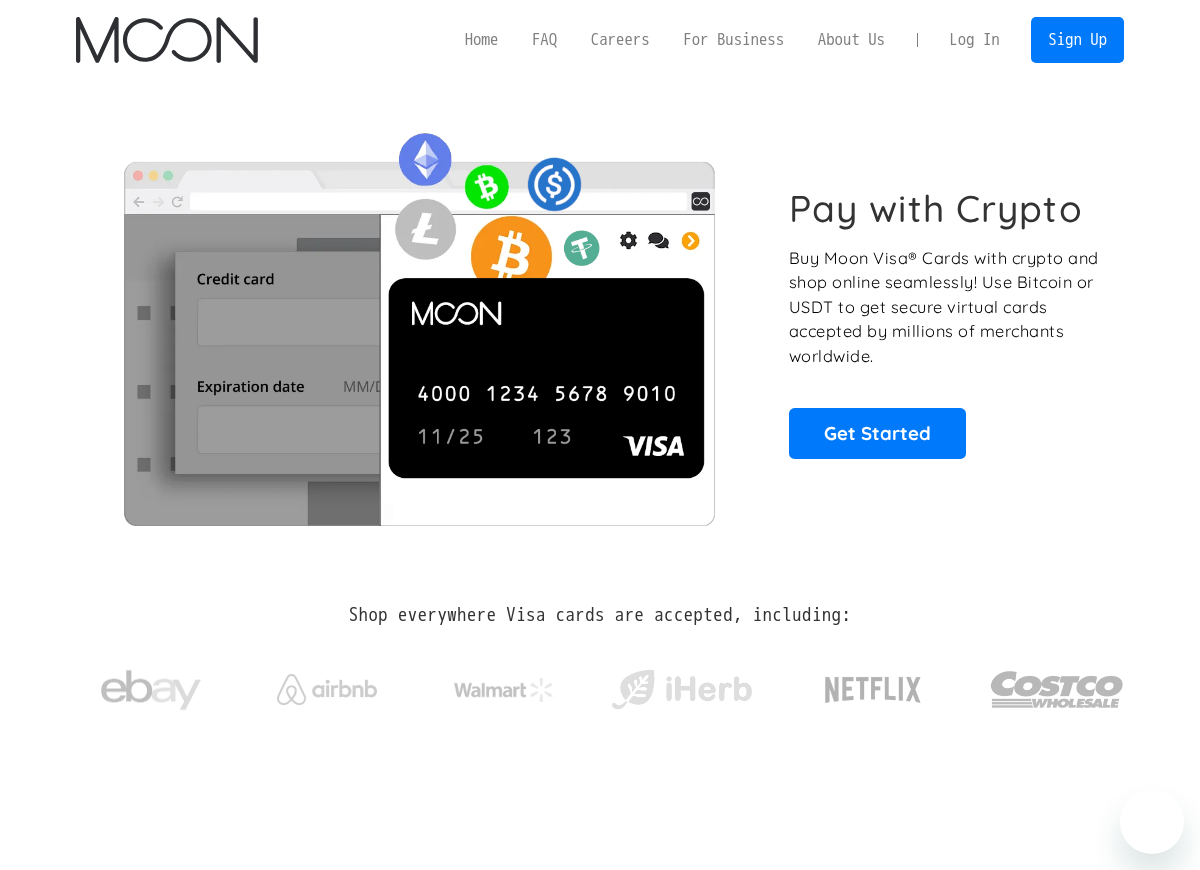 scroll, scrollTop: 0, scrollLeft: 0, axis: both 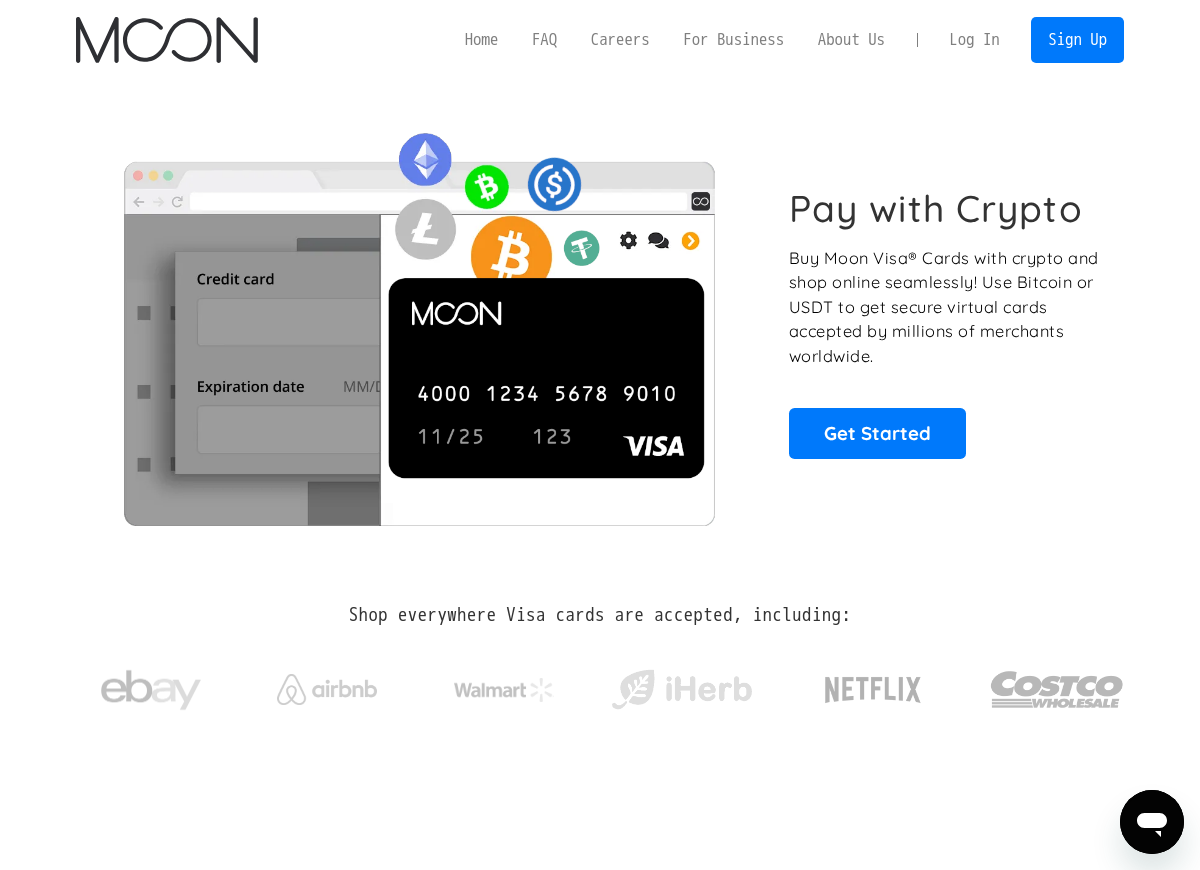 click on "Home" at bounding box center (481, 39) 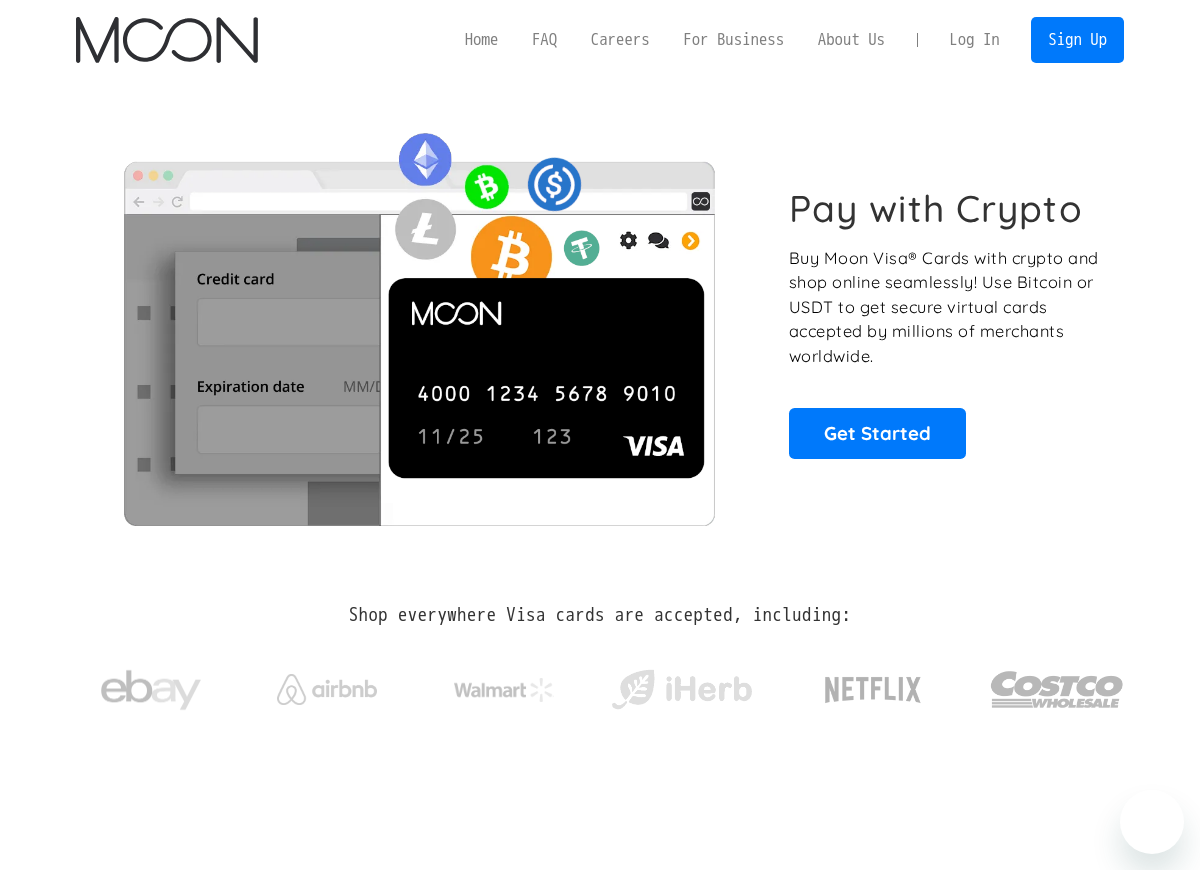 scroll, scrollTop: 0, scrollLeft: 0, axis: both 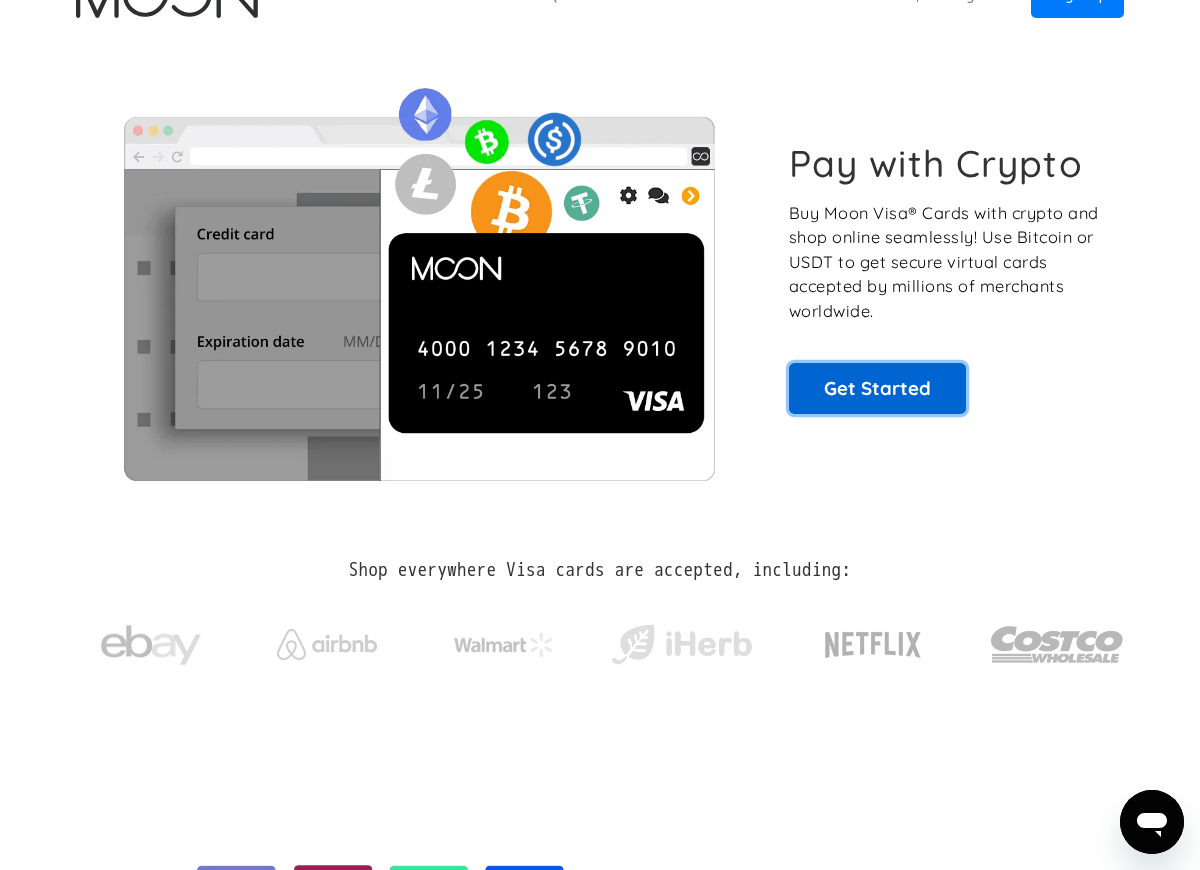 click on "Get Started" at bounding box center (877, 388) 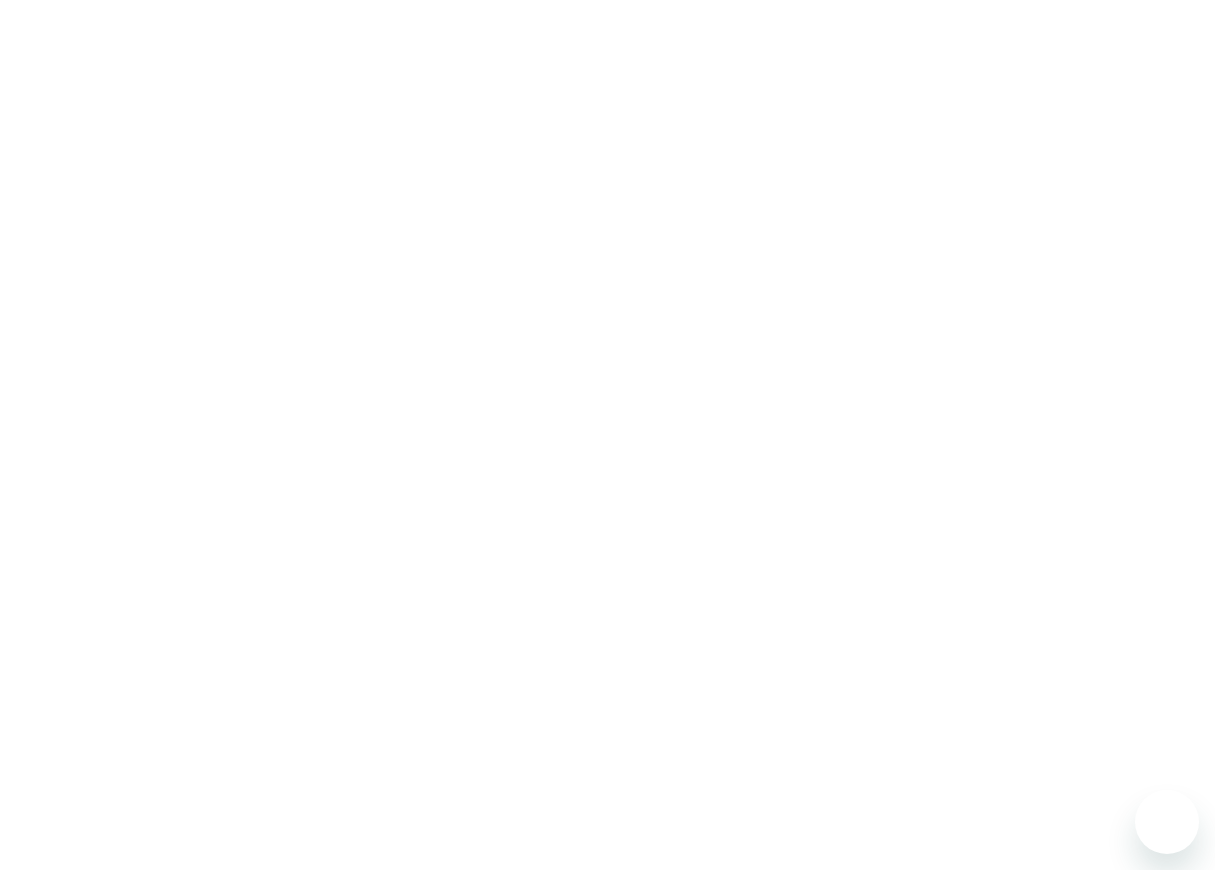 scroll, scrollTop: 0, scrollLeft: 0, axis: both 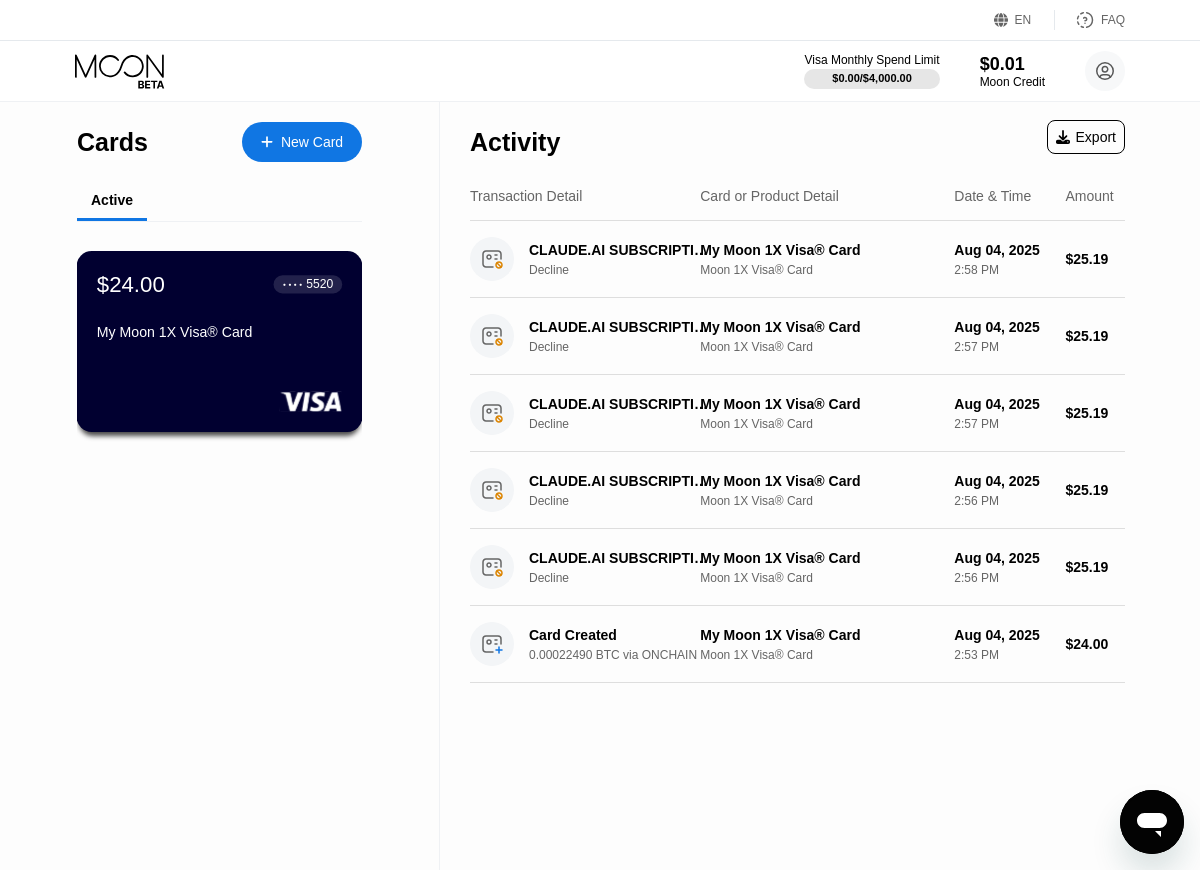 click on "$24.00 ● ● ● ● [CARD] My Moon 1X Visa® Card" at bounding box center (220, 341) 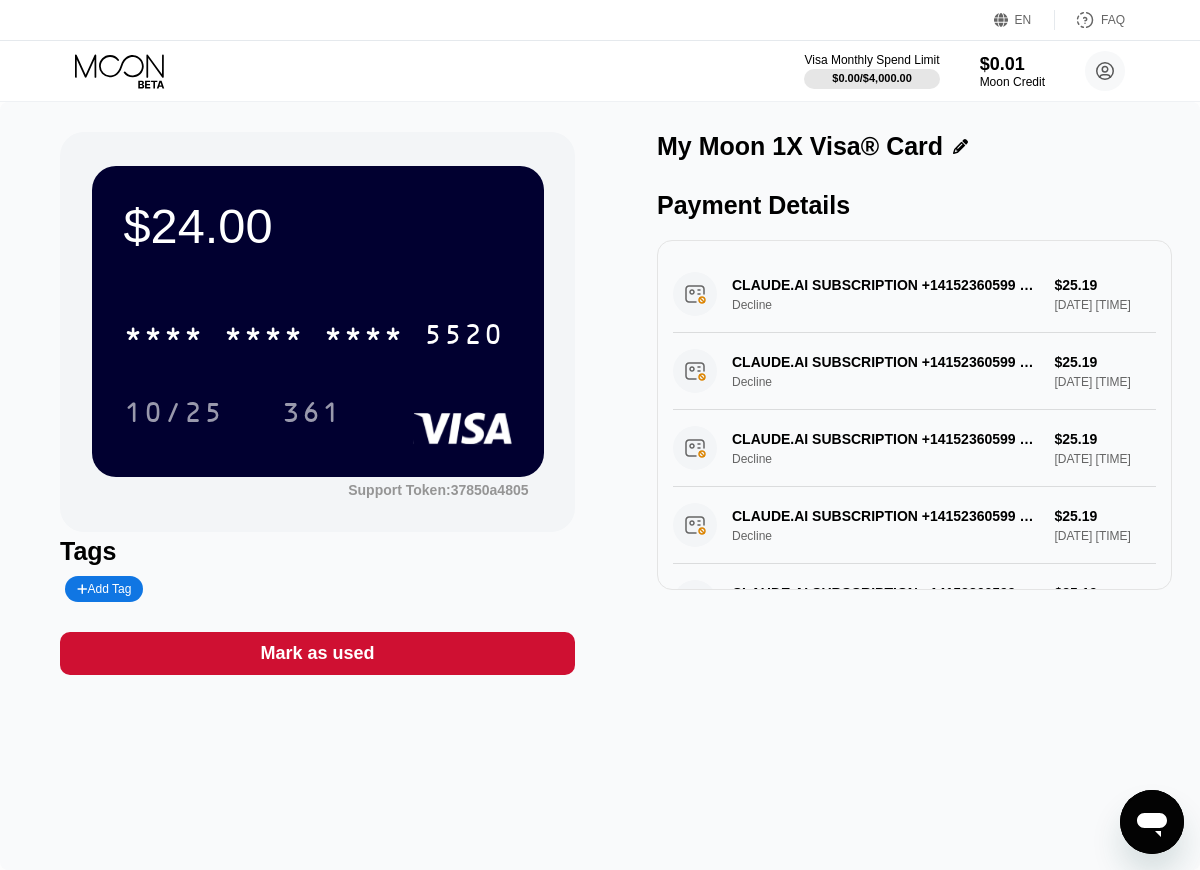 click 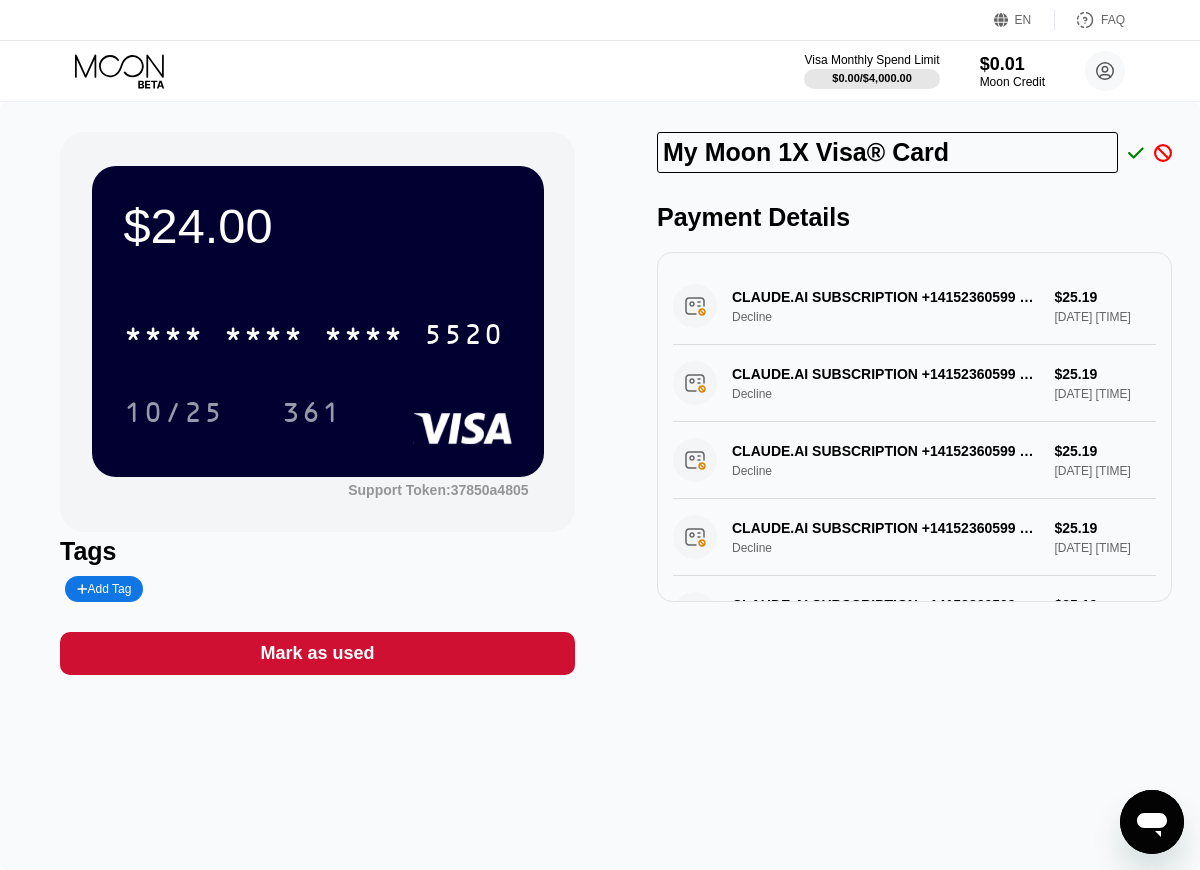 drag, startPoint x: 956, startPoint y: 156, endPoint x: 414, endPoint y: 166, distance: 542.0922 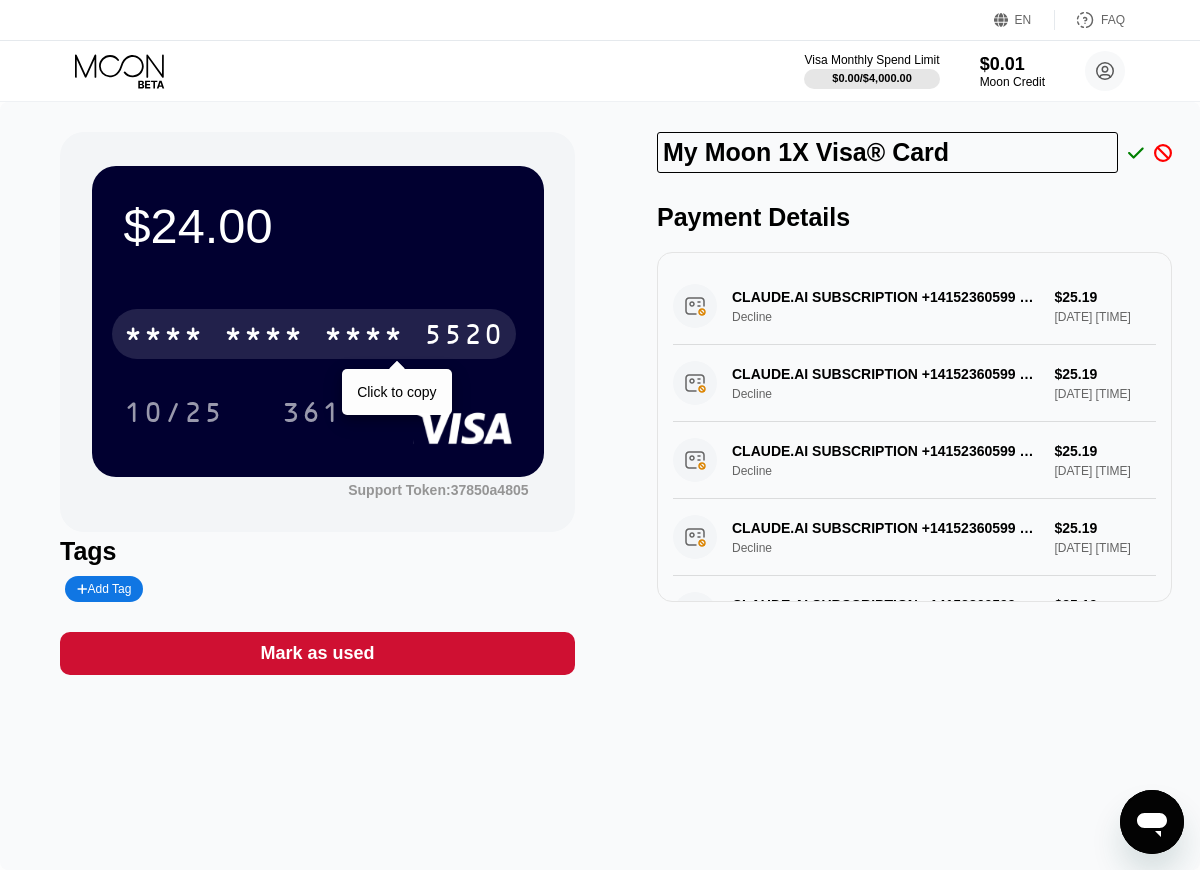 drag, startPoint x: 276, startPoint y: 327, endPoint x: 249, endPoint y: 329, distance: 27.073973 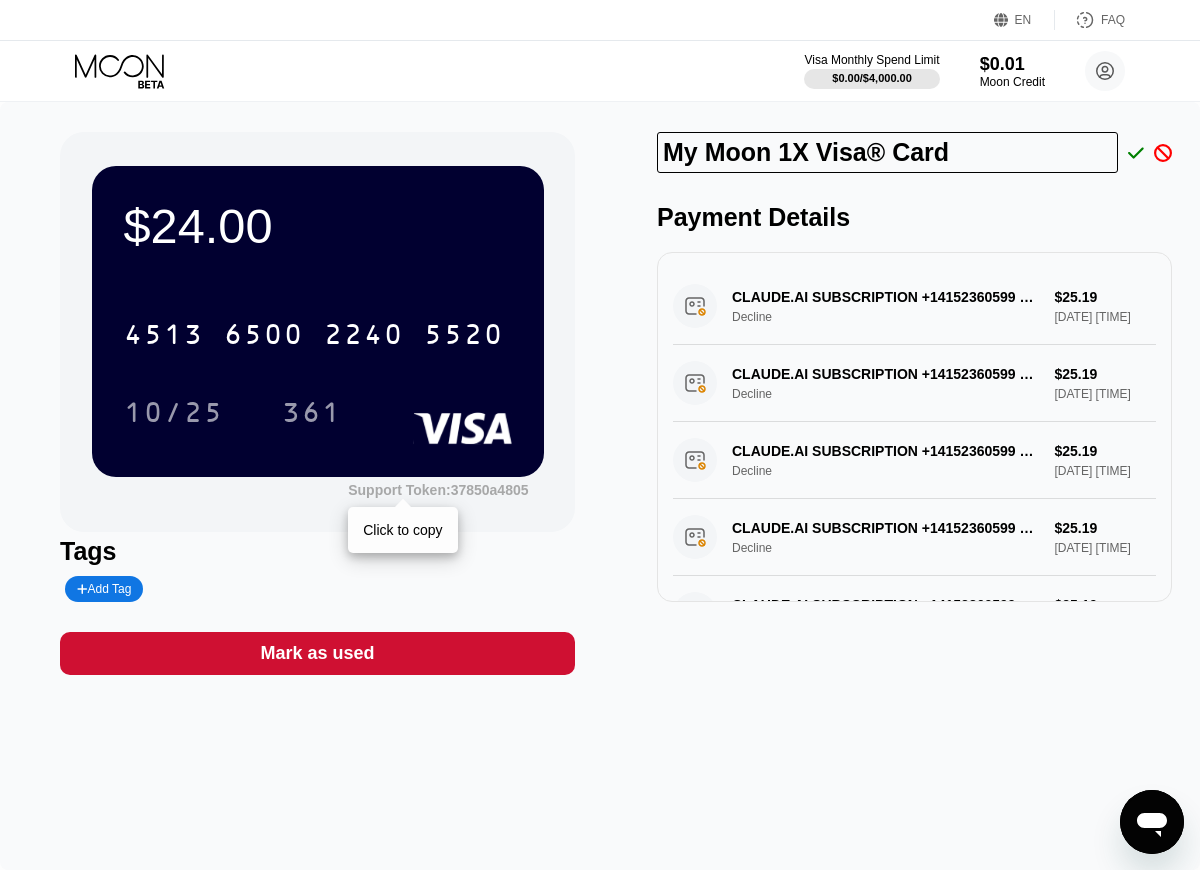 click on "Support Token:  37850a4805" at bounding box center [438, 490] 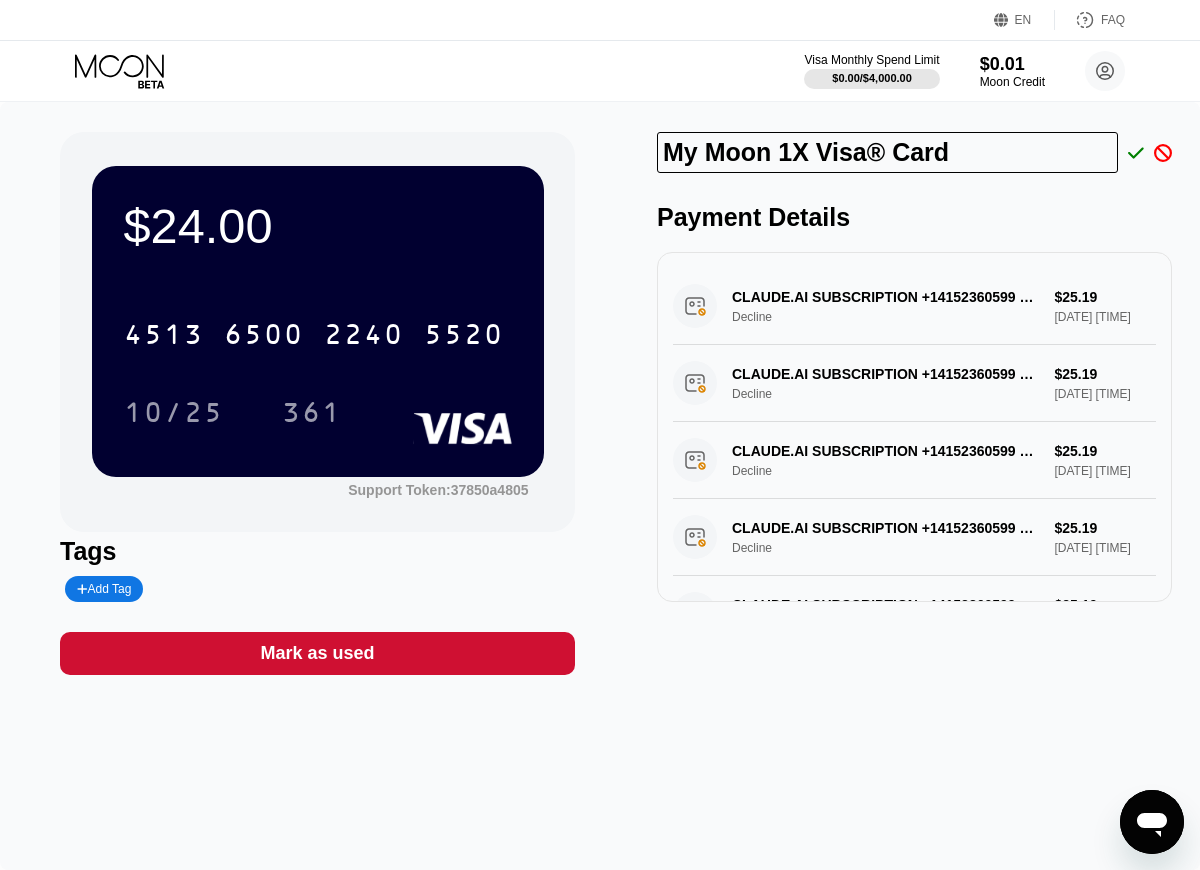 click 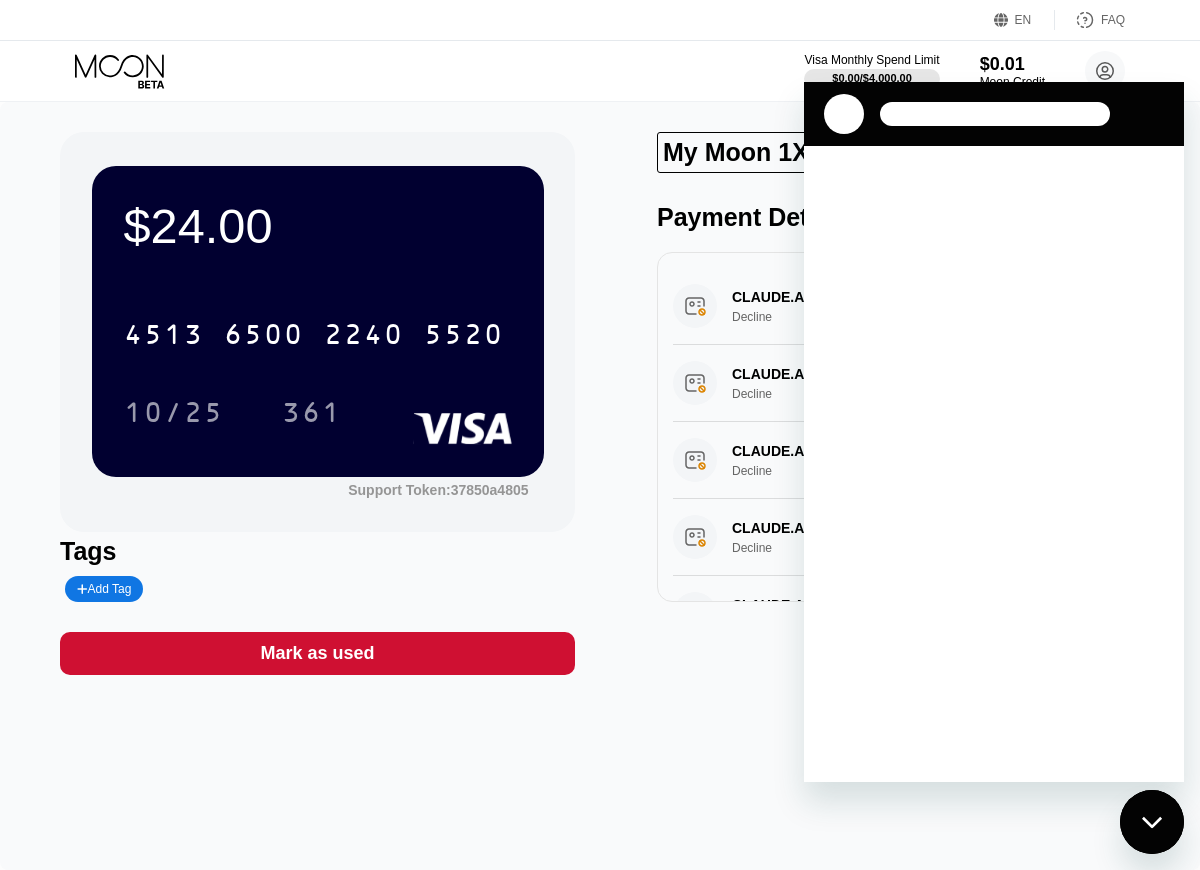 scroll, scrollTop: 0, scrollLeft: 0, axis: both 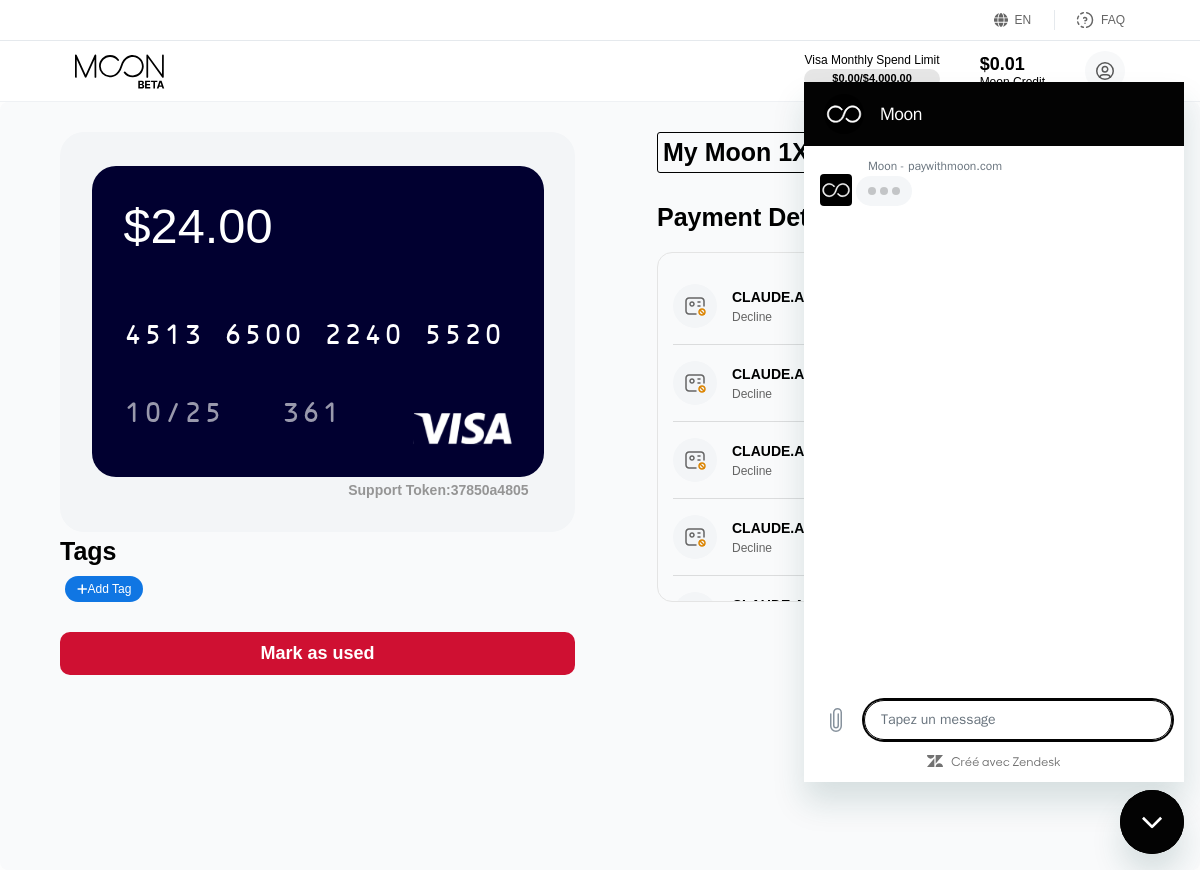 click at bounding box center [1018, 720] 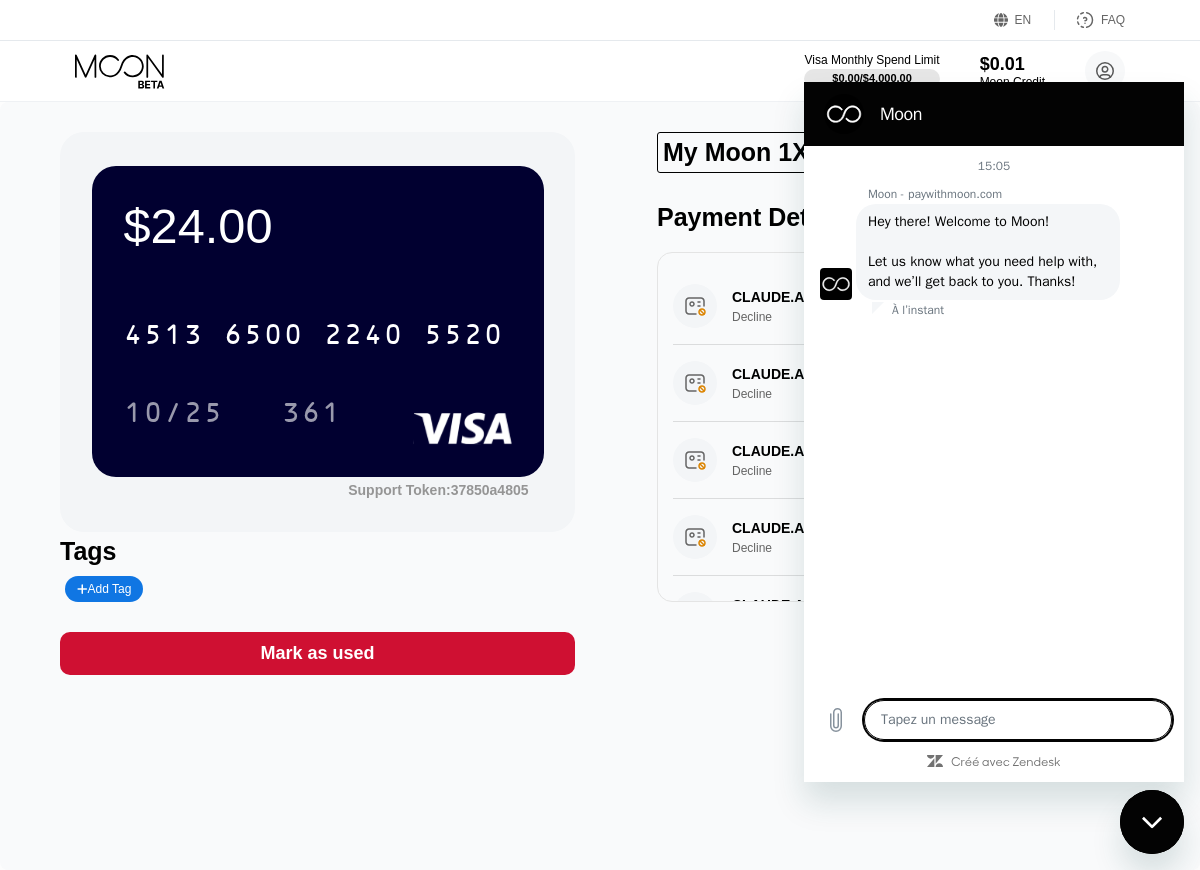 type on "x" 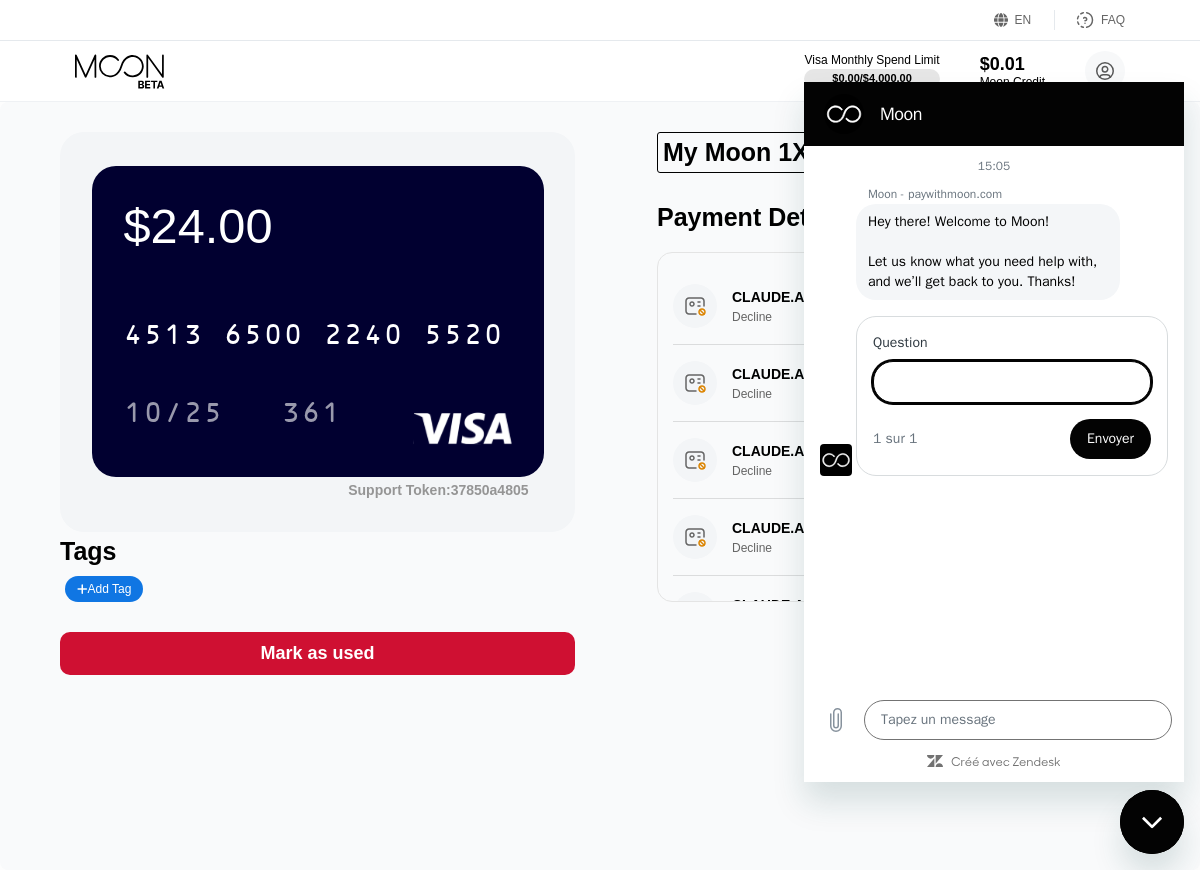 click on "Question" at bounding box center [1012, 368] 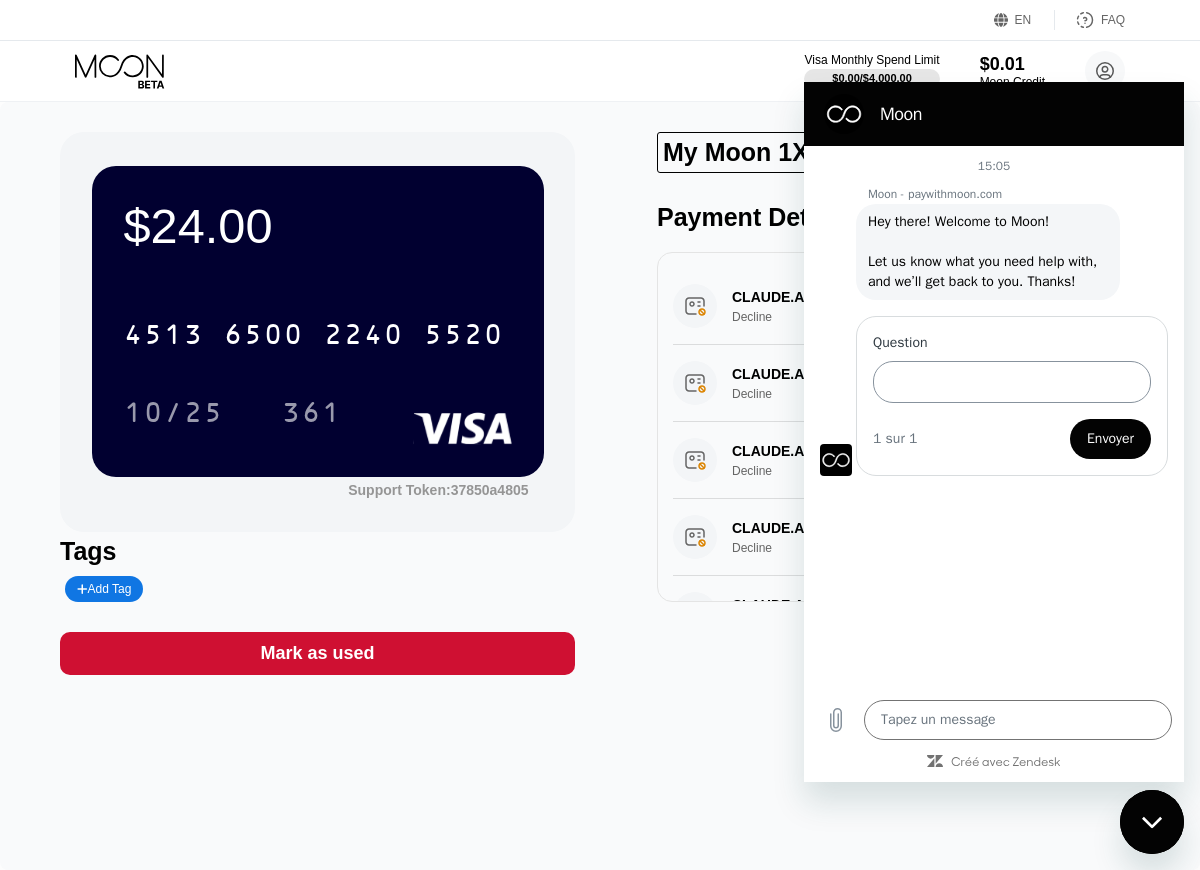 click on "Question" at bounding box center (1012, 382) 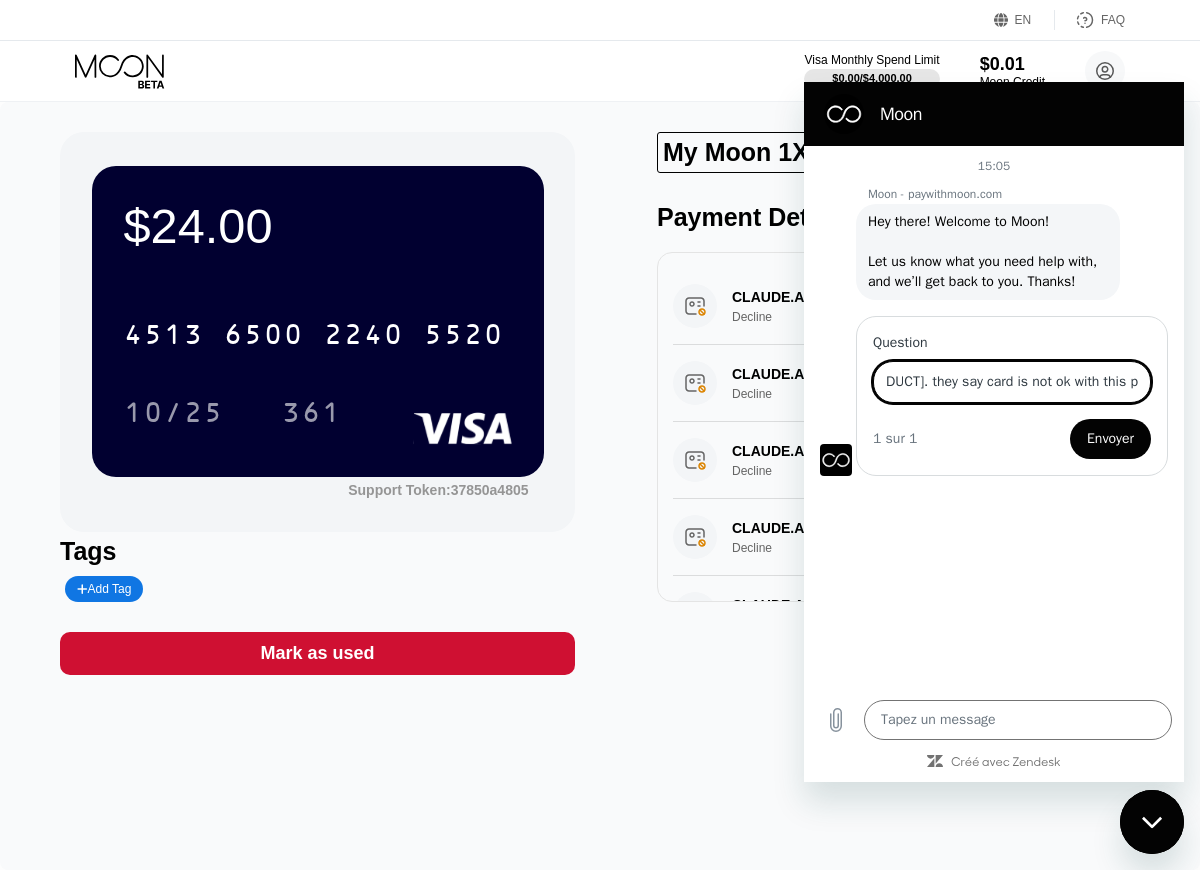 scroll, scrollTop: 0, scrollLeft: 188, axis: horizontal 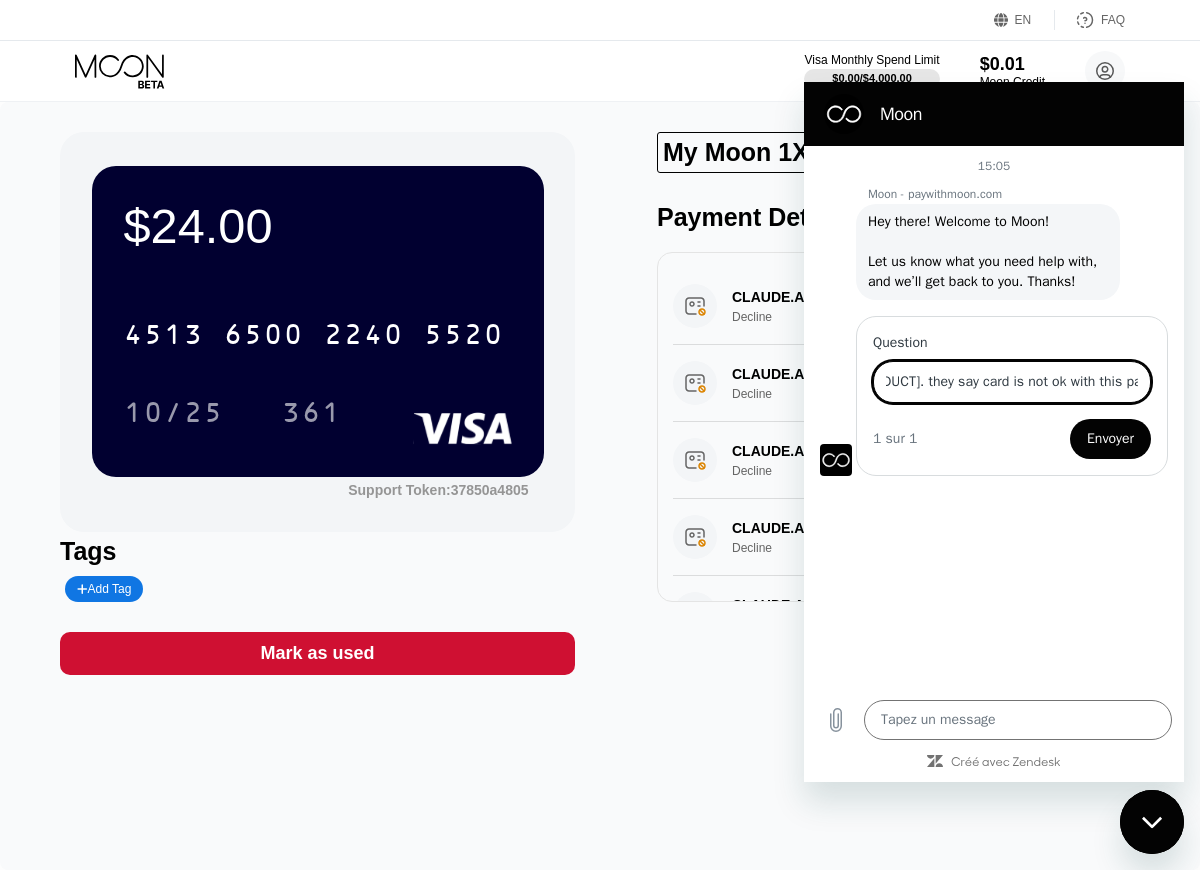 type on "i cant pay to antropic claud ai. they say card is not ok with this payment" 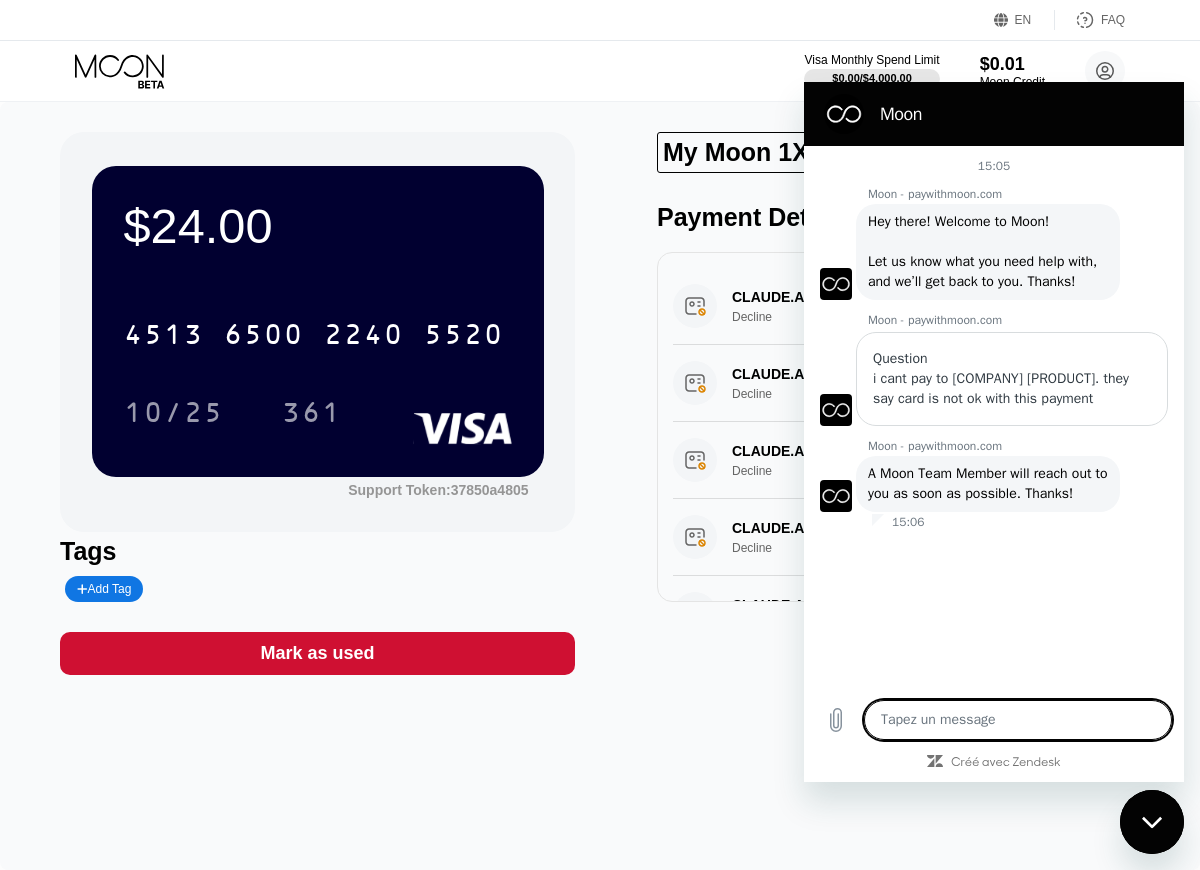 type on "x" 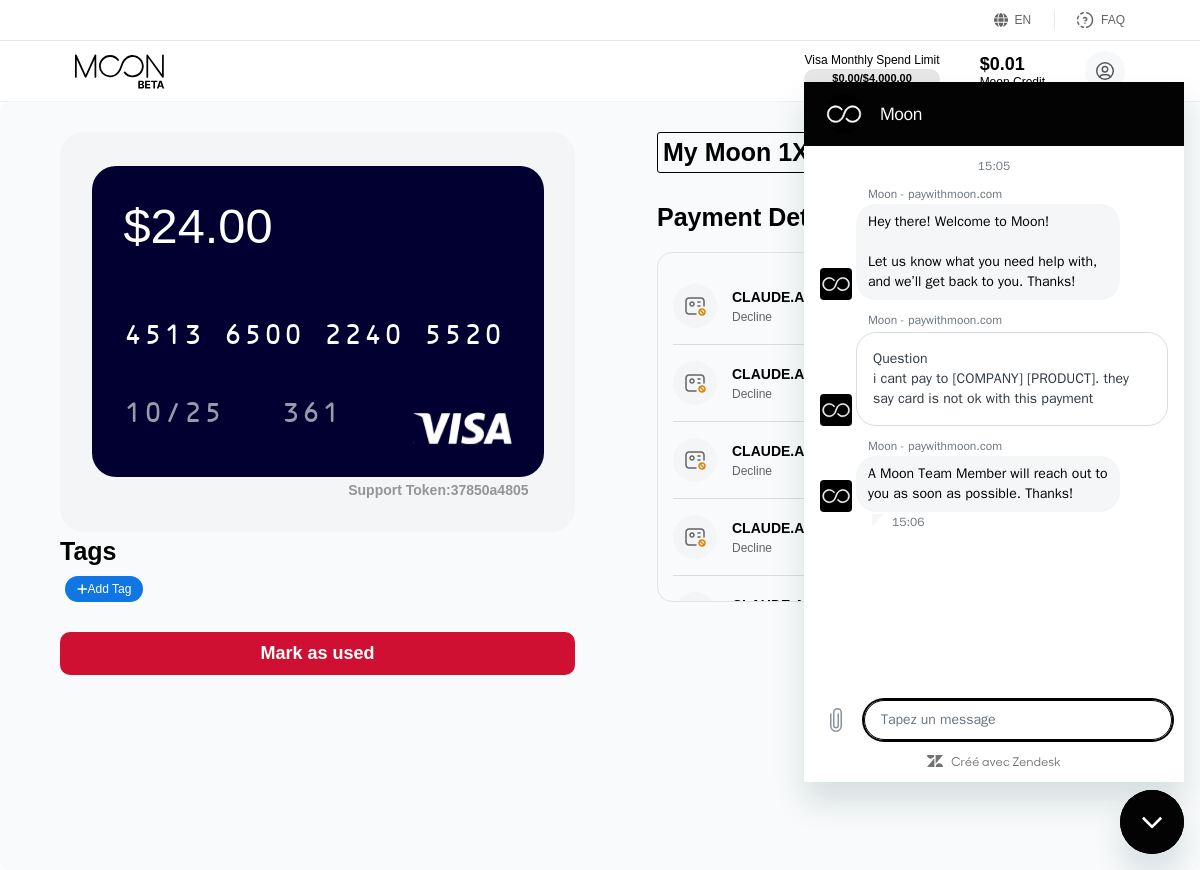 type on "w" 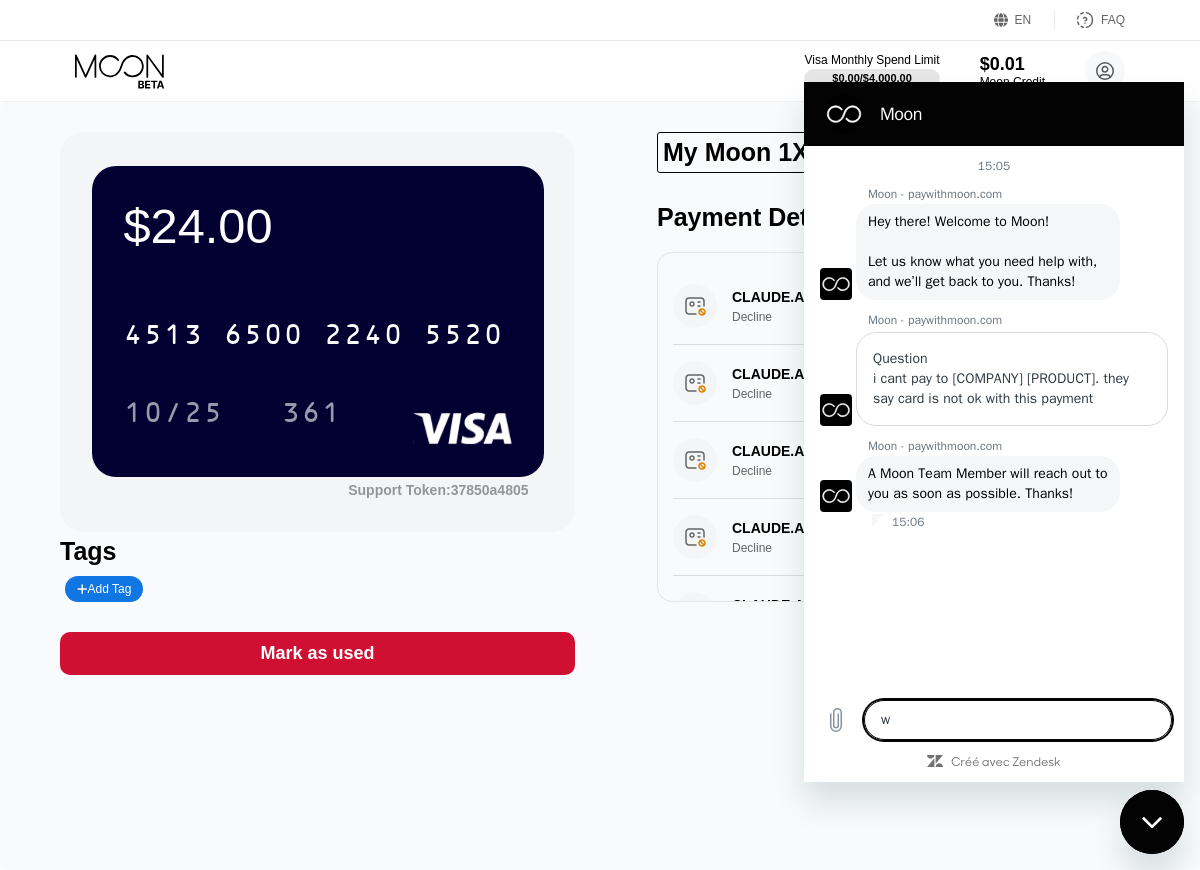 type on "x" 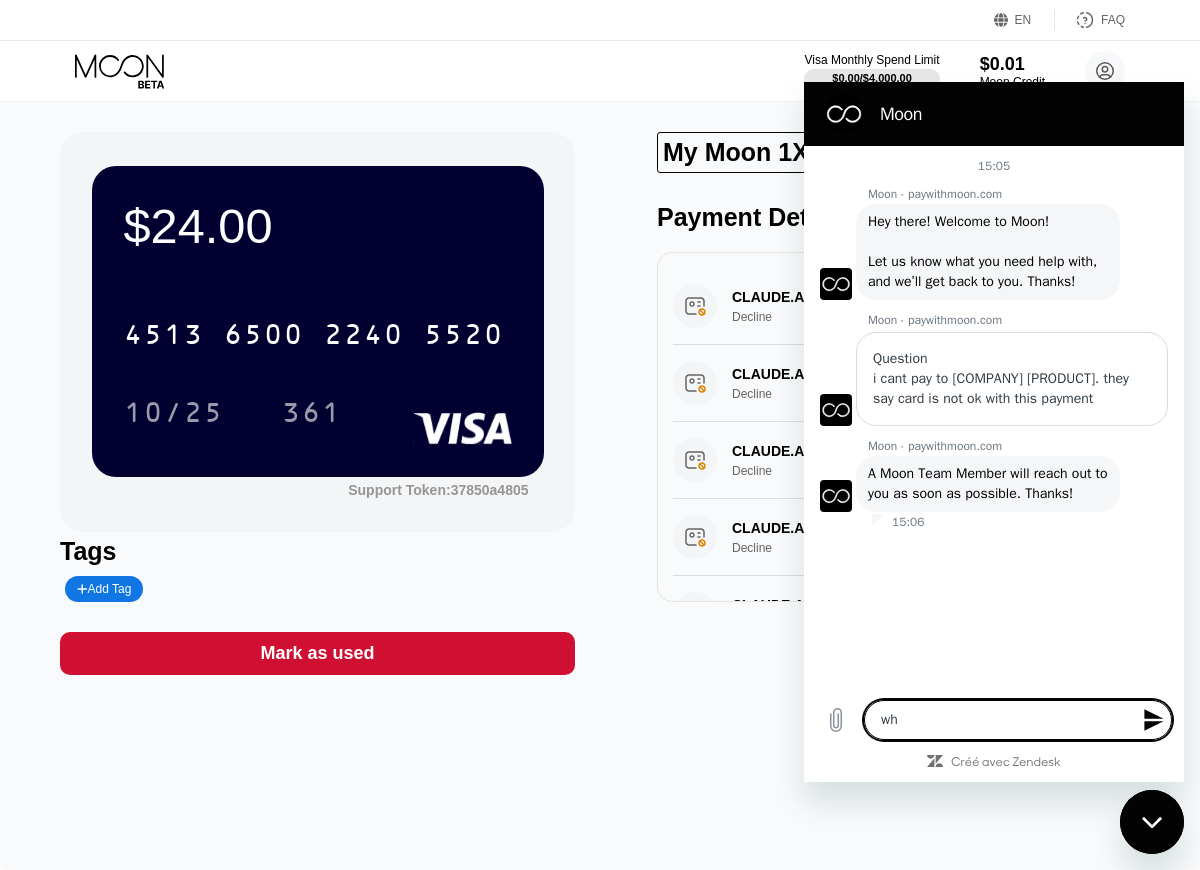type on "whe" 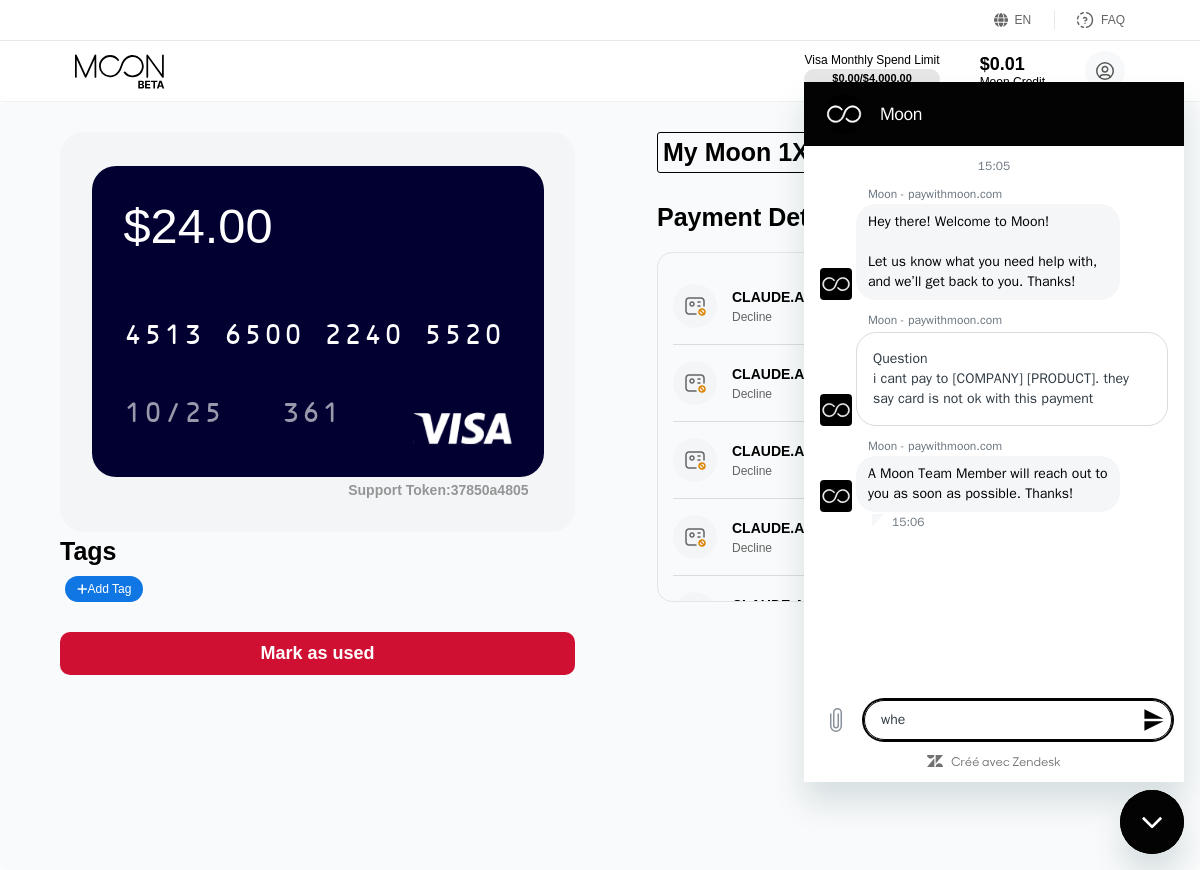 type on "when" 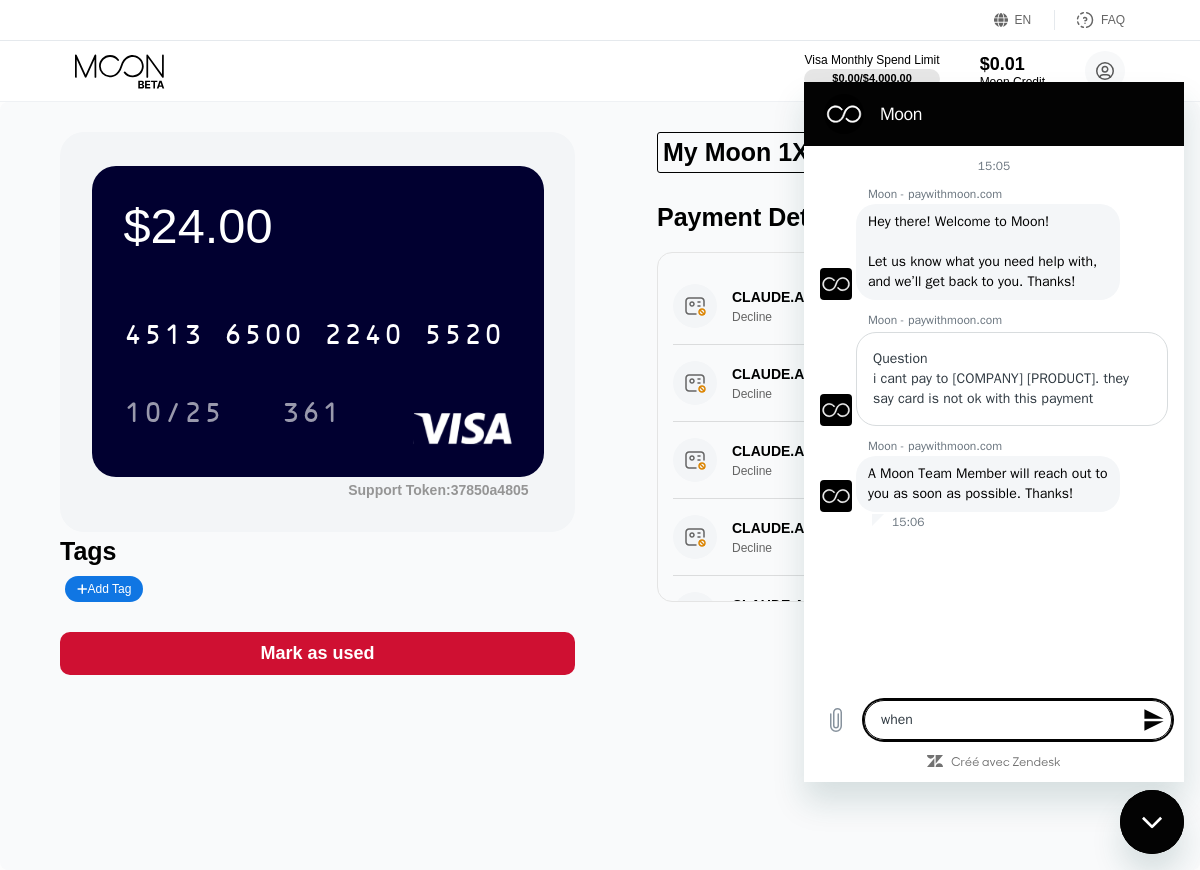 type on "when" 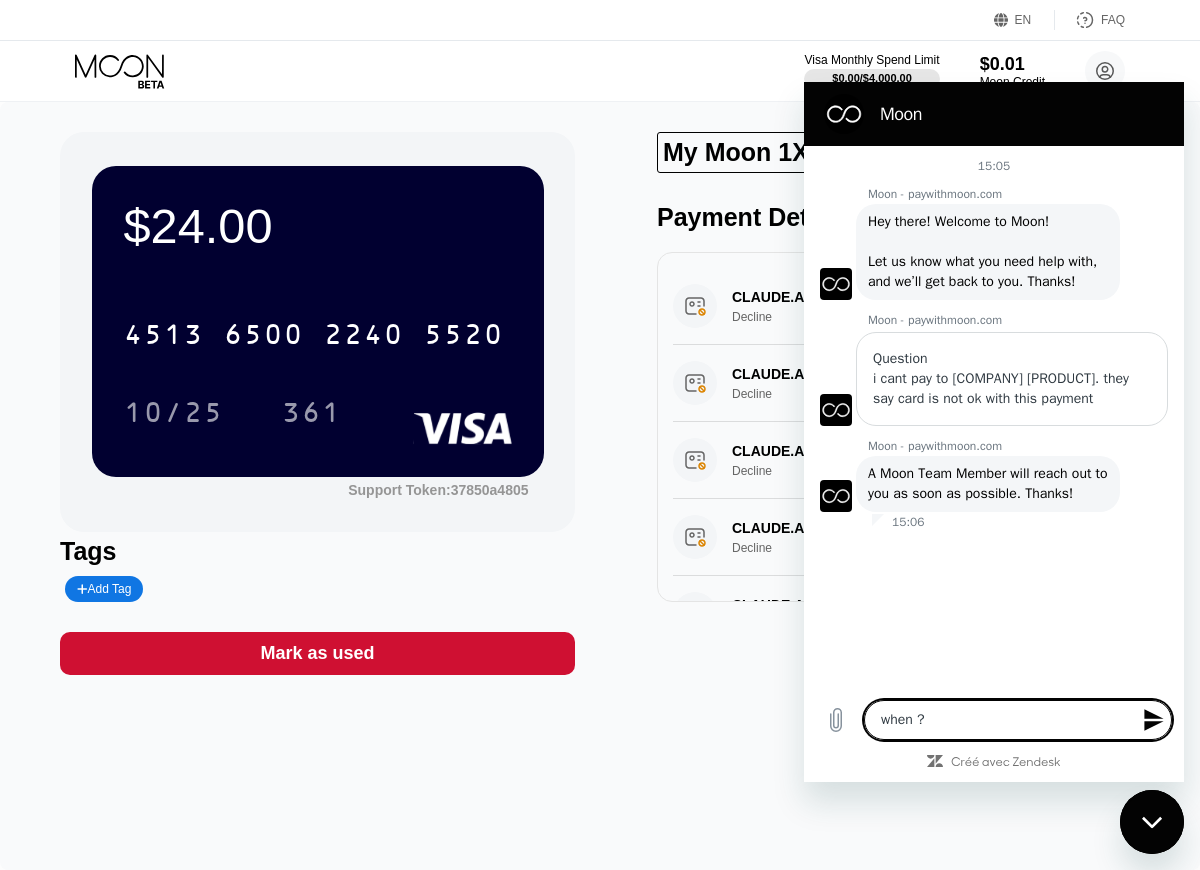 type 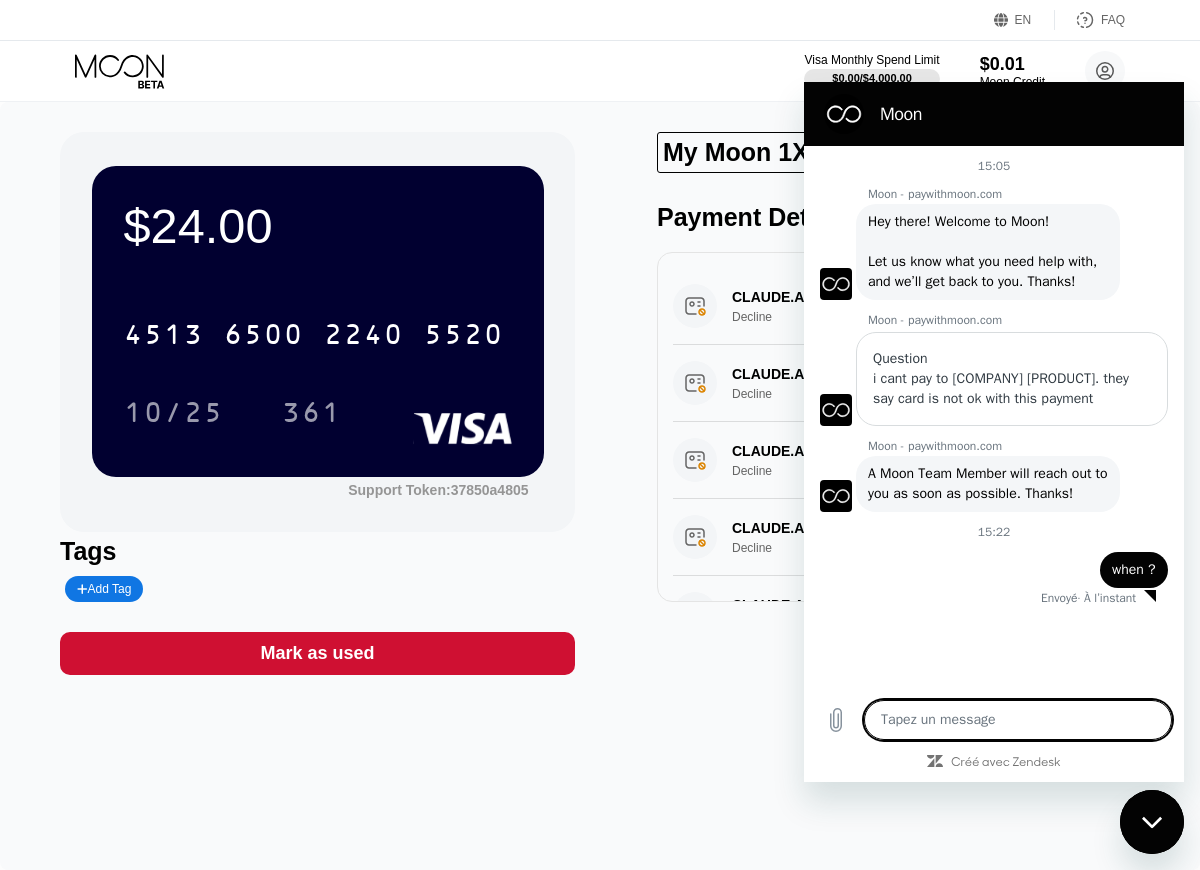 click on "$24.00 4513 6500 2240 5520 10/25 361 Support Token:  37850a4805 Tags  Add Tag Mark as used My Moon 1X Visa® Card Payment Details CLAUDE.AI SUBSCRIPTION   +14152360599 US Decline $25.19 Aug 04, 2025 2:58 PM CLAUDE.AI SUBSCRIPTION   +14152360599 US Decline $25.19 Aug 04, 2025 2:57 PM CLAUDE.AI SUBSCRIPTION   +14152360599 US Decline $25.19 Aug 04, 2025 2:57 PM CLAUDE.AI SUBSCRIPTION   +14152360599 US Decline $25.19 Aug 04, 2025 2:56 PM CLAUDE.AI SUBSCRIPTION   +14152360599 US Decline $25.19 Aug 04, 2025 2:56 PM Card Created 0.00022490 BTC via ONCHAIN $24.00 Aug 04, 2025 2:53 PM" at bounding box center [600, 403] 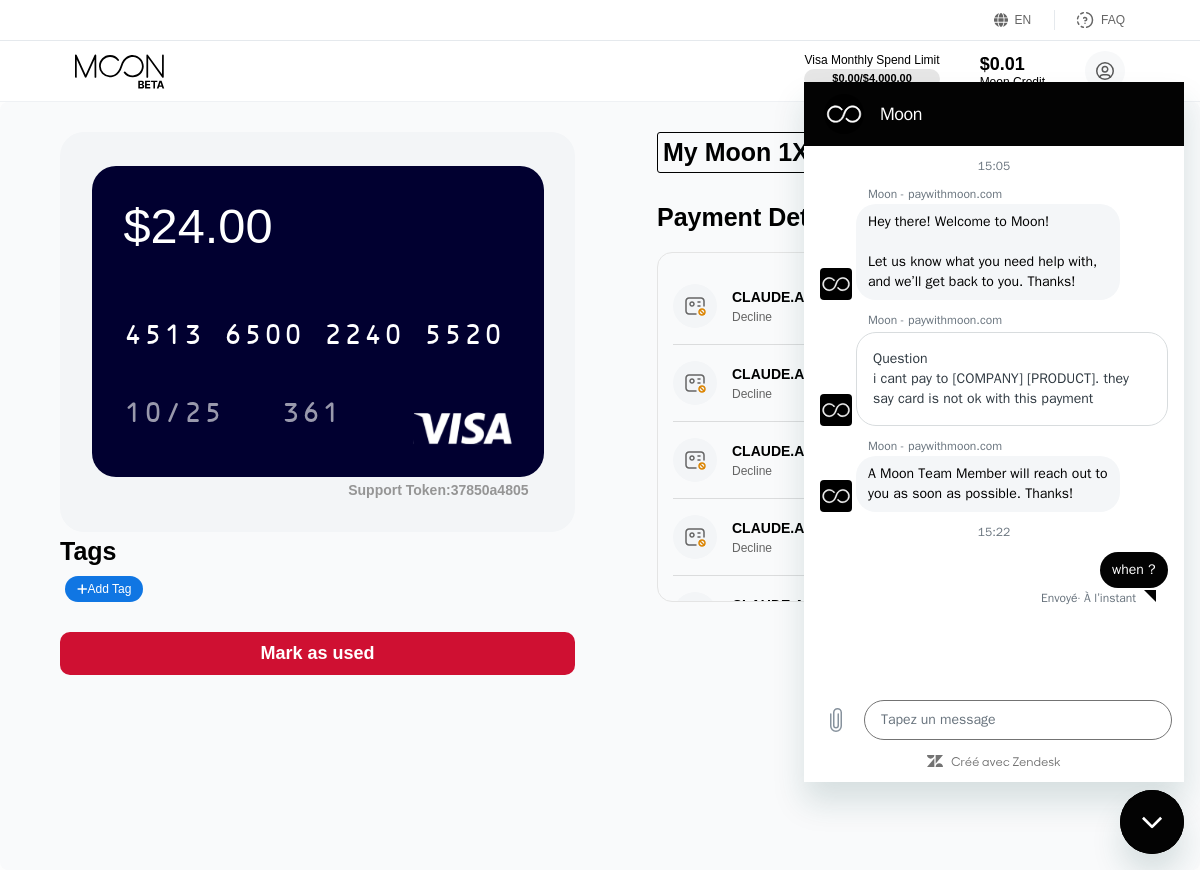 click 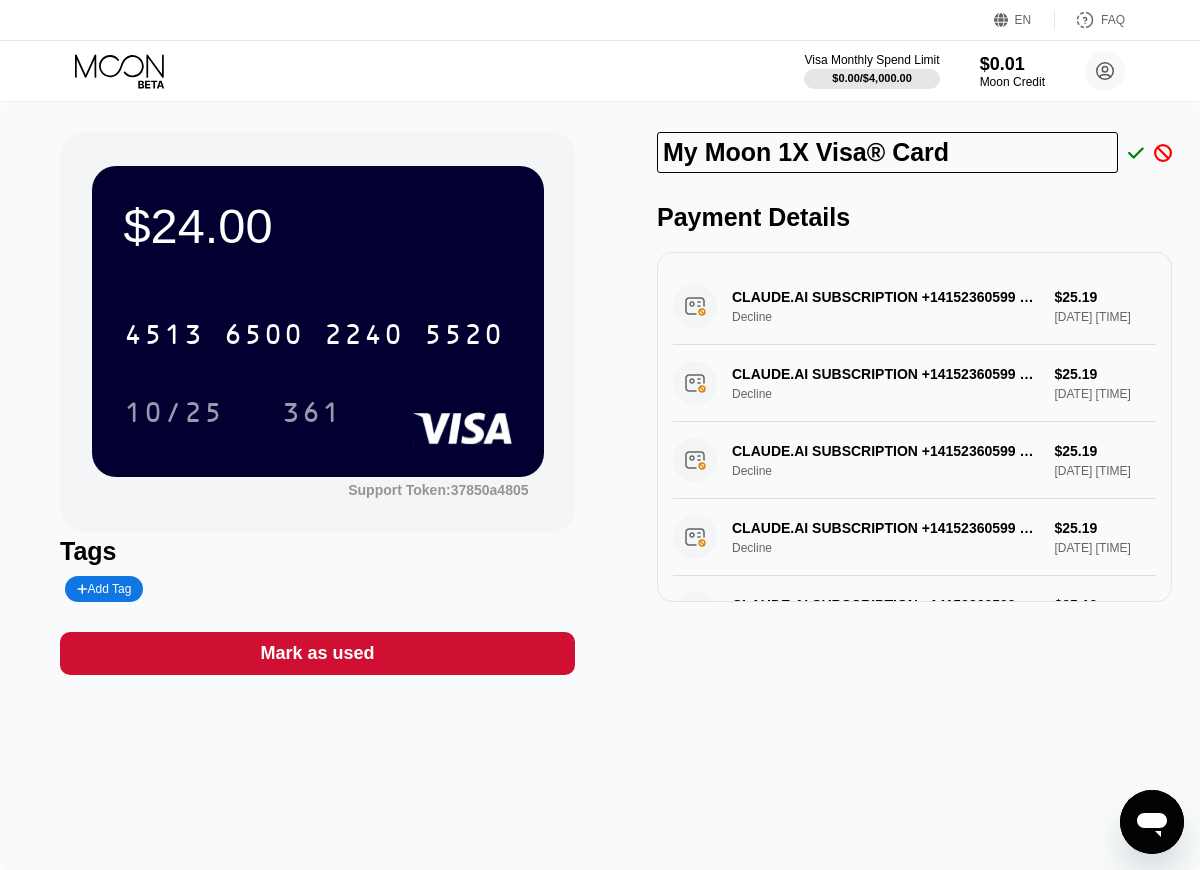 click 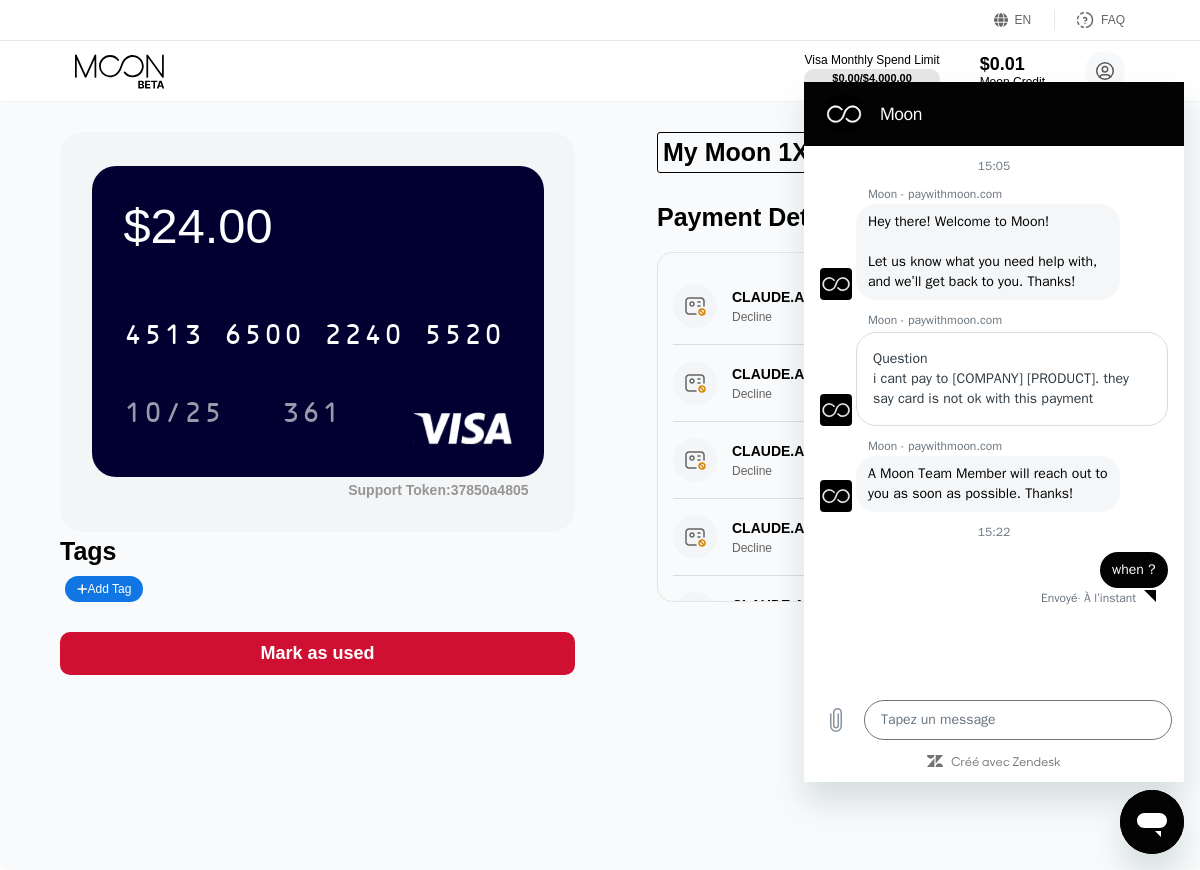 scroll, scrollTop: 0, scrollLeft: 0, axis: both 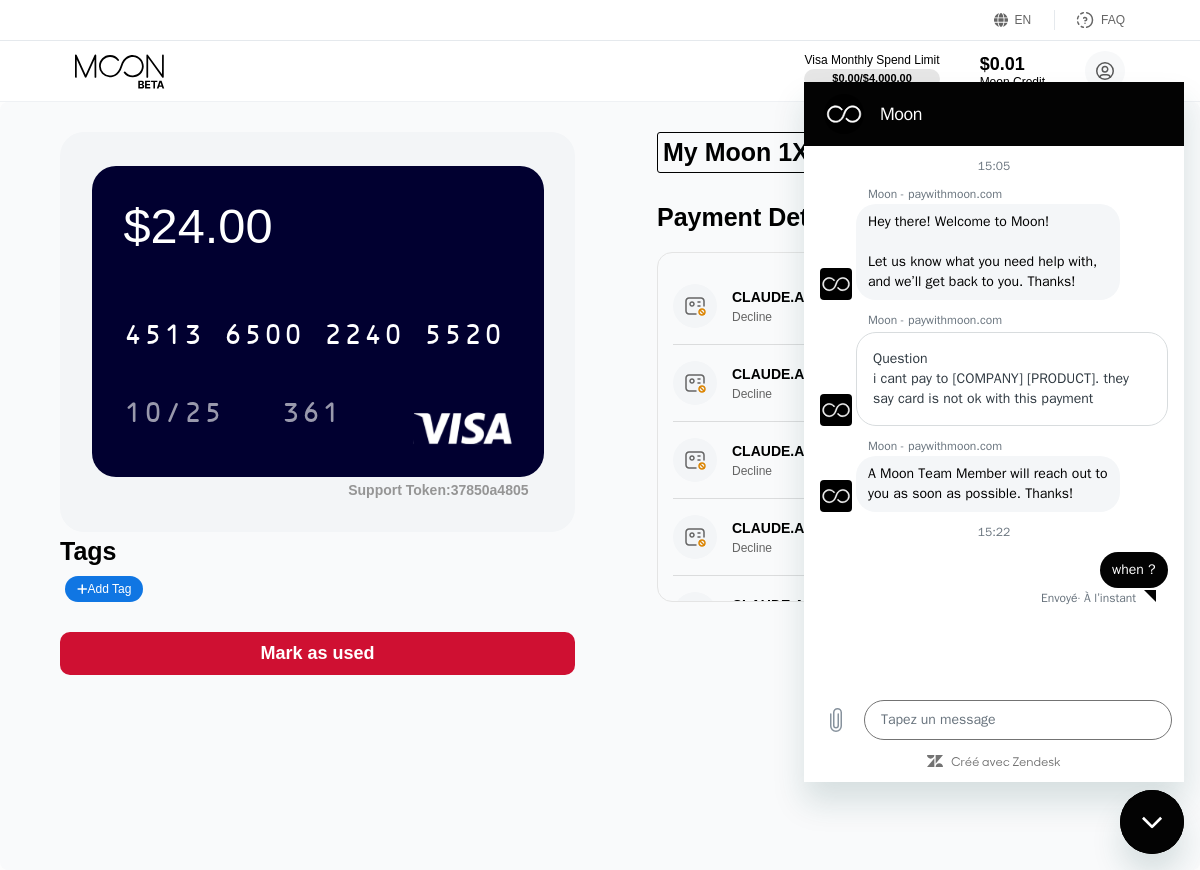 click 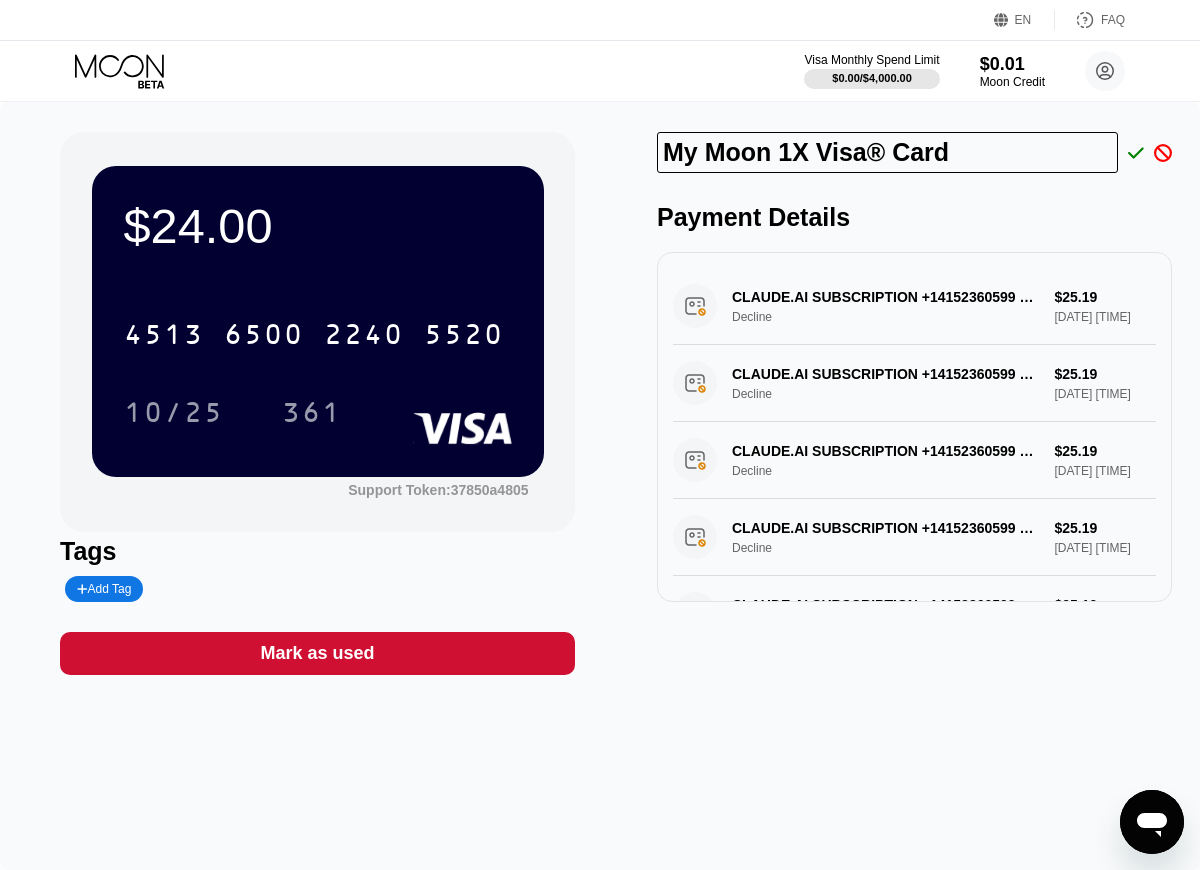 click 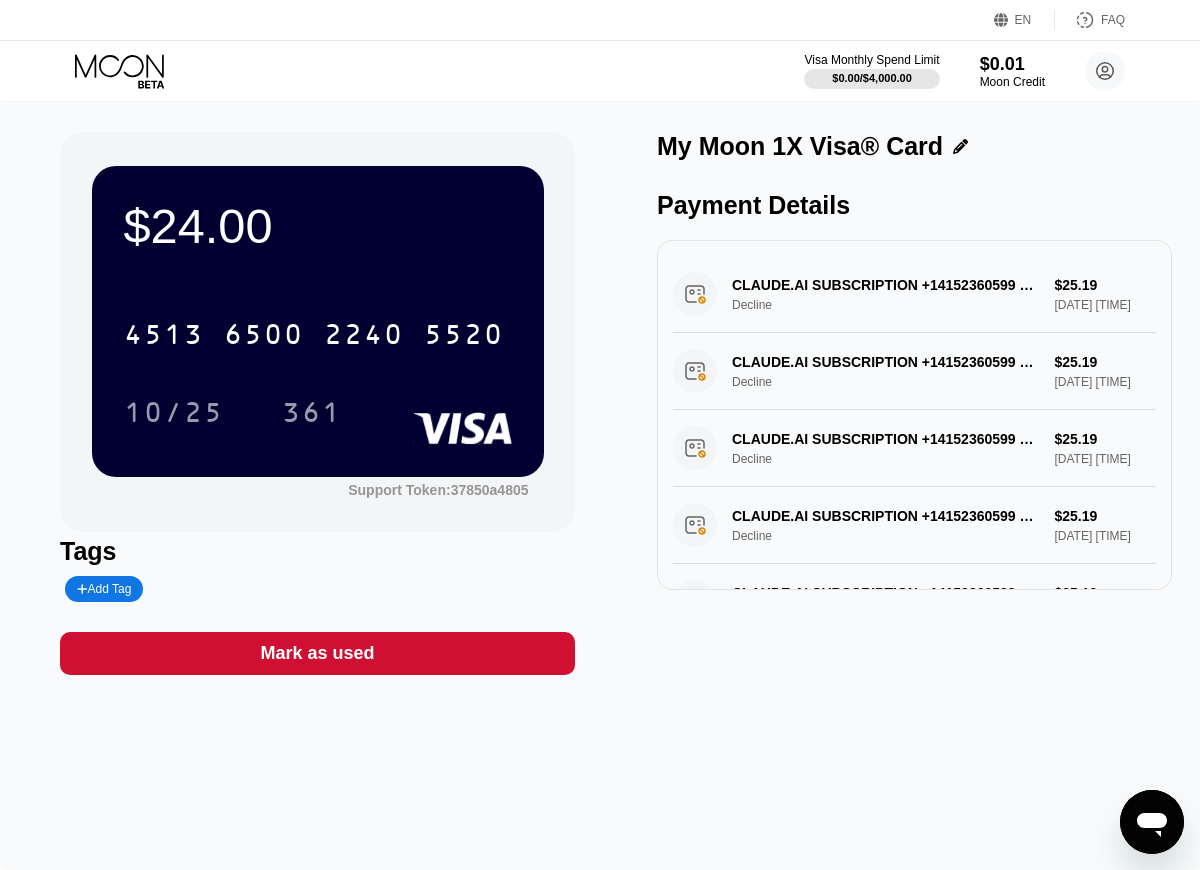 click on "FAQ" at bounding box center (1113, 20) 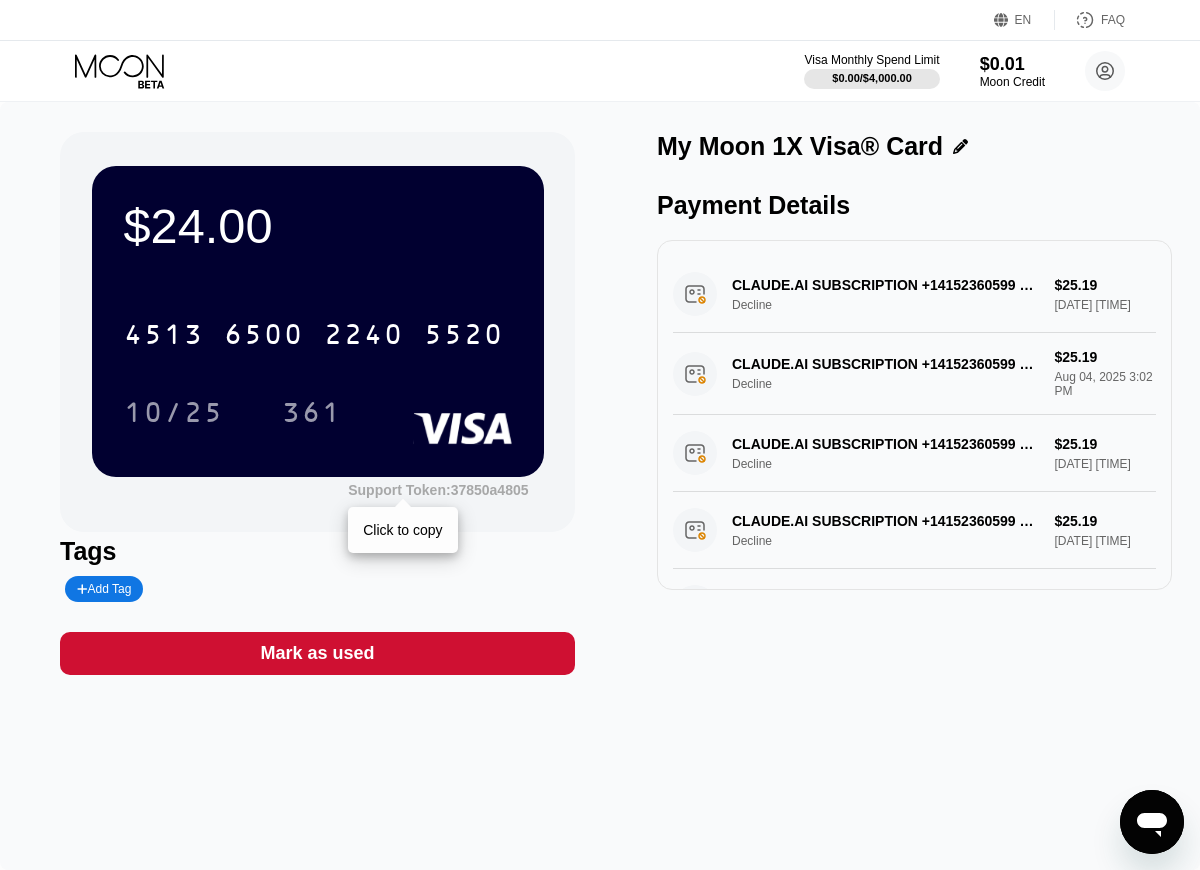 click on "Support Token:  37850a4805" at bounding box center [438, 490] 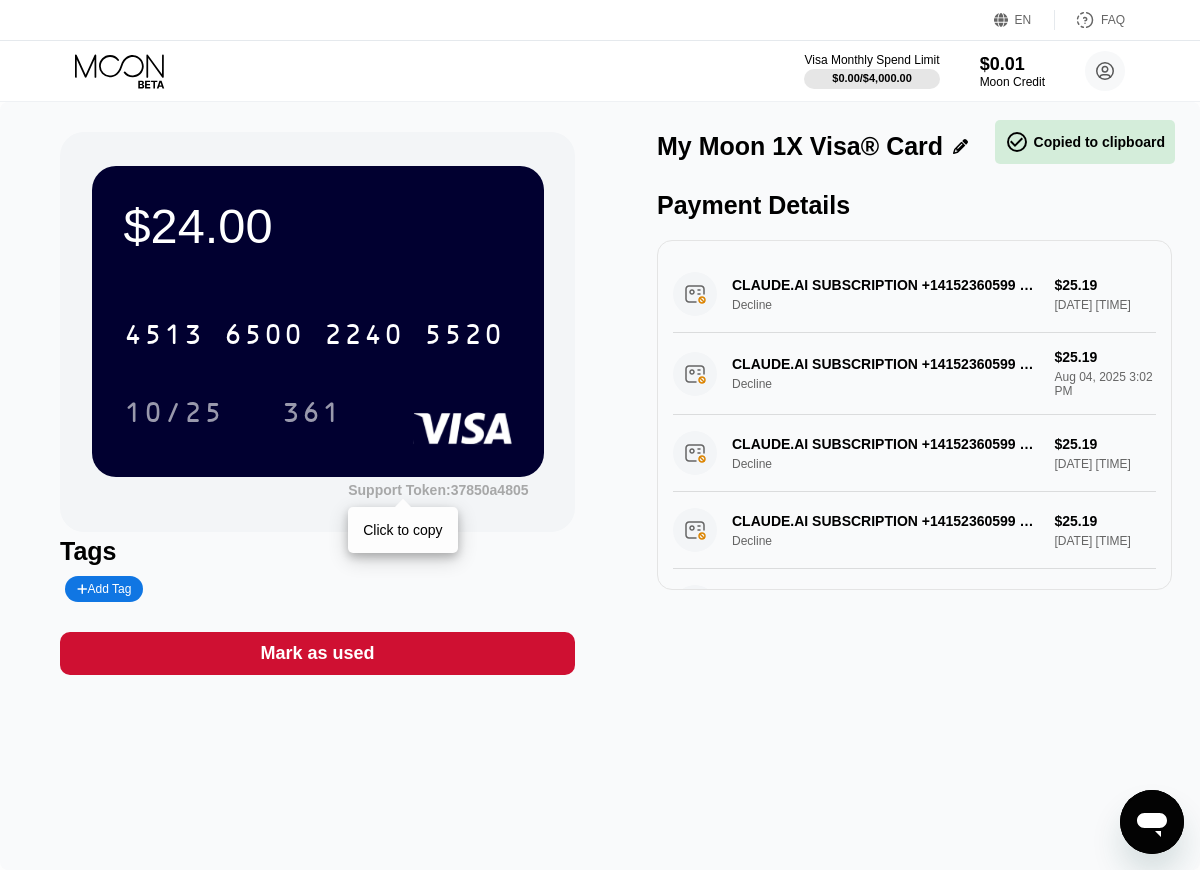drag, startPoint x: 532, startPoint y: 496, endPoint x: 465, endPoint y: 502, distance: 67.26812 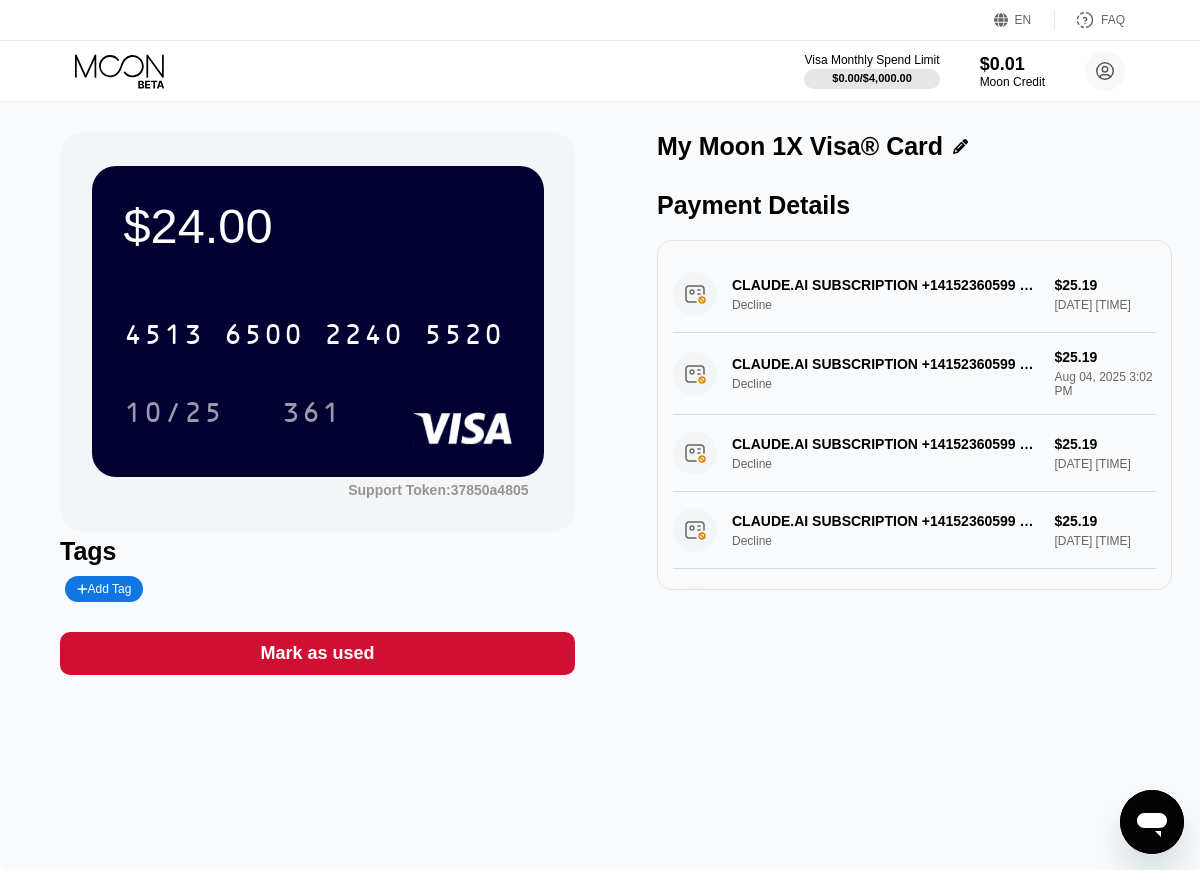 click 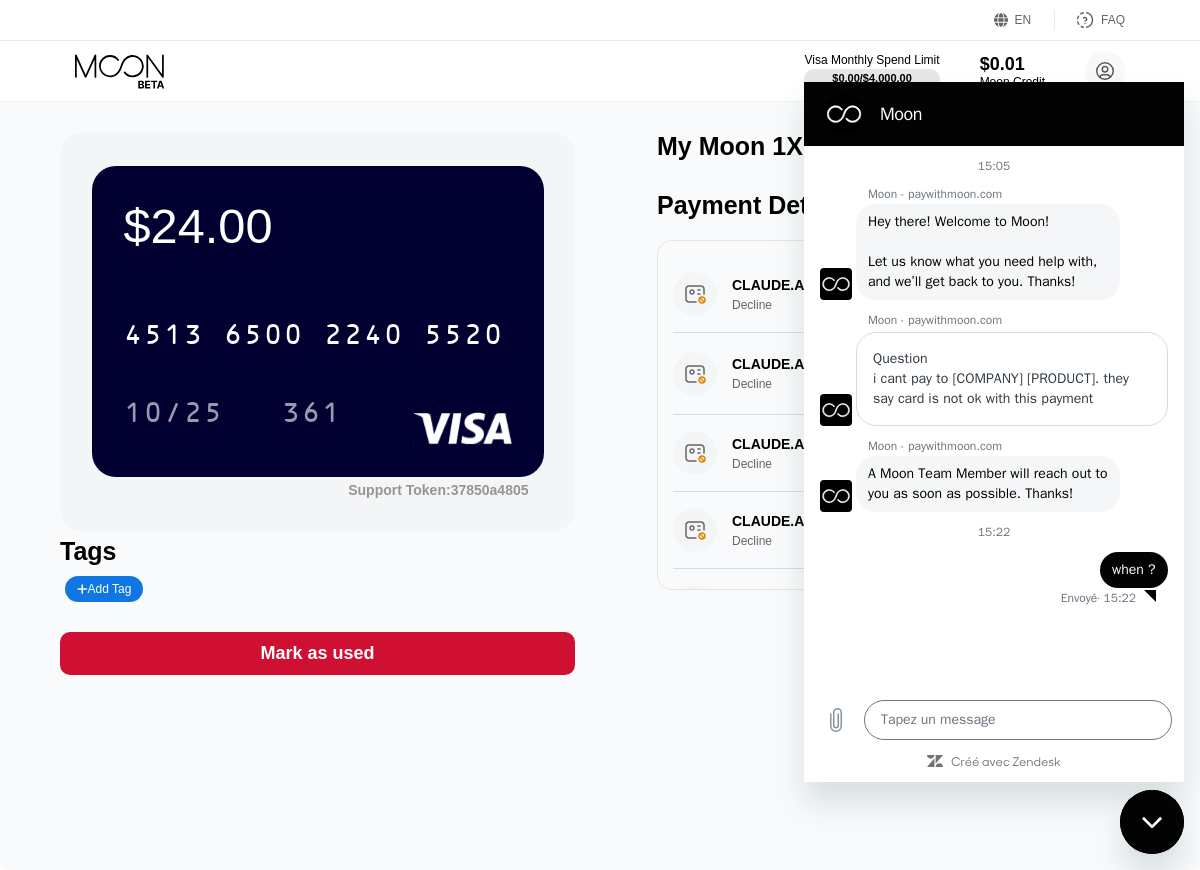 scroll, scrollTop: 0, scrollLeft: 0, axis: both 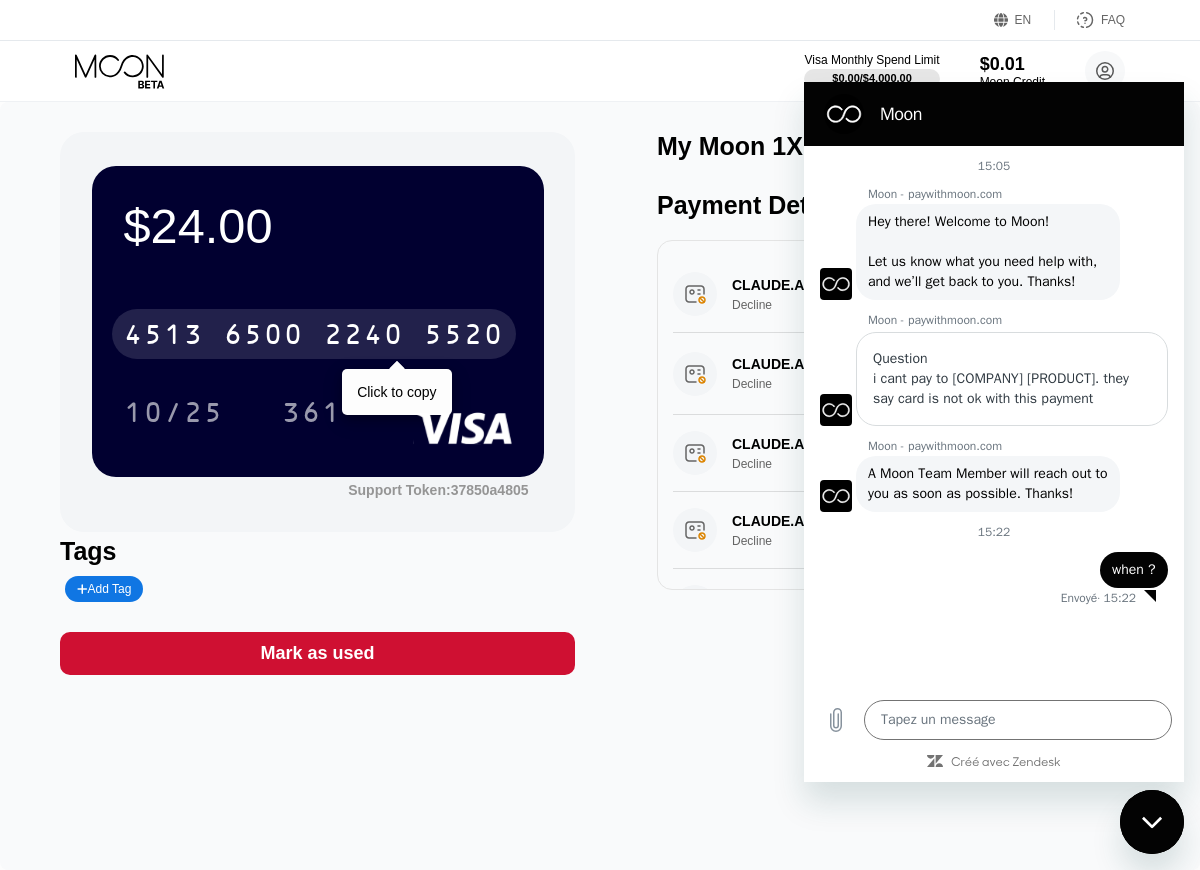 click on "6500" at bounding box center [264, 337] 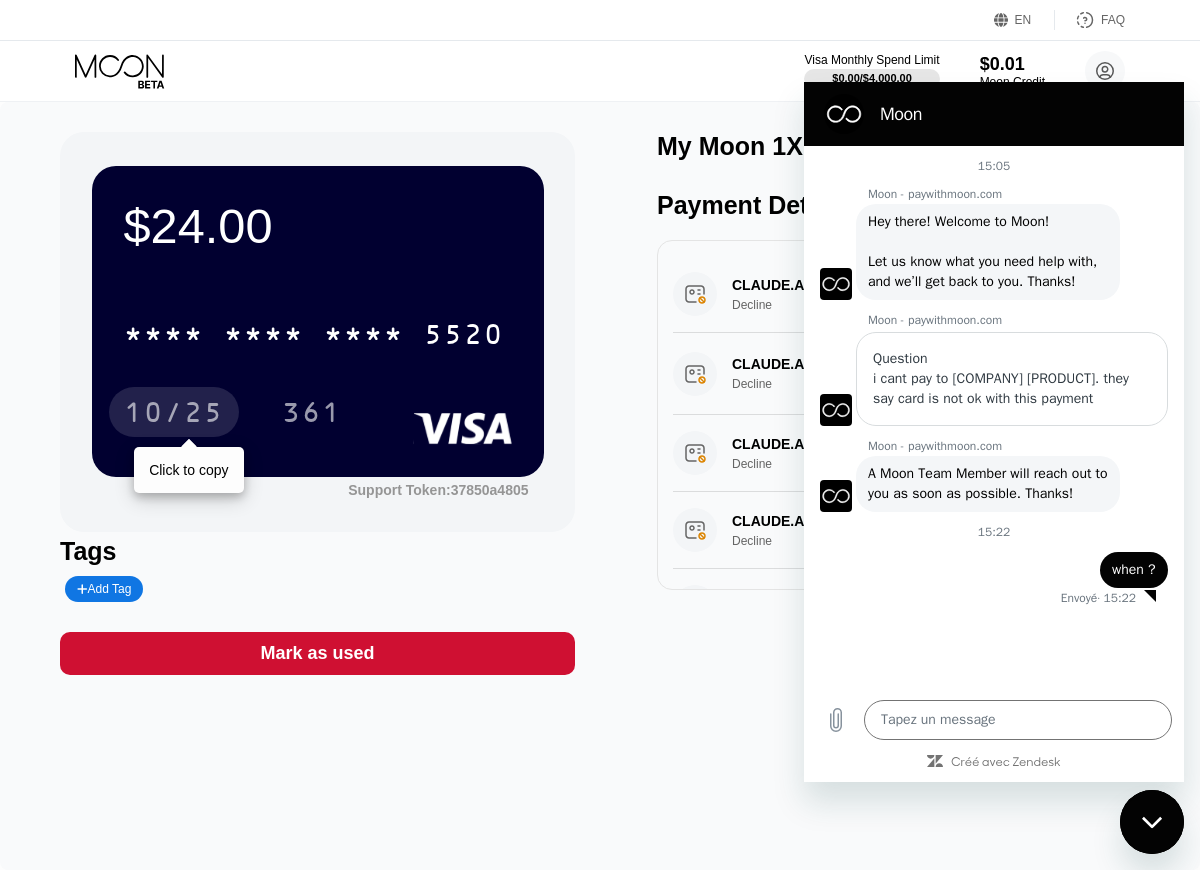 drag, startPoint x: 173, startPoint y: 413, endPoint x: 57, endPoint y: 437, distance: 118.45674 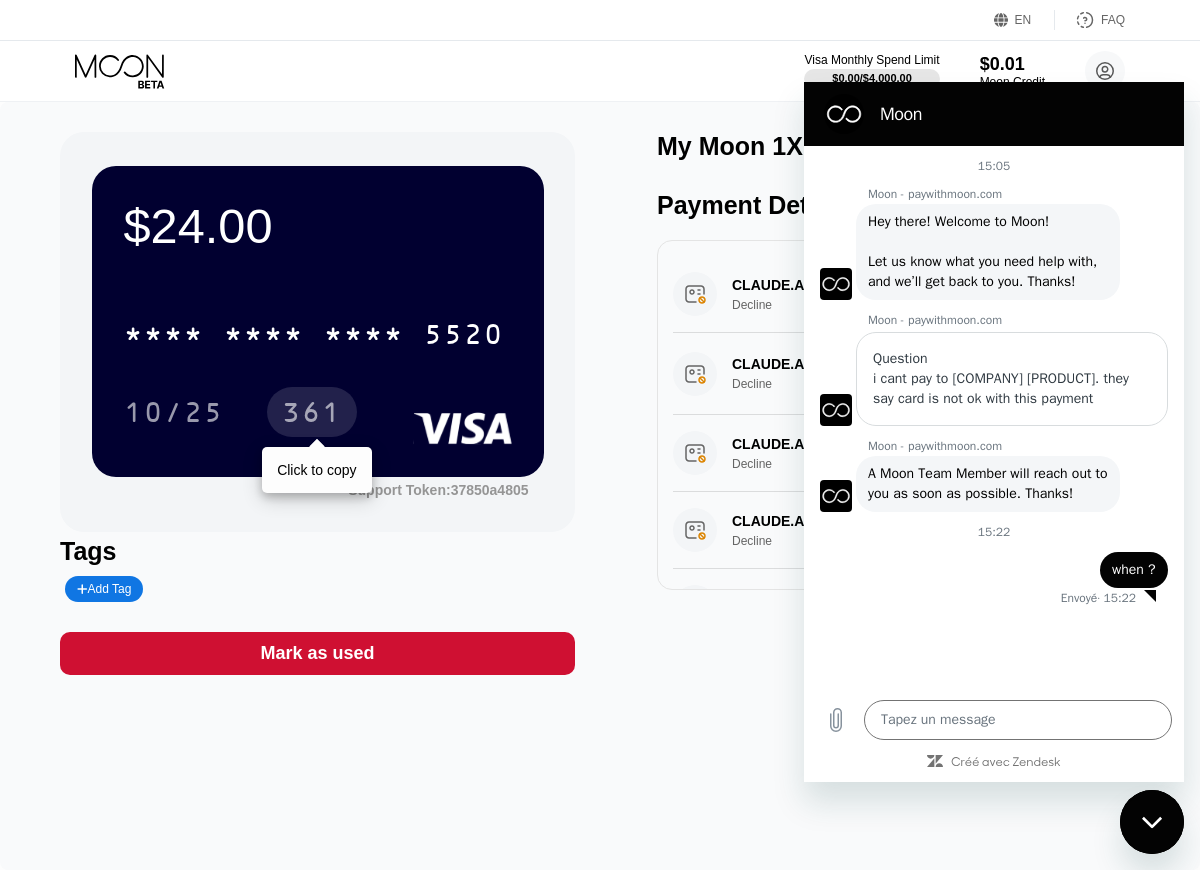 click on "361" at bounding box center [312, 415] 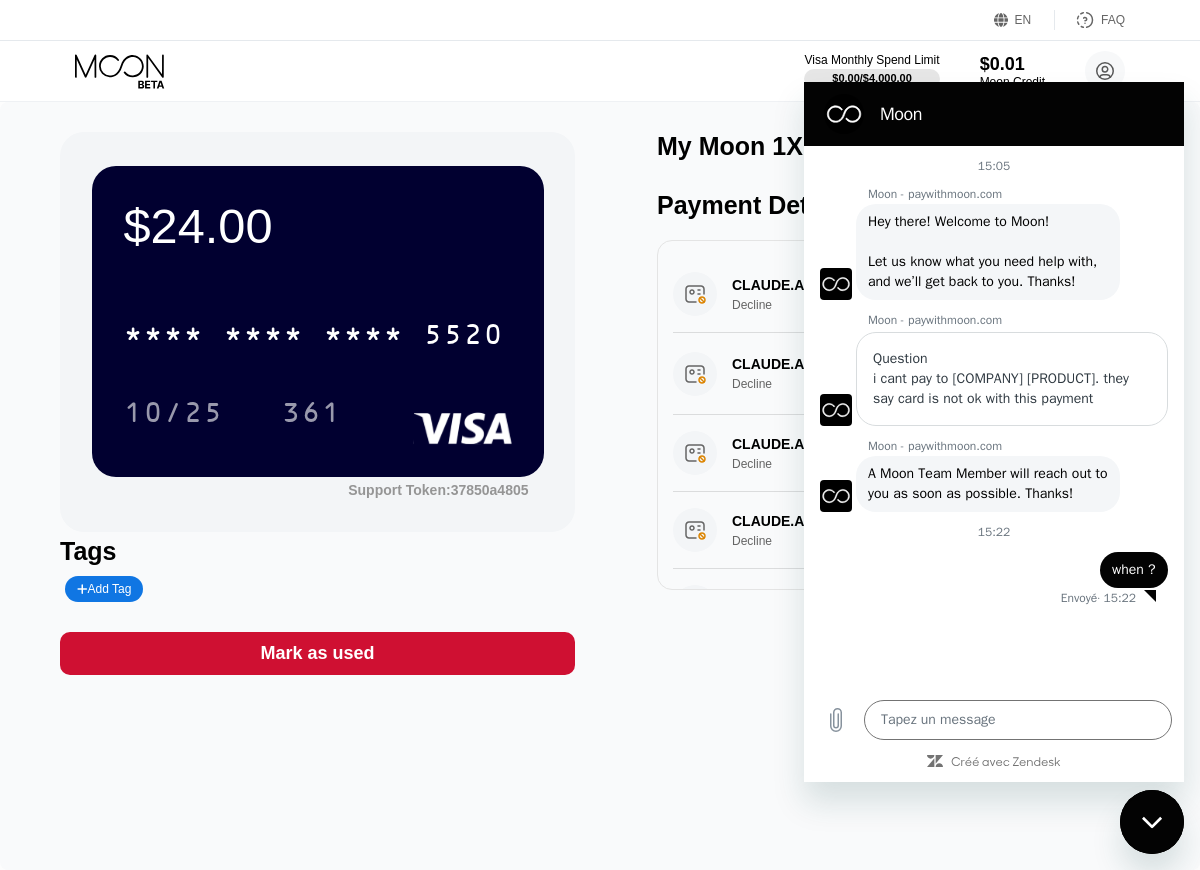 click on "$24.00 * * * * * * * * * * * * 5520 10/25 361 Support Token:  37850a4805 Tags  Add Tag Mark as used My Moon 1X Visa® Card Payment Details CLAUDE.AI SUBSCRIPTION   +14152360599 US Decline $25.19 Aug 04, 2025 3:03 PM CLAUDE.AI SUBSCRIPTION   +14152360599 US Decline $25.19 Aug 04, 2025 3:02 PM CLAUDE.AI SUBSCRIPTION   +14152360599 US Decline $25.19 Aug 04, 2025 2:58 PM CLAUDE.AI SUBSCRIPTION   +14152360599 US Decline $25.19 Aug 04, 2025 2:57 PM CLAUDE.AI SUBSCRIPTION   +14152360599 US Decline $25.19 Aug 04, 2025 2:57 PM CLAUDE.AI SUBSCRIPTION   +14152360599 US Decline $25.19 Aug 04, 2025 2:56 PM CLAUDE.AI SUBSCRIPTION   +14152360599 US Decline $25.19 Aug 04, 2025 2:56 PM Card Created 0.00022490 BTC via ONCHAIN $24.00 Aug 04, 2025 2:53 PM" at bounding box center (600, 403) 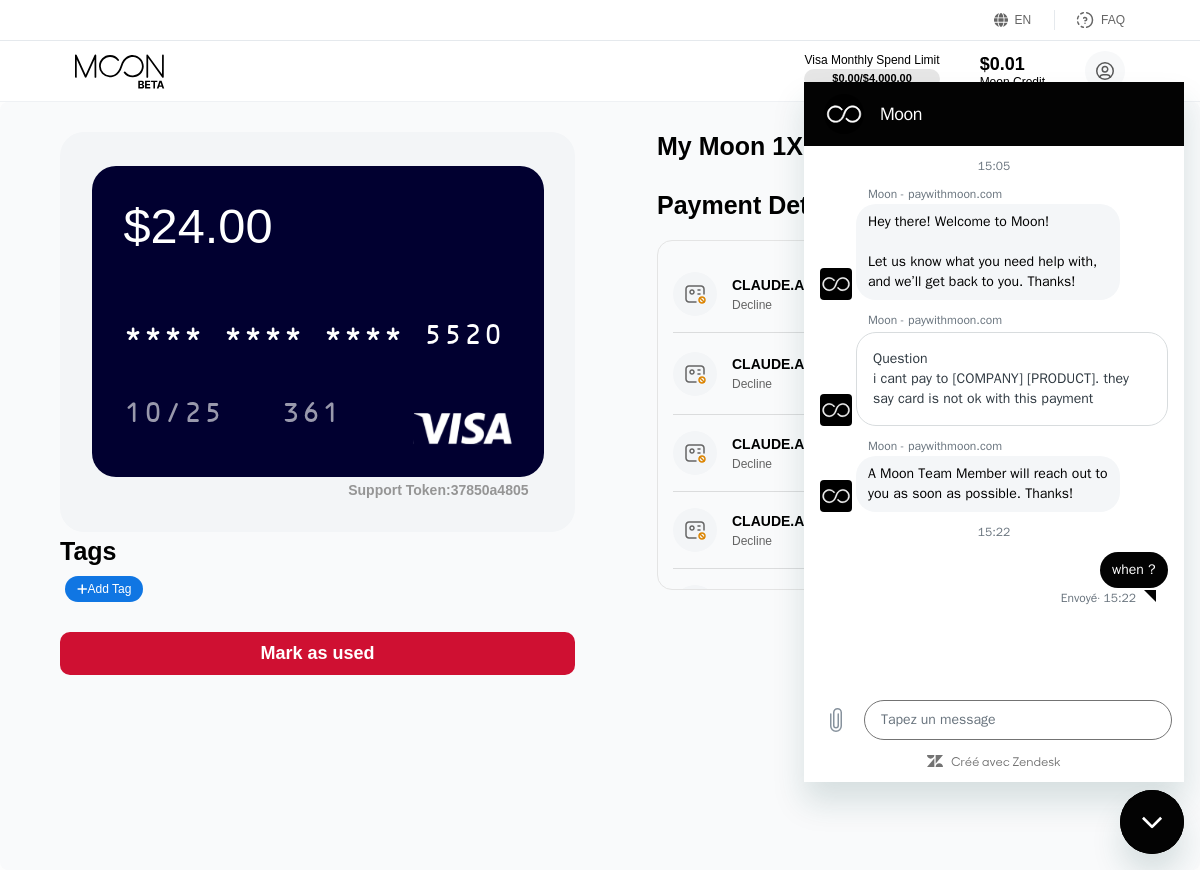 click 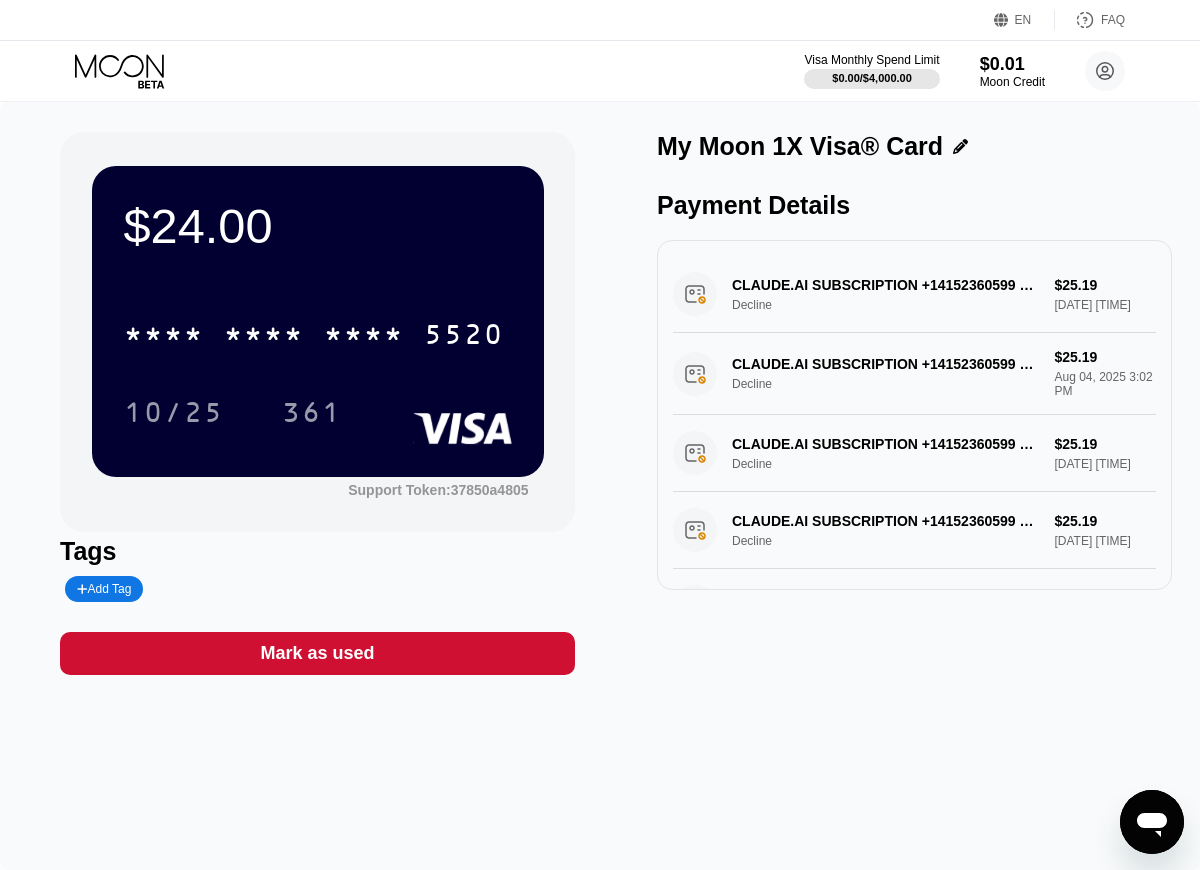 click on "My Moon 1X Visa® Card" at bounding box center [914, 146] 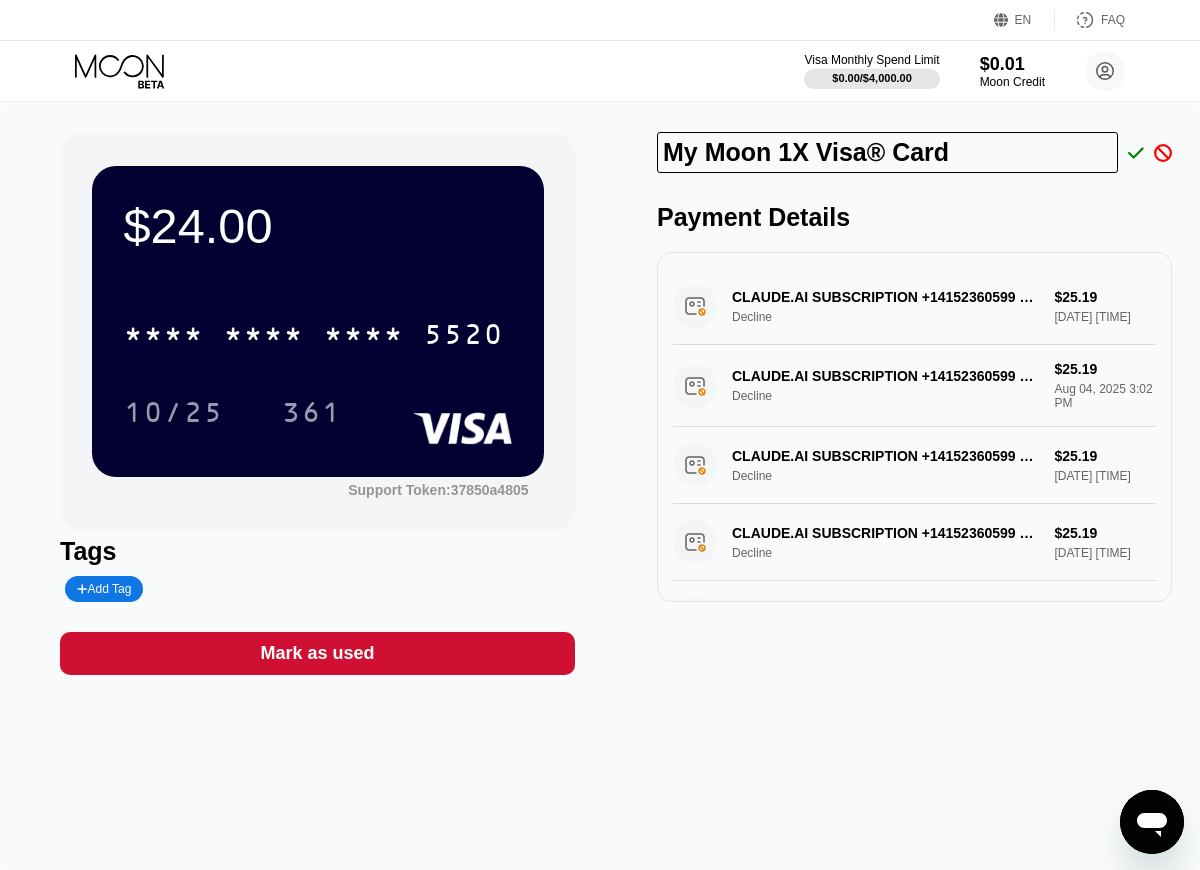 drag, startPoint x: 969, startPoint y: 150, endPoint x: 452, endPoint y: 180, distance: 517.8697 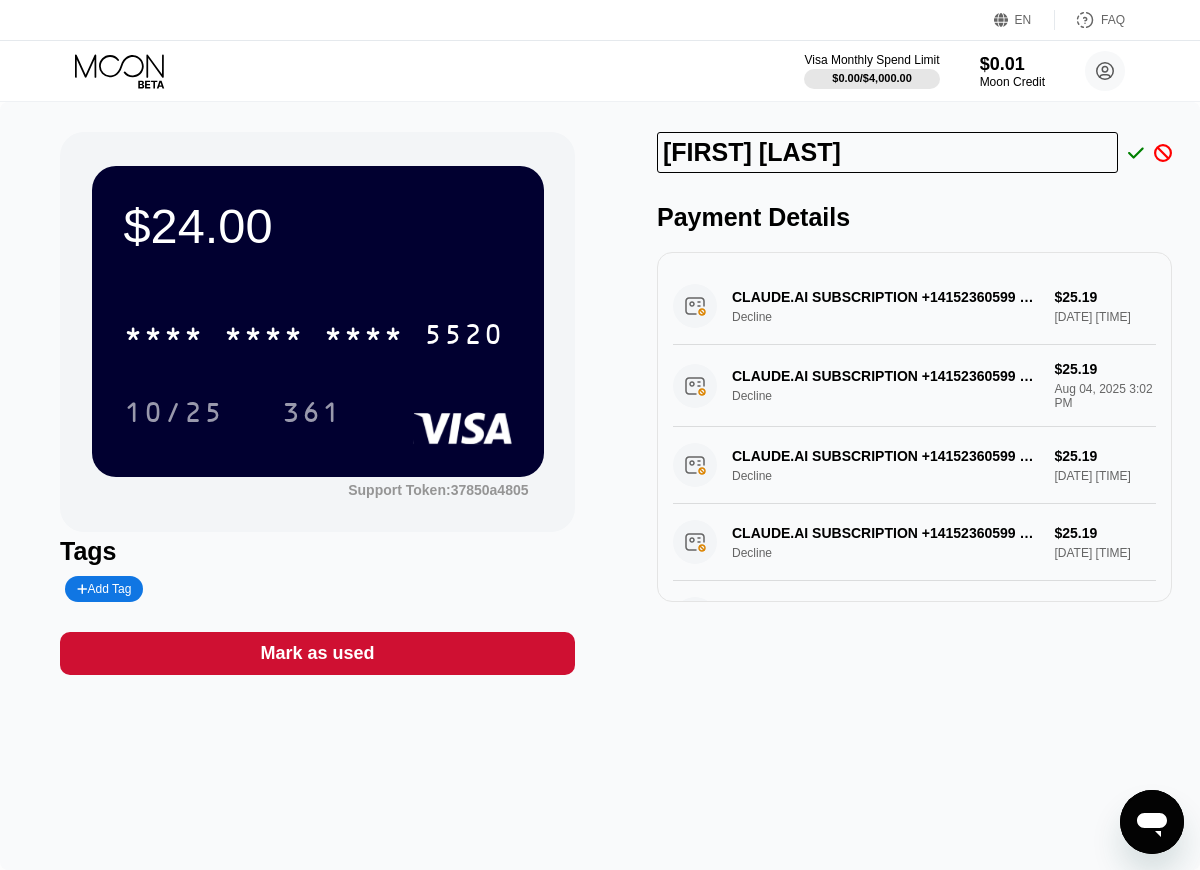 type on "[FIRST] [LAST]" 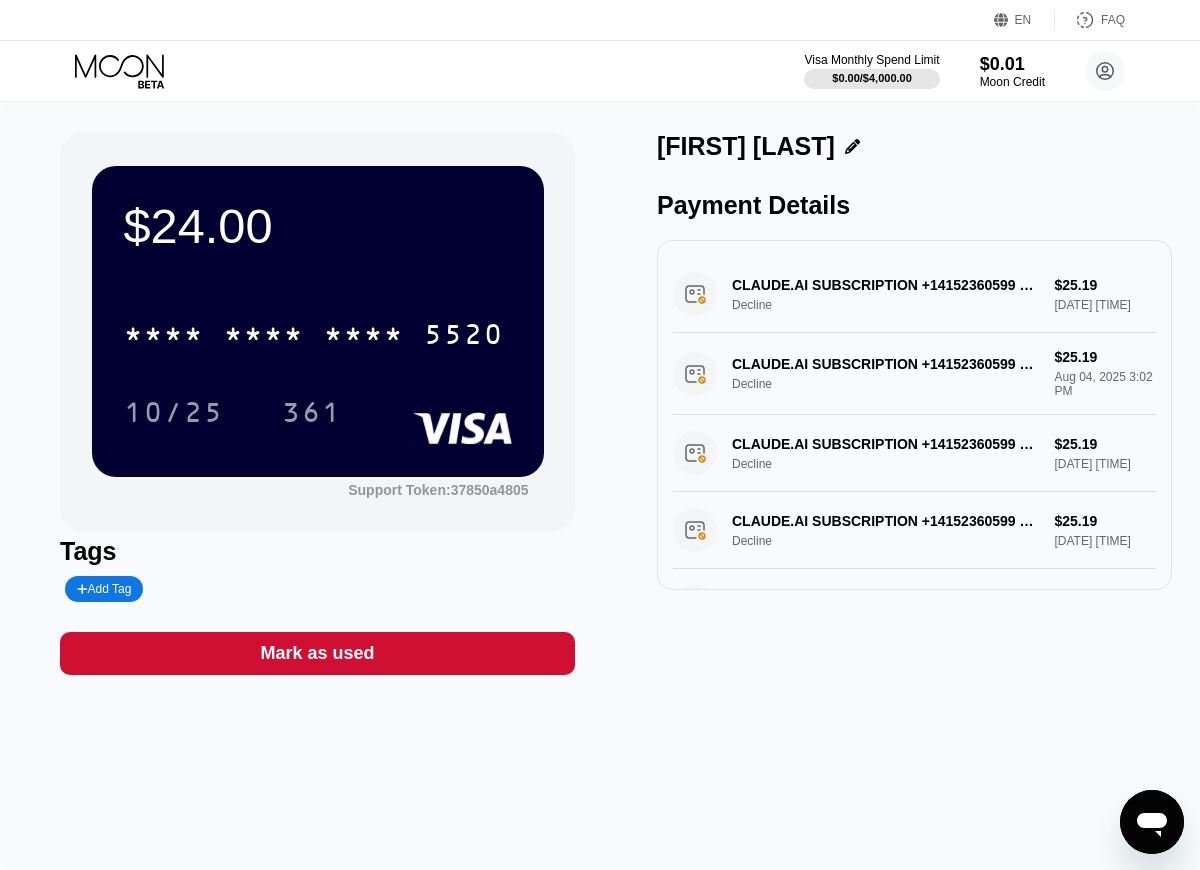 click 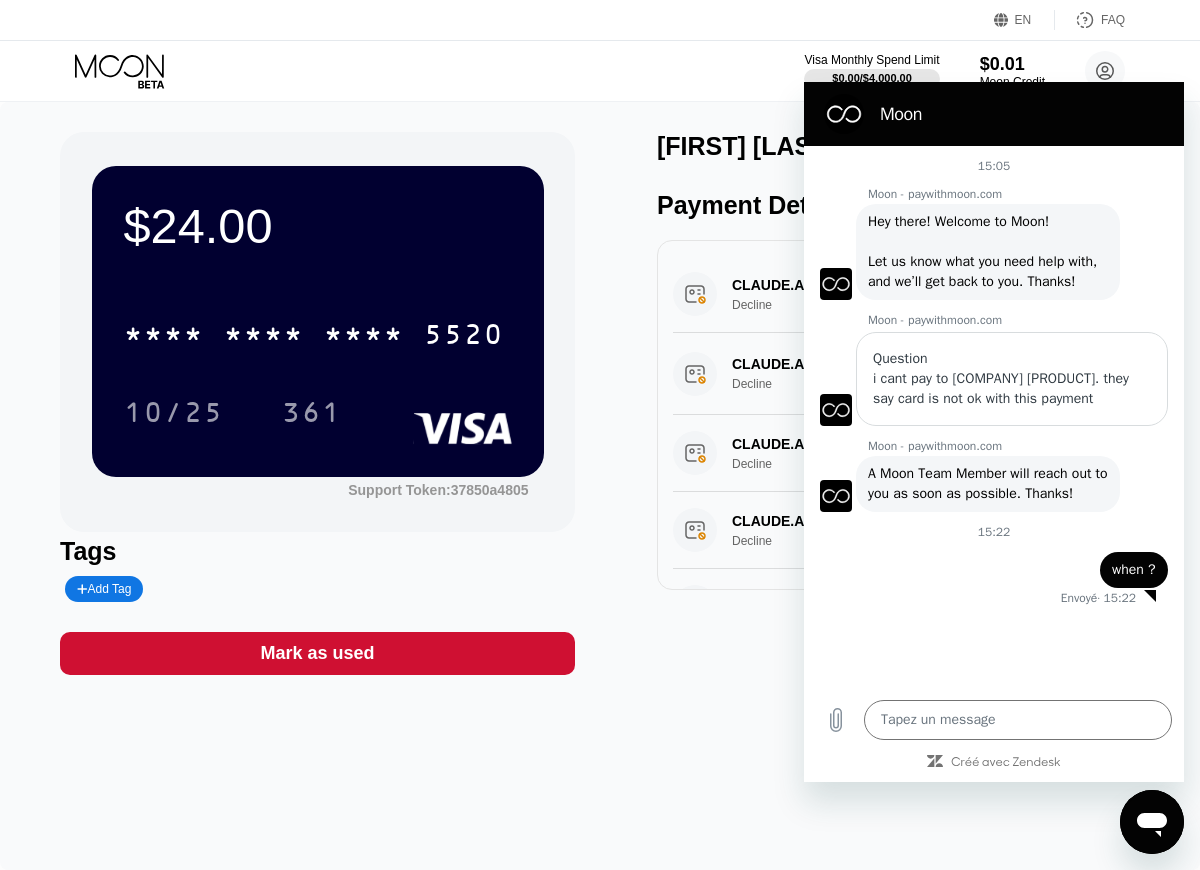 scroll, scrollTop: 0, scrollLeft: 0, axis: both 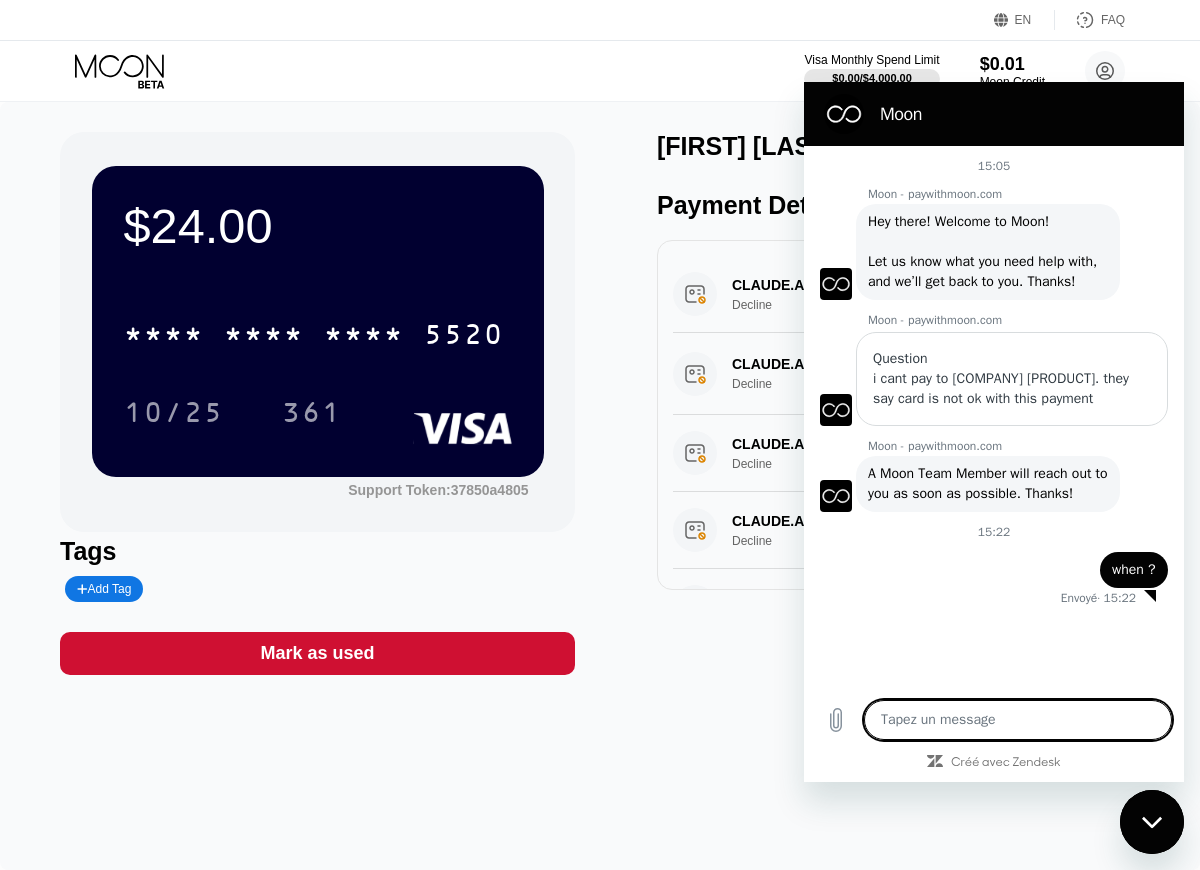 click at bounding box center (1018, 720) 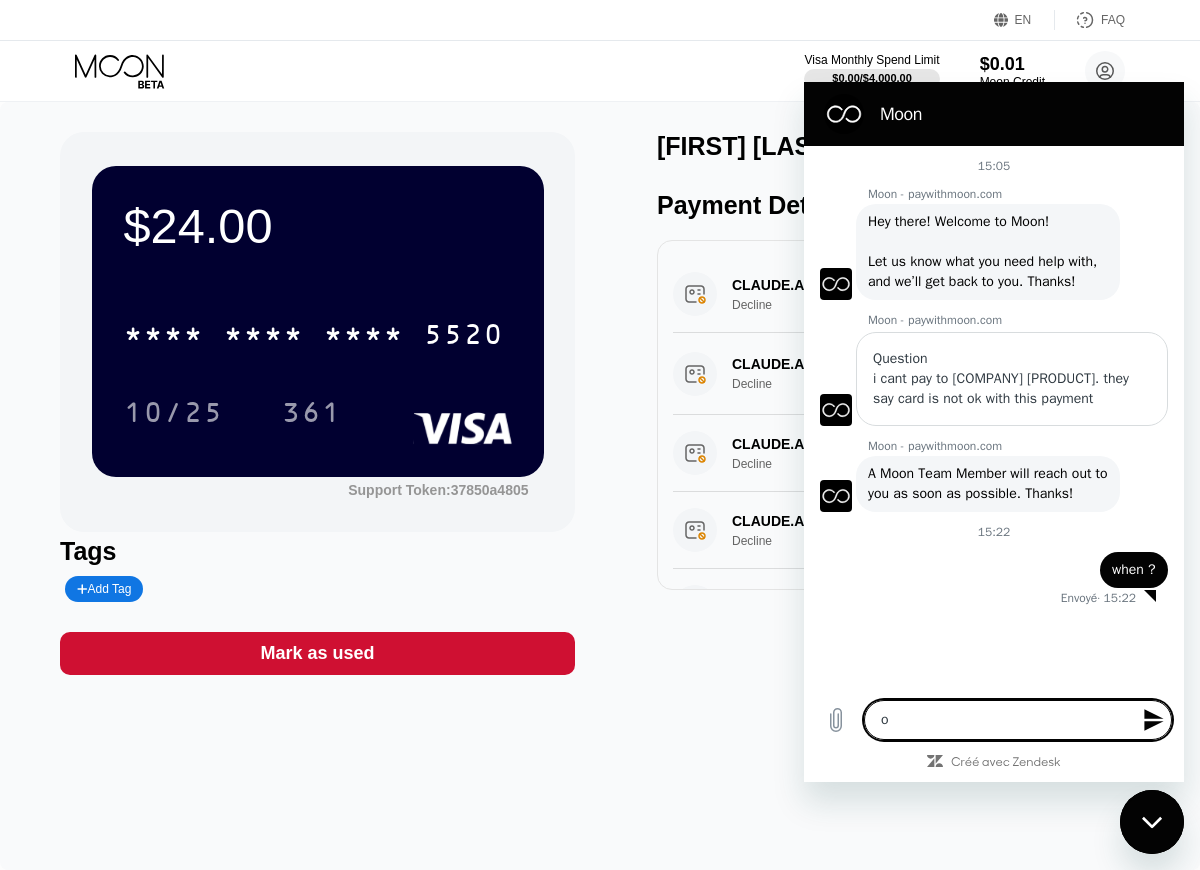 type on "ok" 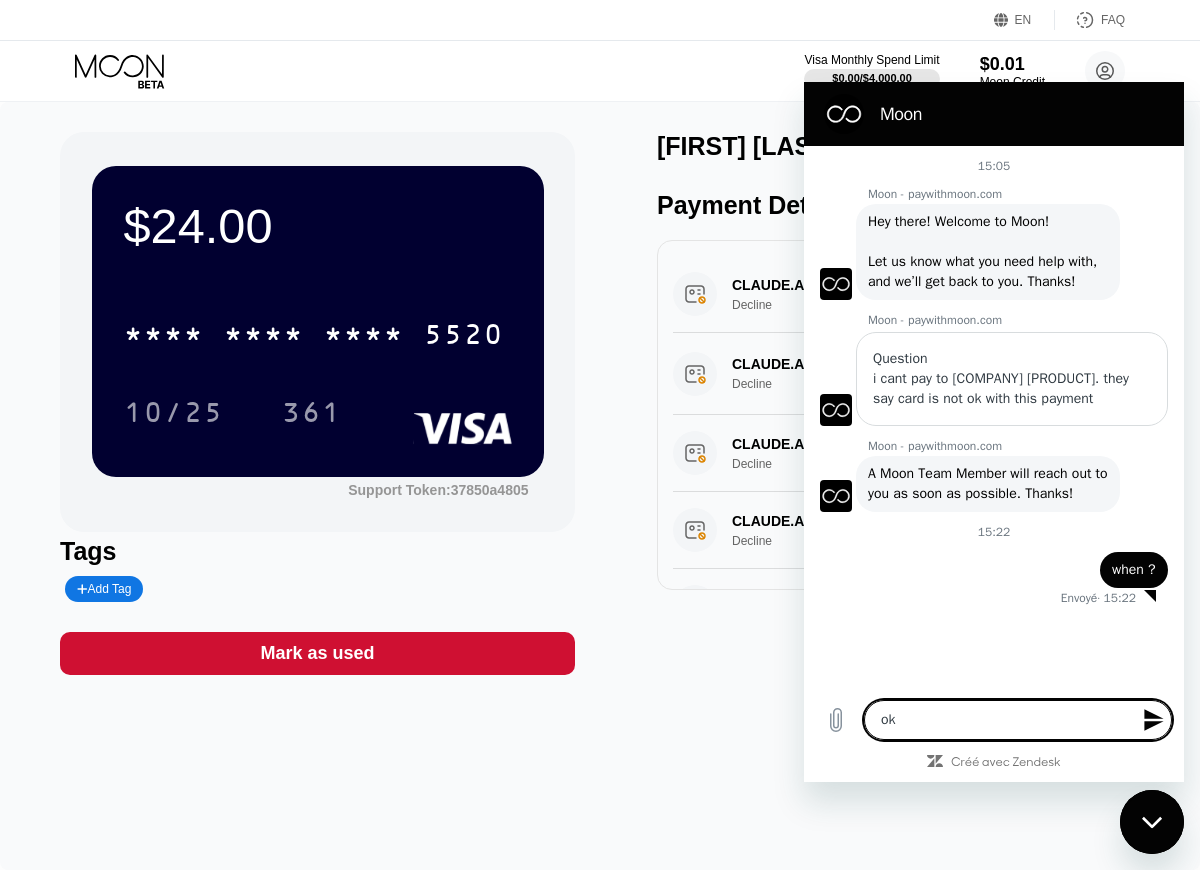 type on "ok" 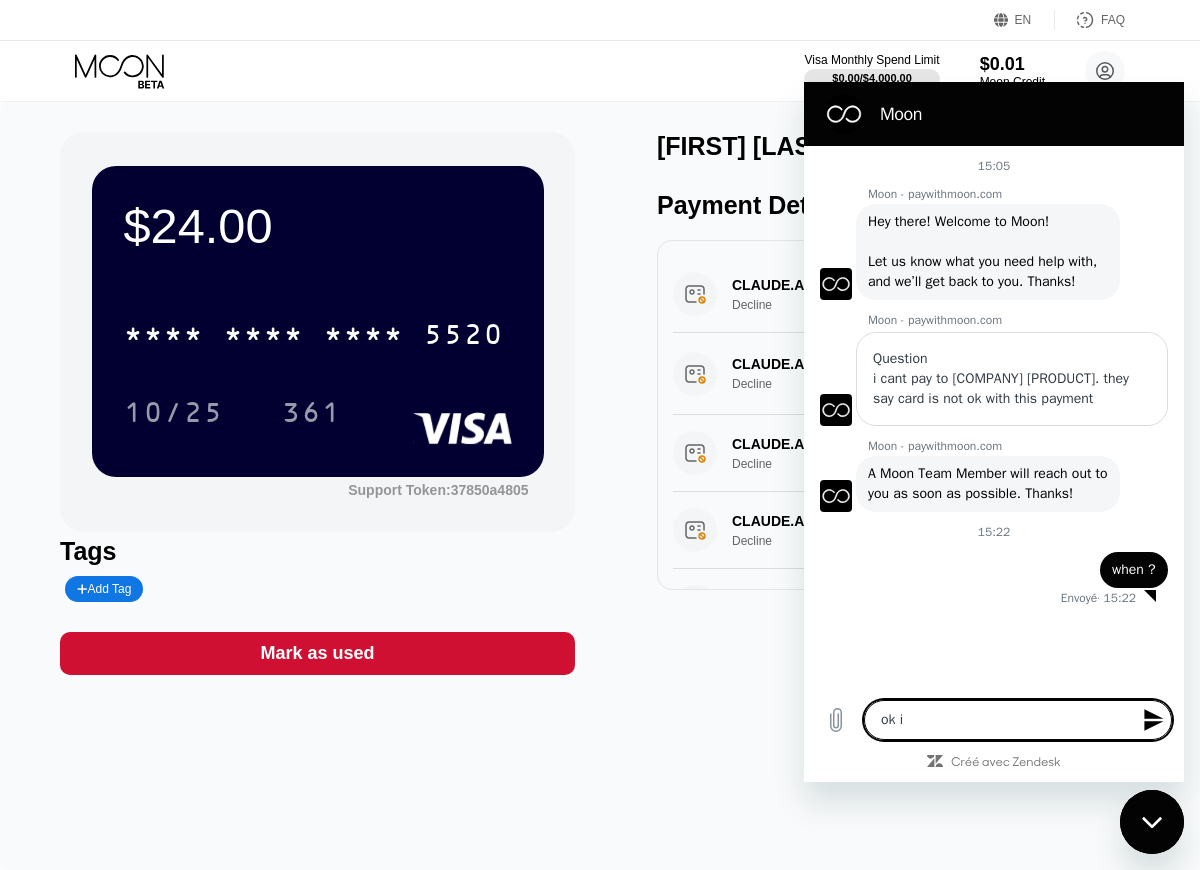 type on "ok it" 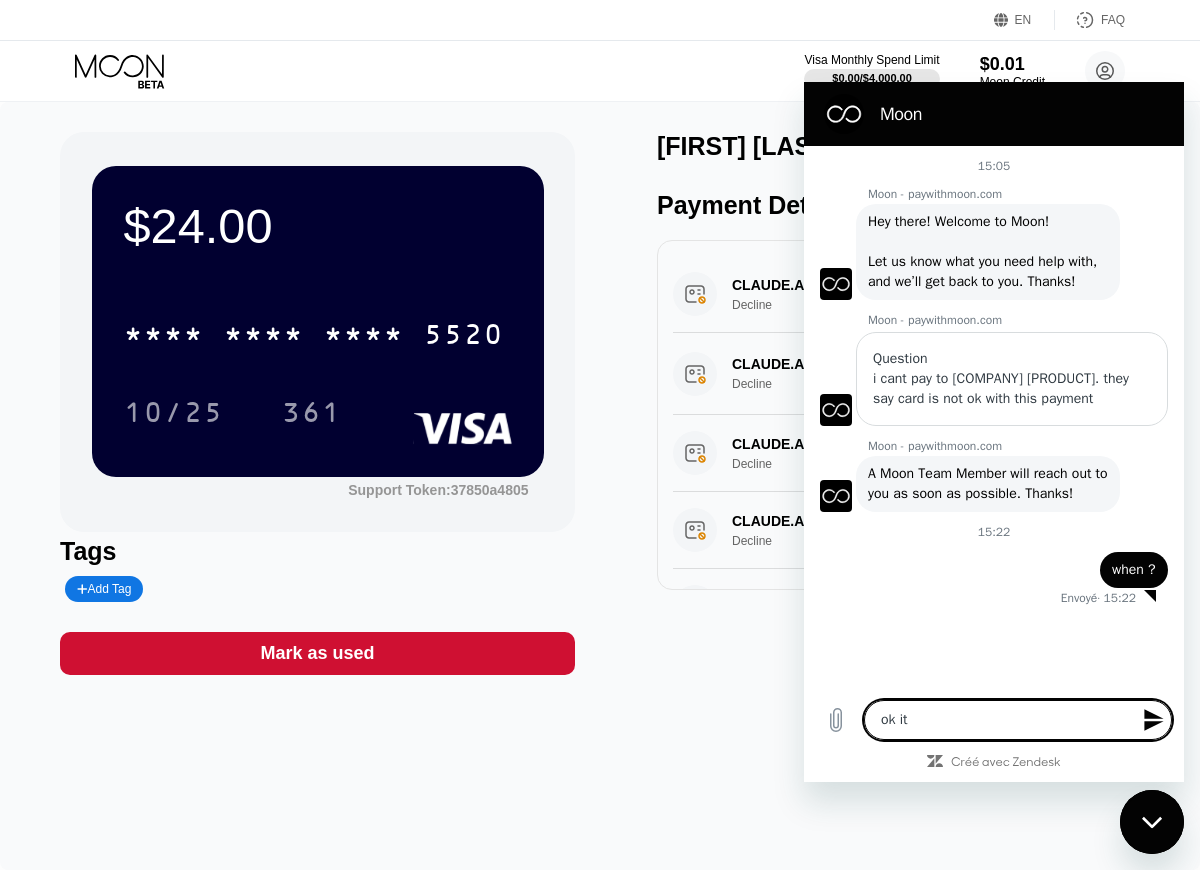type on "ok it" 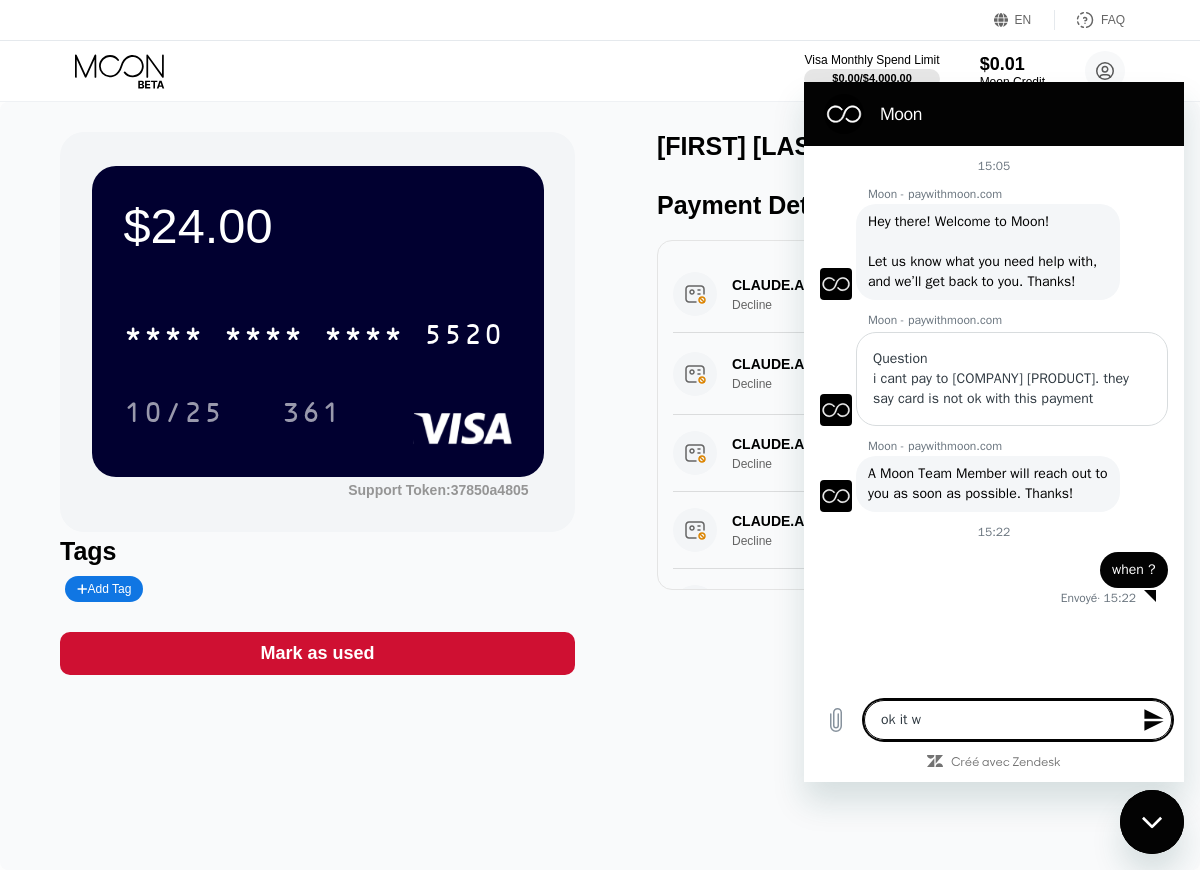 type on "ok it wo" 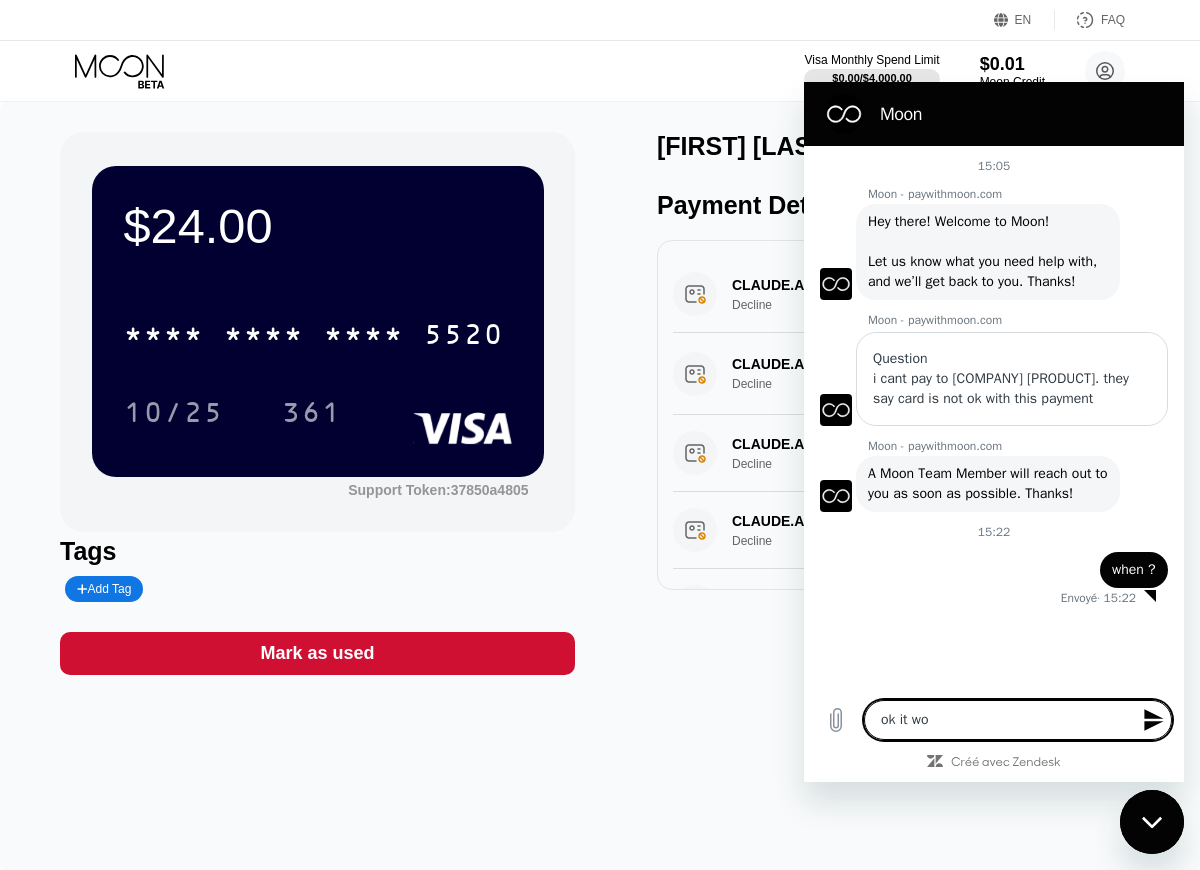 type on "ok it wor" 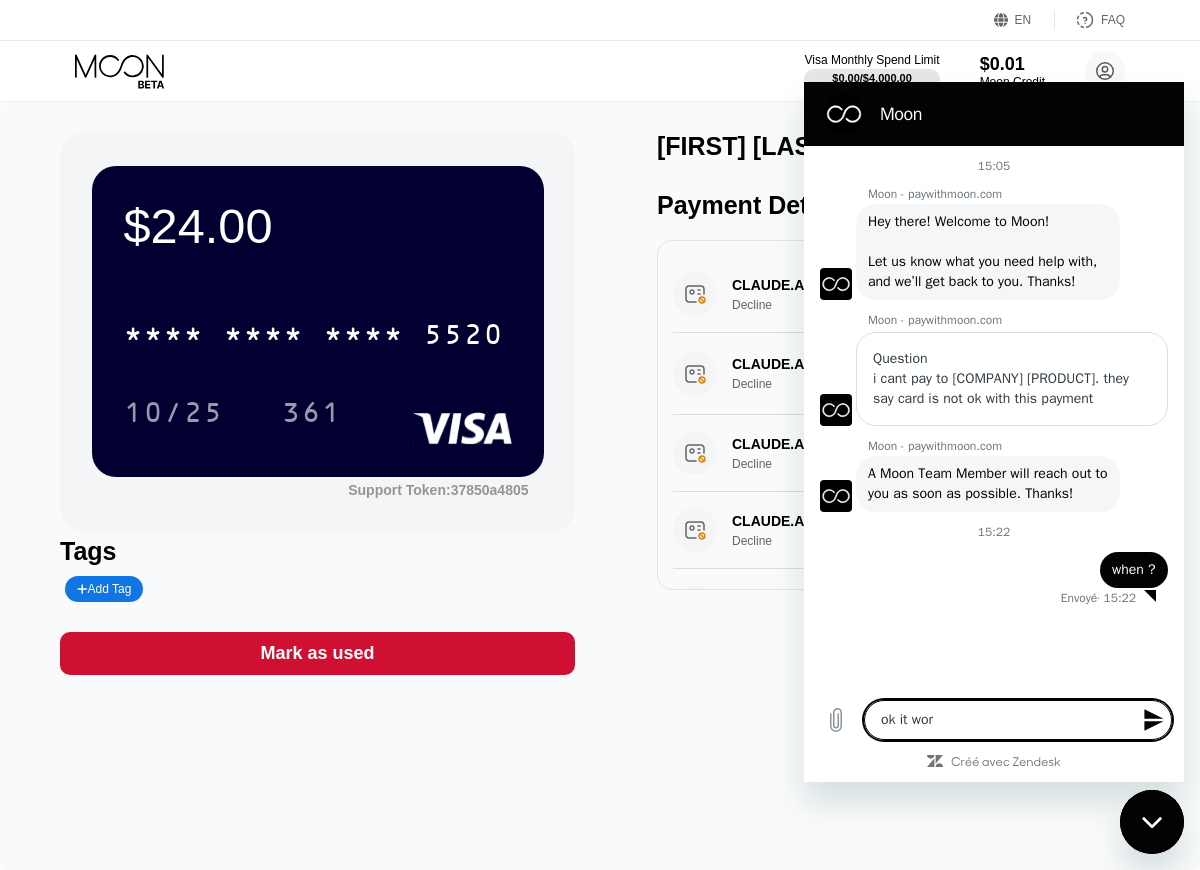 type on "ok it work" 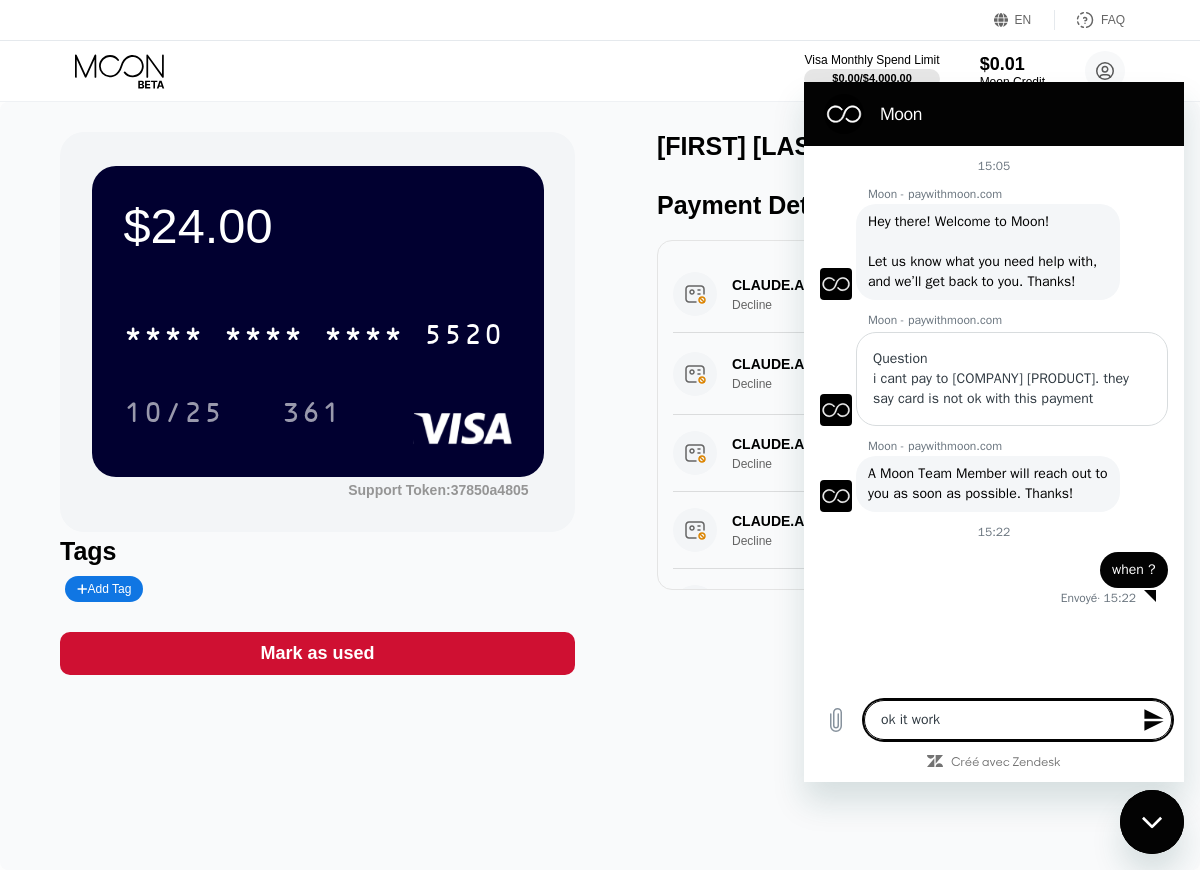 type on "ok it worke" 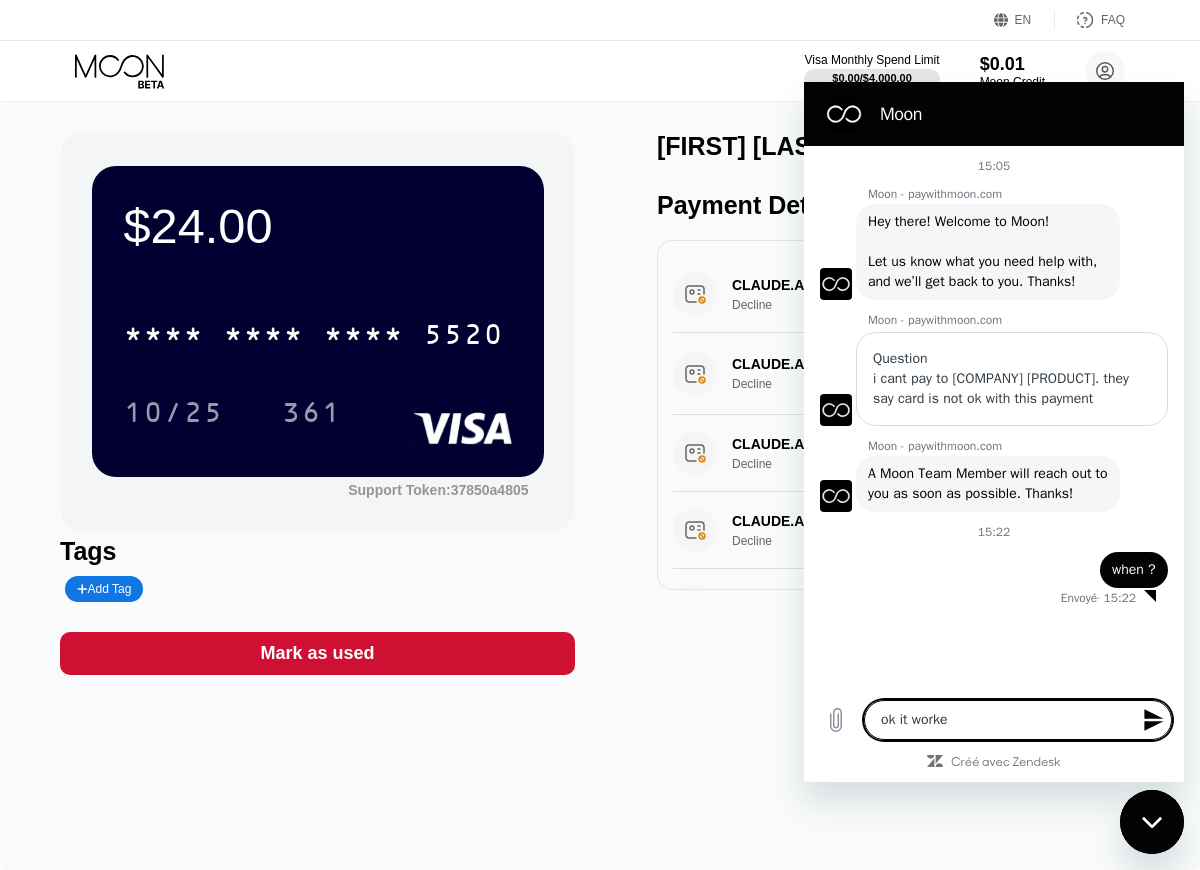 type on "ok it worket" 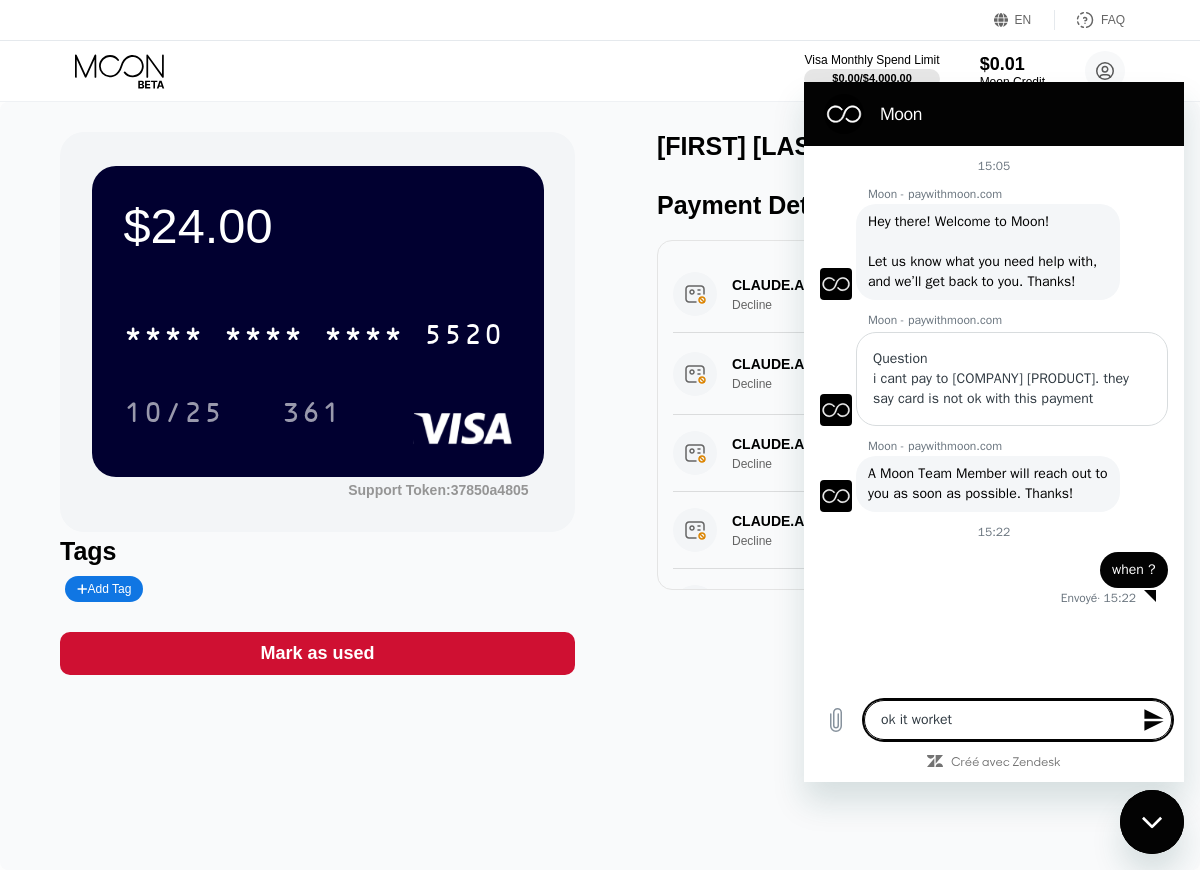 type on "ok it worket" 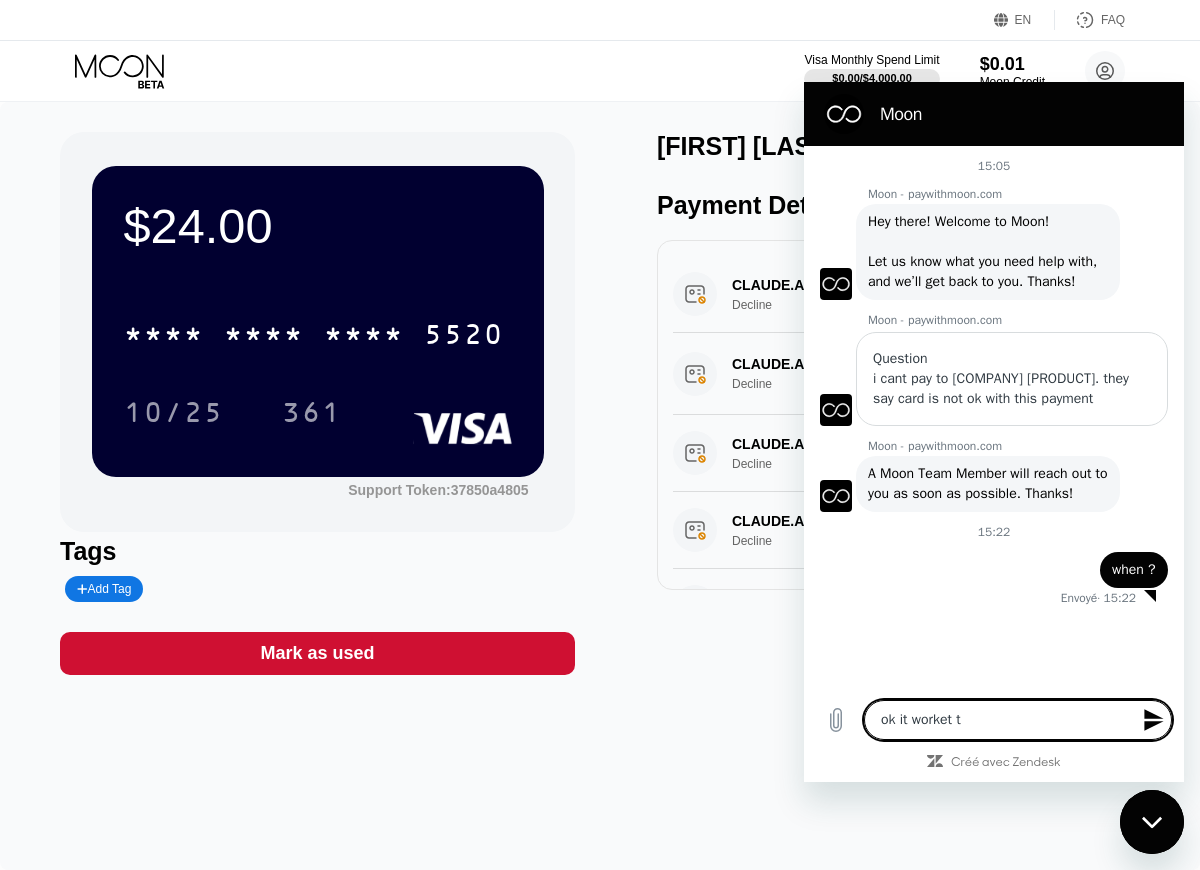 type on "ok it worket ty" 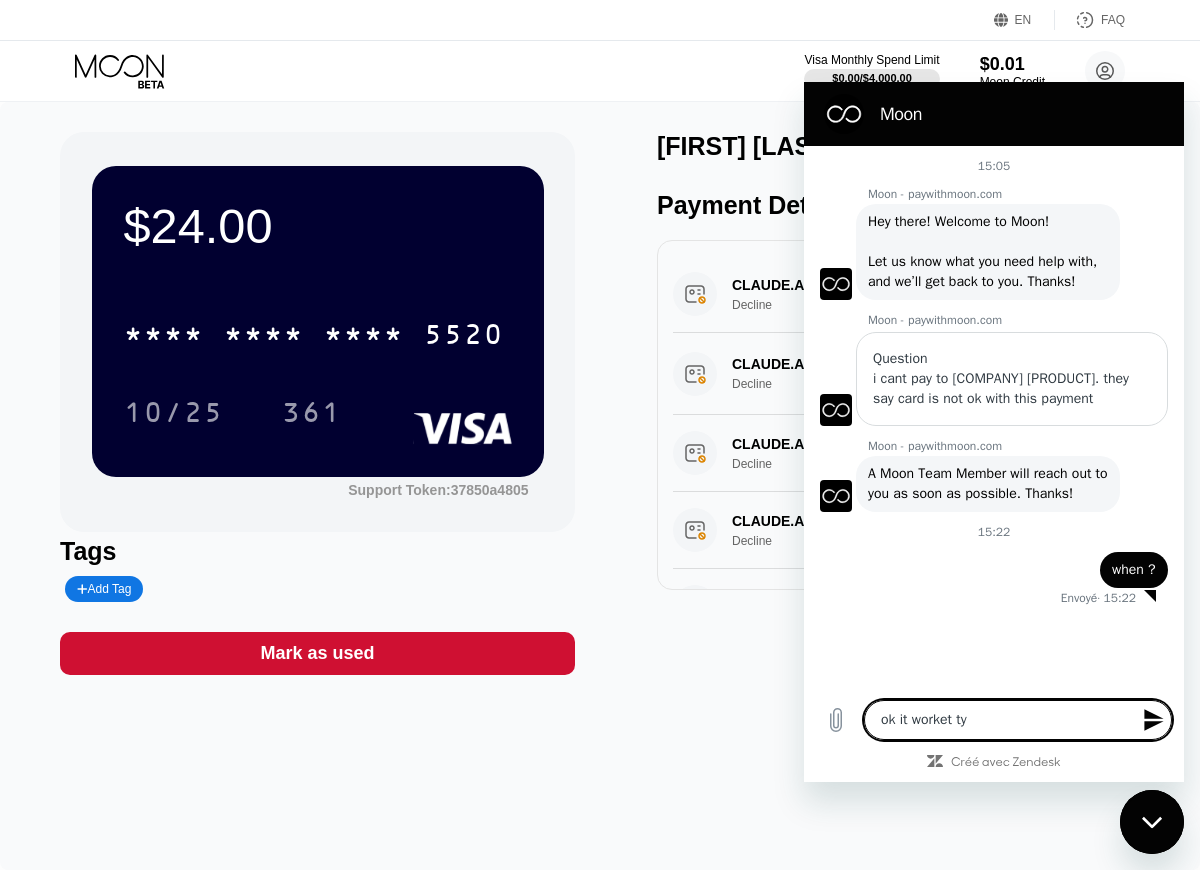 type on "ok it worket ty" 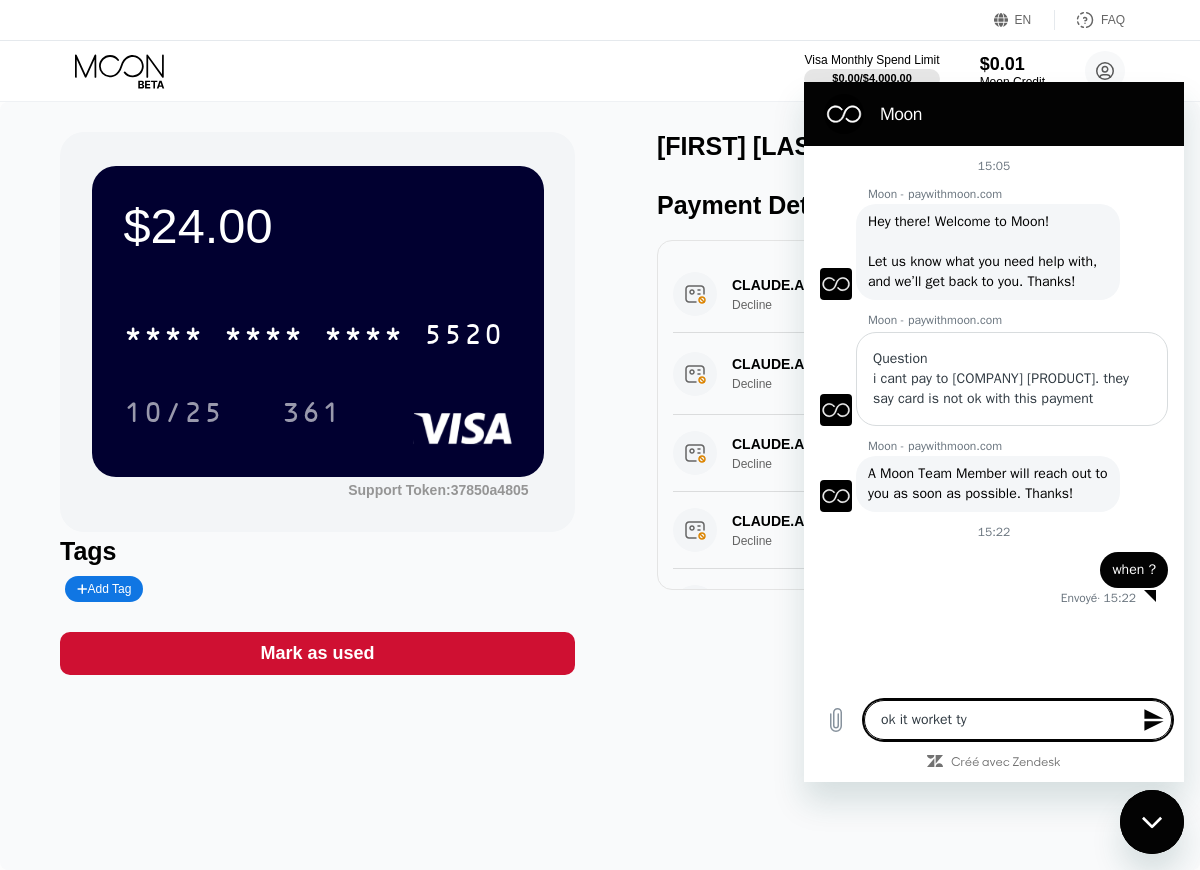 type 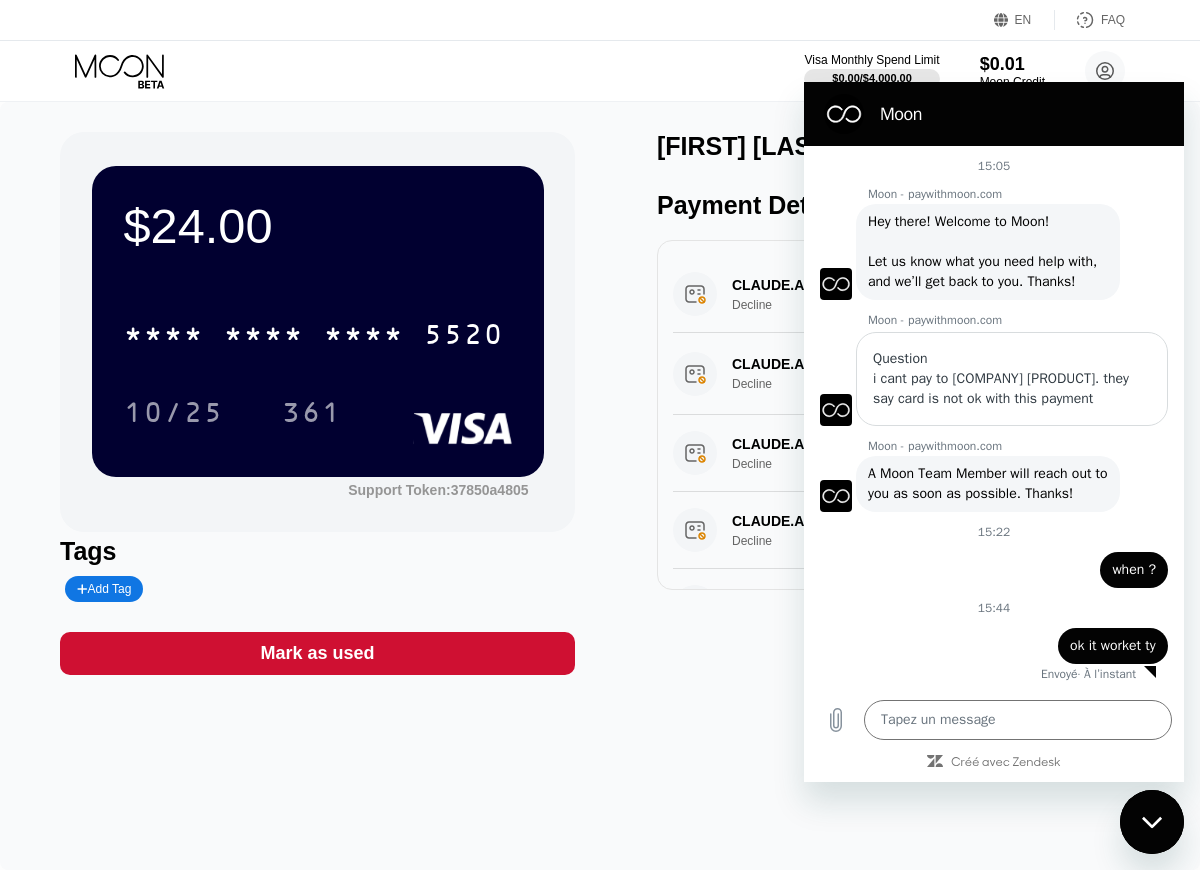 click at bounding box center [1152, 822] 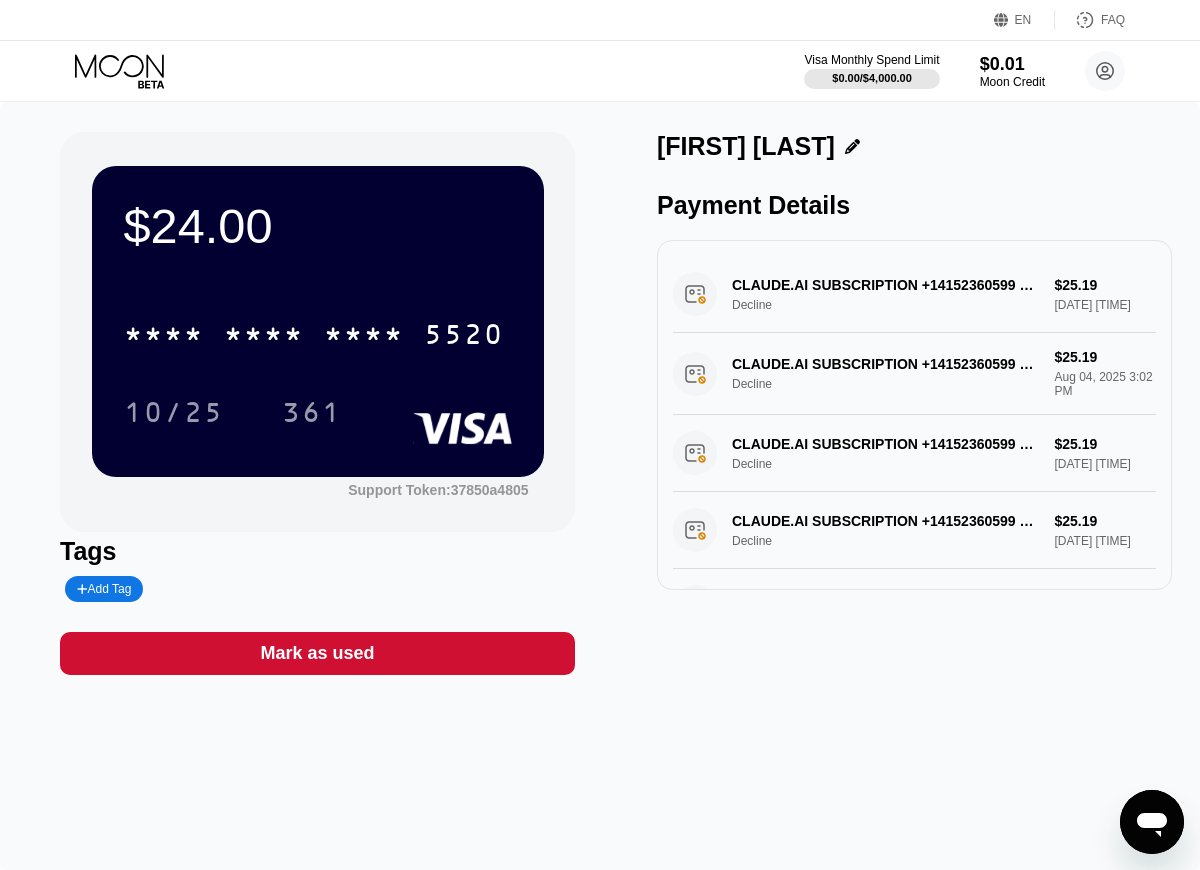 type on "x" 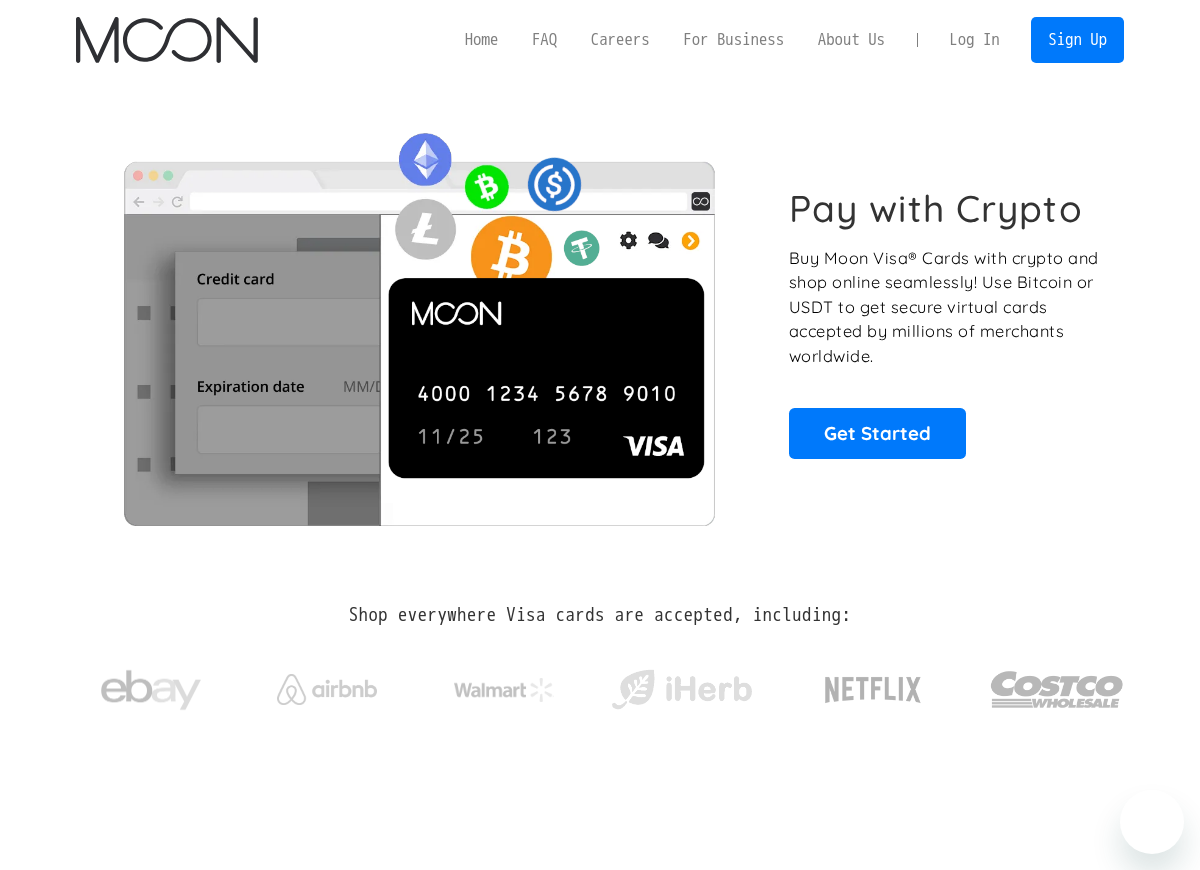 scroll, scrollTop: 0, scrollLeft: 0, axis: both 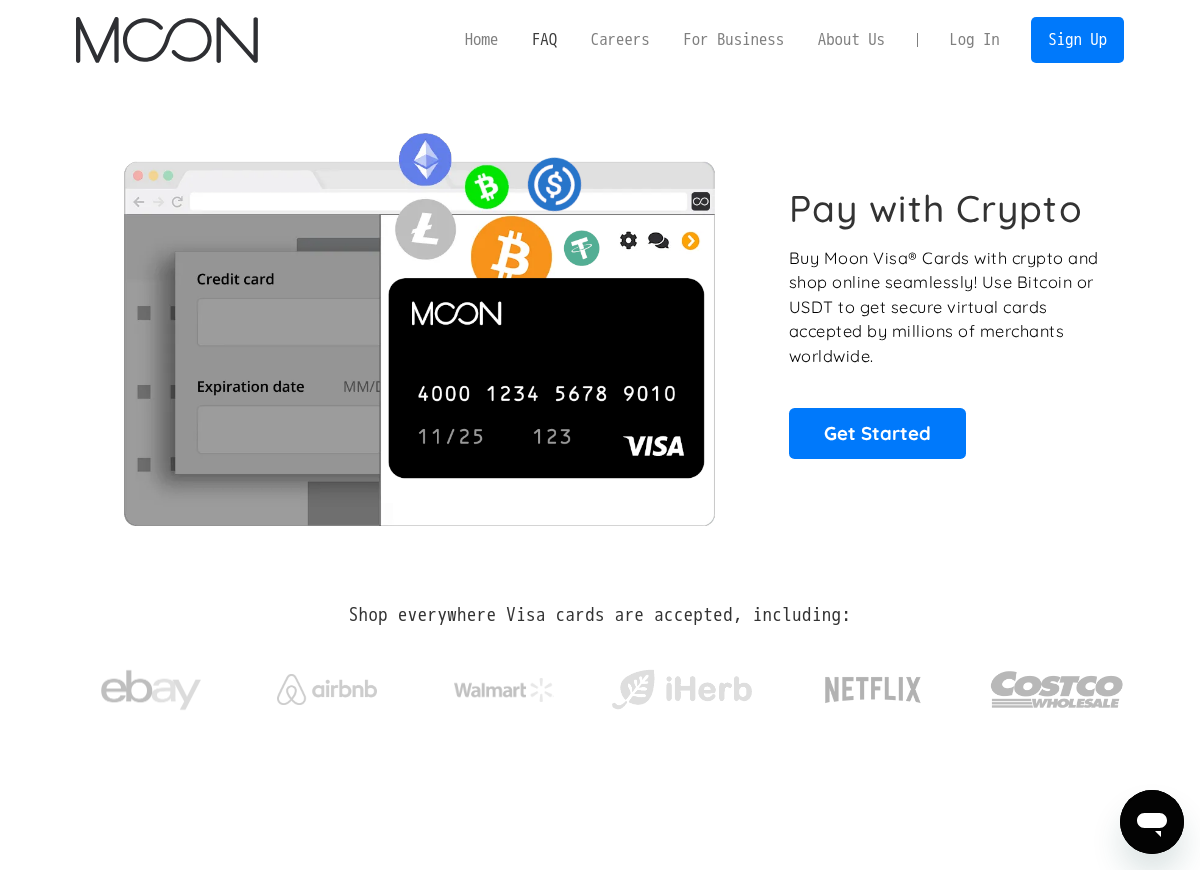 click on "FAQ" at bounding box center (544, 39) 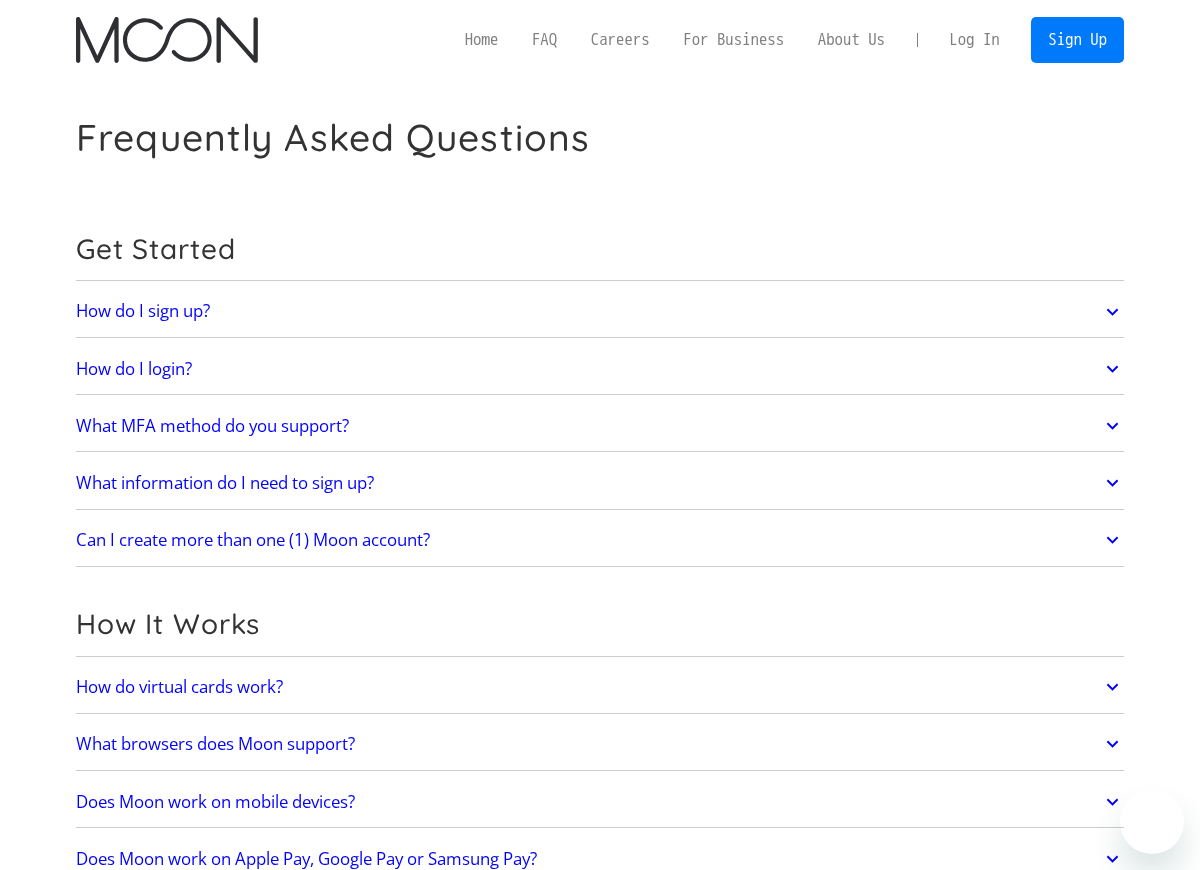 scroll, scrollTop: 0, scrollLeft: 0, axis: both 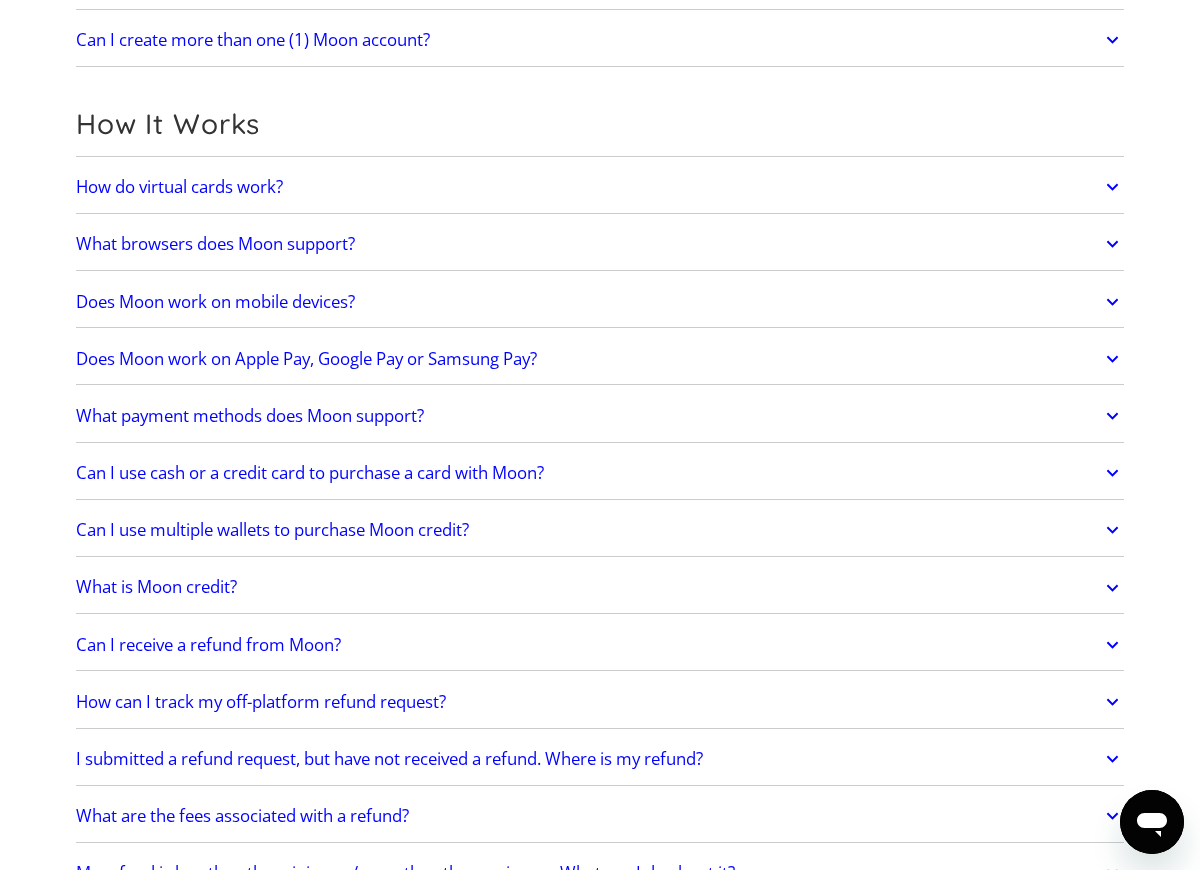 click on "How do virtual cards work?" at bounding box center [600, 187] 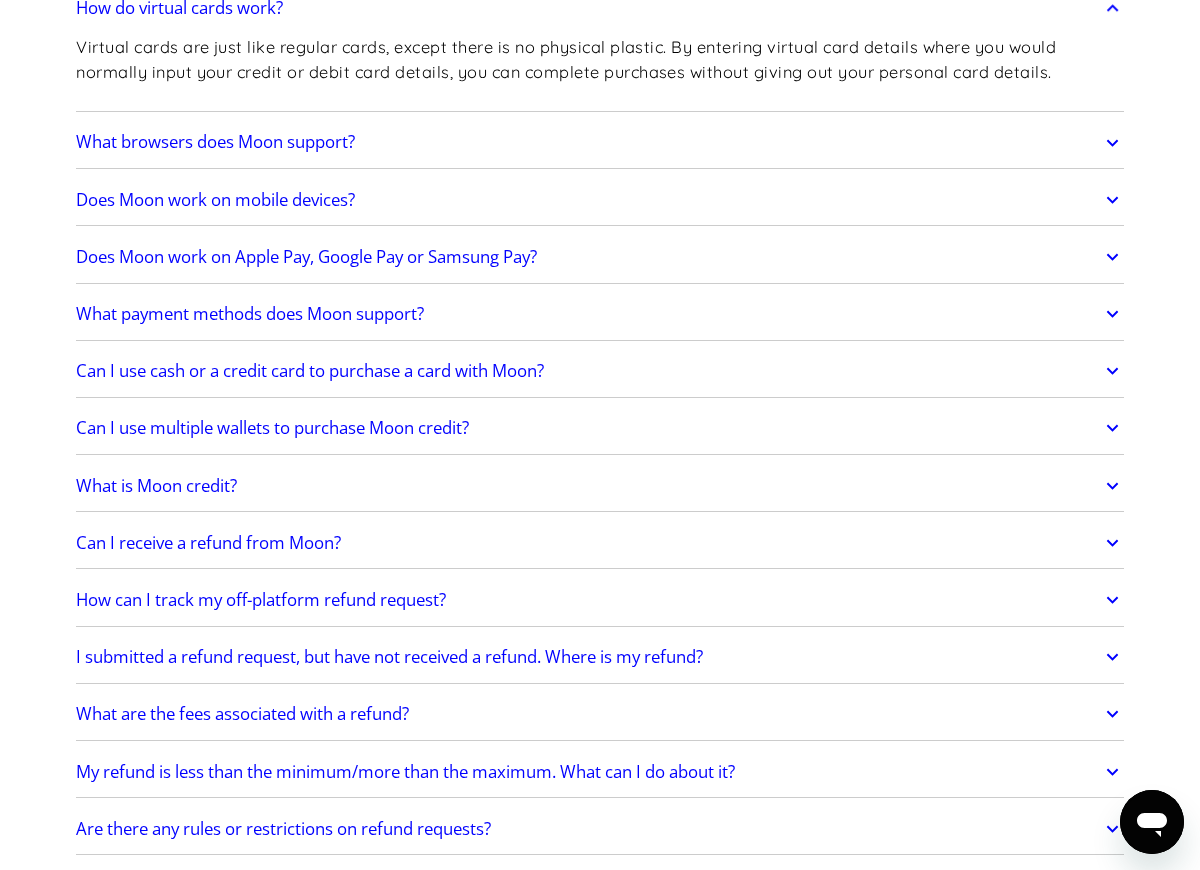 scroll, scrollTop: 700, scrollLeft: 0, axis: vertical 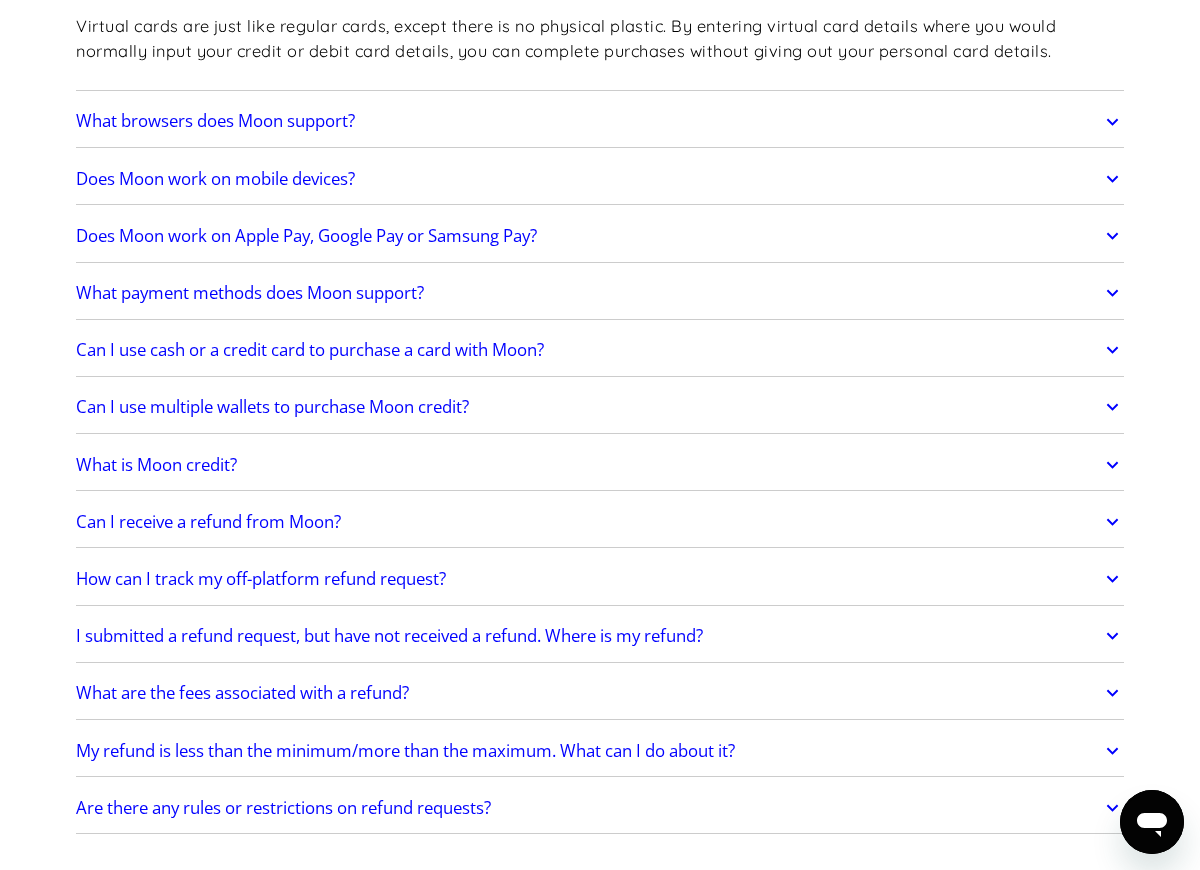 click on "What browsers does Moon support?" at bounding box center [215, 121] 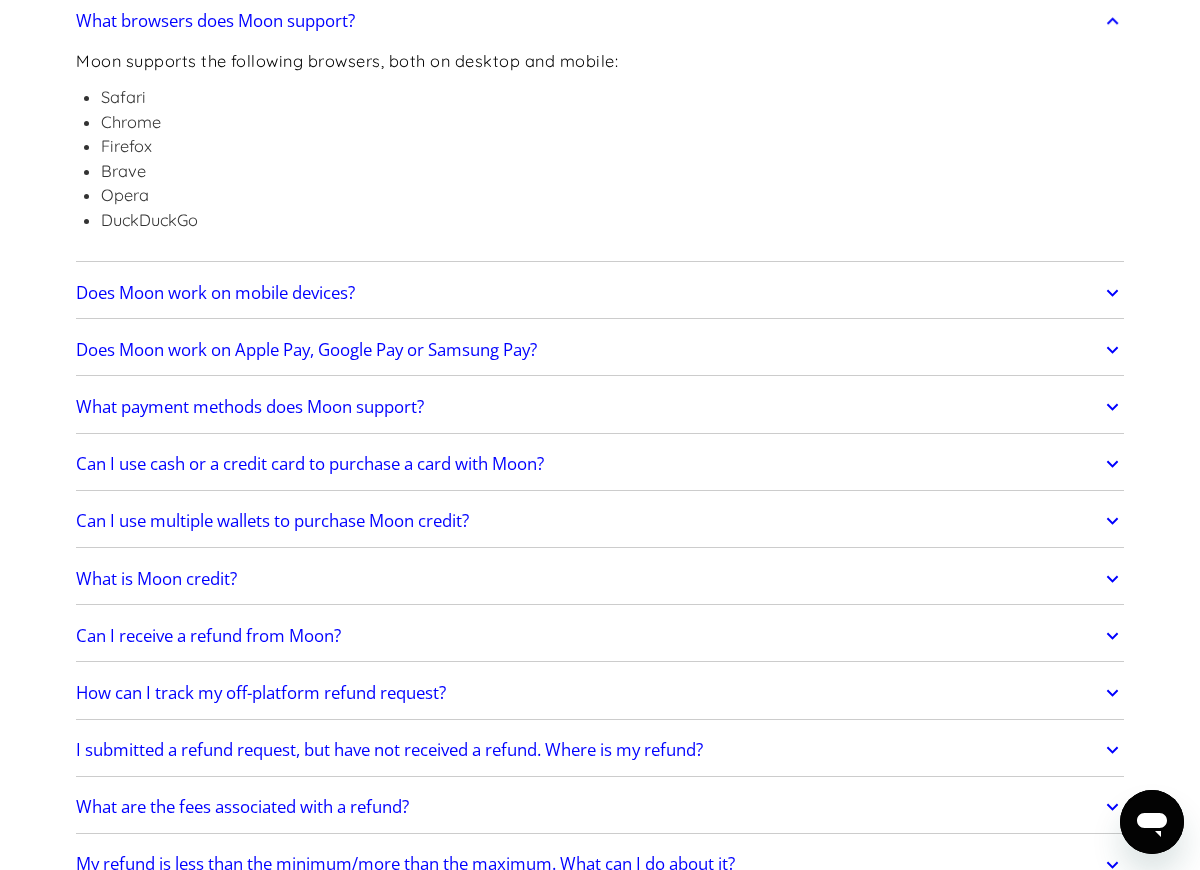 scroll, scrollTop: 900, scrollLeft: 0, axis: vertical 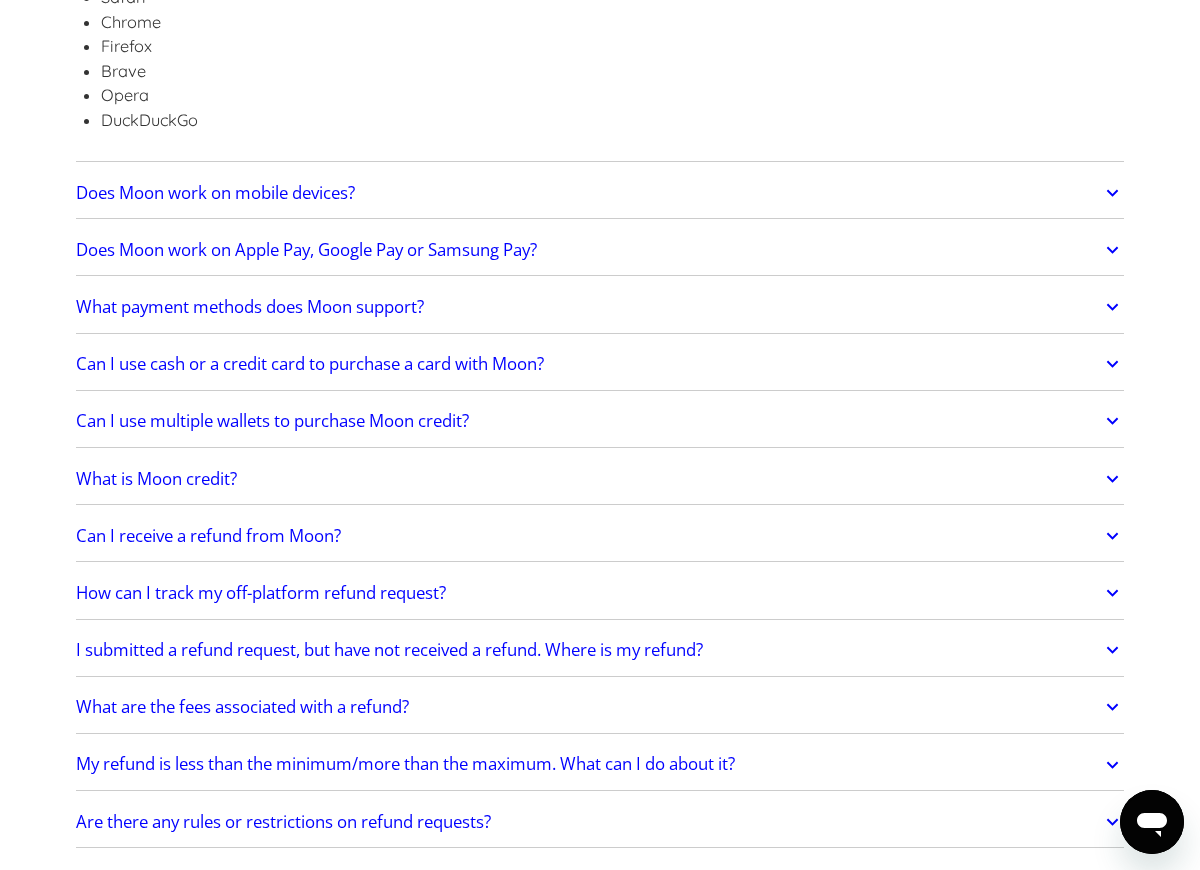 click on "Does Moon work on Apple Pay, Google Pay or Samsung Pay?" at bounding box center (306, 250) 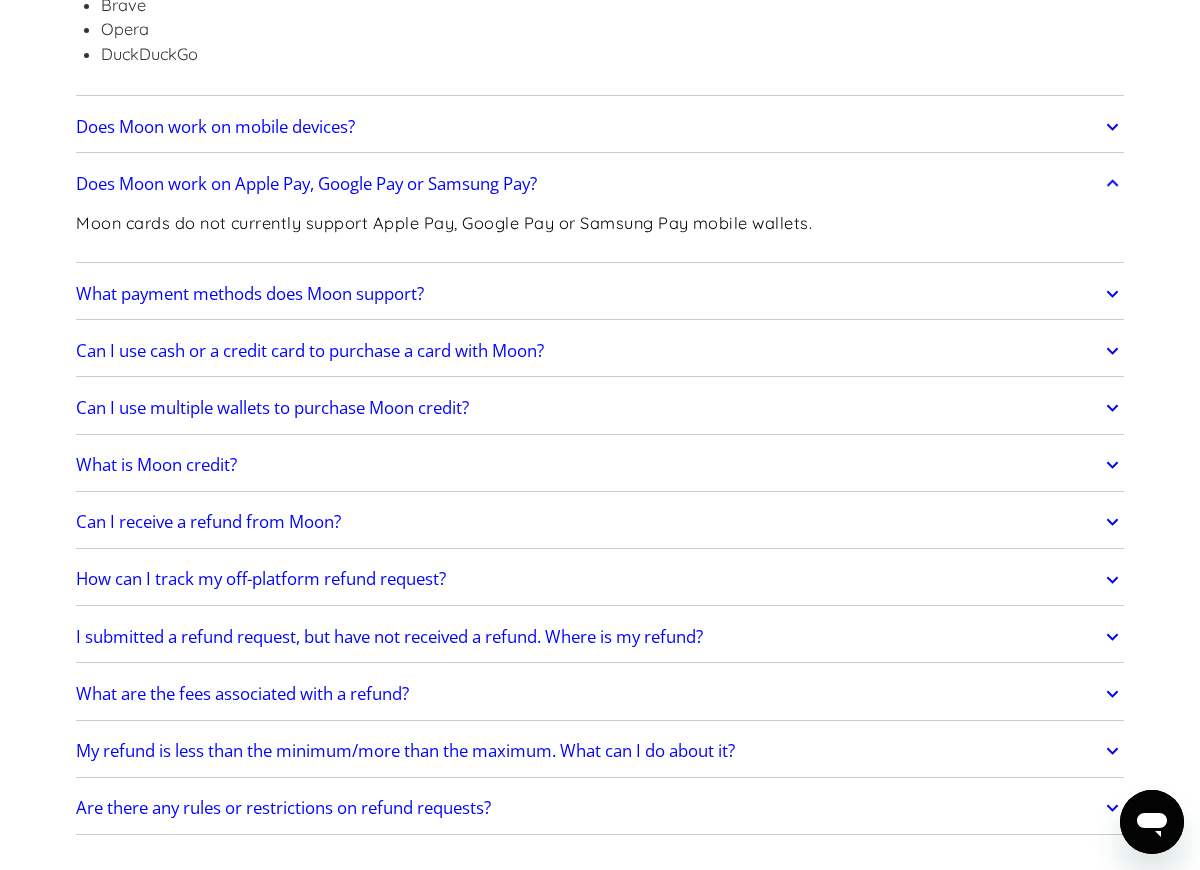 scroll, scrollTop: 1000, scrollLeft: 0, axis: vertical 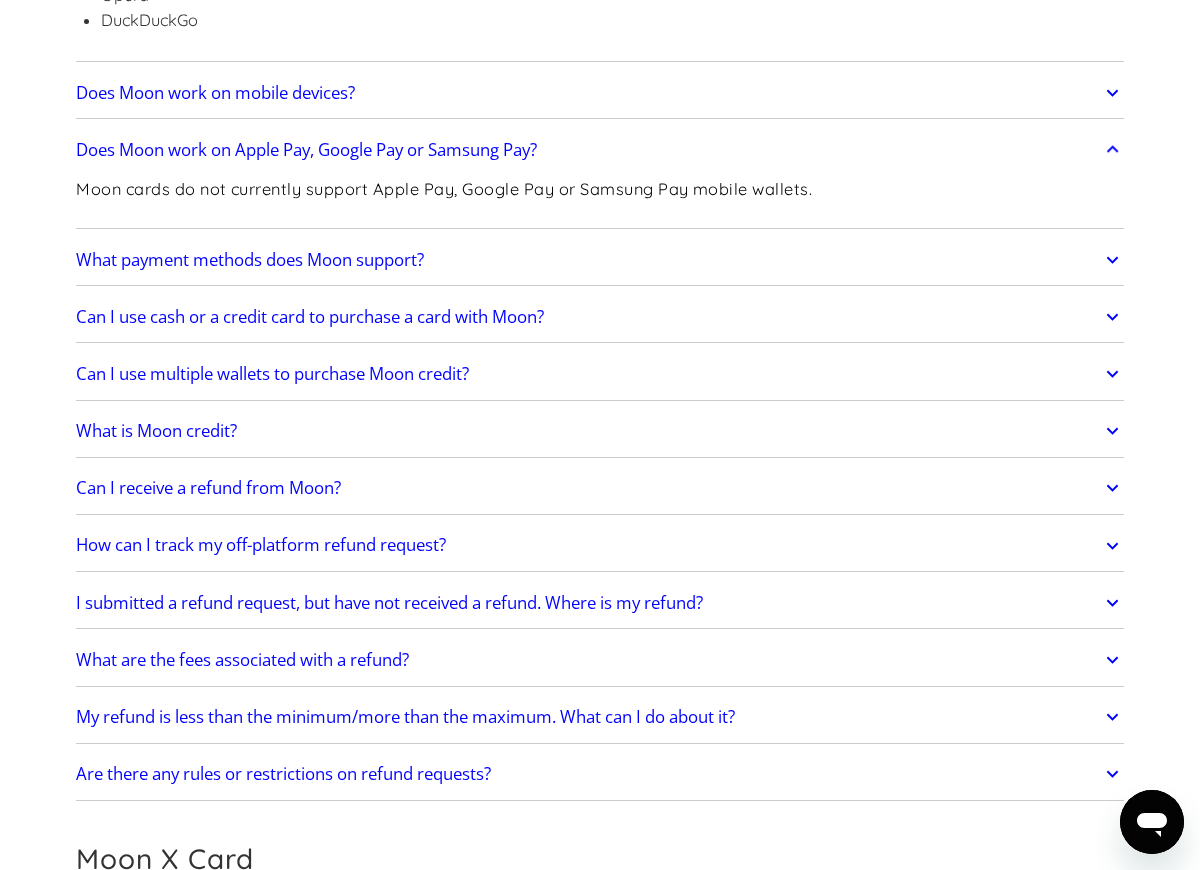 click on "What payment methods does Moon support?" at bounding box center [250, 260] 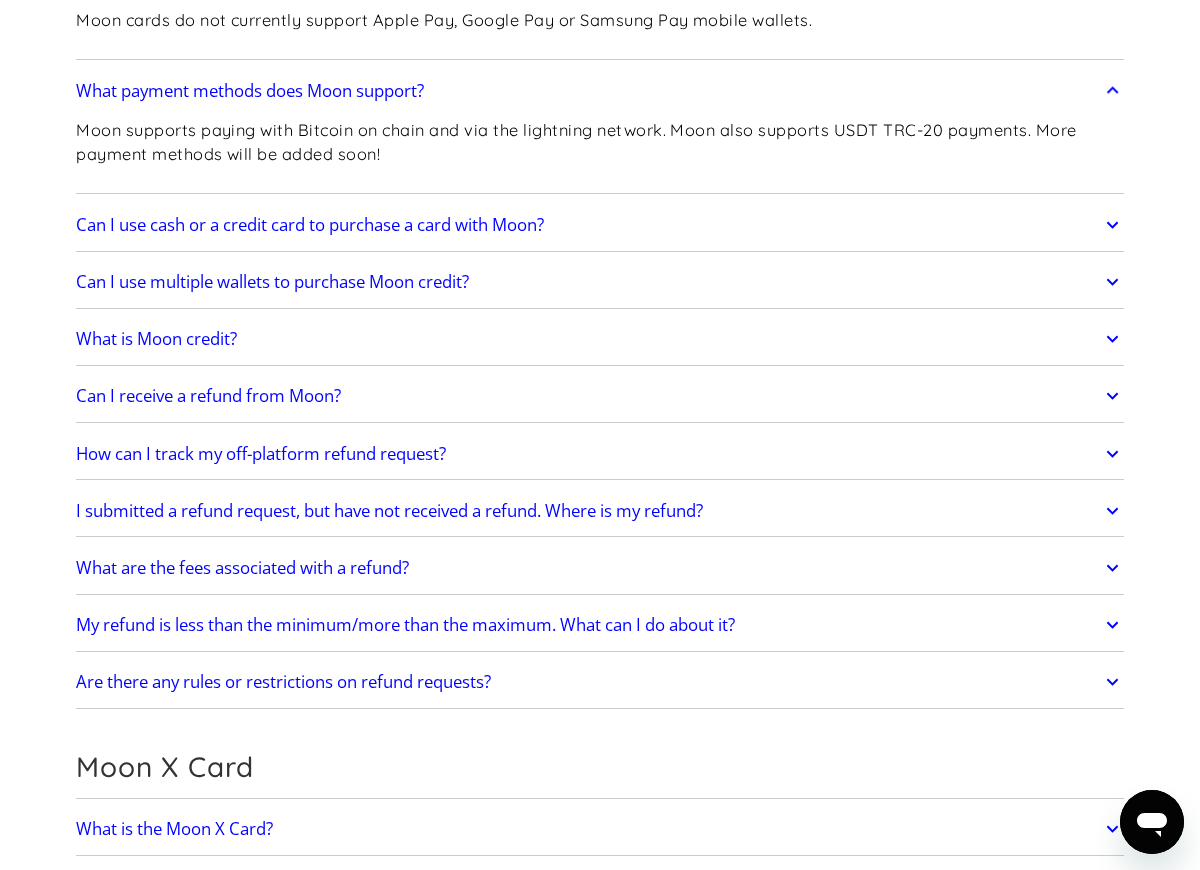 scroll, scrollTop: 1200, scrollLeft: 0, axis: vertical 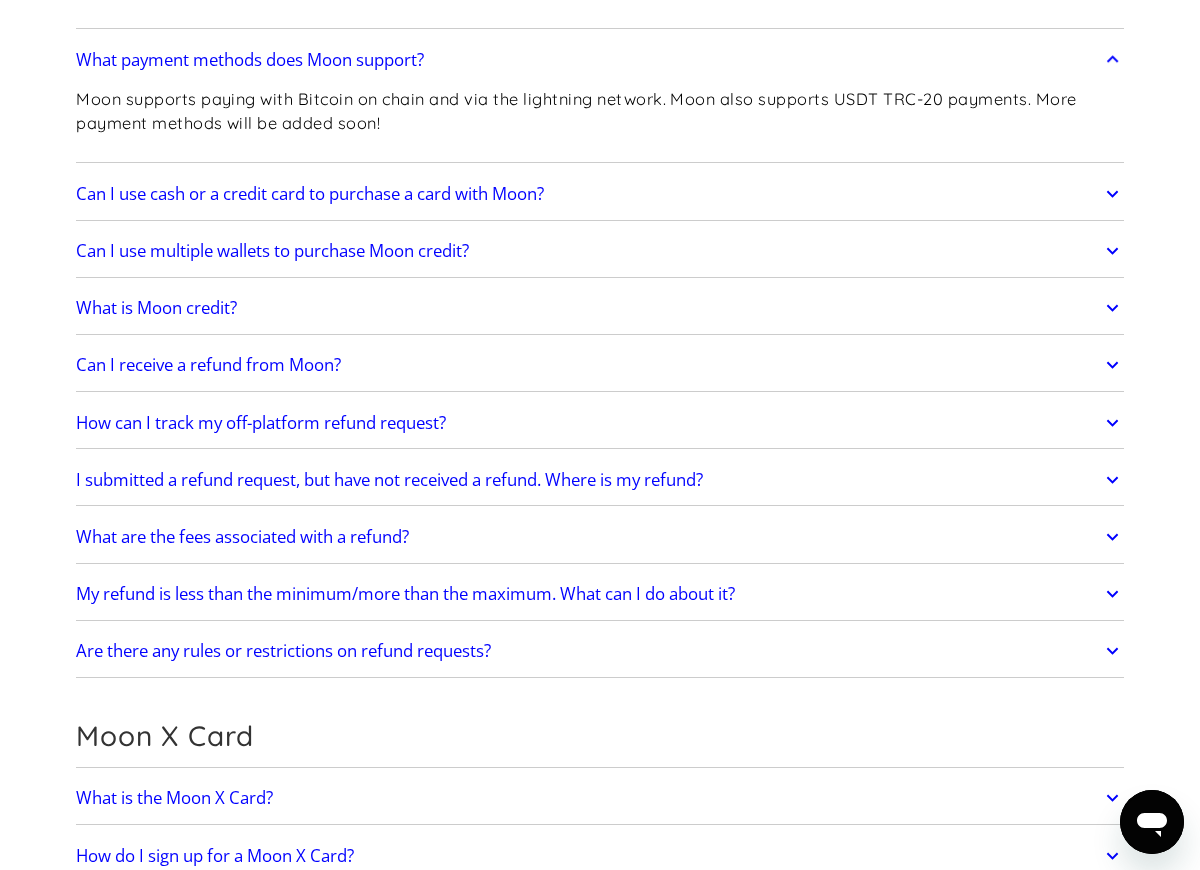 click on "Can I use cash or a credit card to purchase a card with Moon?" at bounding box center [310, 194] 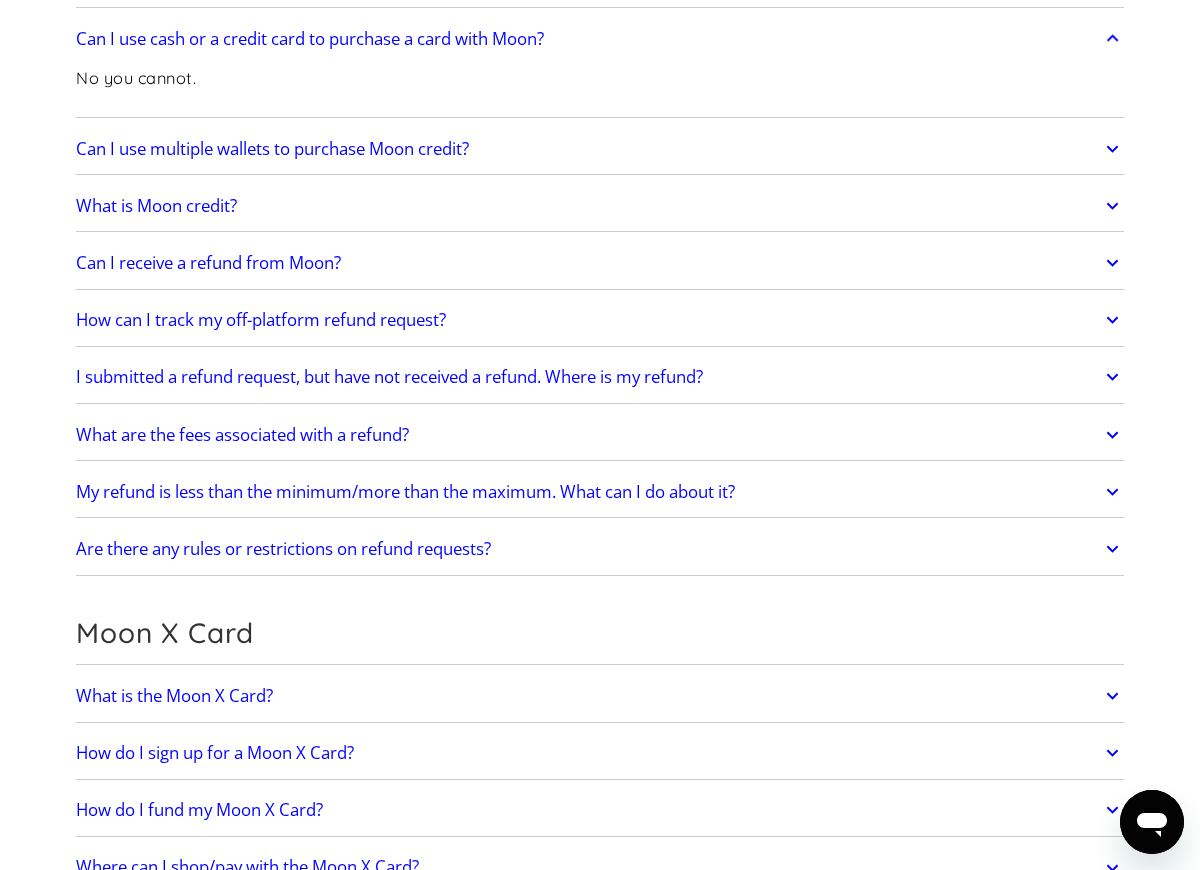 scroll, scrollTop: 1400, scrollLeft: 0, axis: vertical 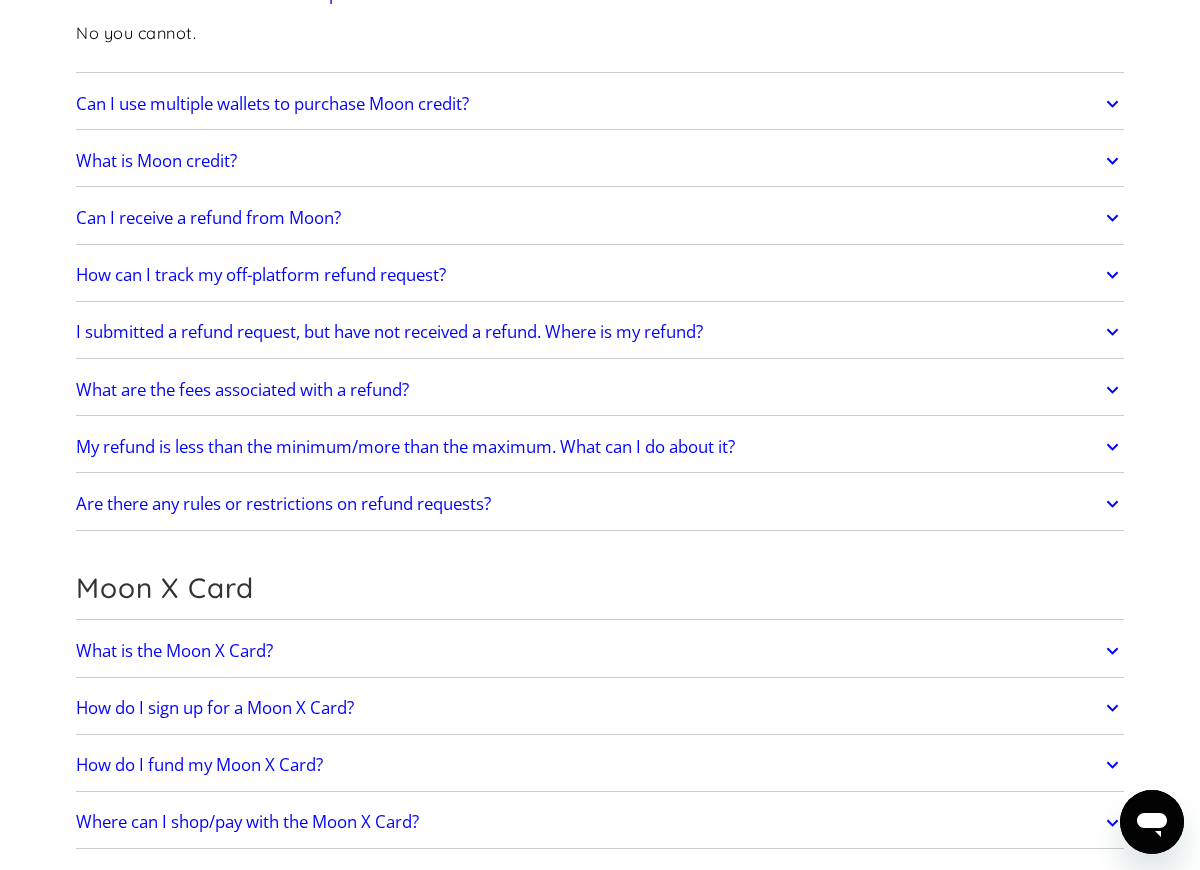 click on "Can I receive a refund from Moon?" at bounding box center (208, 218) 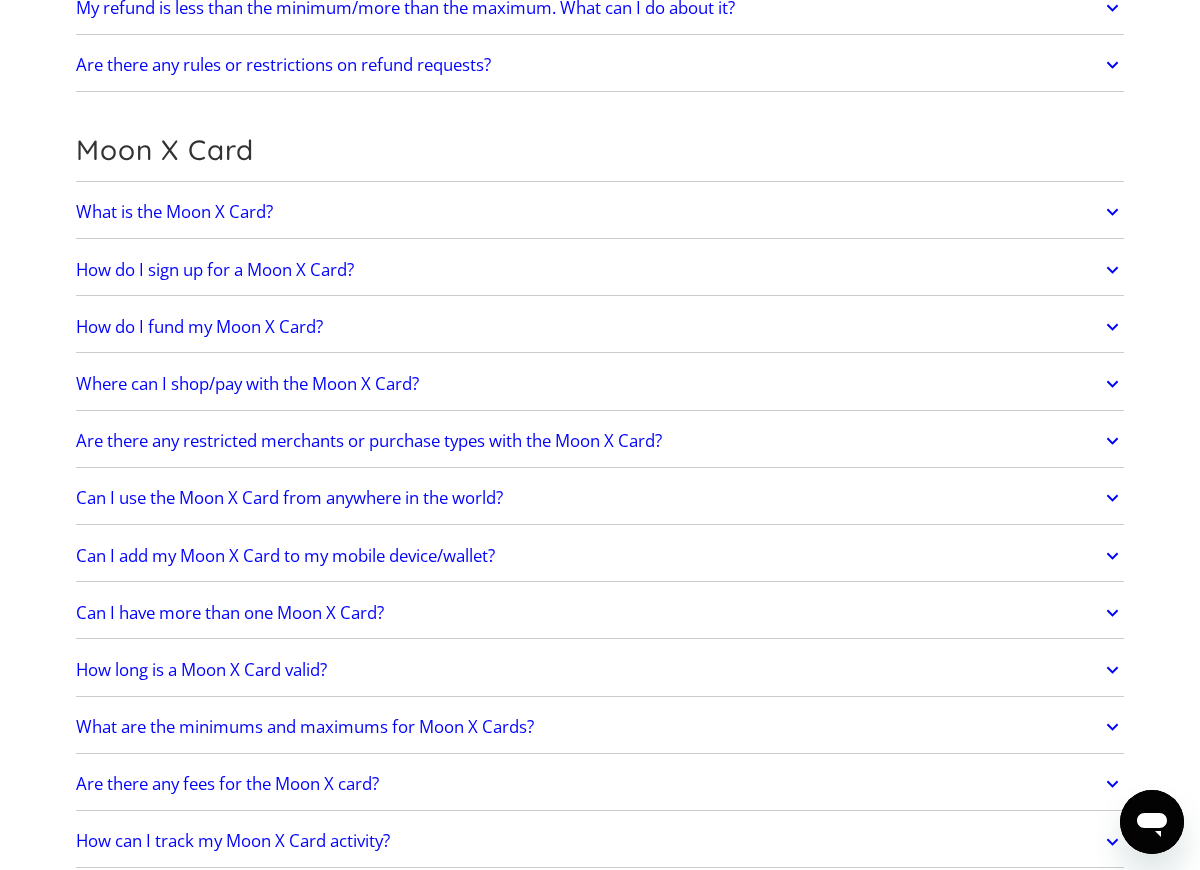 scroll, scrollTop: 2100, scrollLeft: 0, axis: vertical 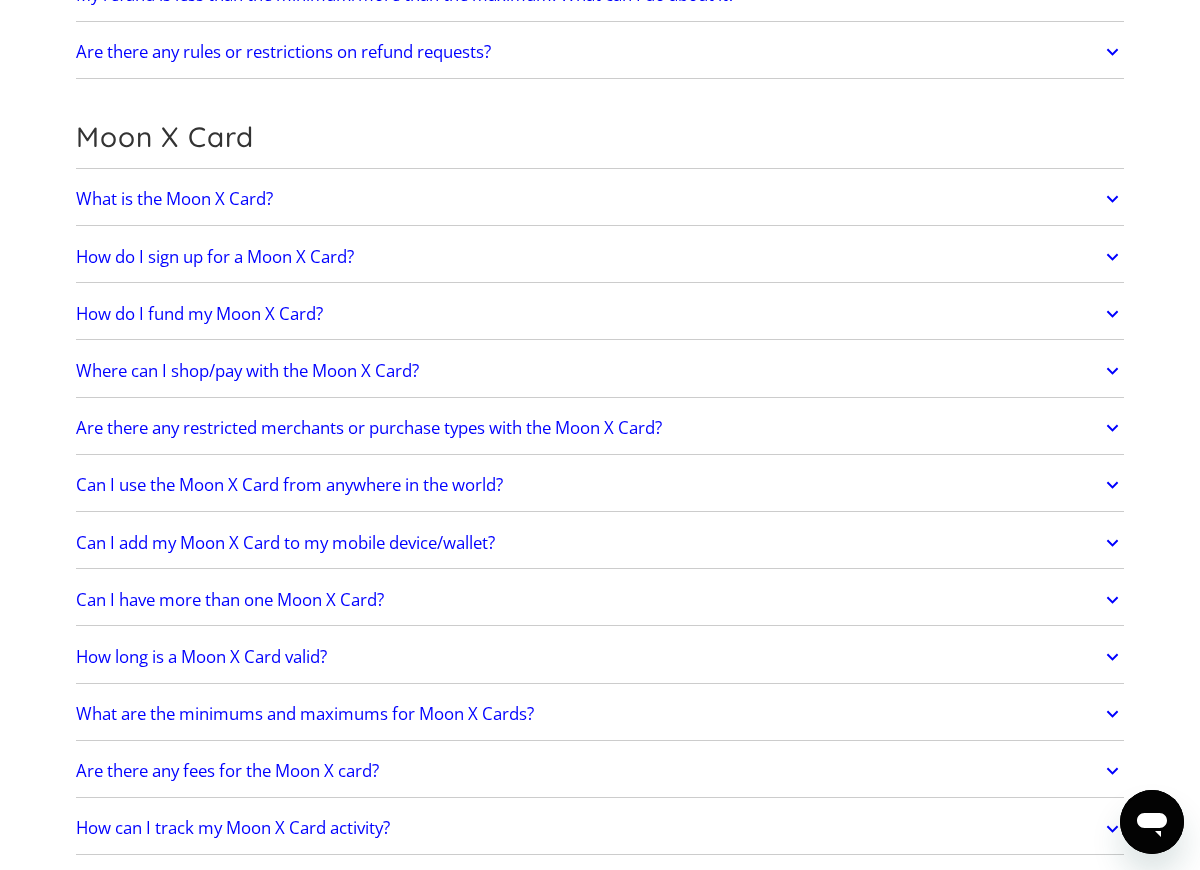 click on "What is the Moon X Card?" at bounding box center (600, 199) 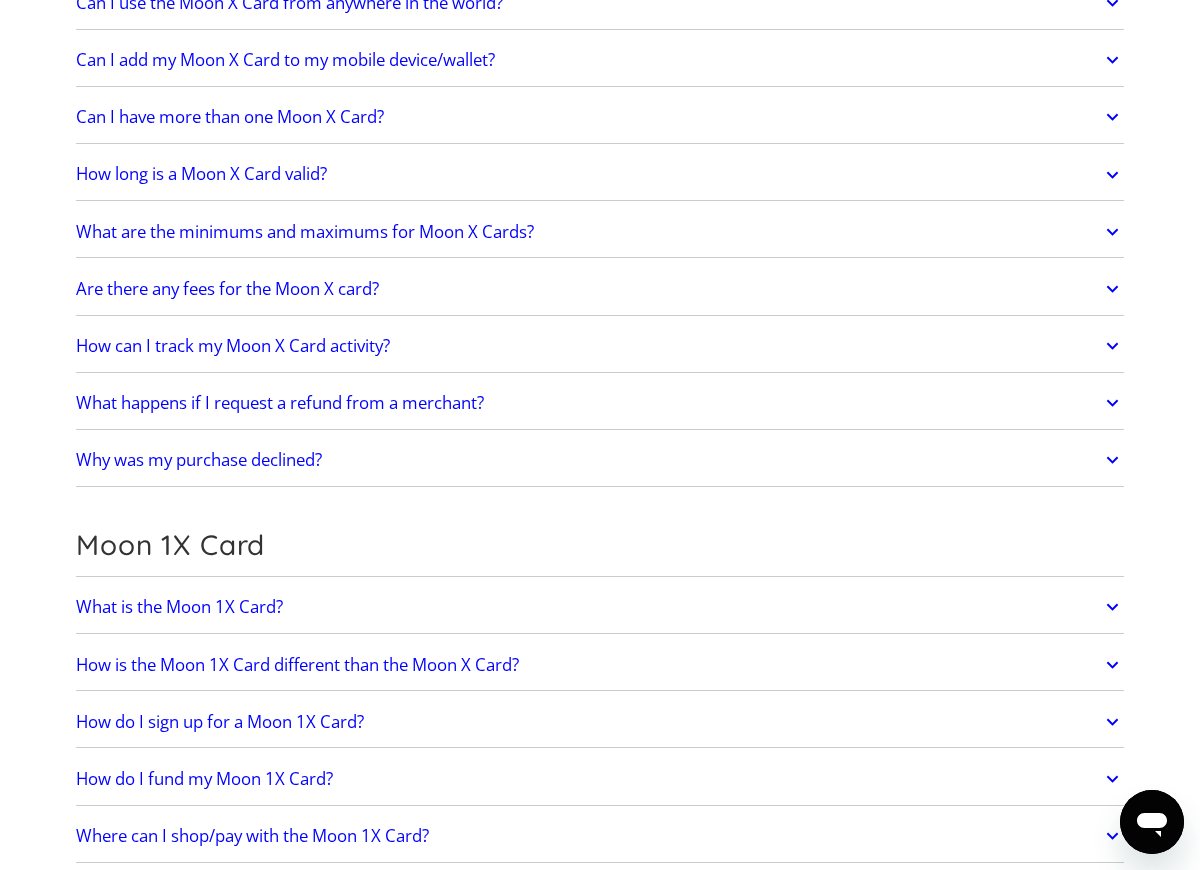 scroll, scrollTop: 2600, scrollLeft: 0, axis: vertical 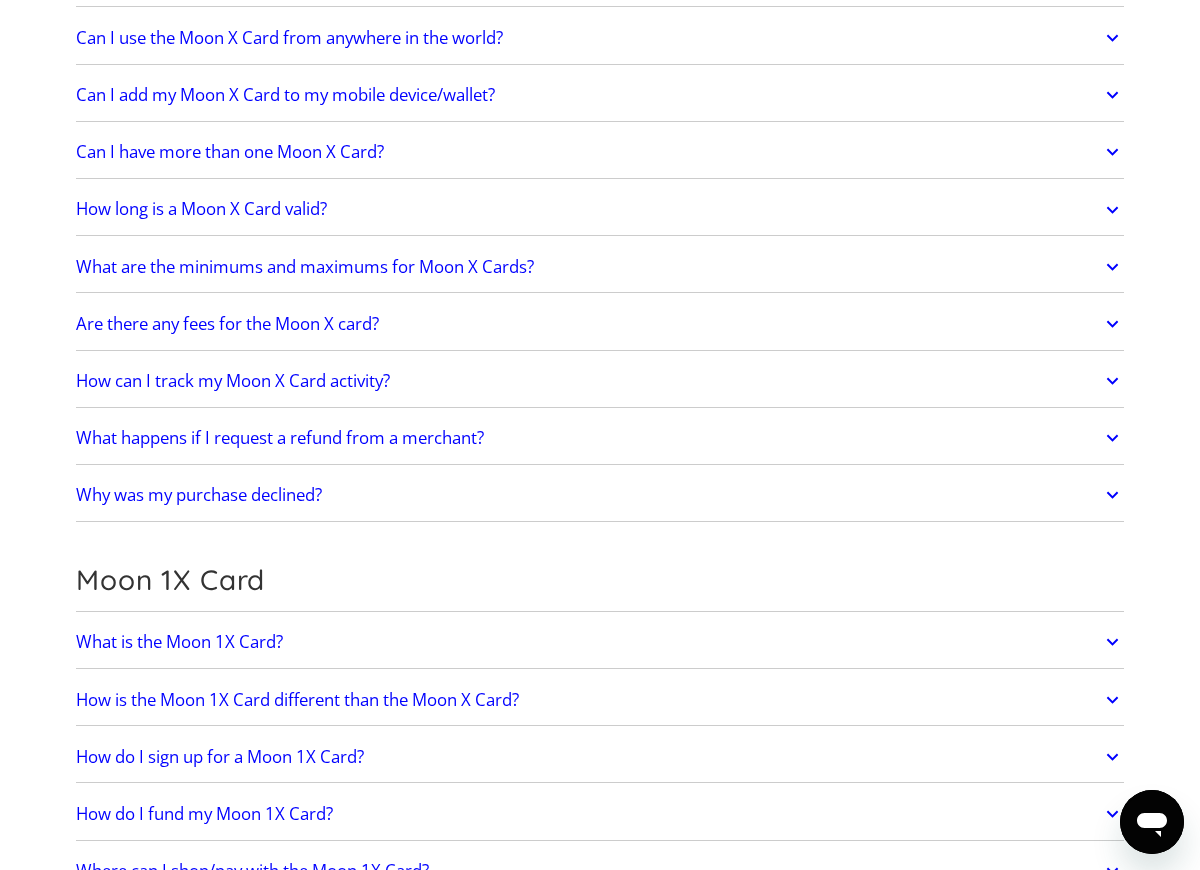 click on "How long is a Moon X Card valid?" at bounding box center [600, 210] 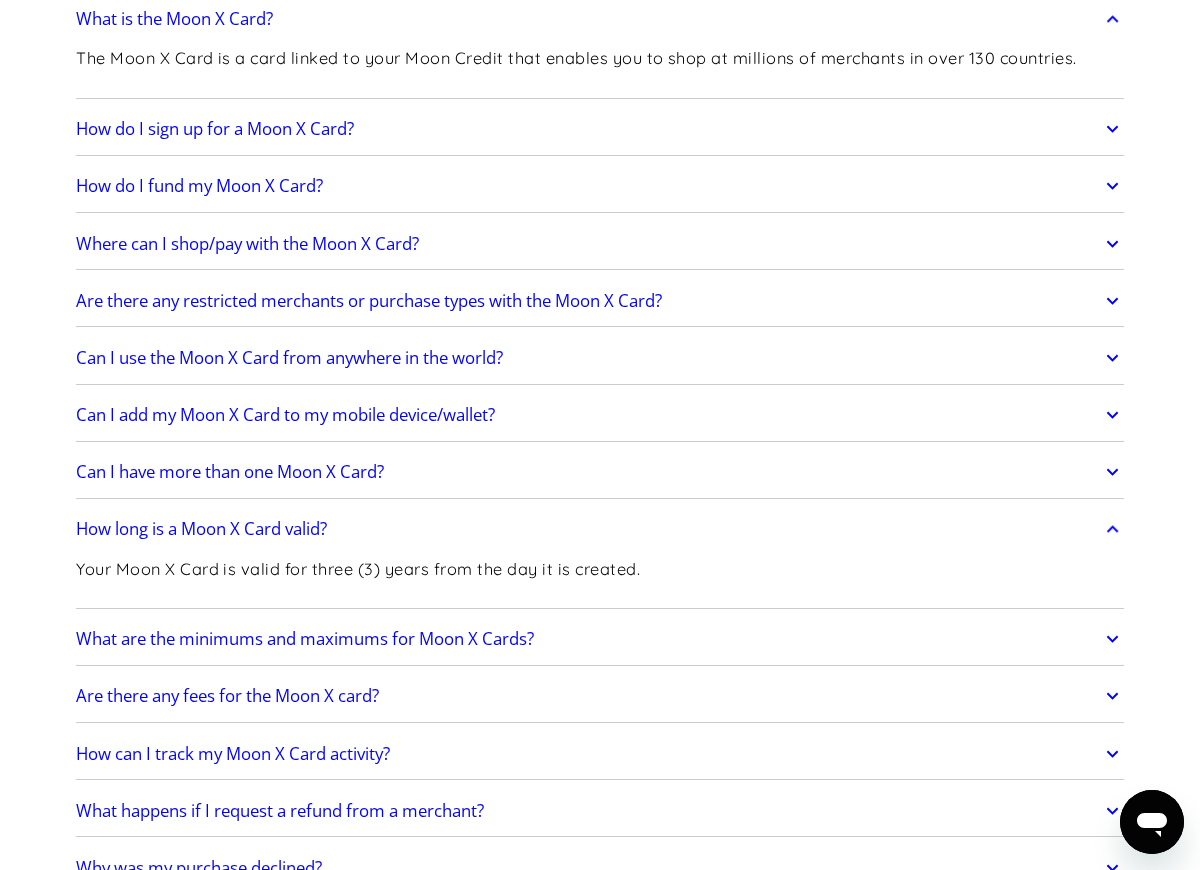 scroll, scrollTop: 2300, scrollLeft: 0, axis: vertical 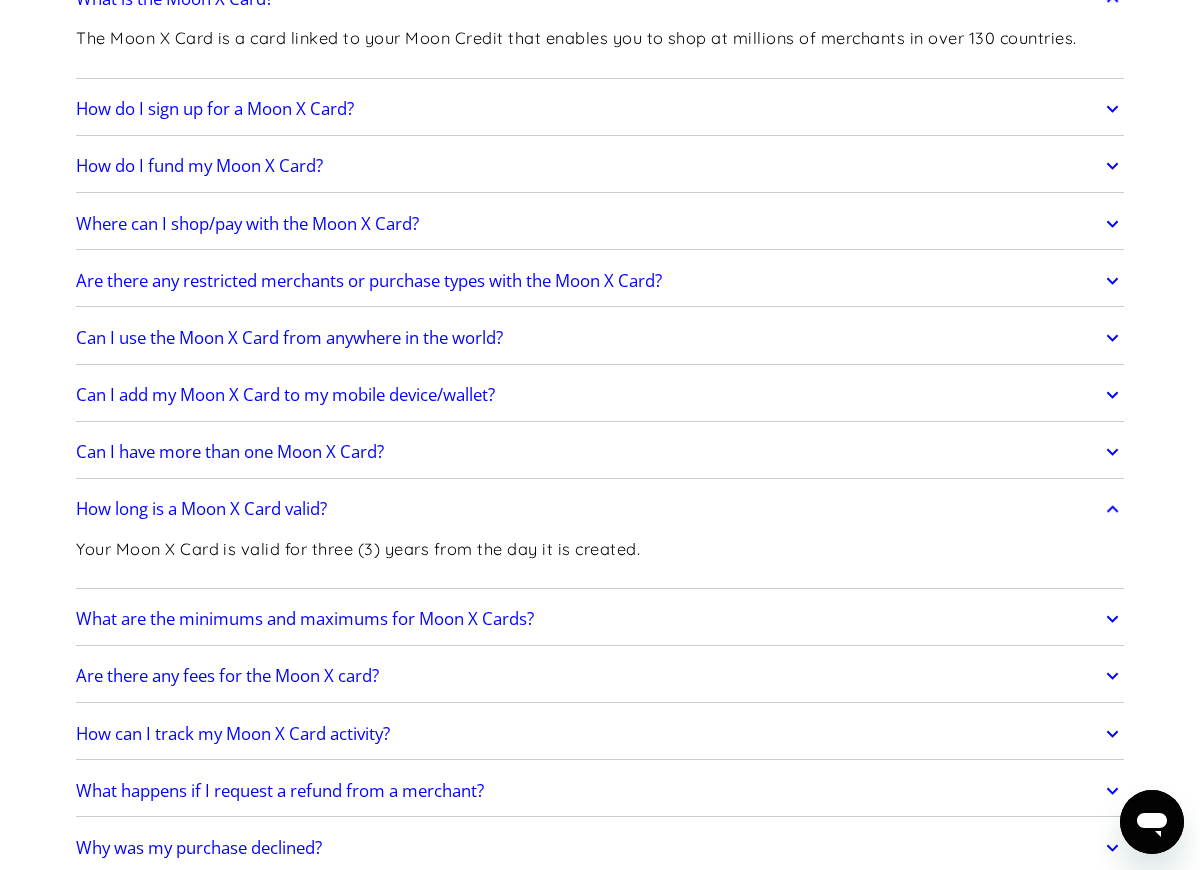 click on "Where can I shop/pay with the Moon X Card?" at bounding box center (247, 224) 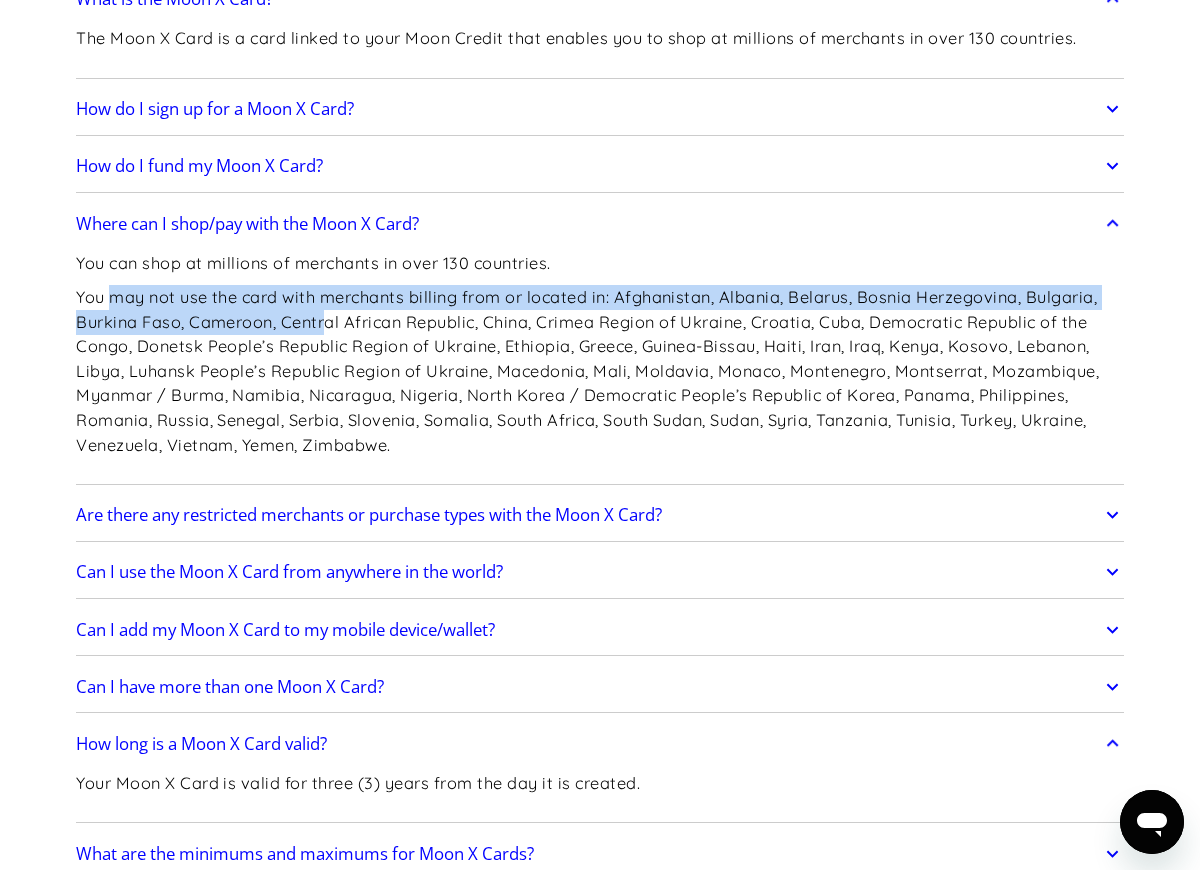 drag, startPoint x: 113, startPoint y: 307, endPoint x: 410, endPoint y: 316, distance: 297.13632 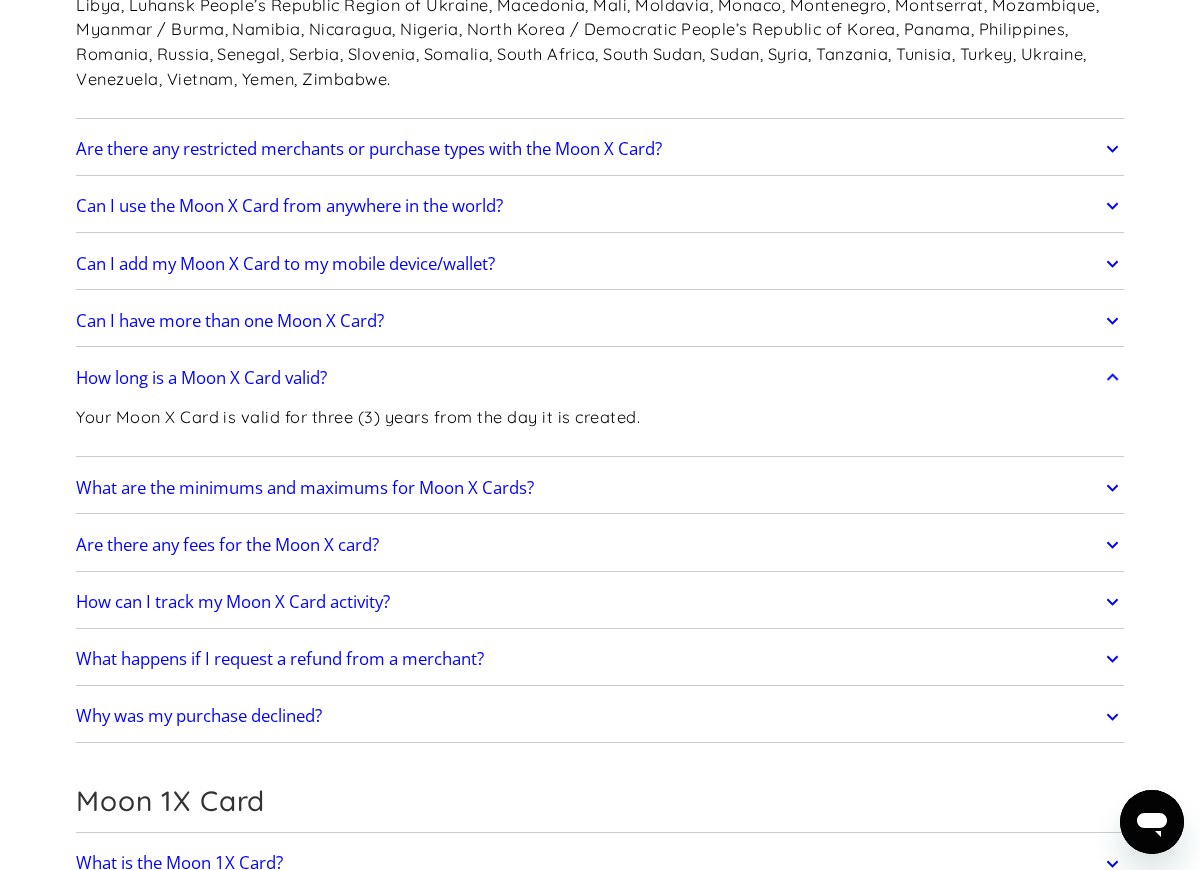 scroll, scrollTop: 2700, scrollLeft: 0, axis: vertical 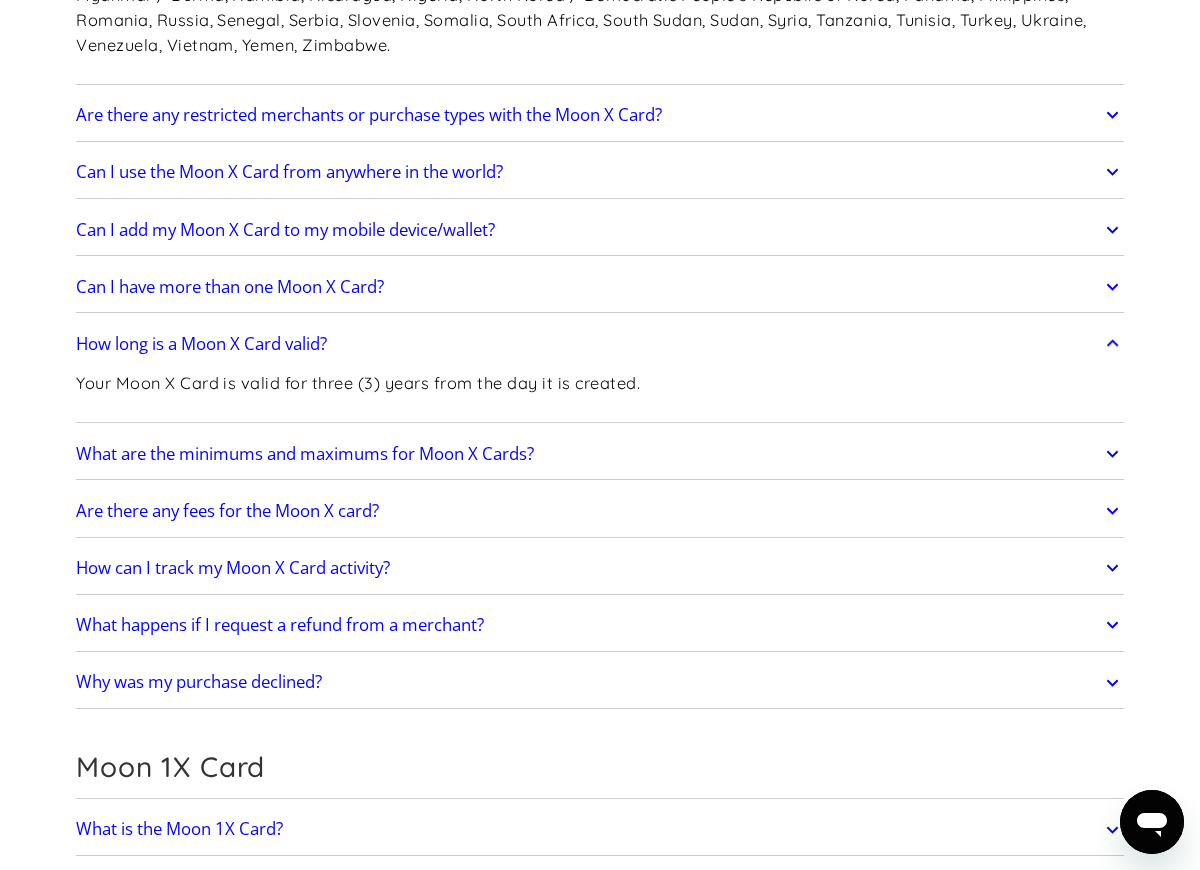 click on "Can I use the Moon X Card from anywhere in the world?" at bounding box center [600, 172] 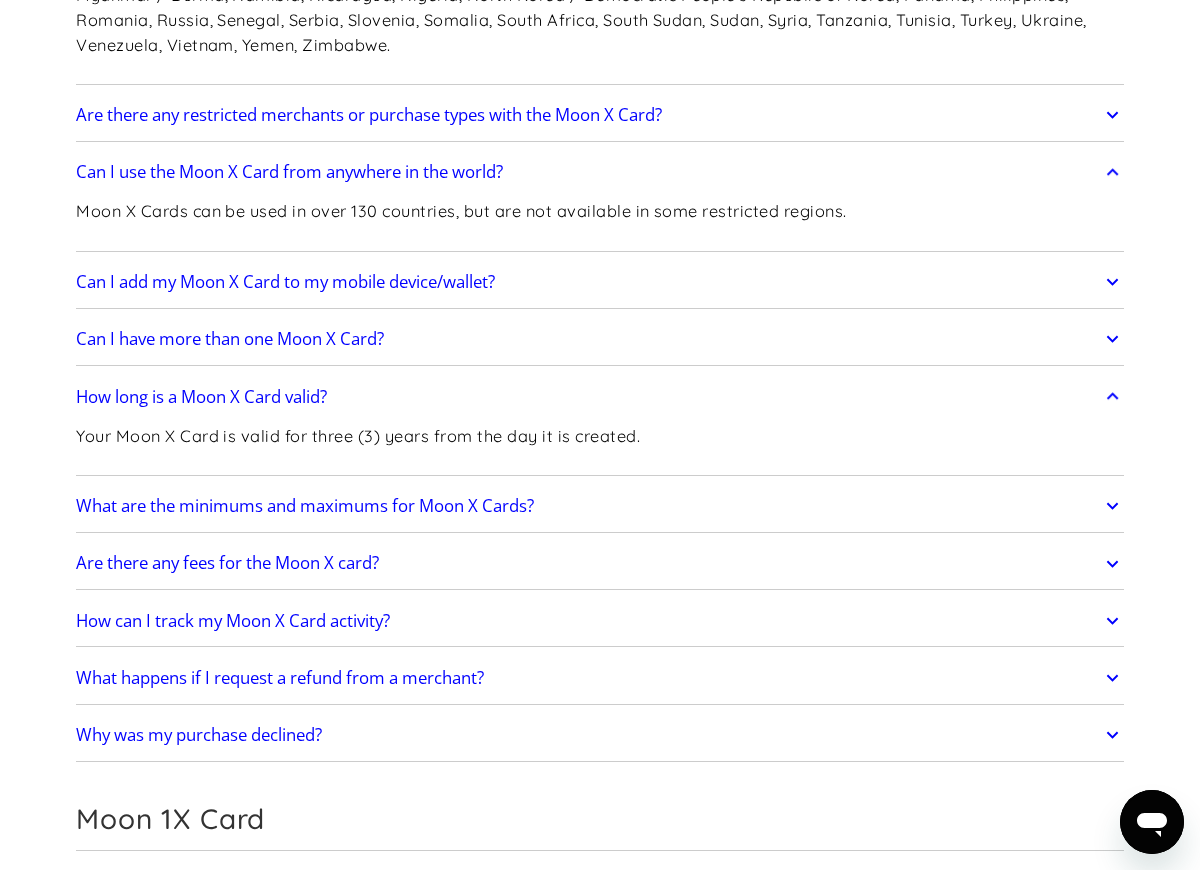 click on "Can I add my Moon X Card to my mobile device/wallet?" at bounding box center (600, 282) 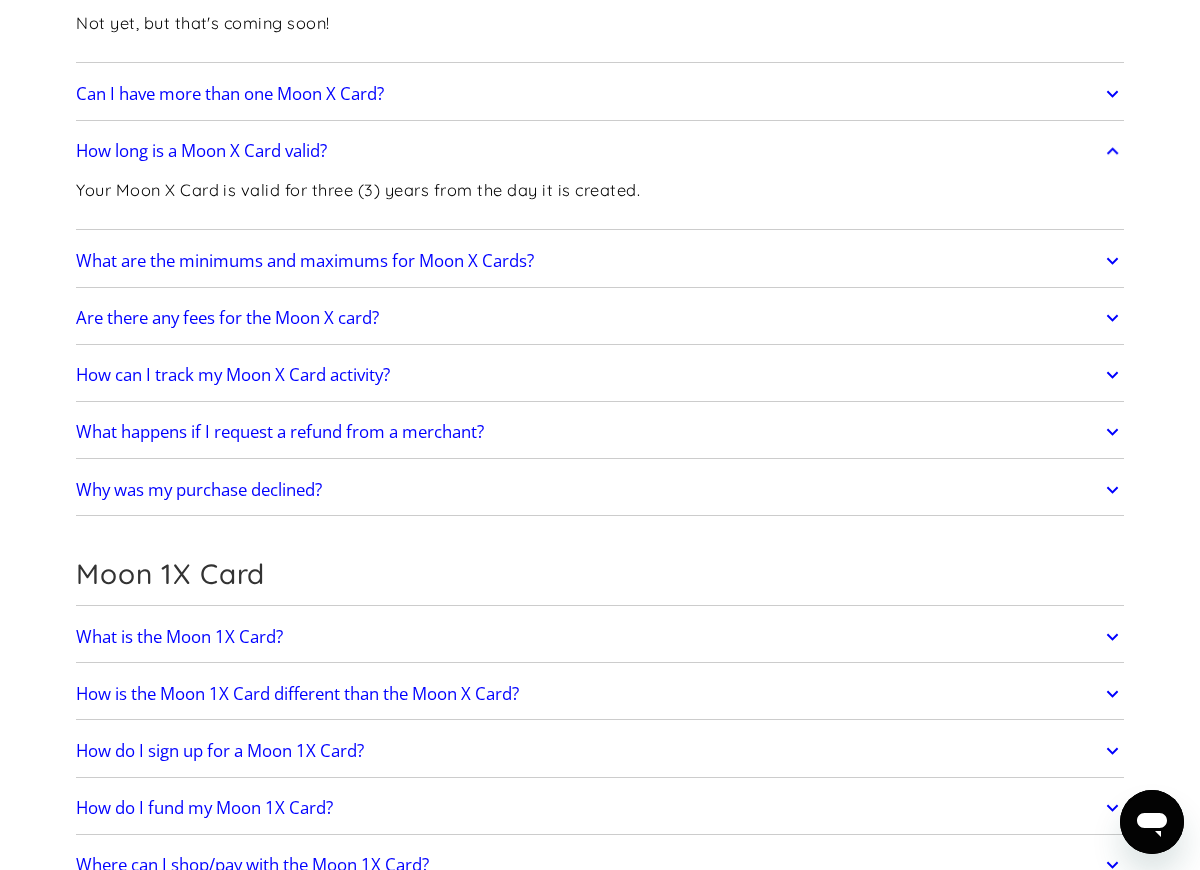scroll, scrollTop: 3000, scrollLeft: 0, axis: vertical 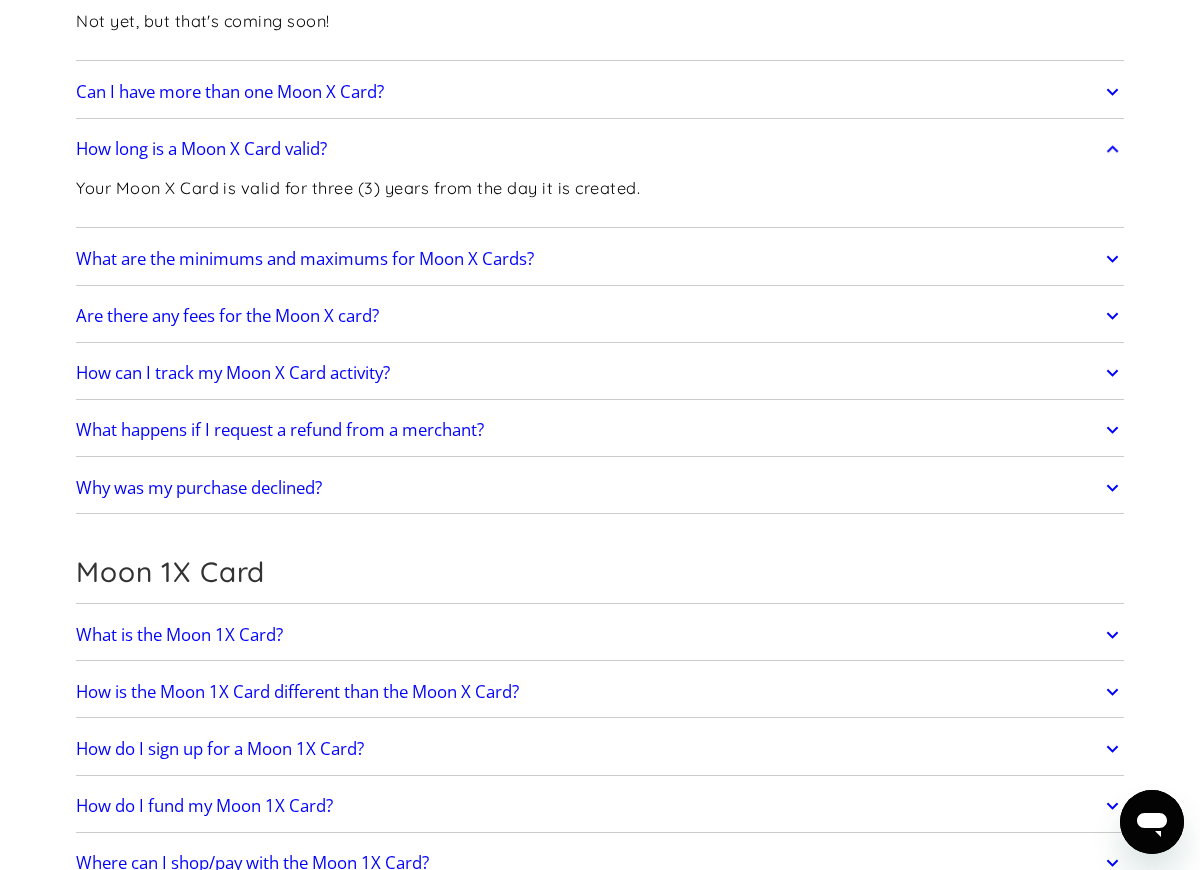 click on "What are the minimums and maximums for Moon X Cards?" at bounding box center [305, 259] 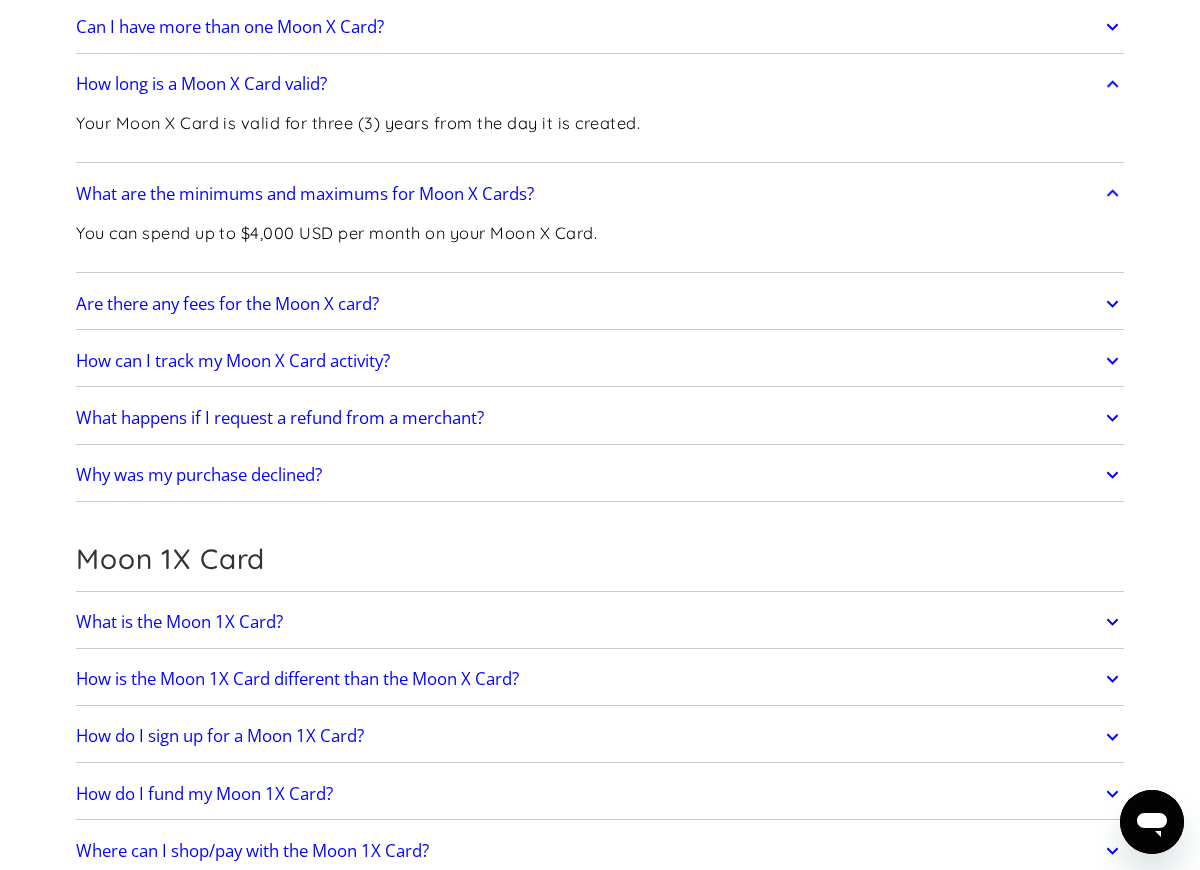scroll, scrollTop: 3100, scrollLeft: 0, axis: vertical 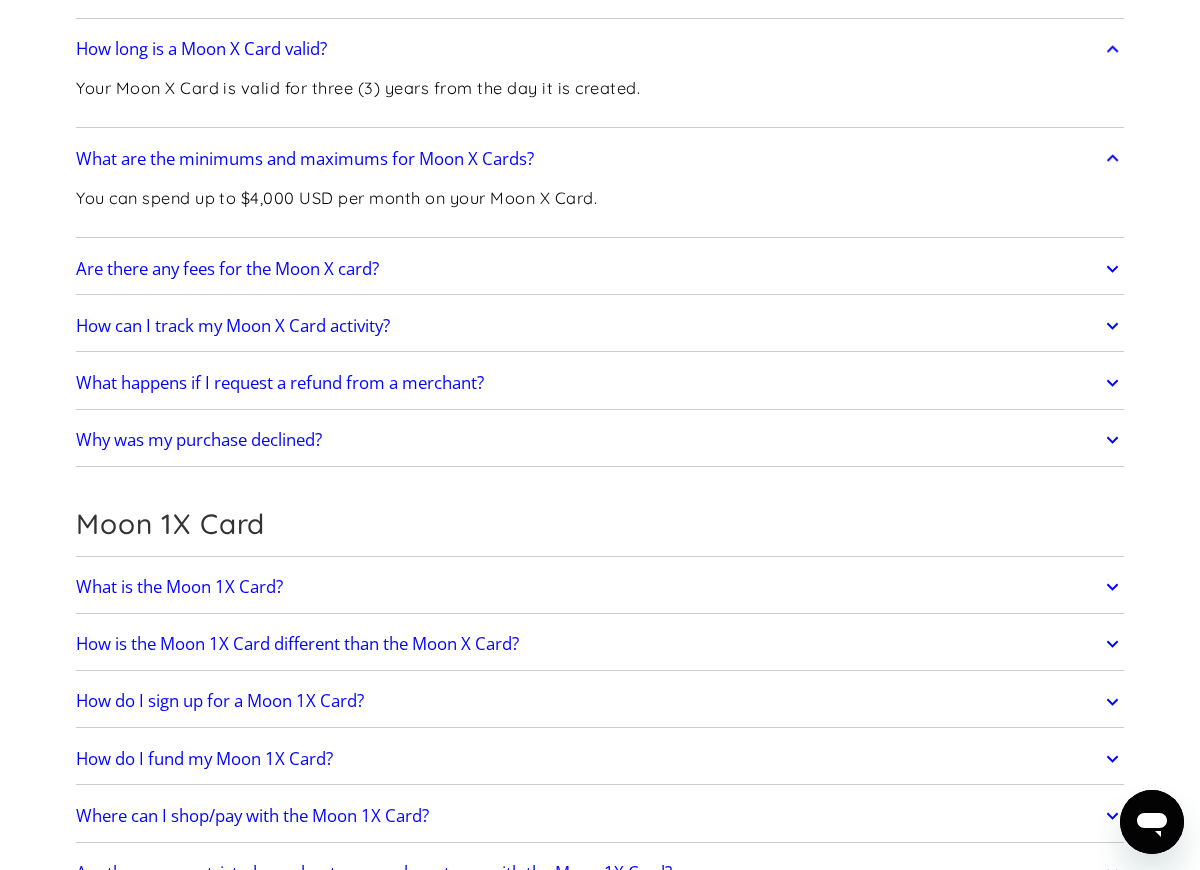 click on "Are there any fees for the Moon X card?" at bounding box center (600, 269) 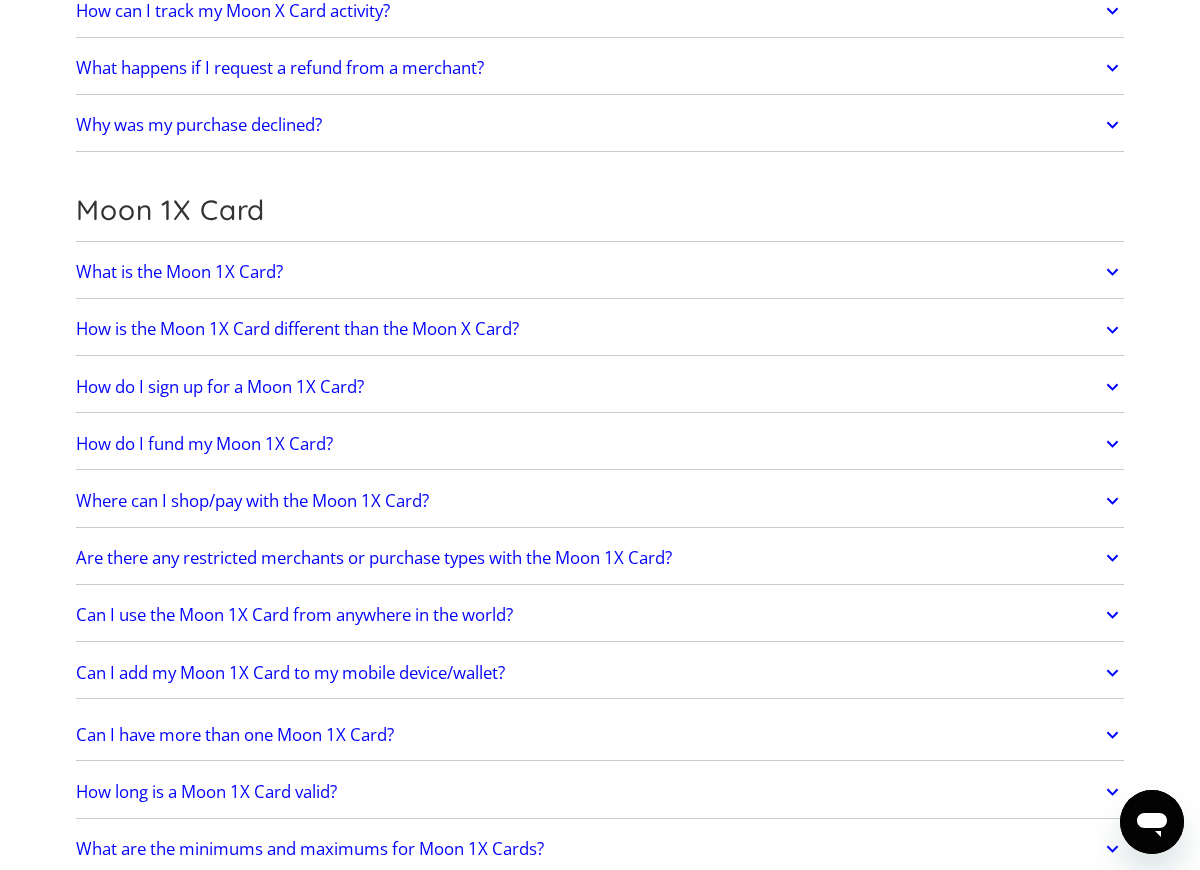 scroll, scrollTop: 3400, scrollLeft: 0, axis: vertical 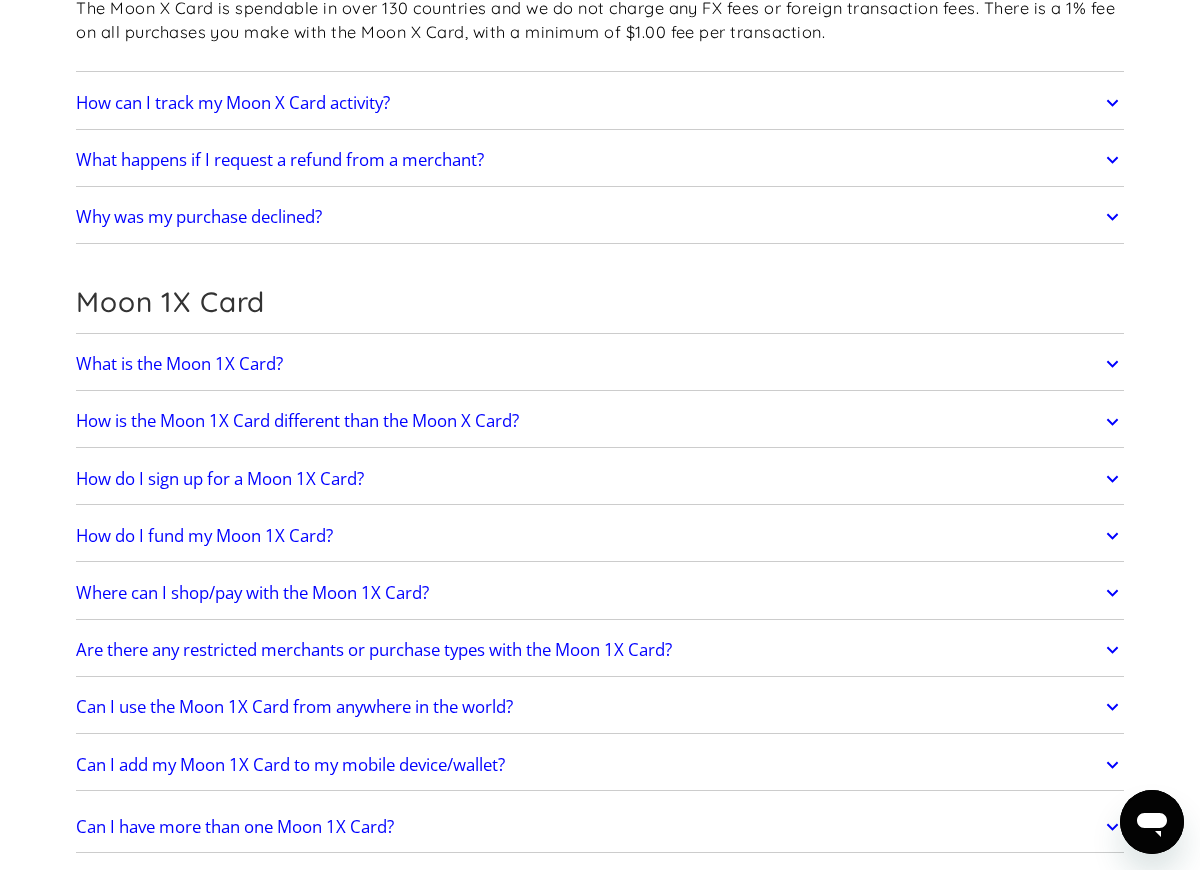 click on "Why was my purchase declined?" at bounding box center (600, 217) 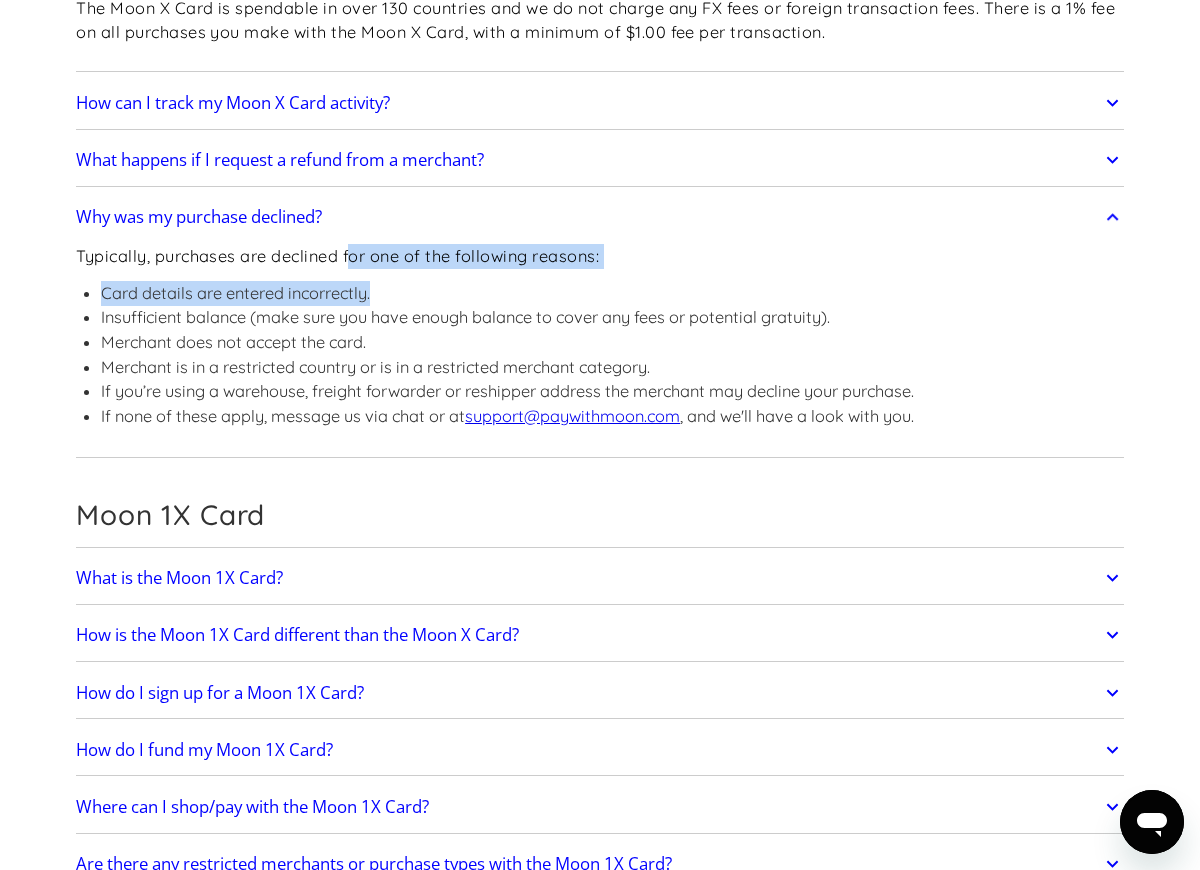 drag, startPoint x: 354, startPoint y: 260, endPoint x: 397, endPoint y: 294, distance: 54.81788 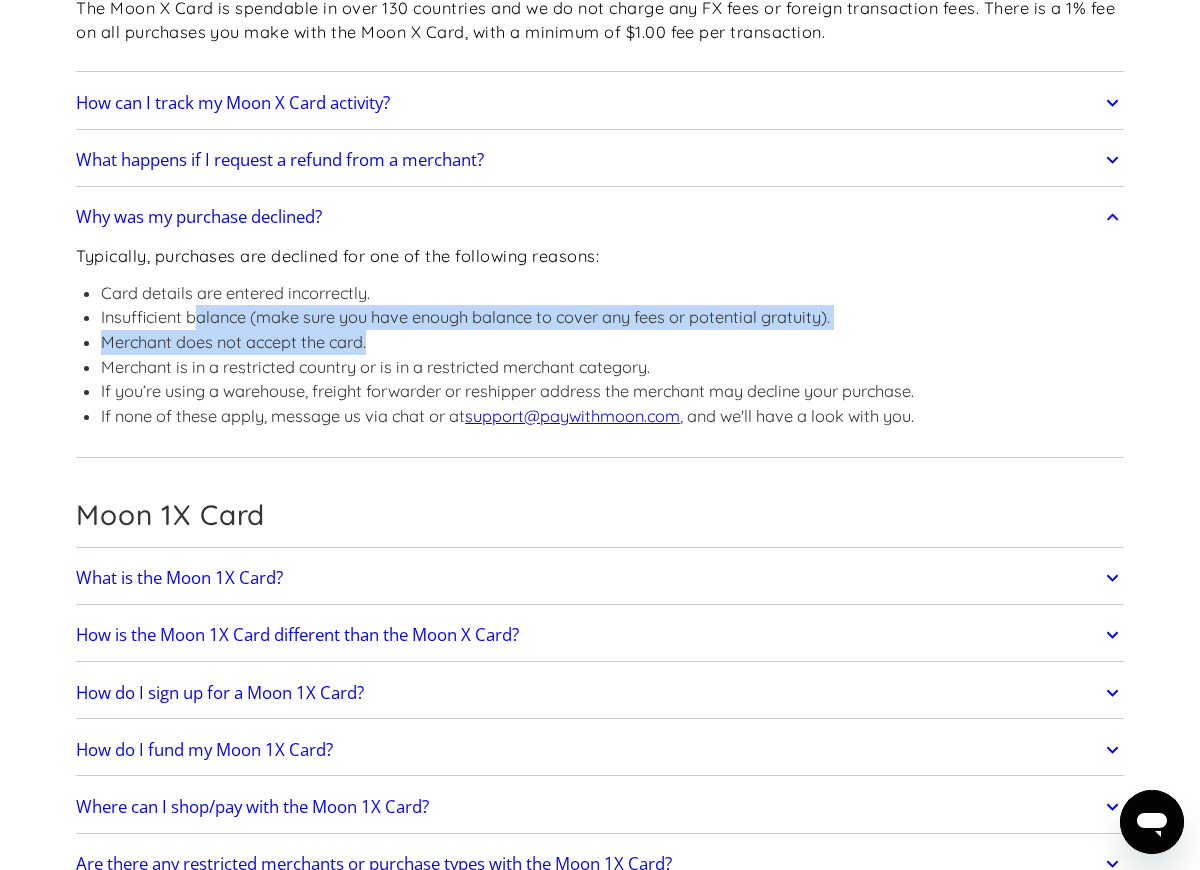 drag, startPoint x: 199, startPoint y: 317, endPoint x: 521, endPoint y: 335, distance: 322.50272 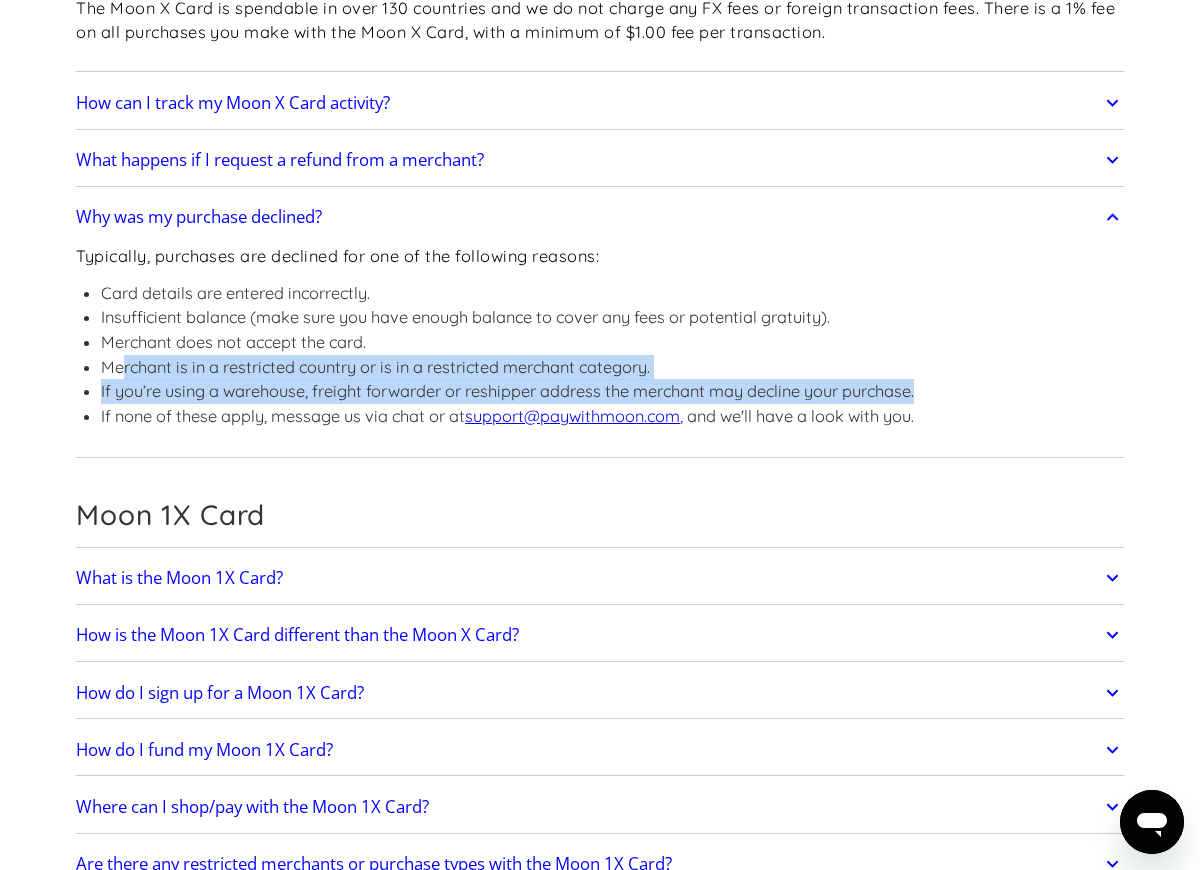 drag, startPoint x: 125, startPoint y: 368, endPoint x: 933, endPoint y: 398, distance: 808.55676 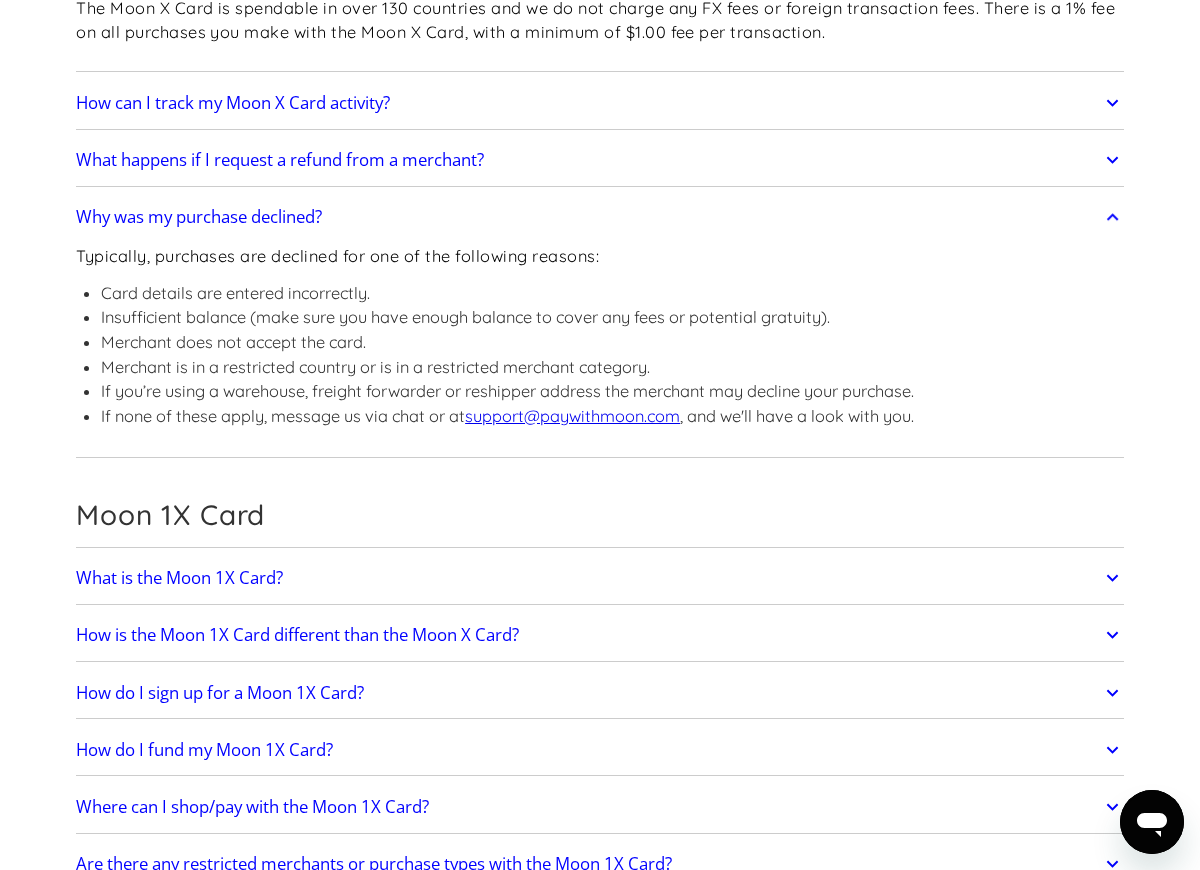 click on "Typically, purchases are declined for one of the following reasons: Card details are entered incorrectly. Insufficient balance (make sure you have enough balance to cover any fees or potential gratuity). Merchant does not accept the card. Merchant is in a restricted country or is in a restricted merchant category. If you’re using a warehouse, freight forwarder or reshipper address the merchant may decline your purchase. If none of these apply, message us via chat or at  support@paywithmoon.com , and we'll have a look with you." at bounding box center (600, 345) 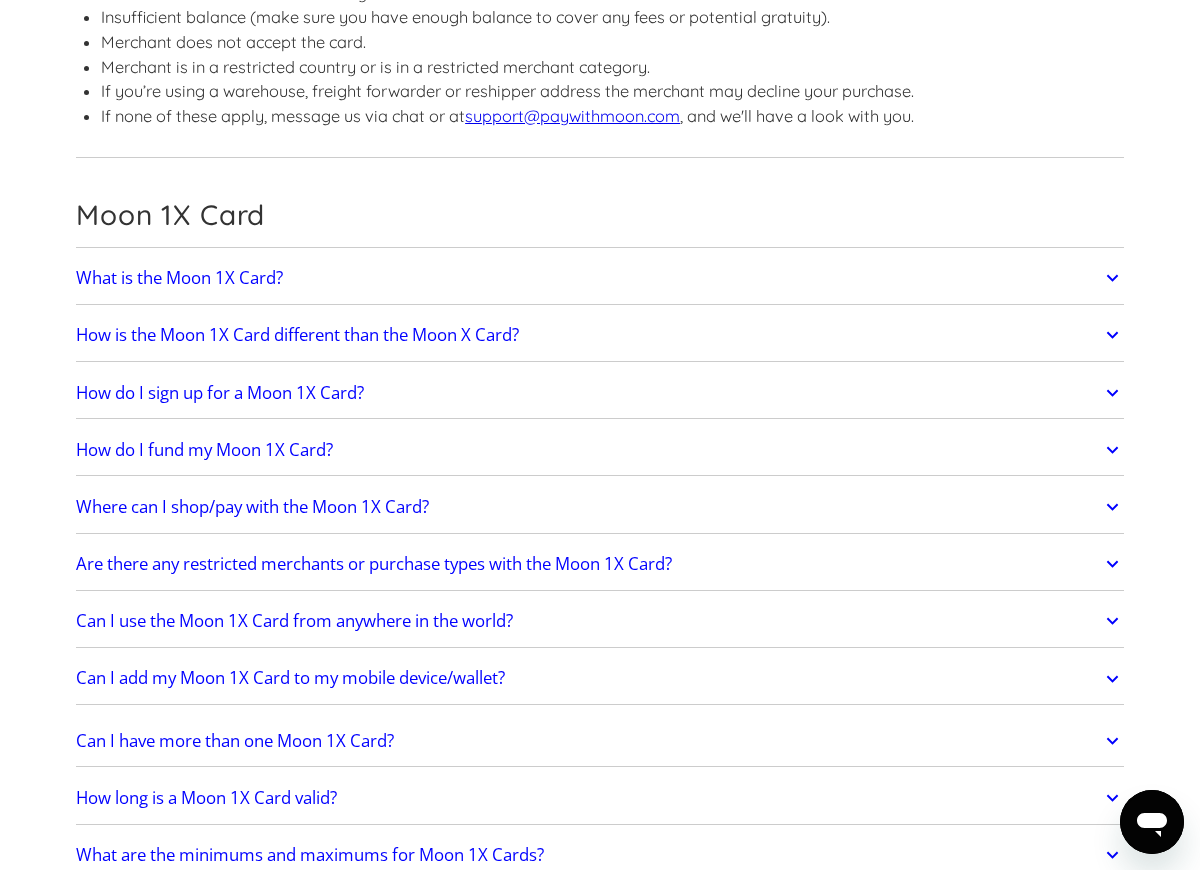 scroll, scrollTop: 3800, scrollLeft: 0, axis: vertical 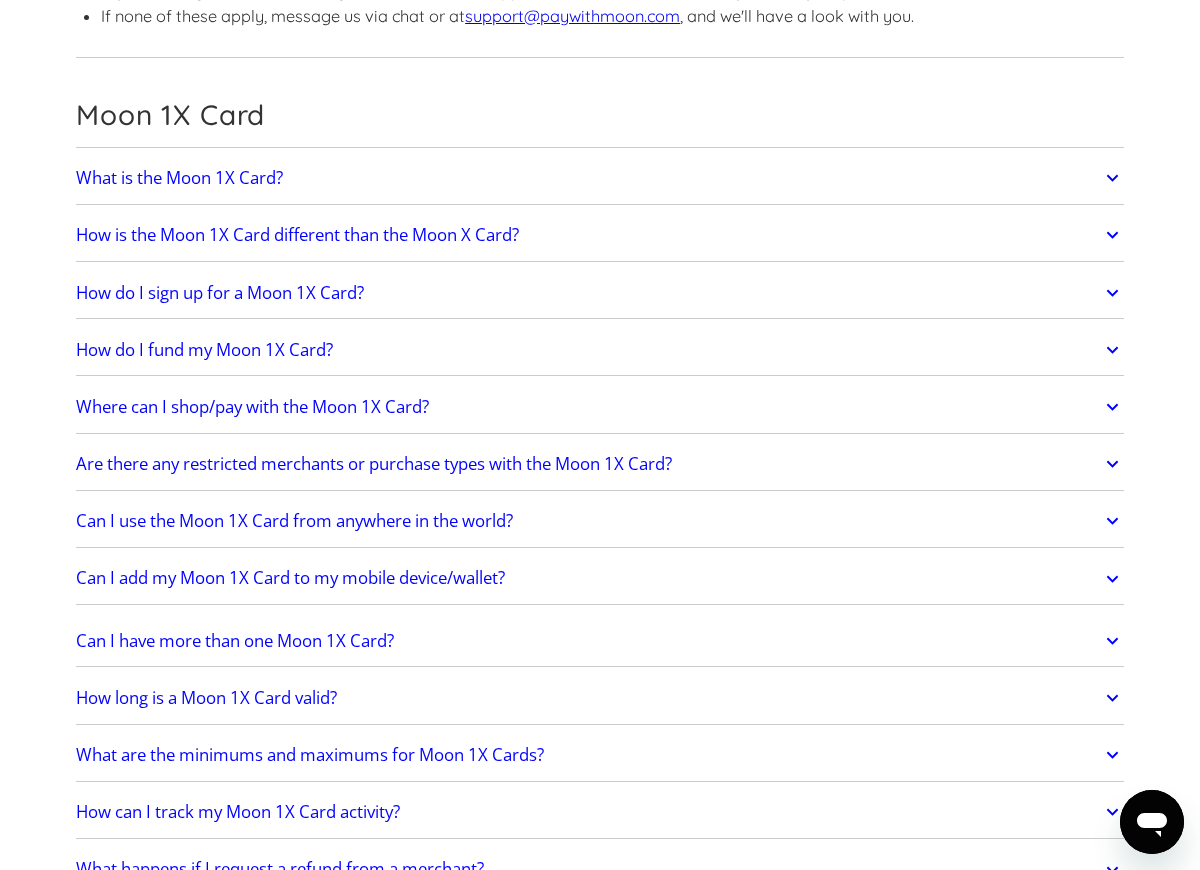 click on "How is the Moon 1X Card different than the Moon X Card?" at bounding box center (600, 235) 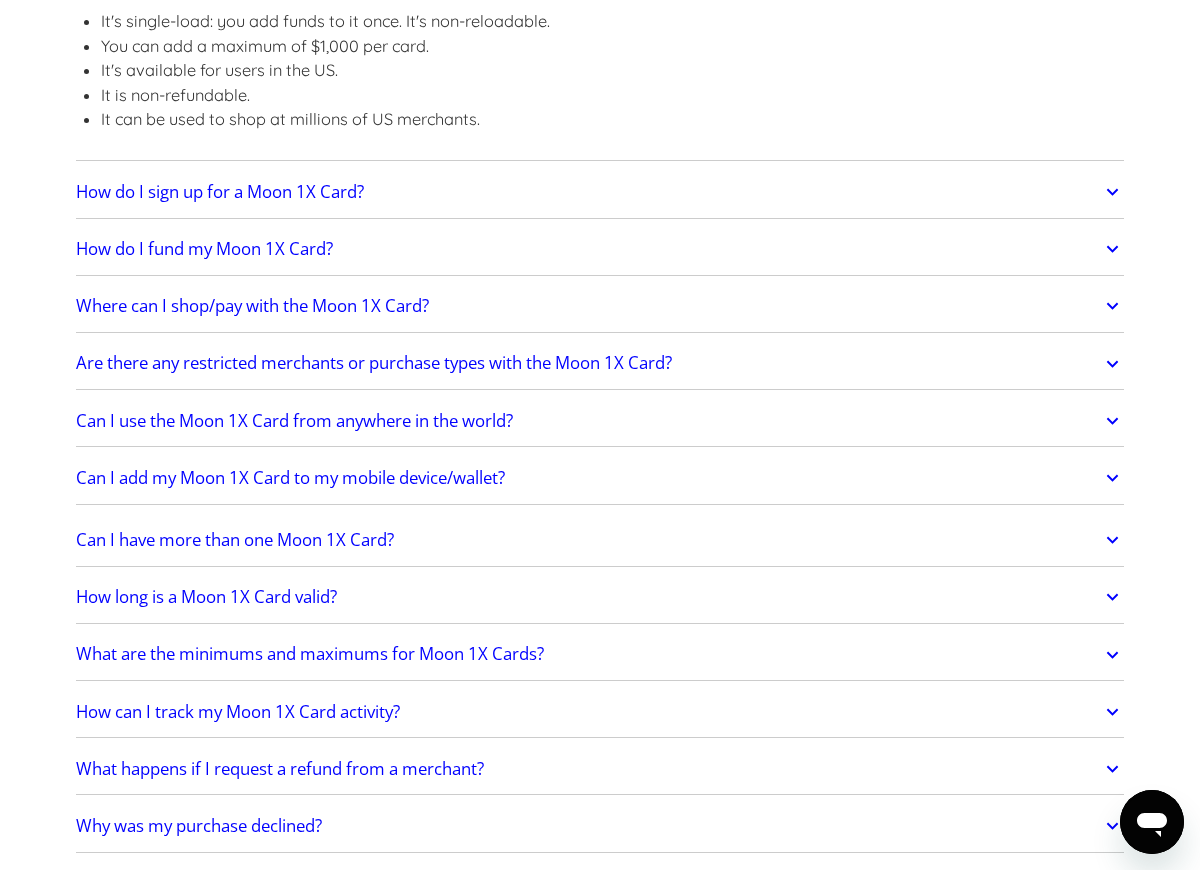 scroll, scrollTop: 4100, scrollLeft: 0, axis: vertical 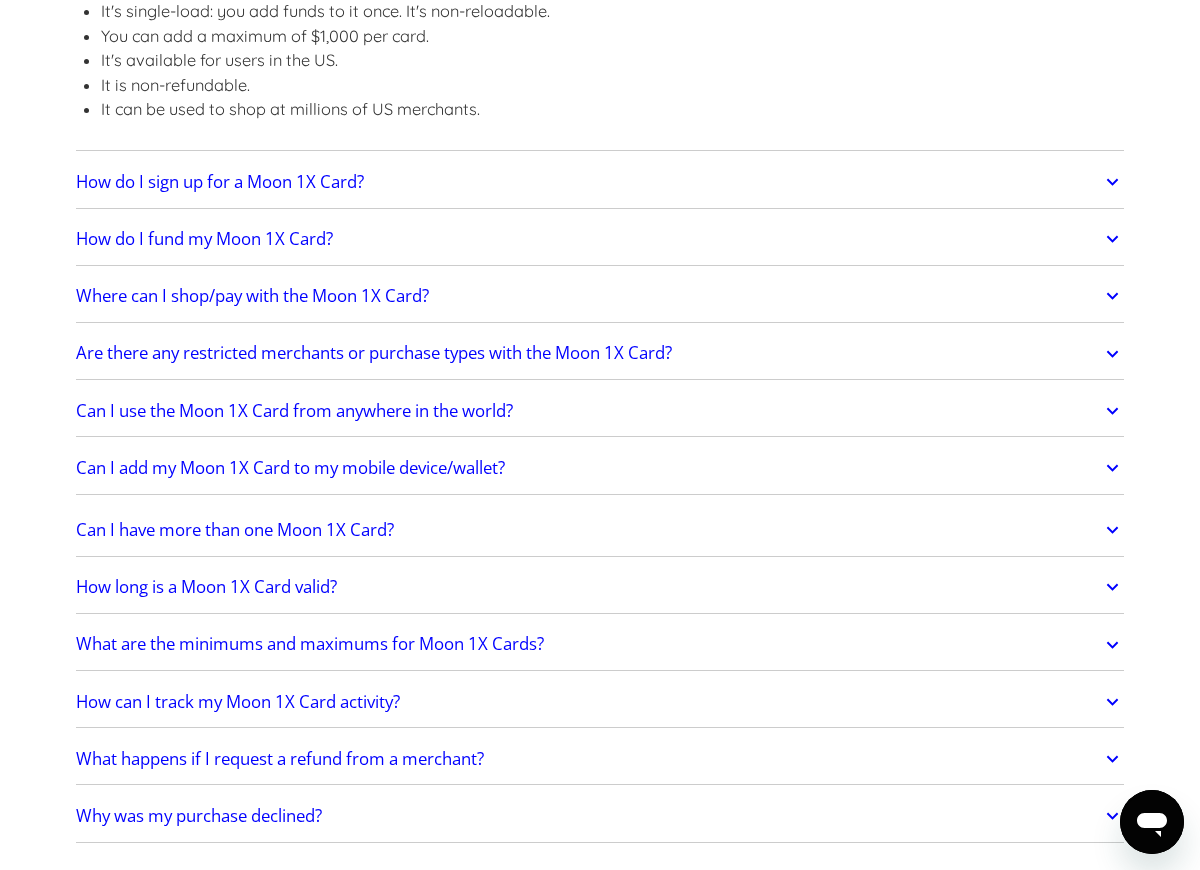 click on "Where can I shop/pay with the Moon 1X Card?" at bounding box center (600, -1576) 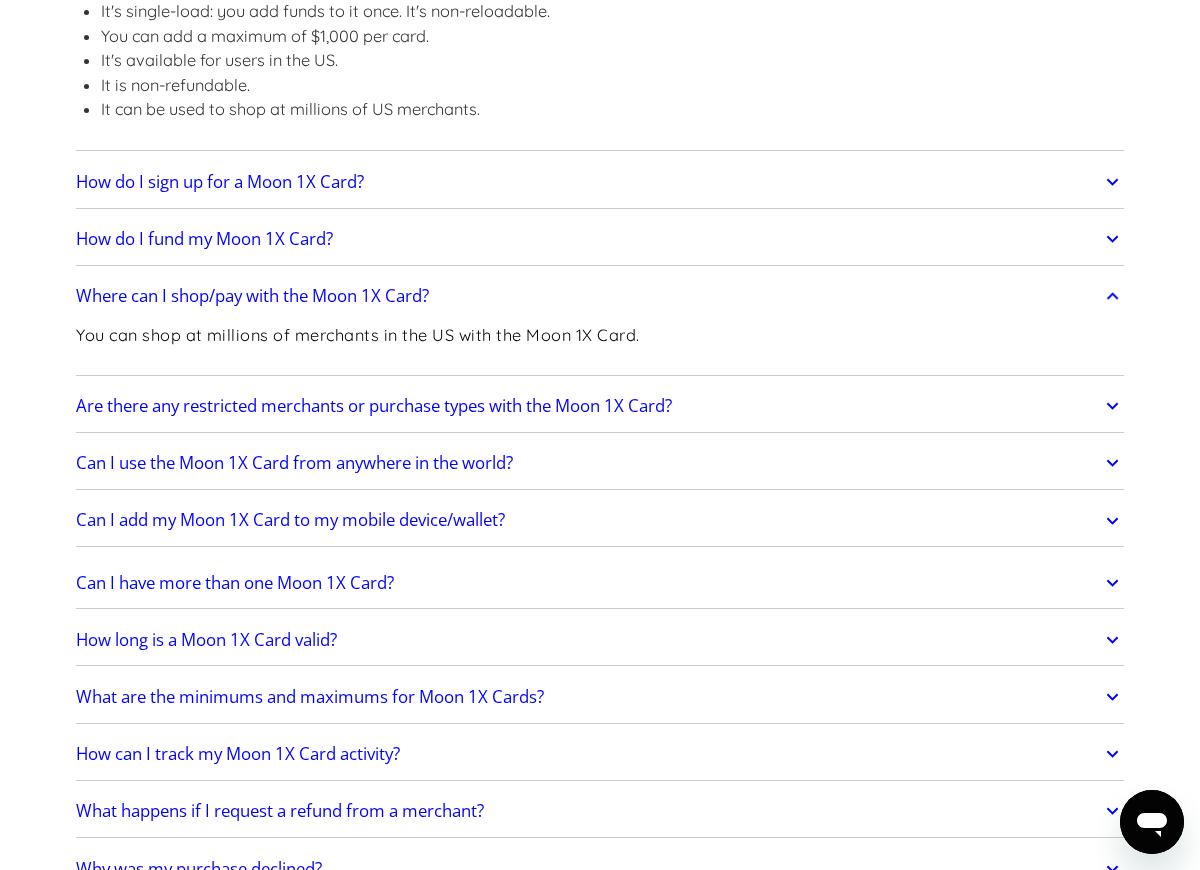 click on "Are there any restricted merchants or purchase types with the Moon 1X Card?" at bounding box center [369, -1285] 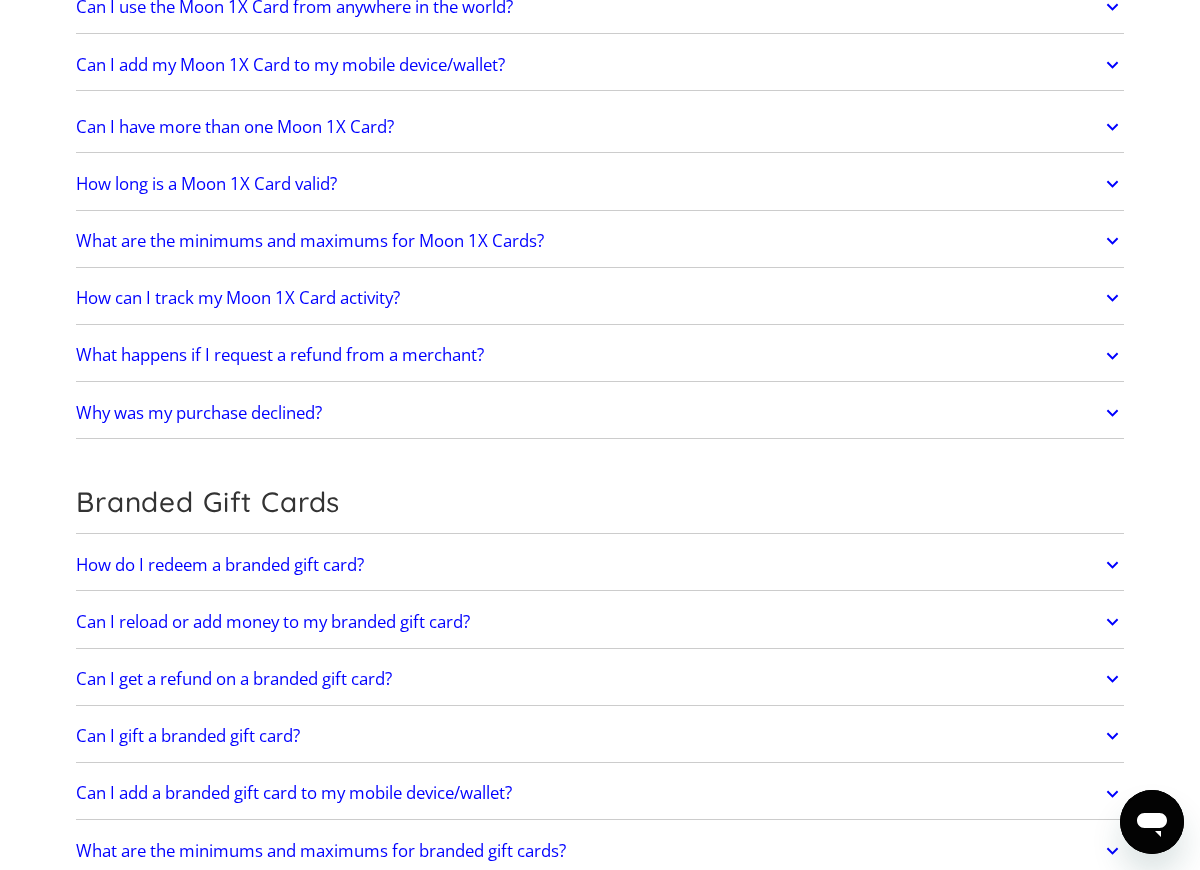 scroll, scrollTop: 4866, scrollLeft: 0, axis: vertical 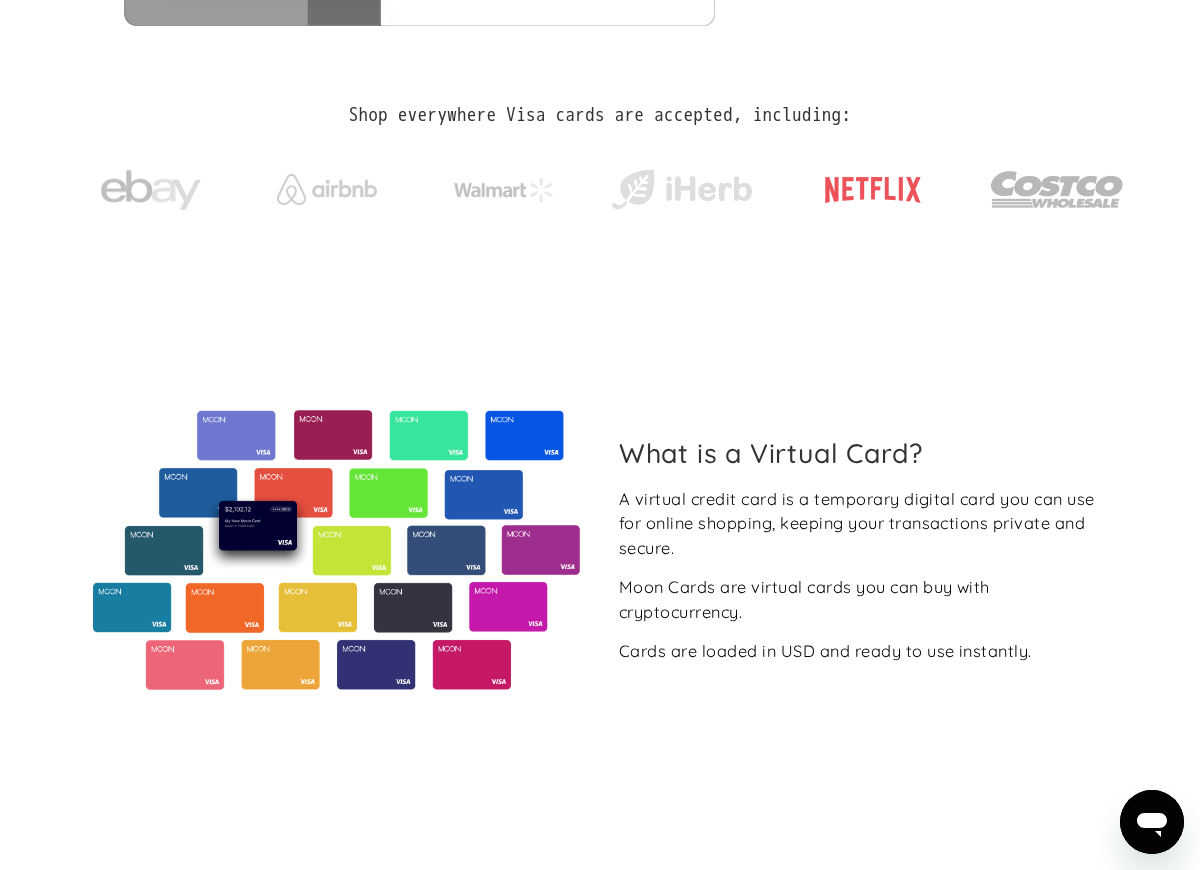 click at bounding box center [873, 190] 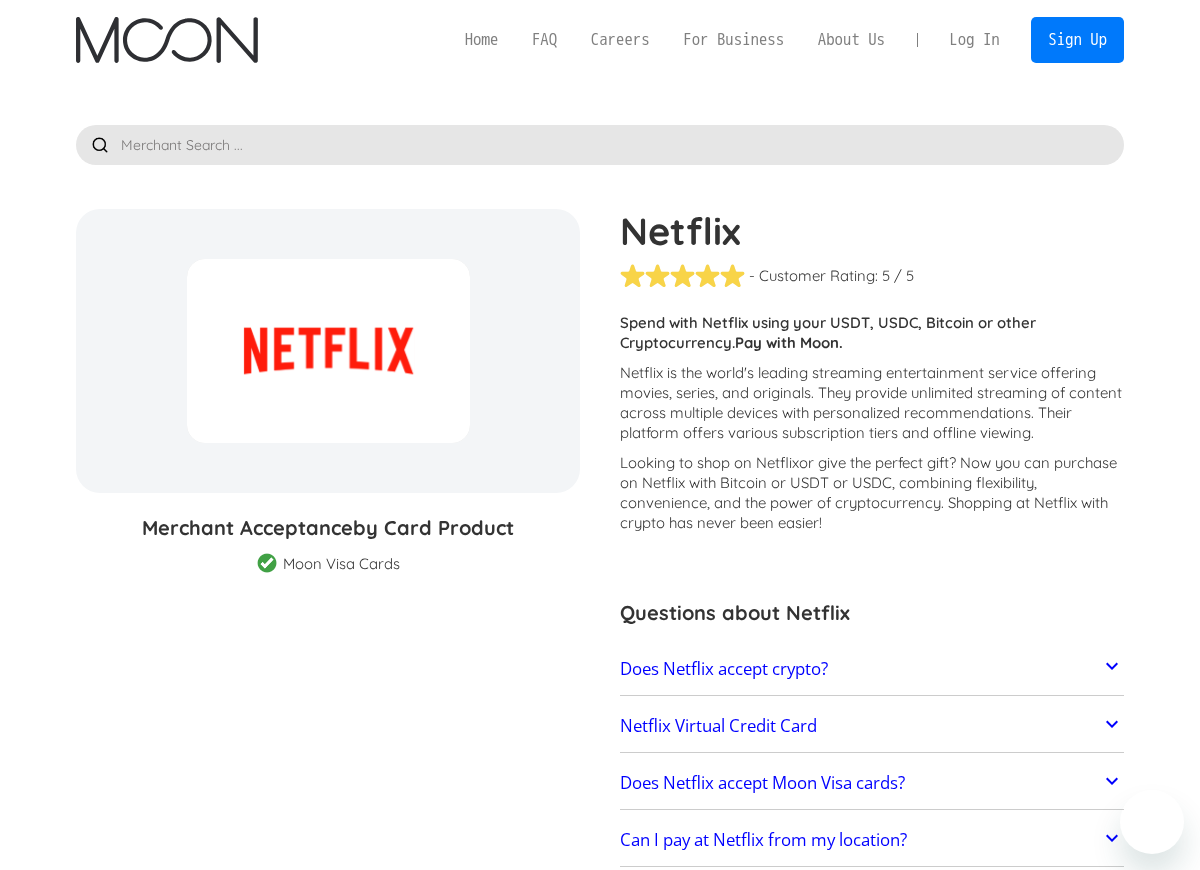 scroll, scrollTop: 0, scrollLeft: 0, axis: both 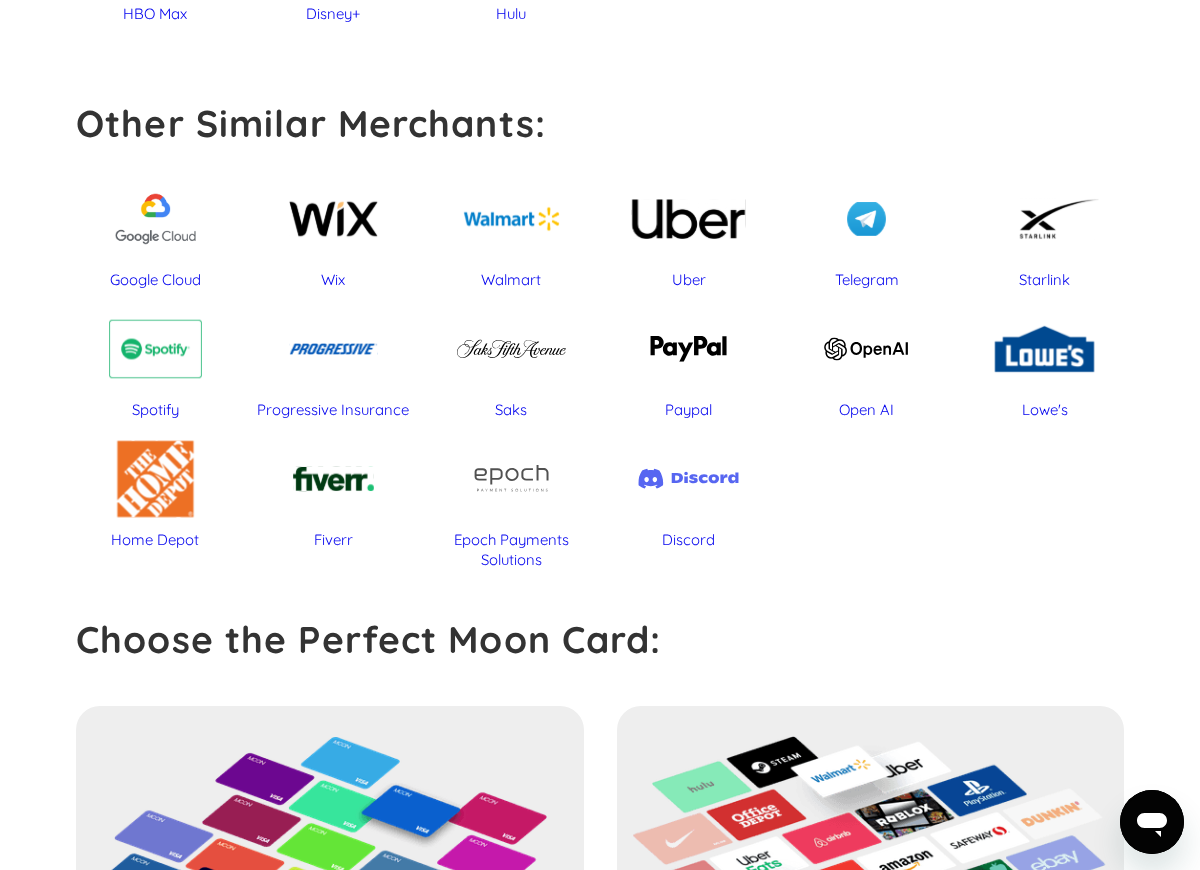 click on "Open AI" at bounding box center (867, 349) 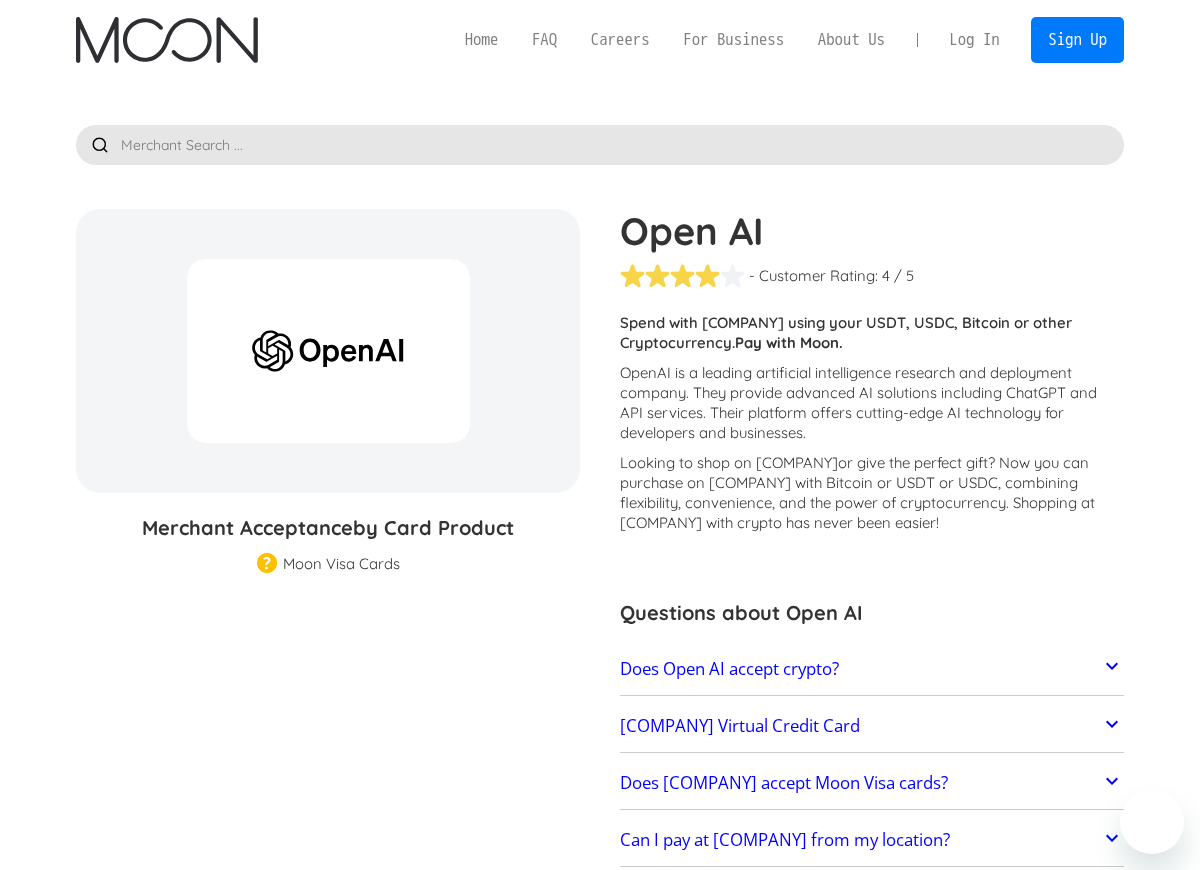 scroll, scrollTop: 0, scrollLeft: 0, axis: both 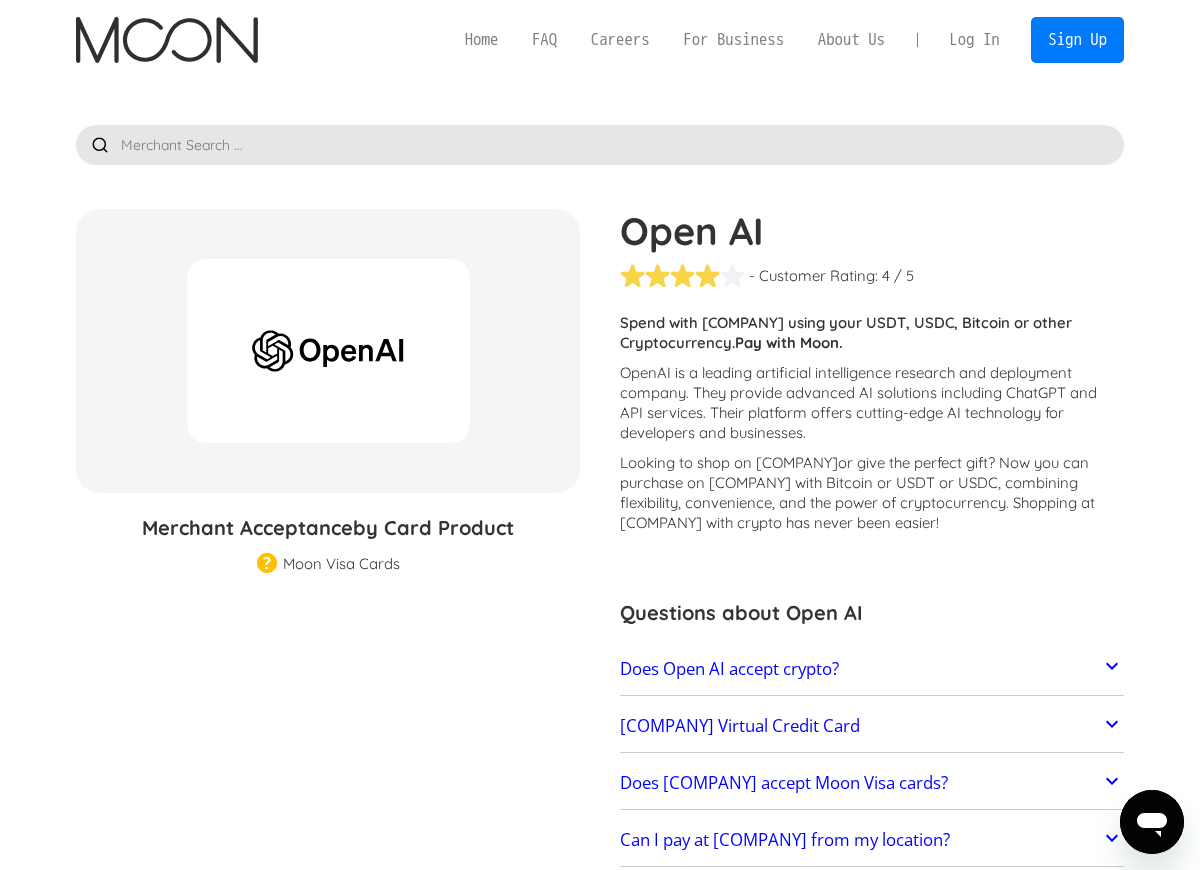 click at bounding box center (600, 145) 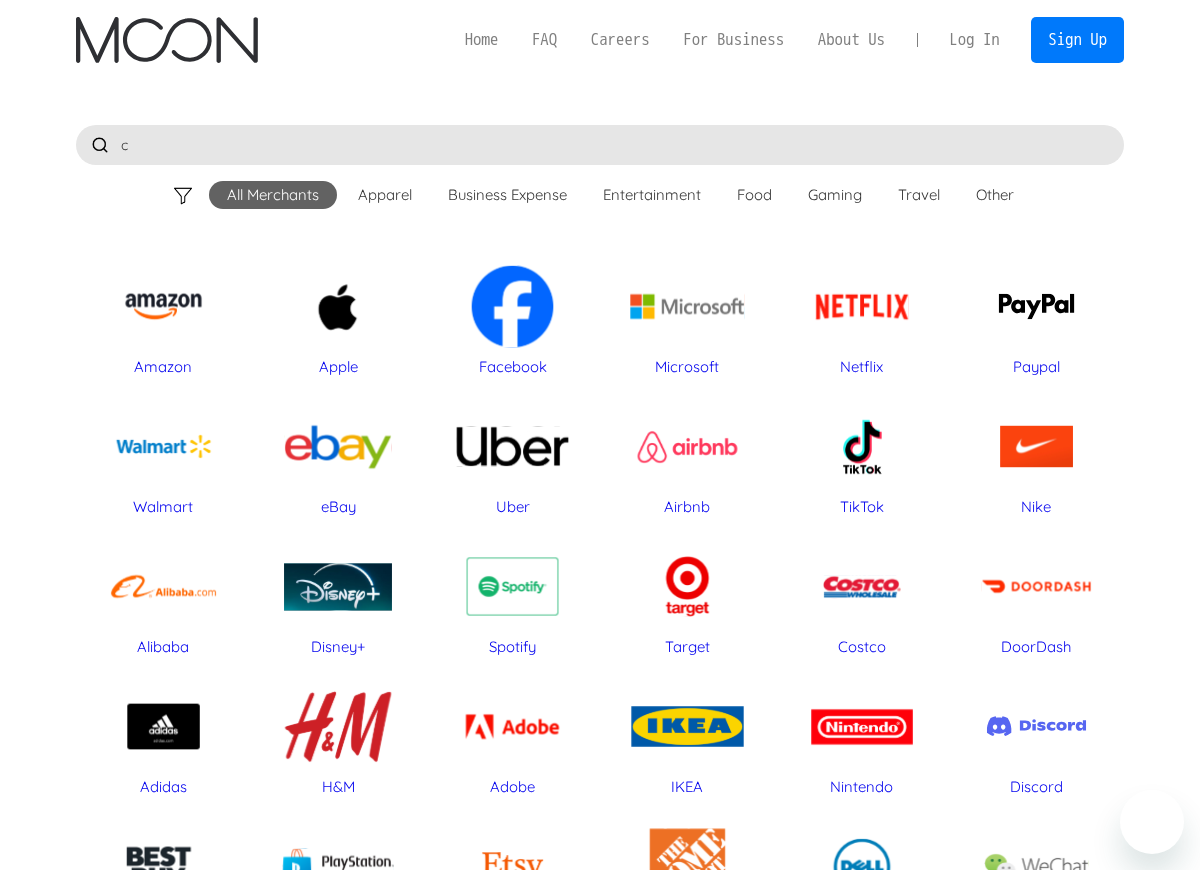 scroll, scrollTop: 0, scrollLeft: 0, axis: both 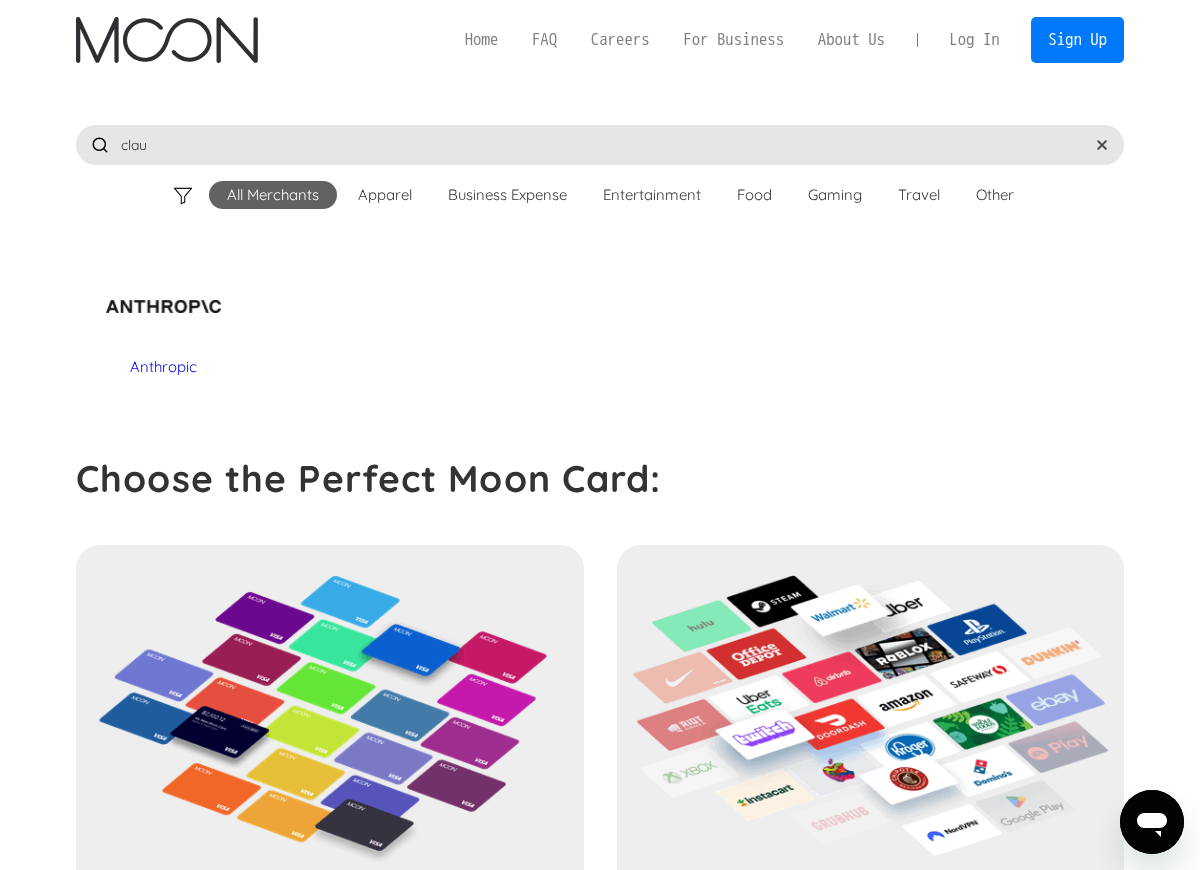 type on "clau" 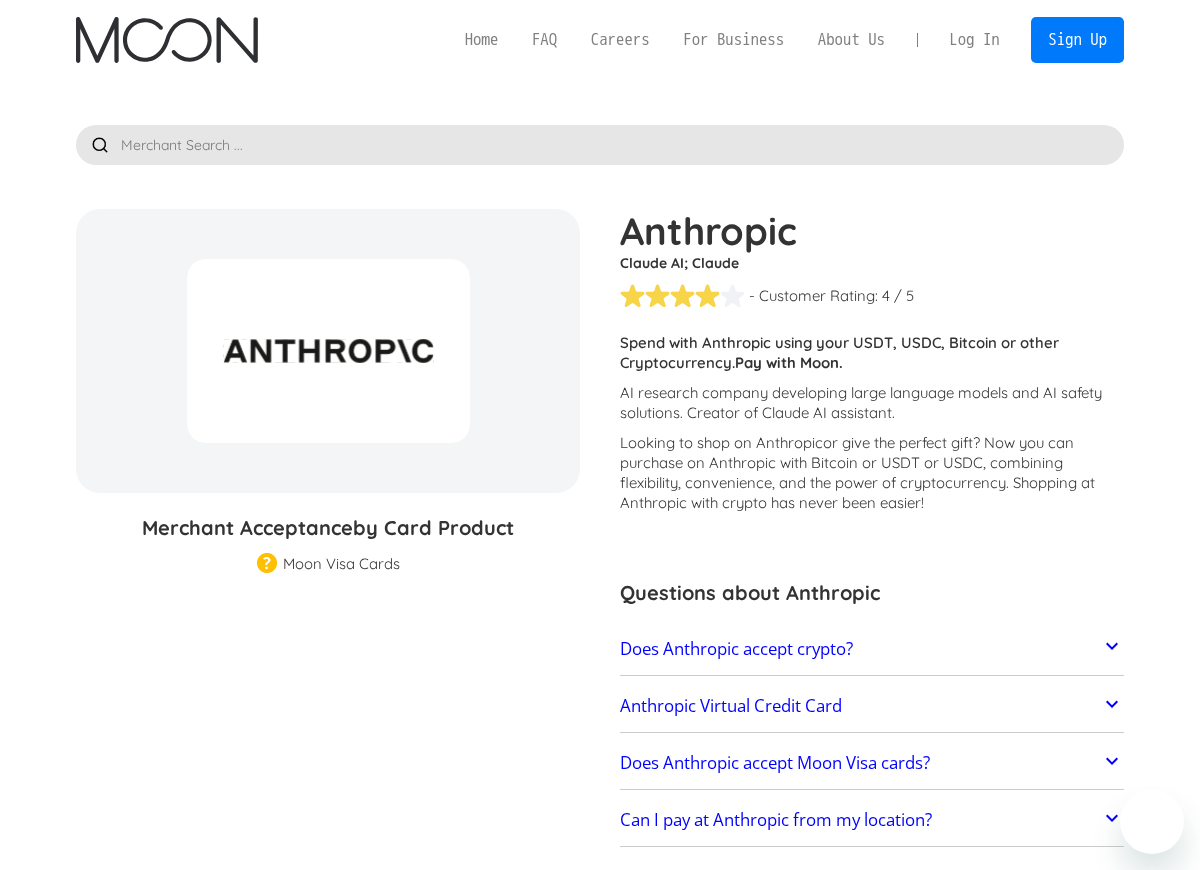 scroll, scrollTop: 0, scrollLeft: 0, axis: both 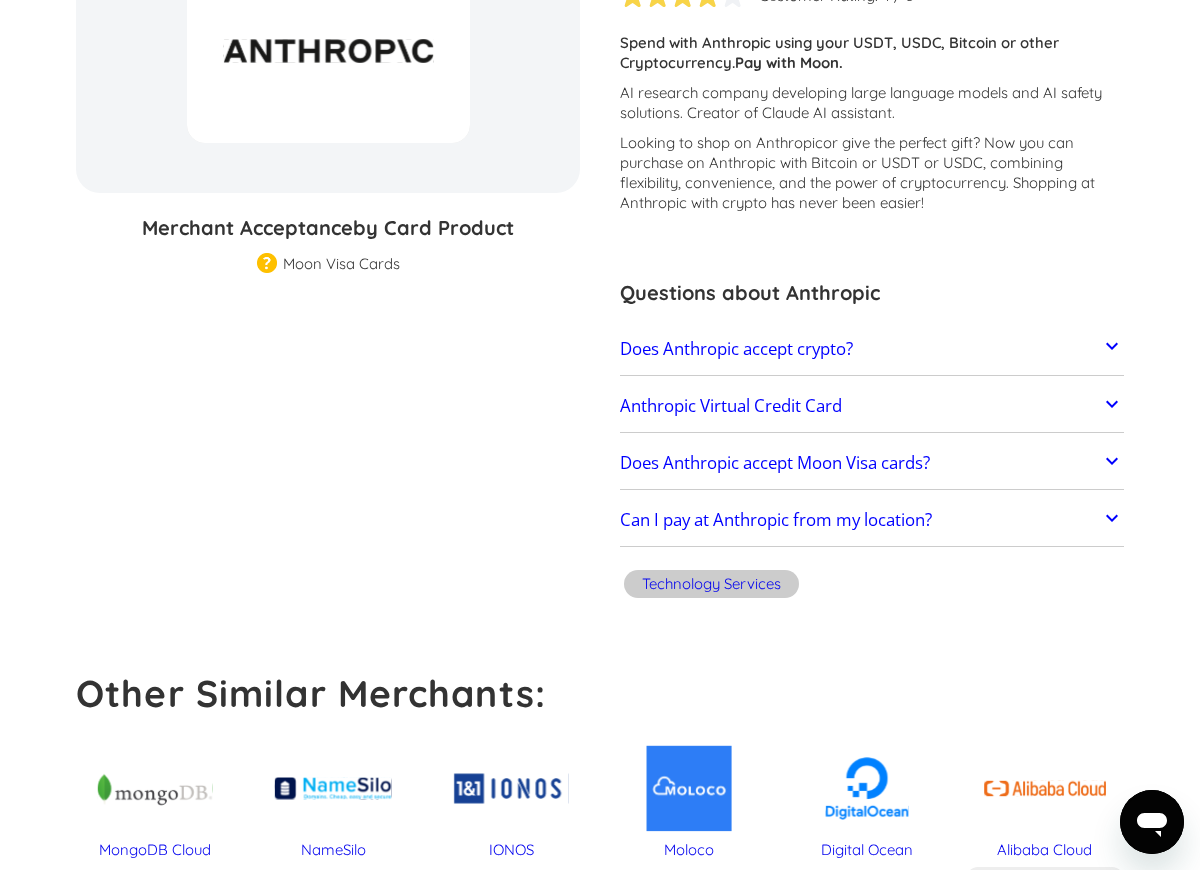 click on "Does Anthropic accept crypto?" at bounding box center [736, 349] 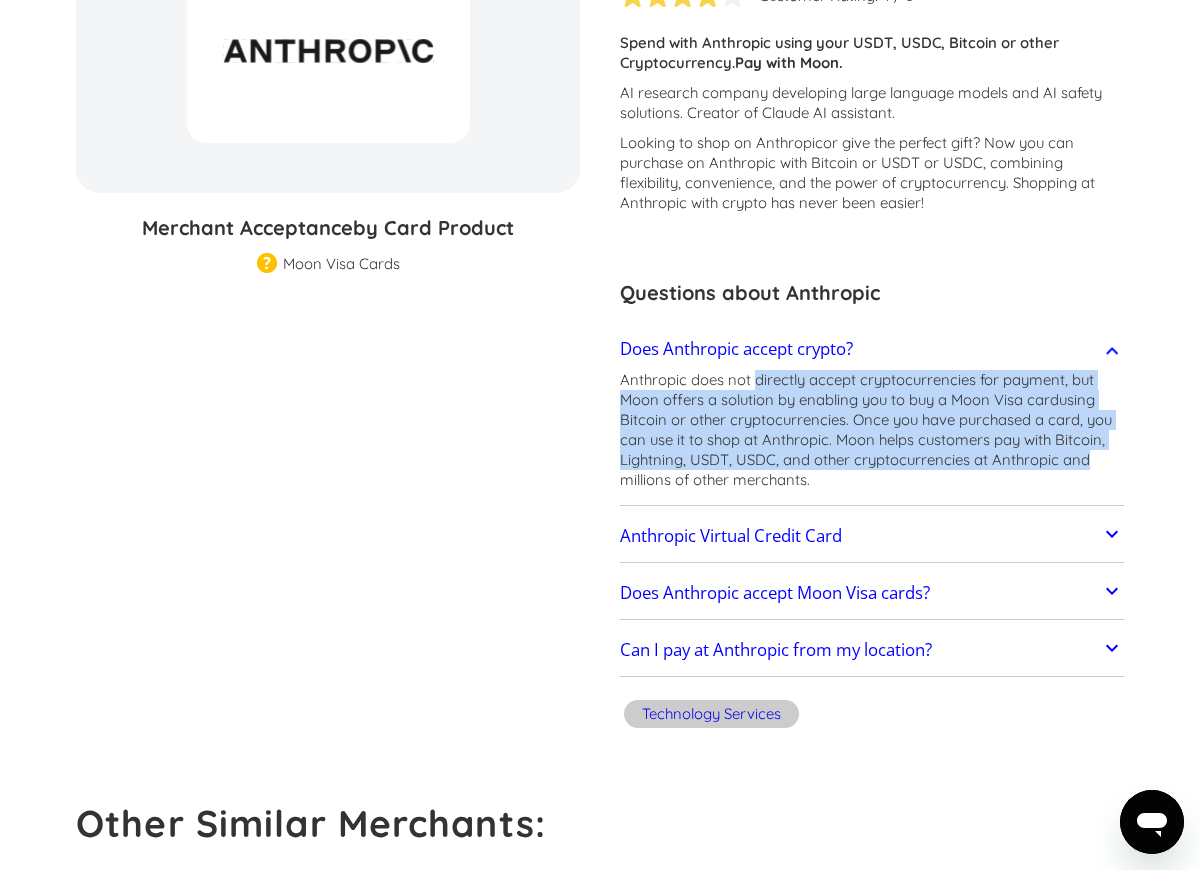 drag, startPoint x: 755, startPoint y: 383, endPoint x: 1100, endPoint y: 480, distance: 358.3769 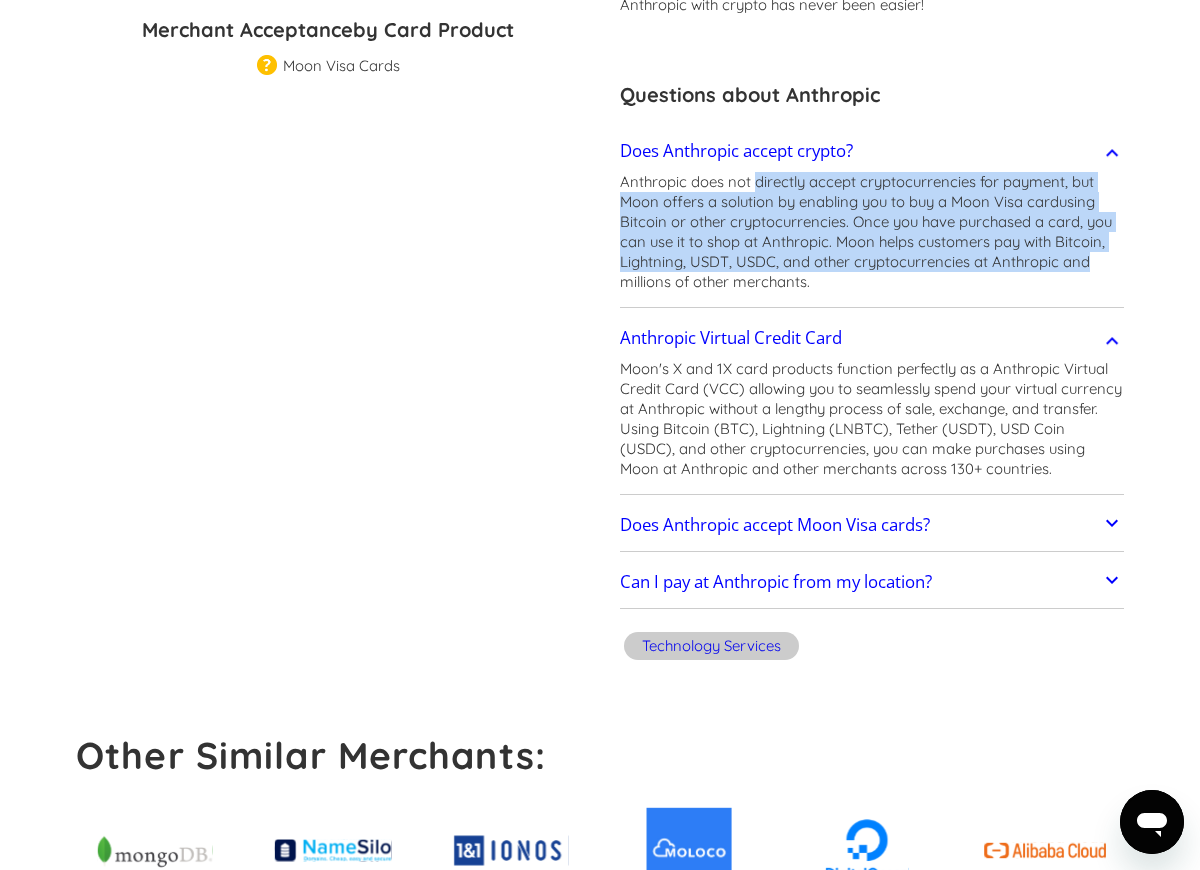 scroll, scrollTop: 500, scrollLeft: 0, axis: vertical 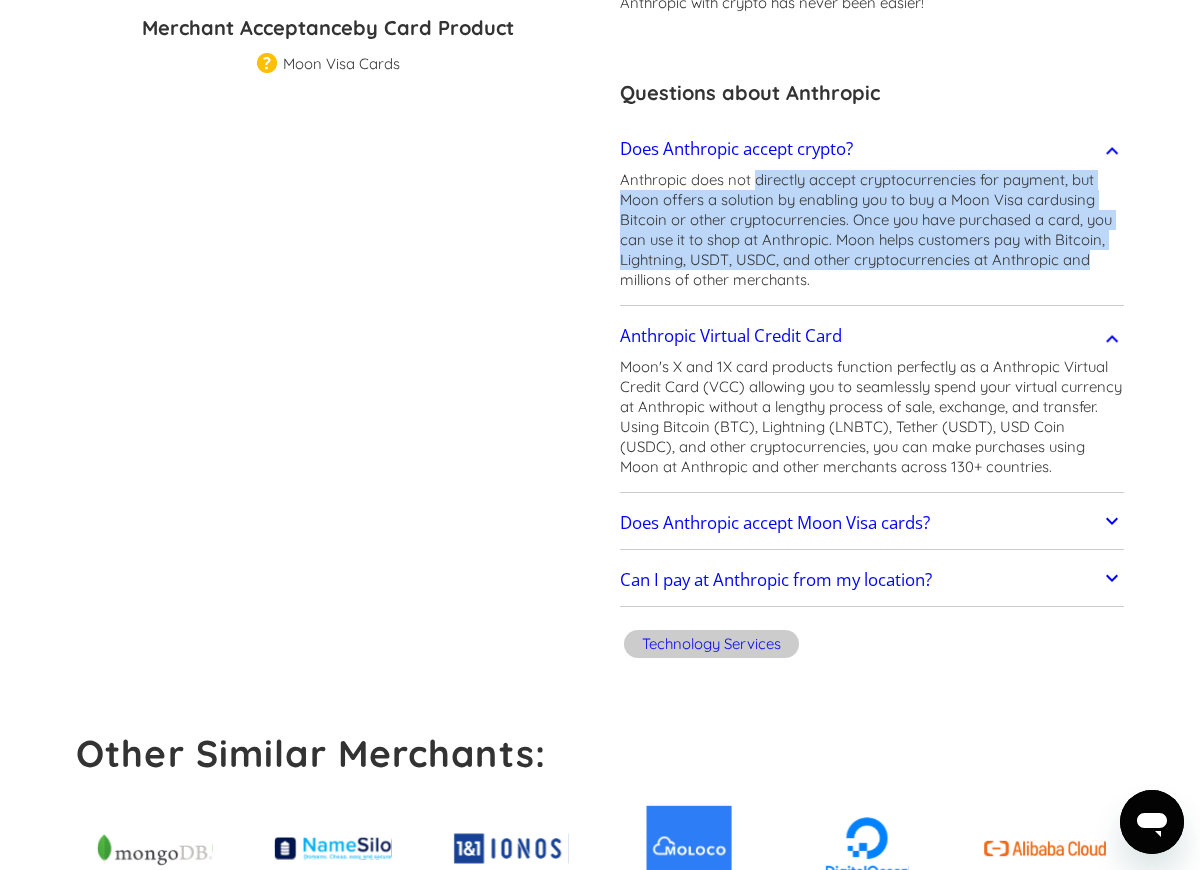 click on "Anthropic does not directly accept cryptocurrencies for payment, but Moon offers a solution by enabling you to buy a Moon Visa card  or a branded gift card  using Bitcoin or other cryptocurrencies. Once you have purchased a card, you can use it to shop at Anthropic. Moon helps customers pay with Bitcoin, Lightning, USDT, USDC, and other cryptocurrencies at Anthropic and millions of other merchants." at bounding box center (872, 230) 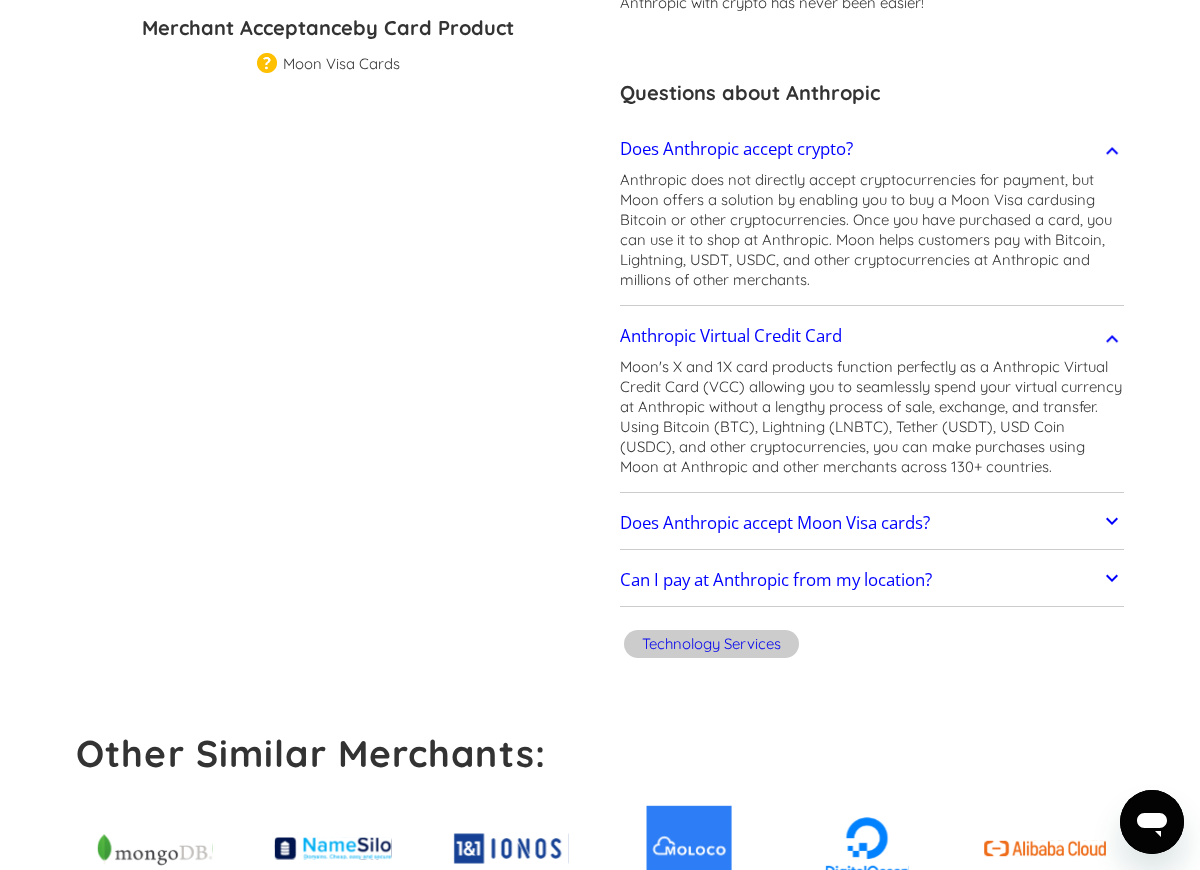 click on "Does Anthropic accept Moon Visa cards?" at bounding box center [775, 523] 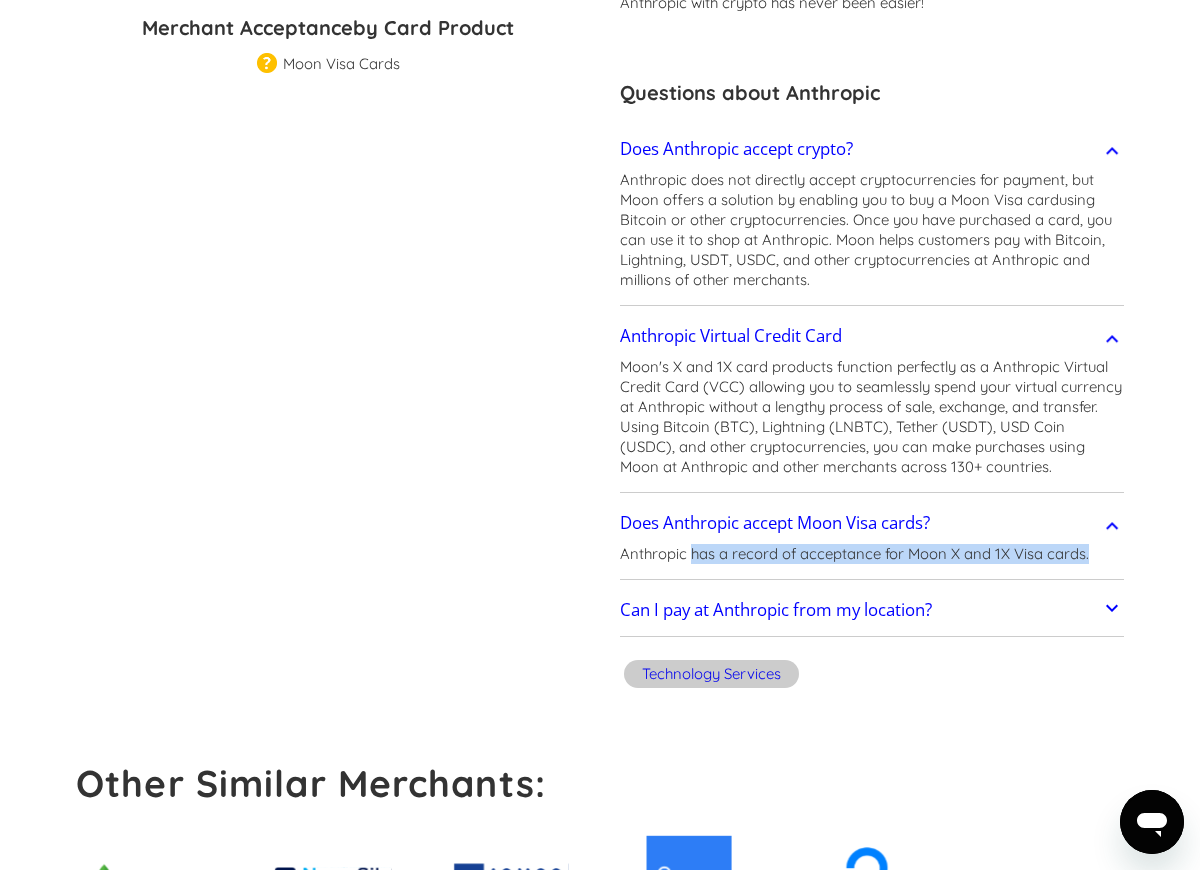 drag, startPoint x: 693, startPoint y: 557, endPoint x: 1088, endPoint y: 553, distance: 395.02026 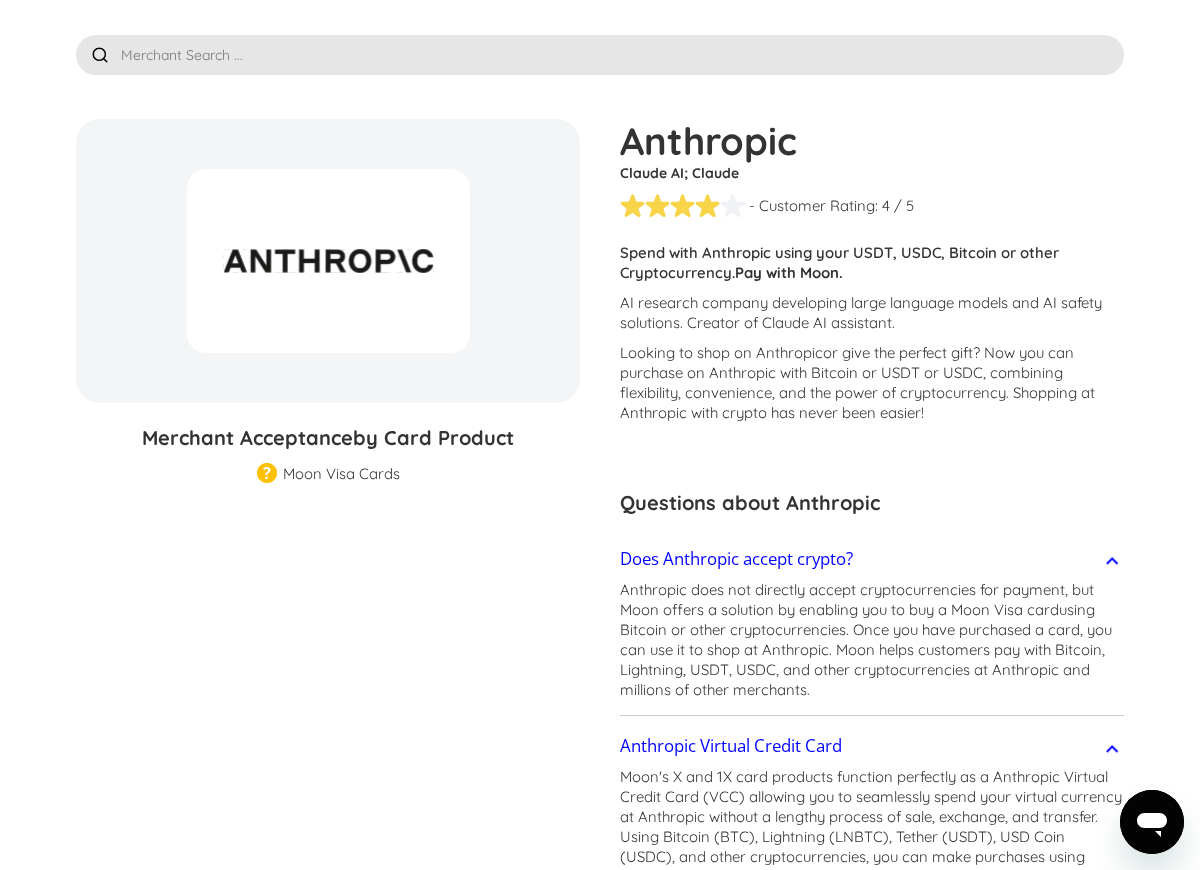 scroll, scrollTop: 0, scrollLeft: 0, axis: both 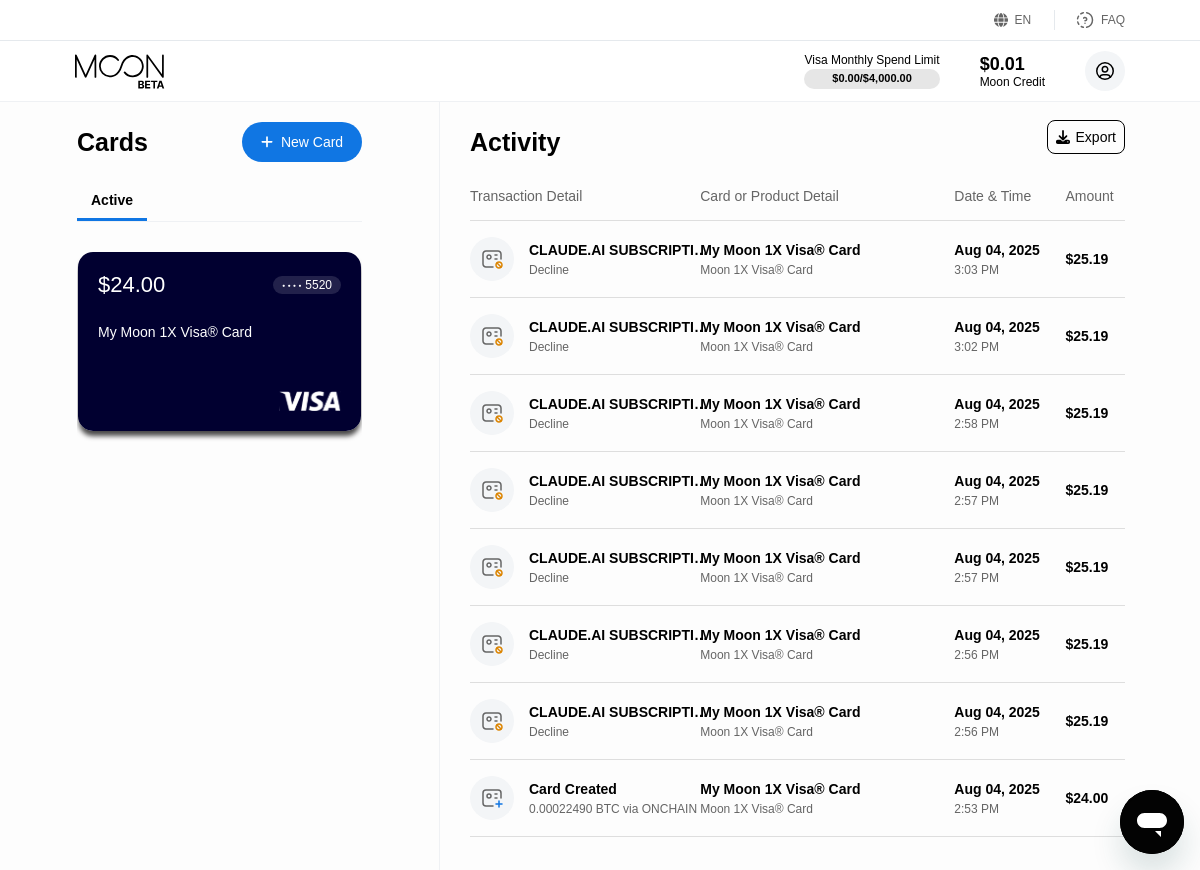 click 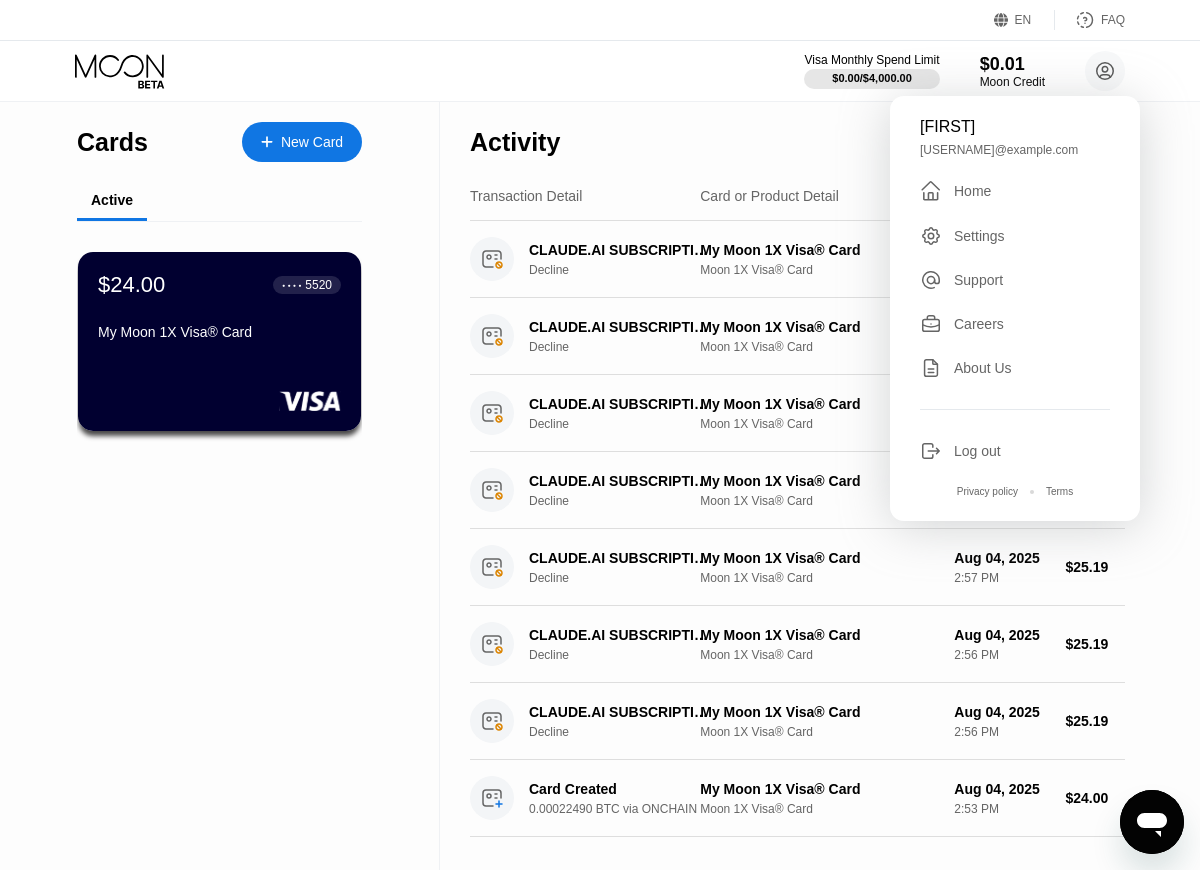 click on "Home" at bounding box center [972, 191] 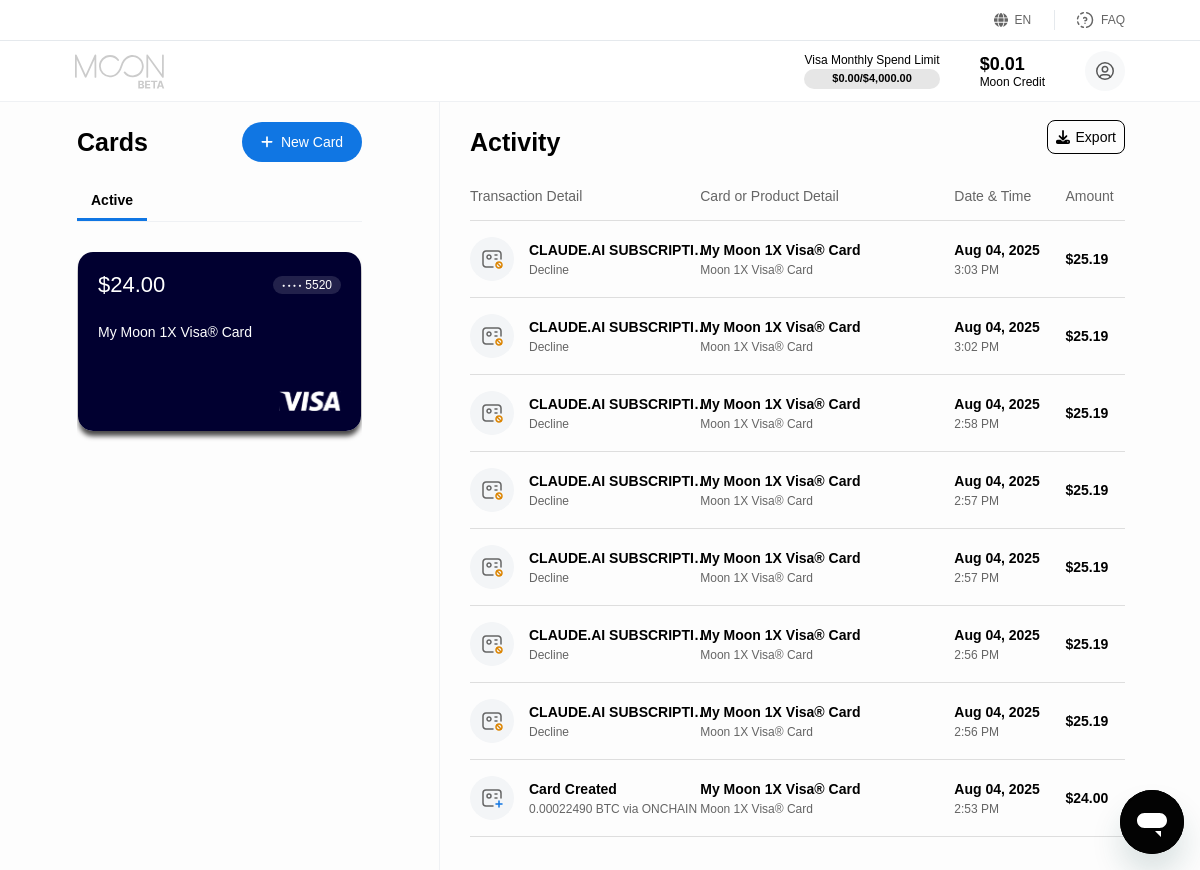click 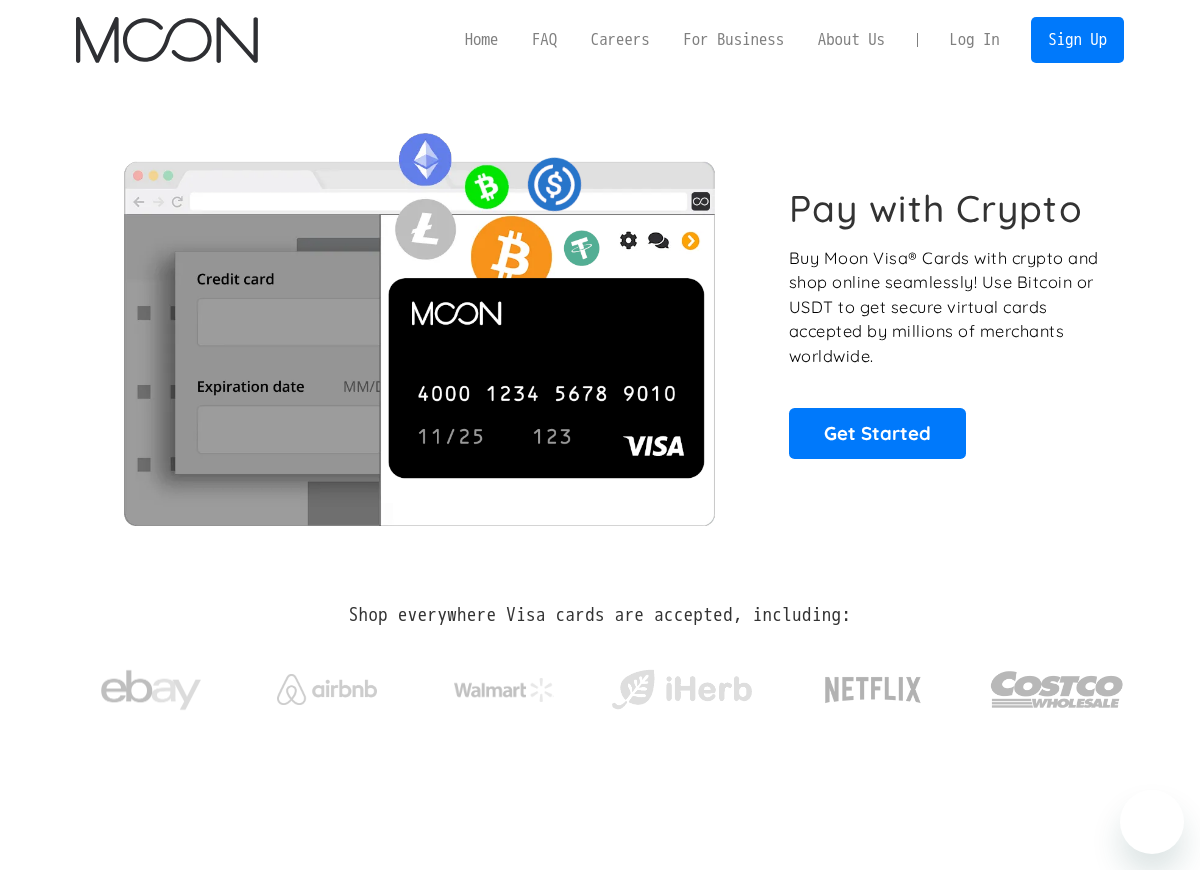 scroll, scrollTop: 0, scrollLeft: 0, axis: both 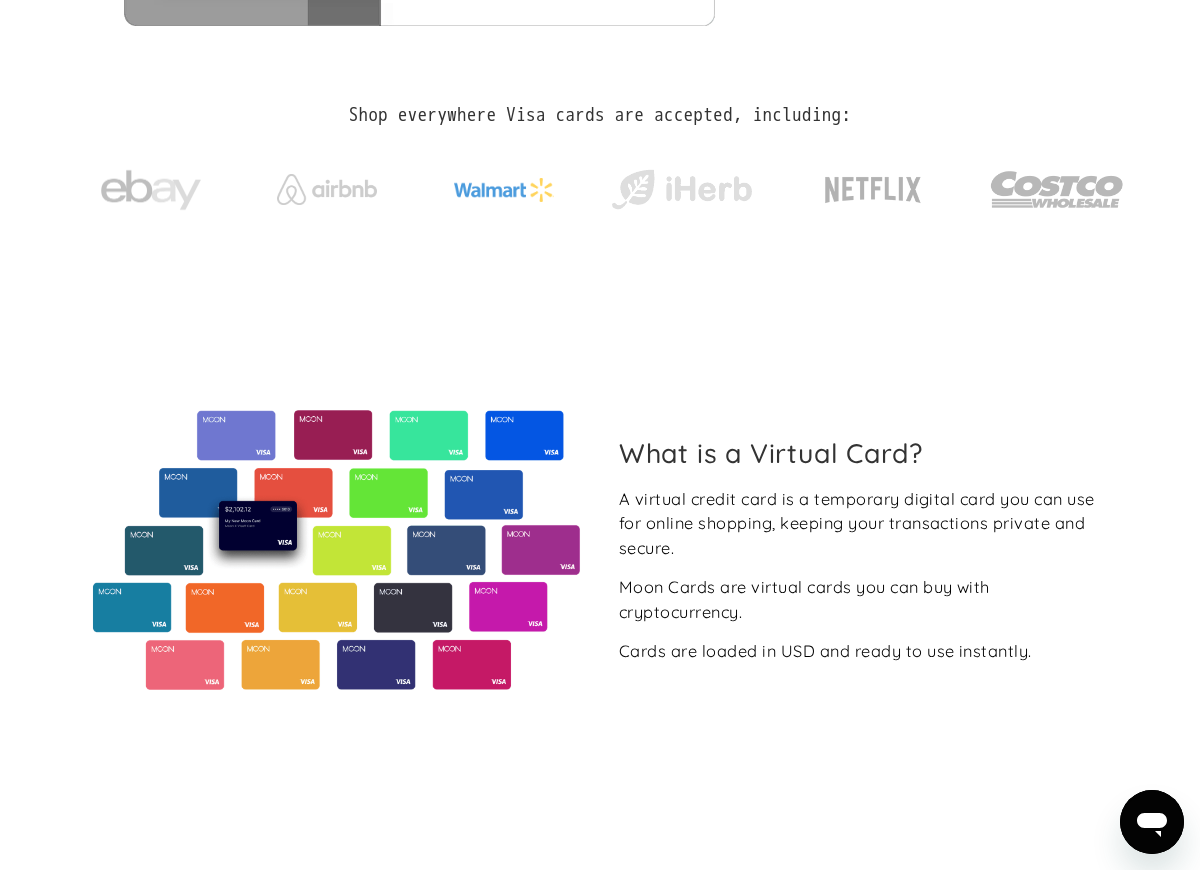 click at bounding box center (504, 190) 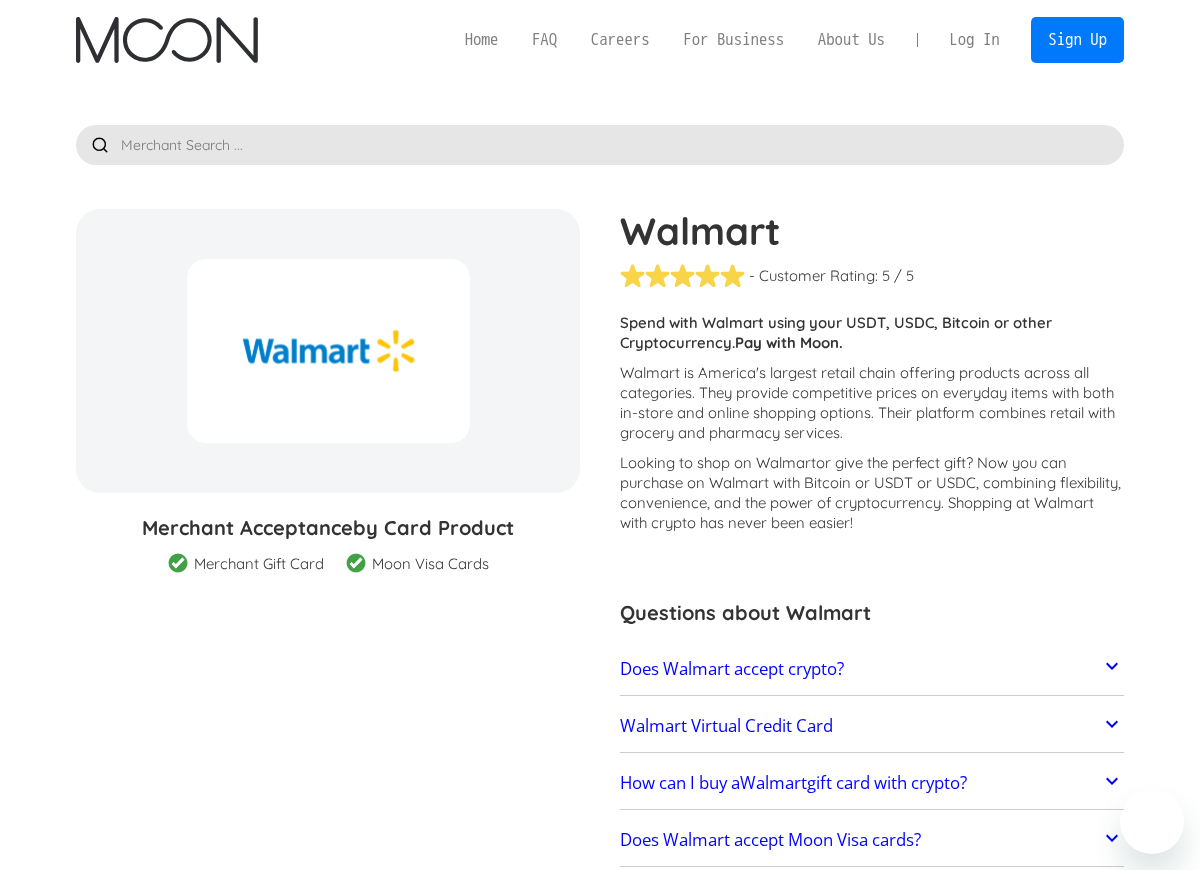 scroll, scrollTop: 0, scrollLeft: 0, axis: both 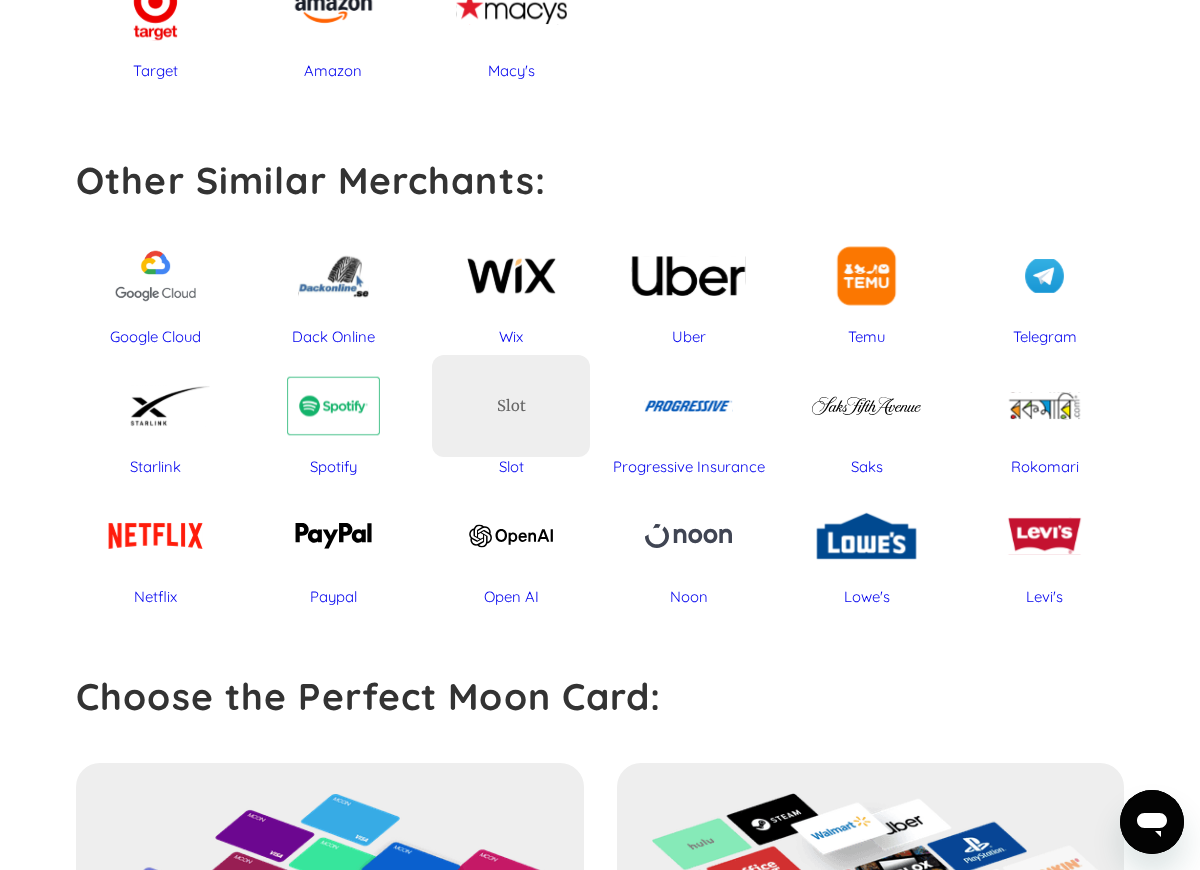 click on "Netflix" at bounding box center (155, 536) 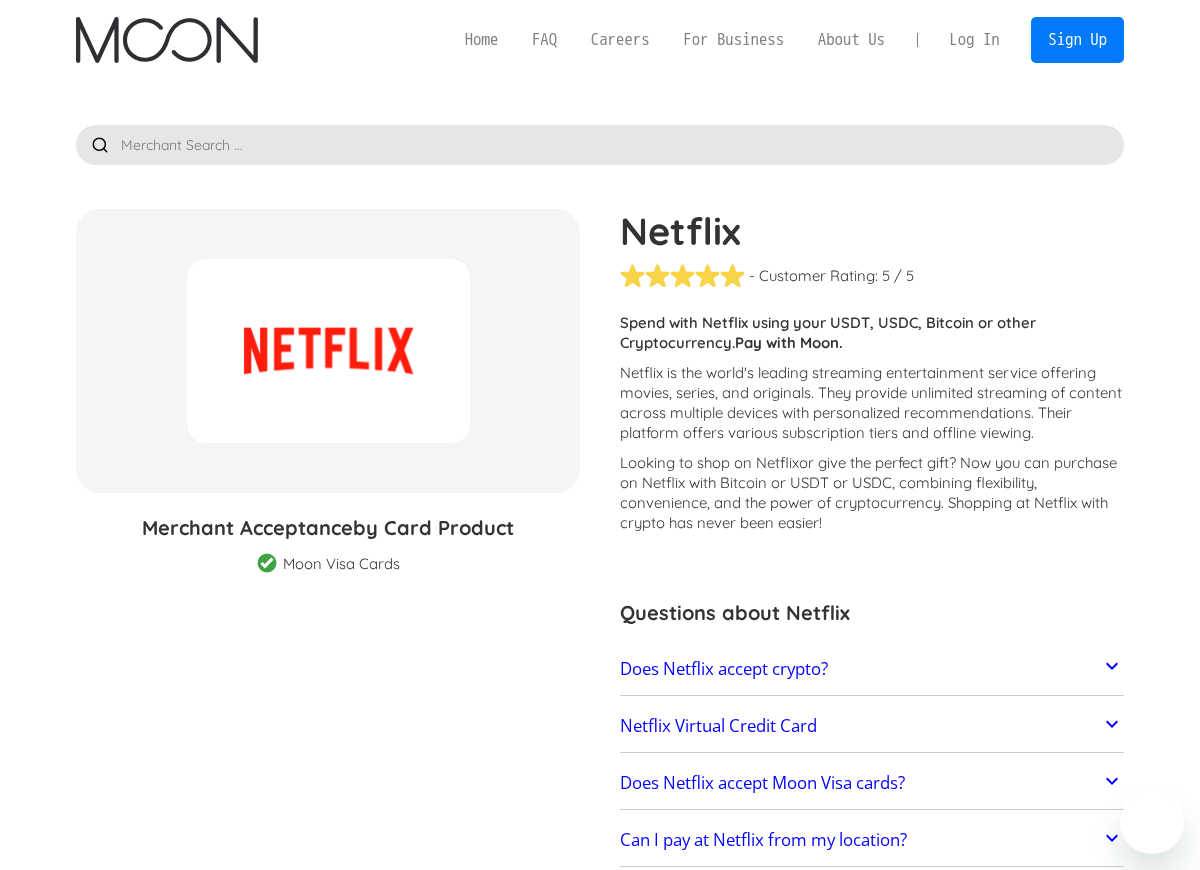 scroll, scrollTop: 0, scrollLeft: 0, axis: both 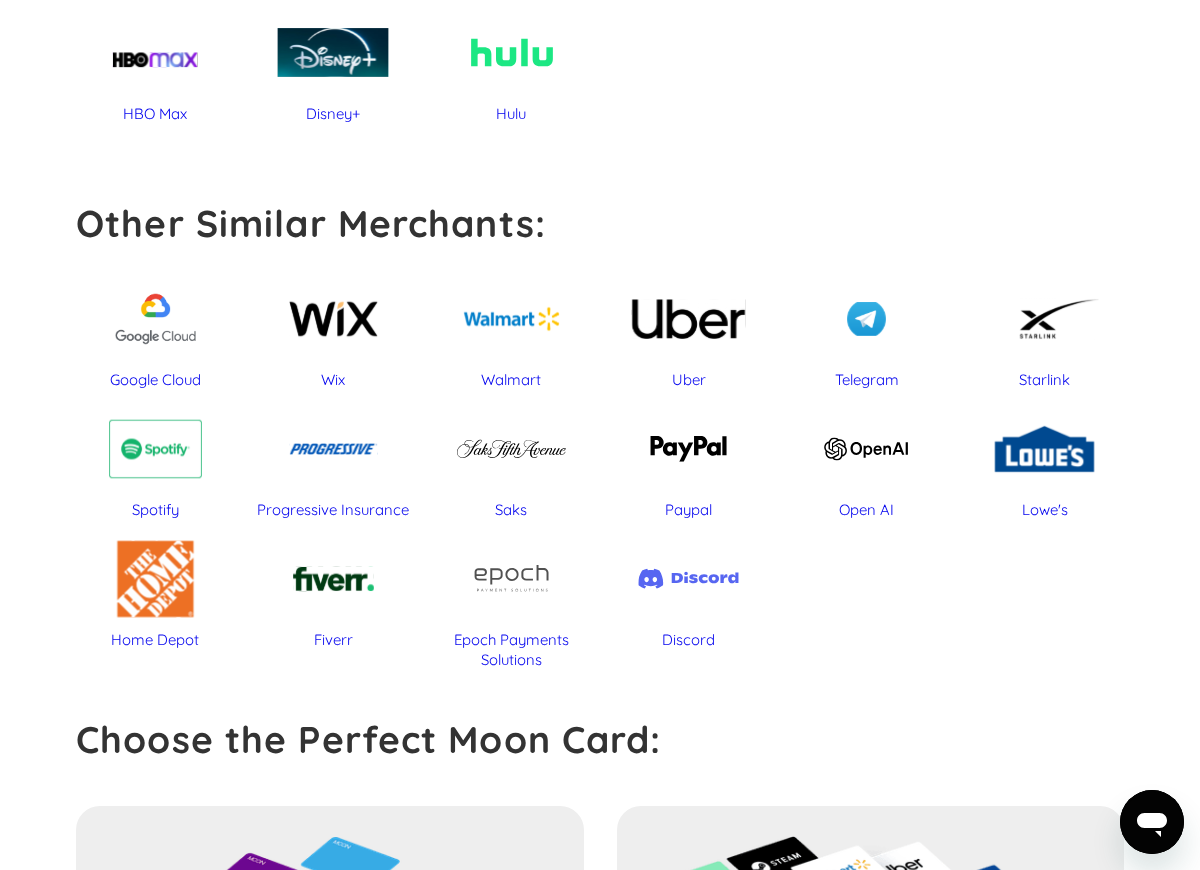 click on "Fiverr" at bounding box center [333, 579] 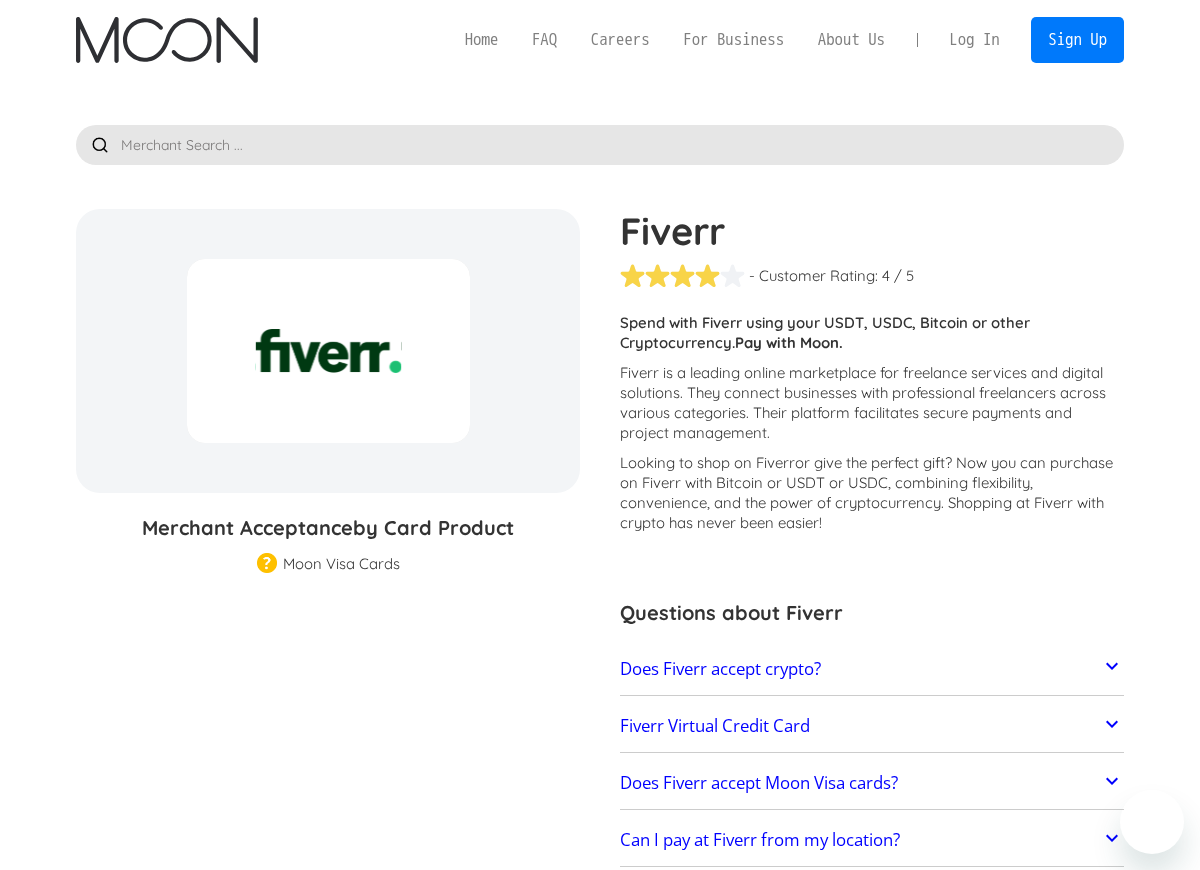 scroll, scrollTop: 0, scrollLeft: 0, axis: both 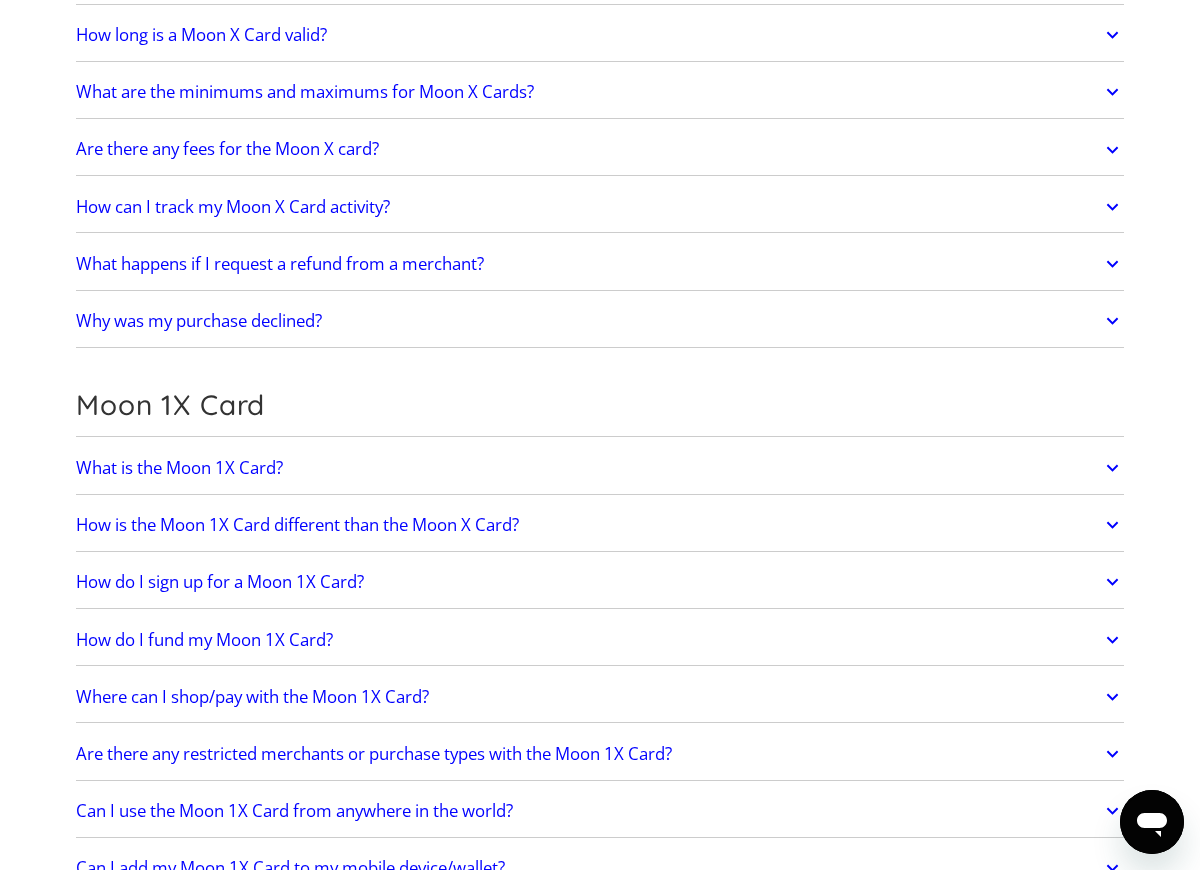click on "Why was my purchase declined?" at bounding box center [600, 321] 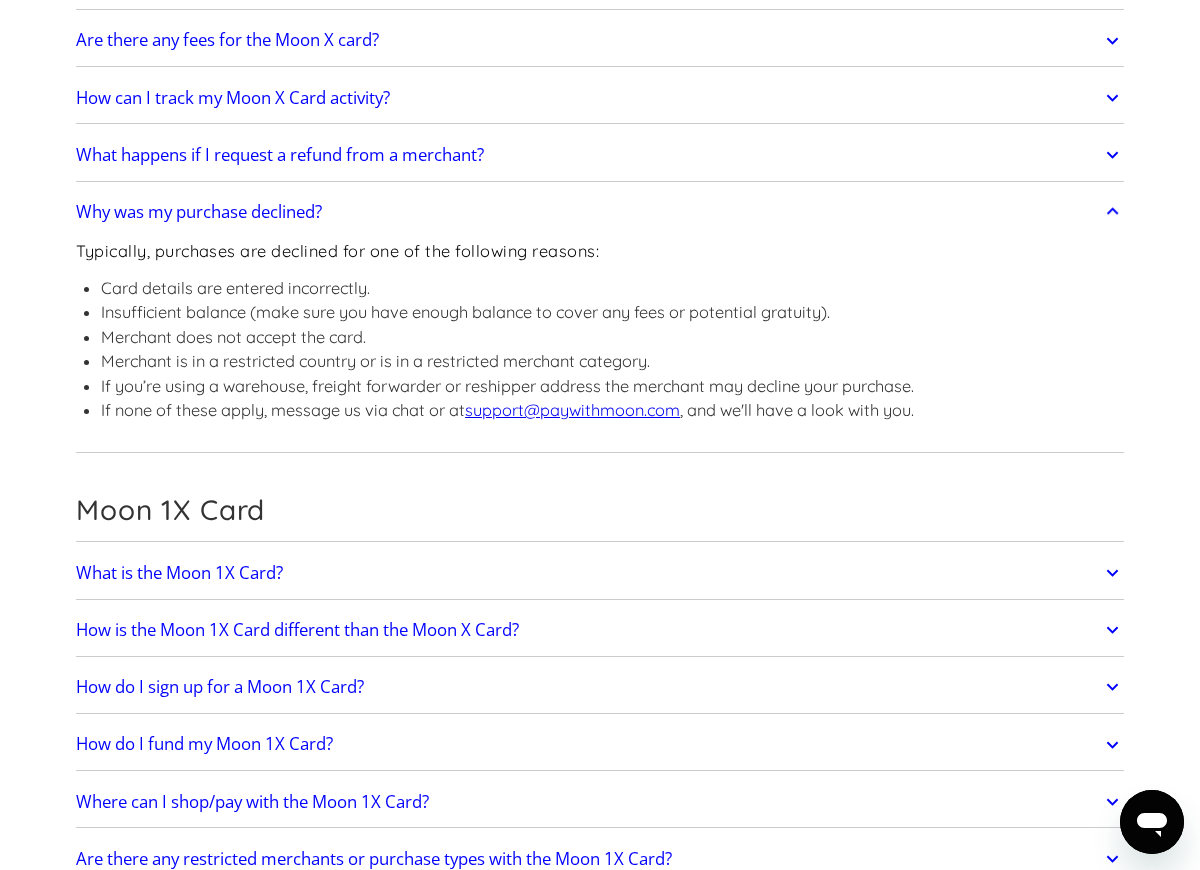 scroll, scrollTop: 2300, scrollLeft: 0, axis: vertical 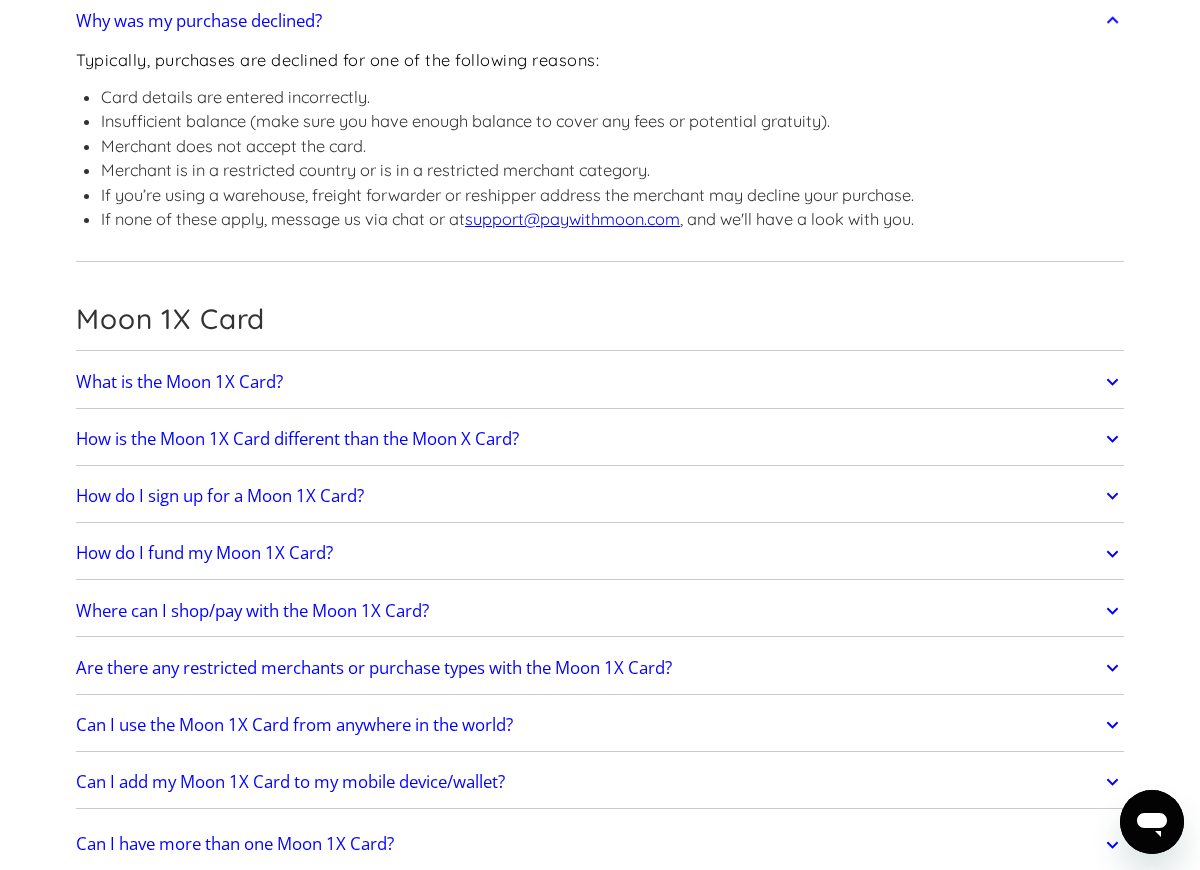 click on "What is the Moon 1X Card?" at bounding box center (600, -722) 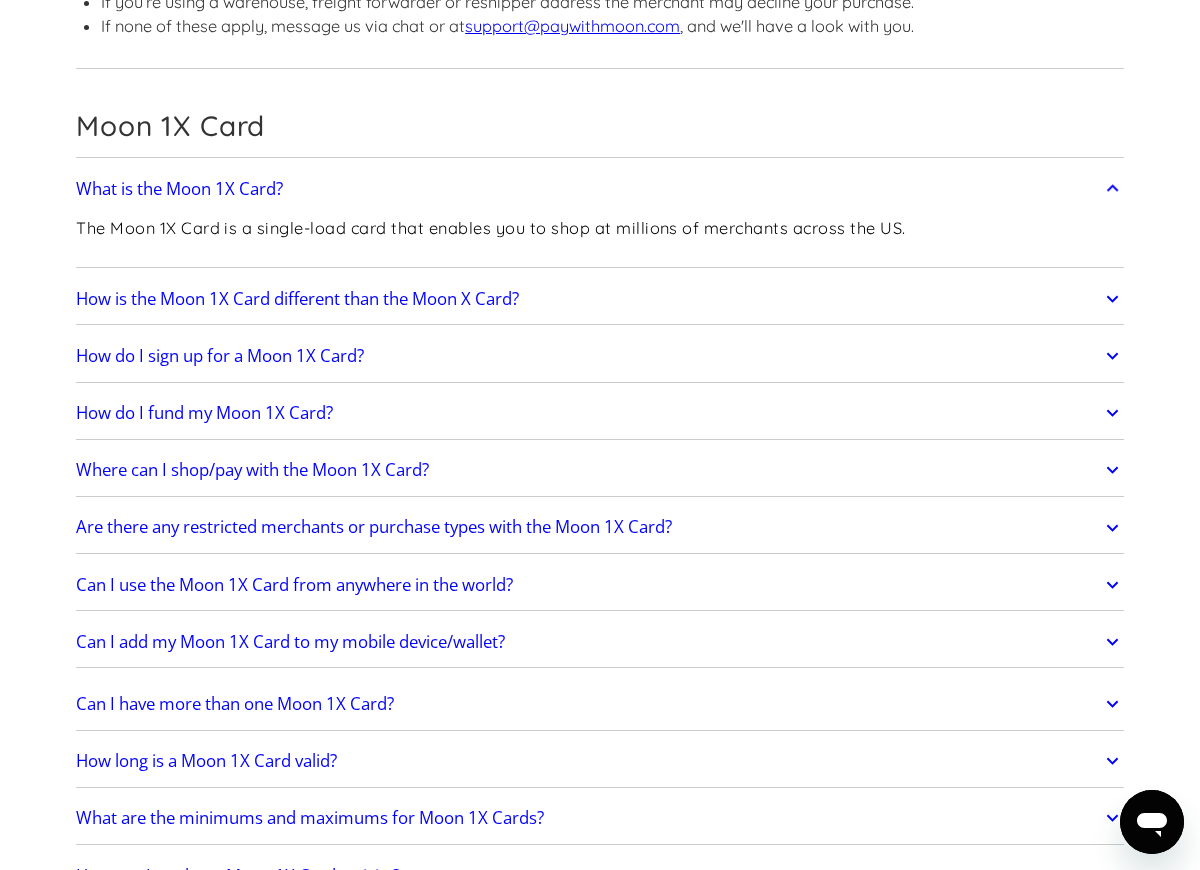 scroll, scrollTop: 2500, scrollLeft: 0, axis: vertical 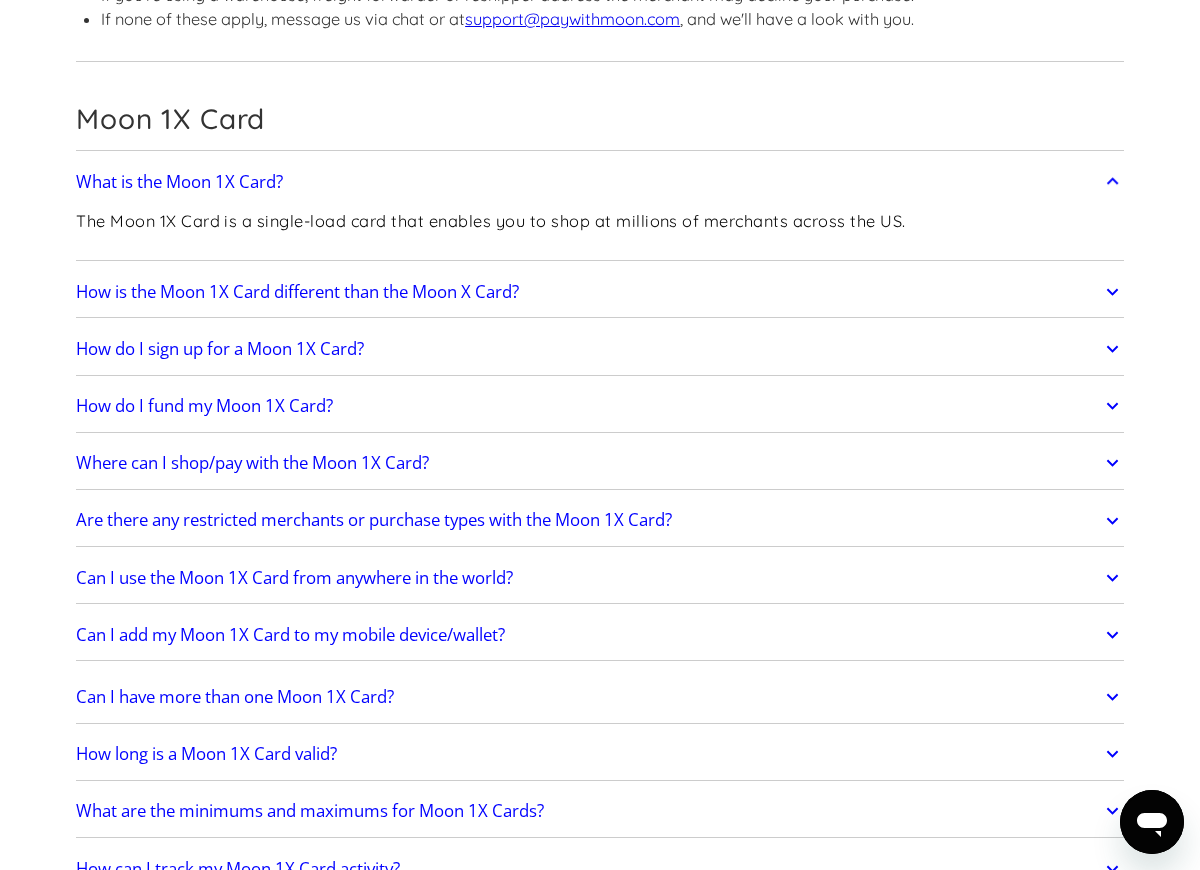 click on "How is the Moon 1X Card different than the Moon X Card?" at bounding box center [600, 292] 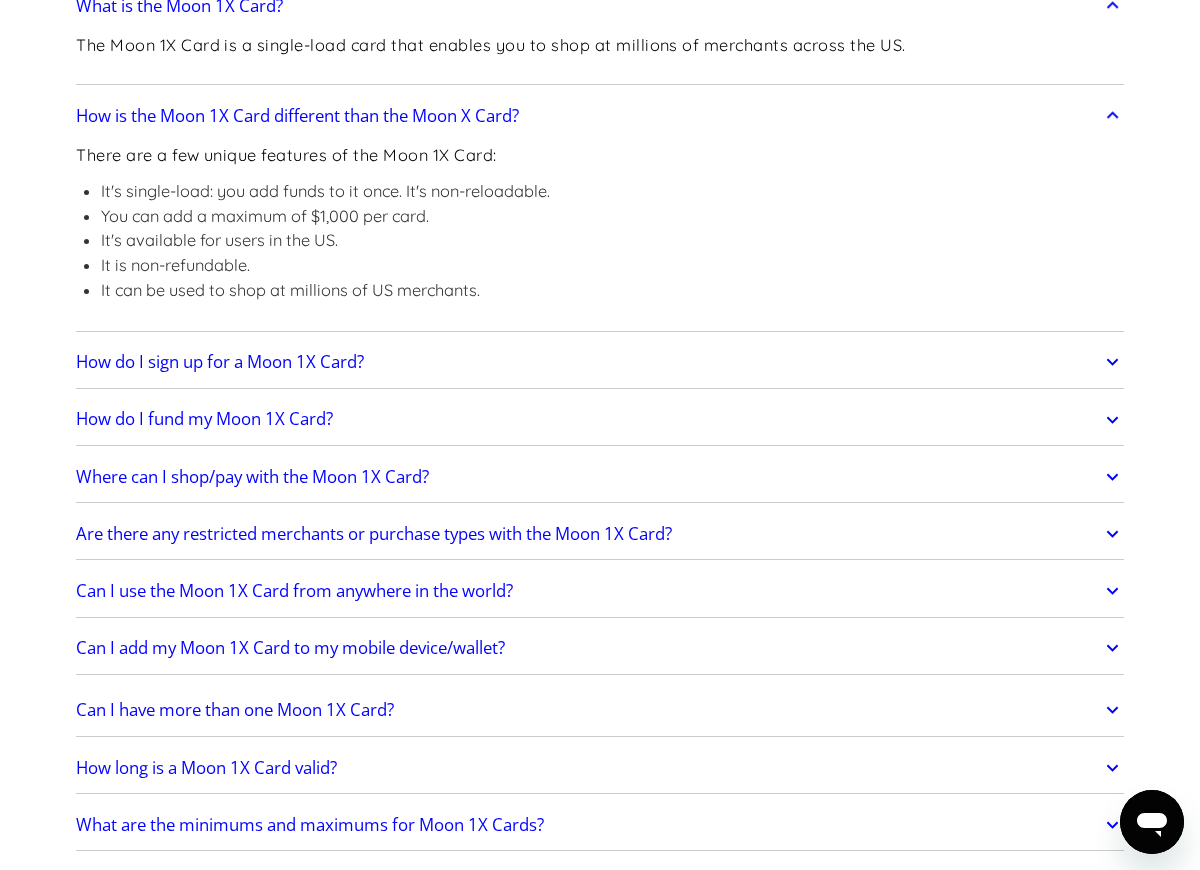 scroll, scrollTop: 2700, scrollLeft: 0, axis: vertical 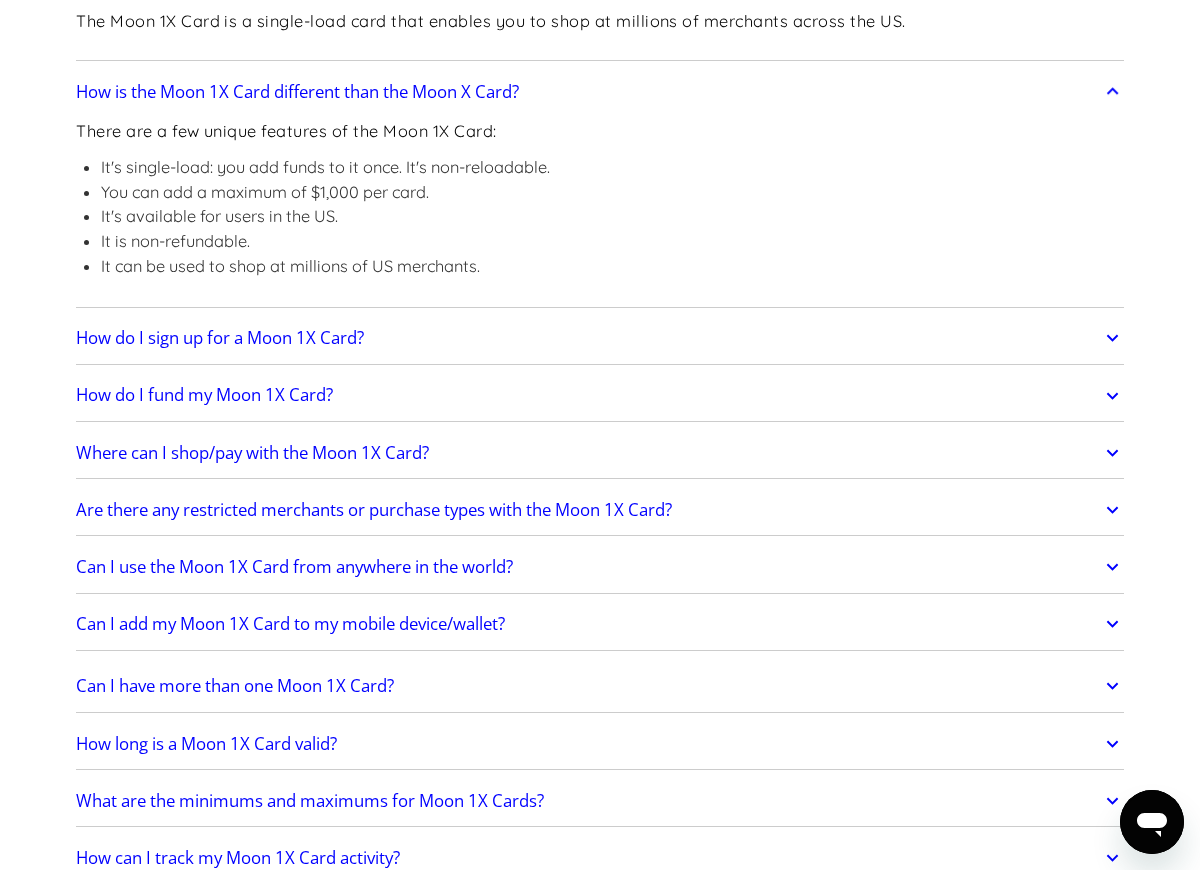 click on "How do I sign up for a Moon 1X Card?" at bounding box center [600, -1065] 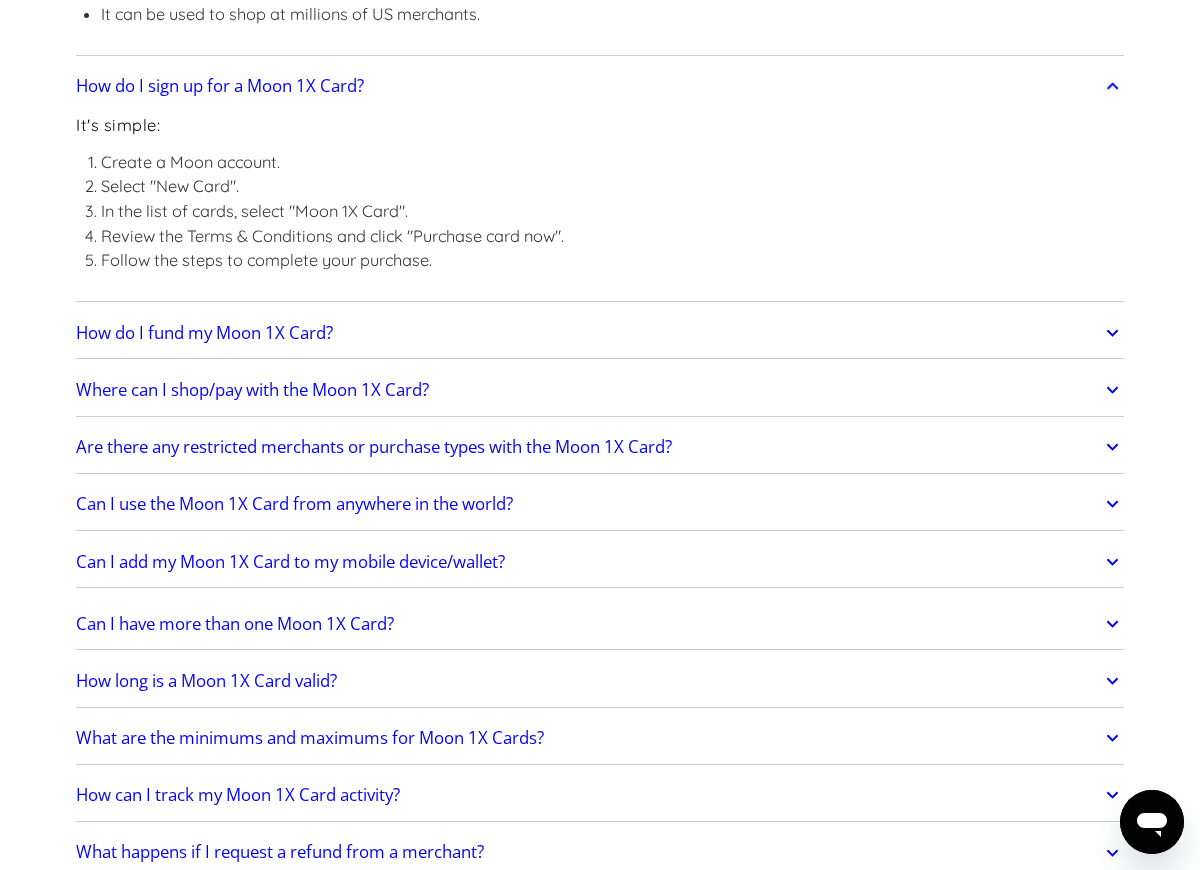 scroll, scrollTop: 3000, scrollLeft: 0, axis: vertical 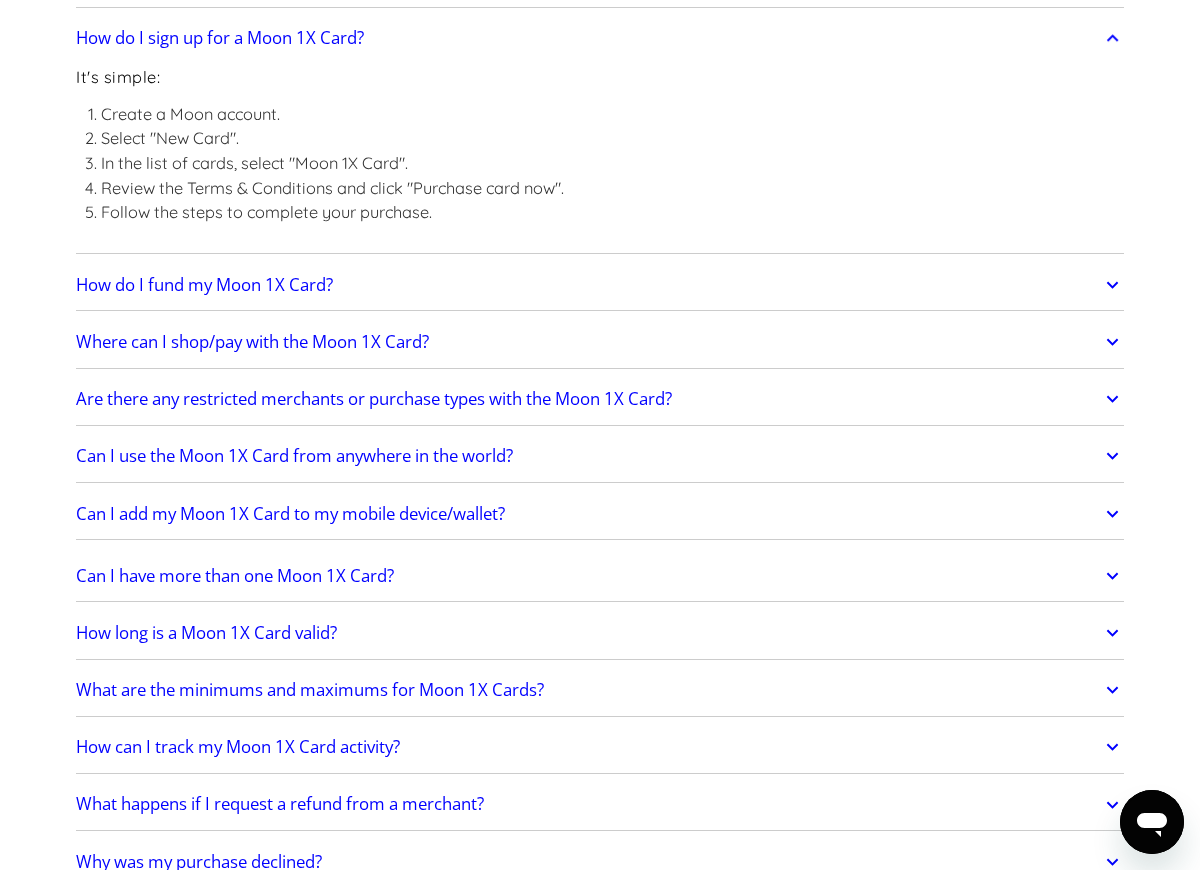 click on "Where can I shop/pay with the Moon 1X Card?" at bounding box center (600, -1251) 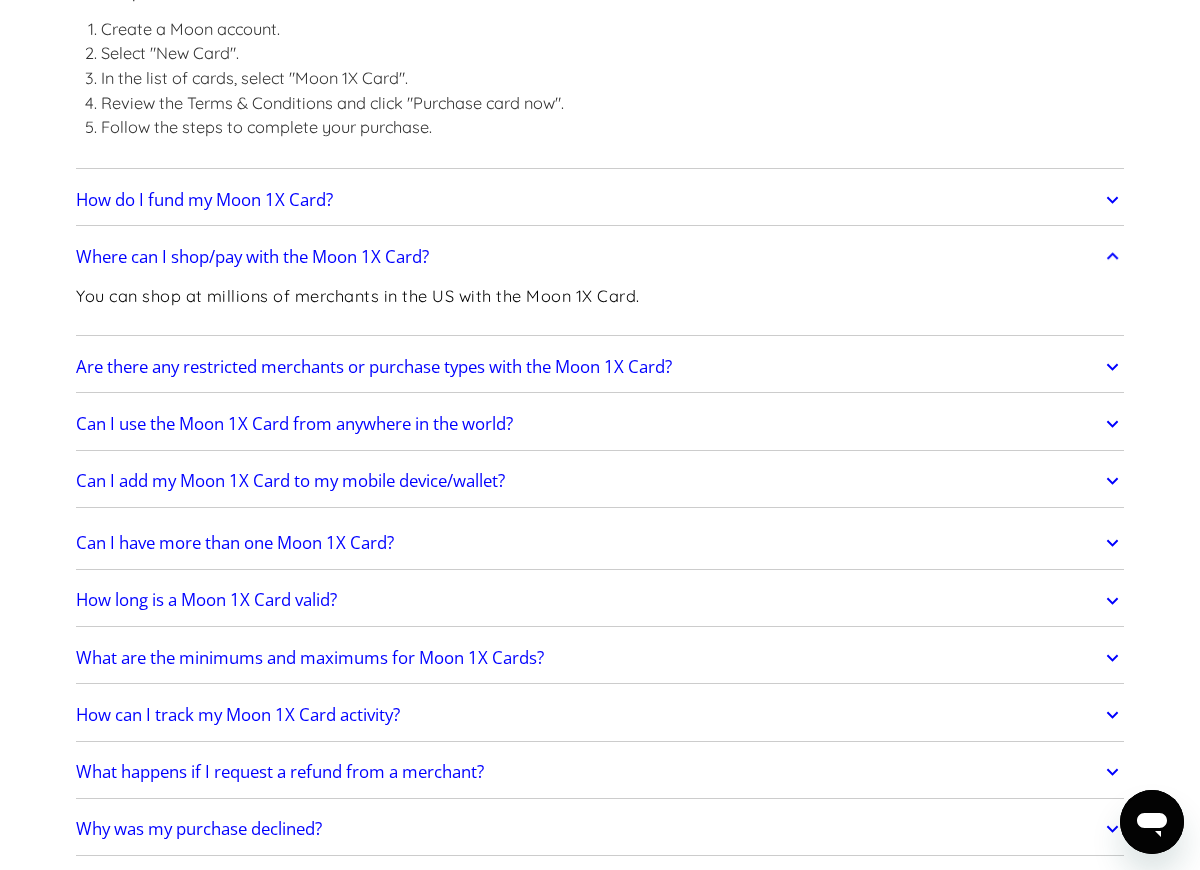 scroll, scrollTop: 3200, scrollLeft: 0, axis: vertical 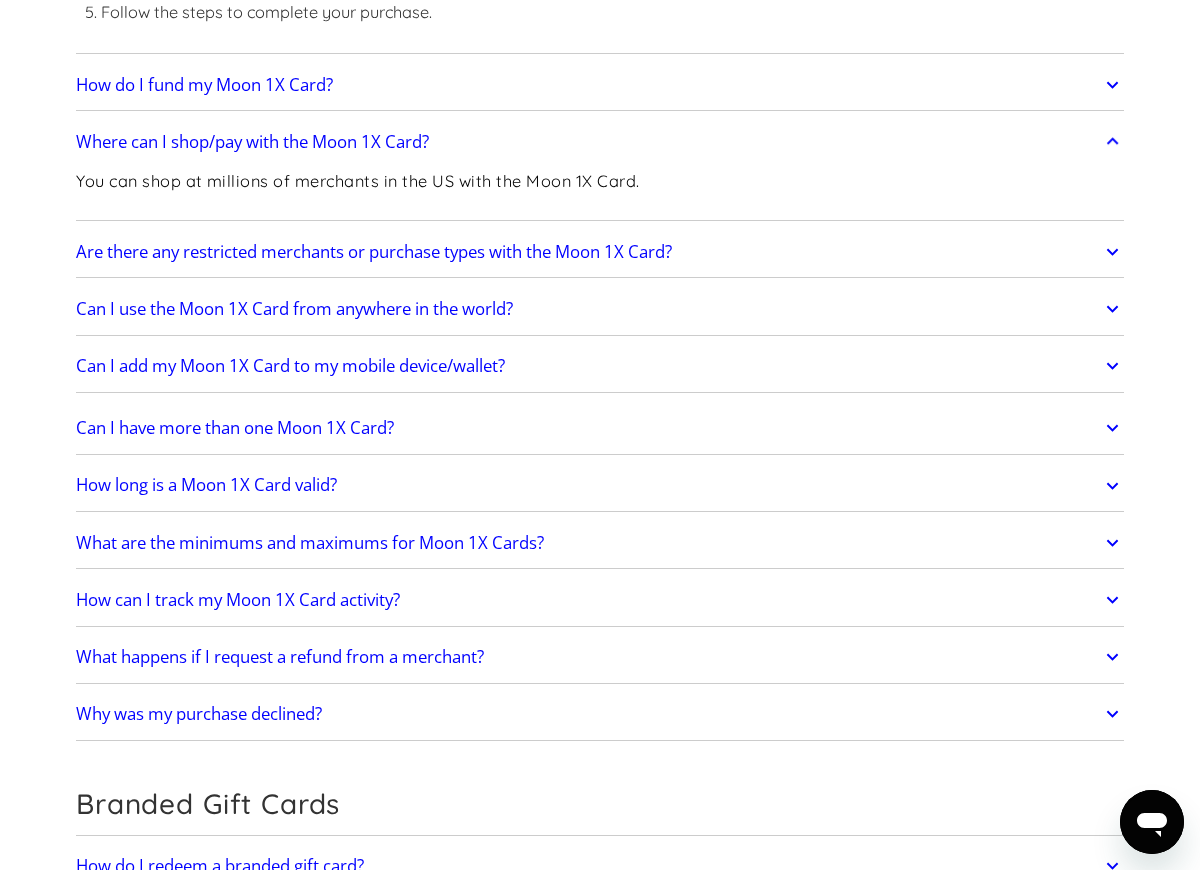 click on "Are there any restricted merchants or purchase types with the Moon 1X Card?" at bounding box center [369, -1394] 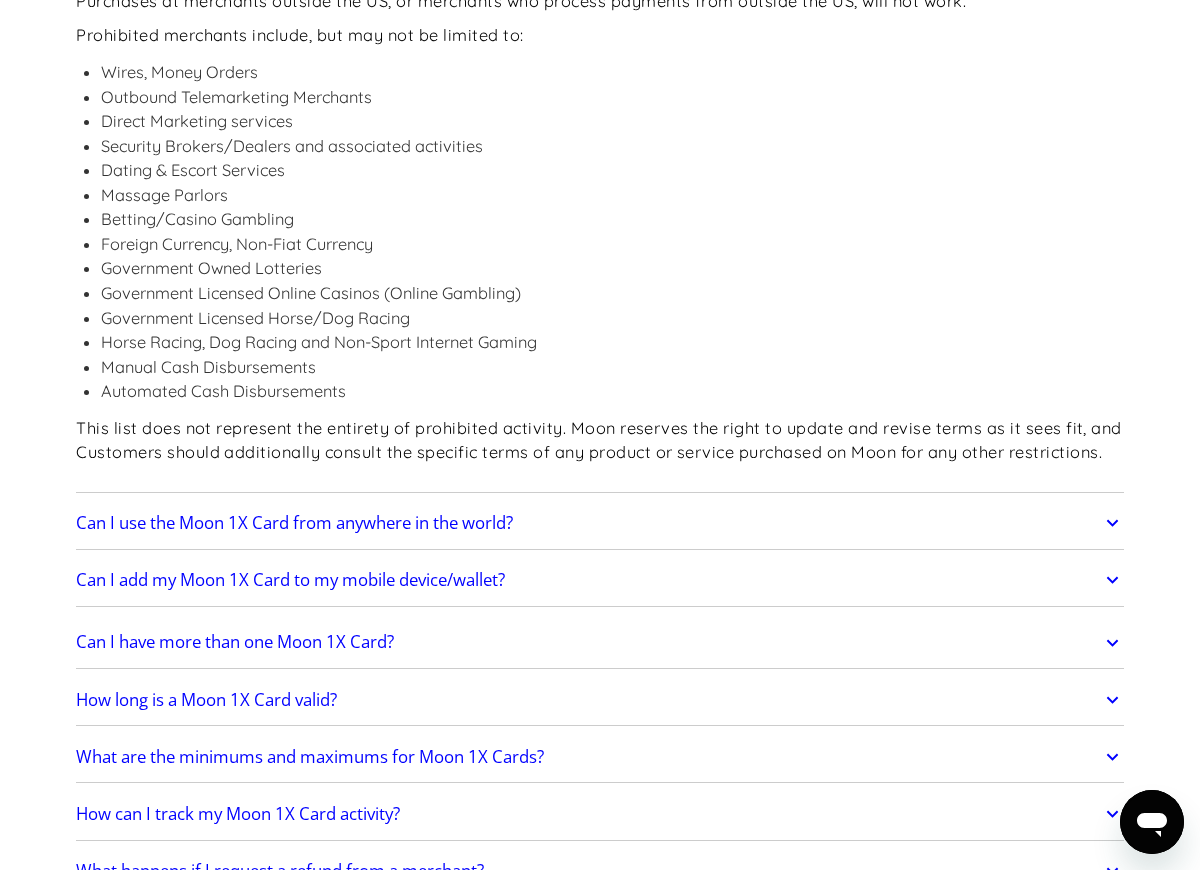 scroll, scrollTop: 3700, scrollLeft: 0, axis: vertical 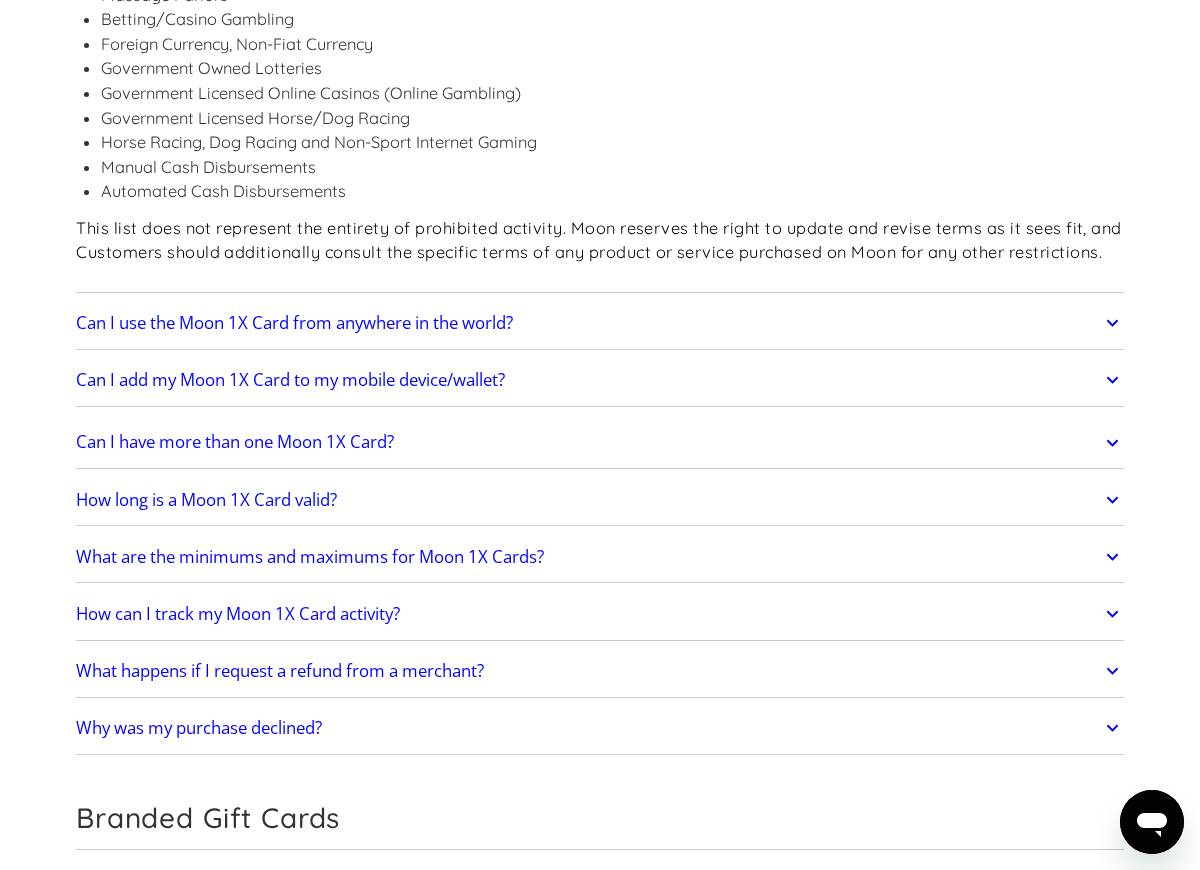 click on "Can I use the Moon 1X Card from anywhere in the world?" at bounding box center (600, -1836) 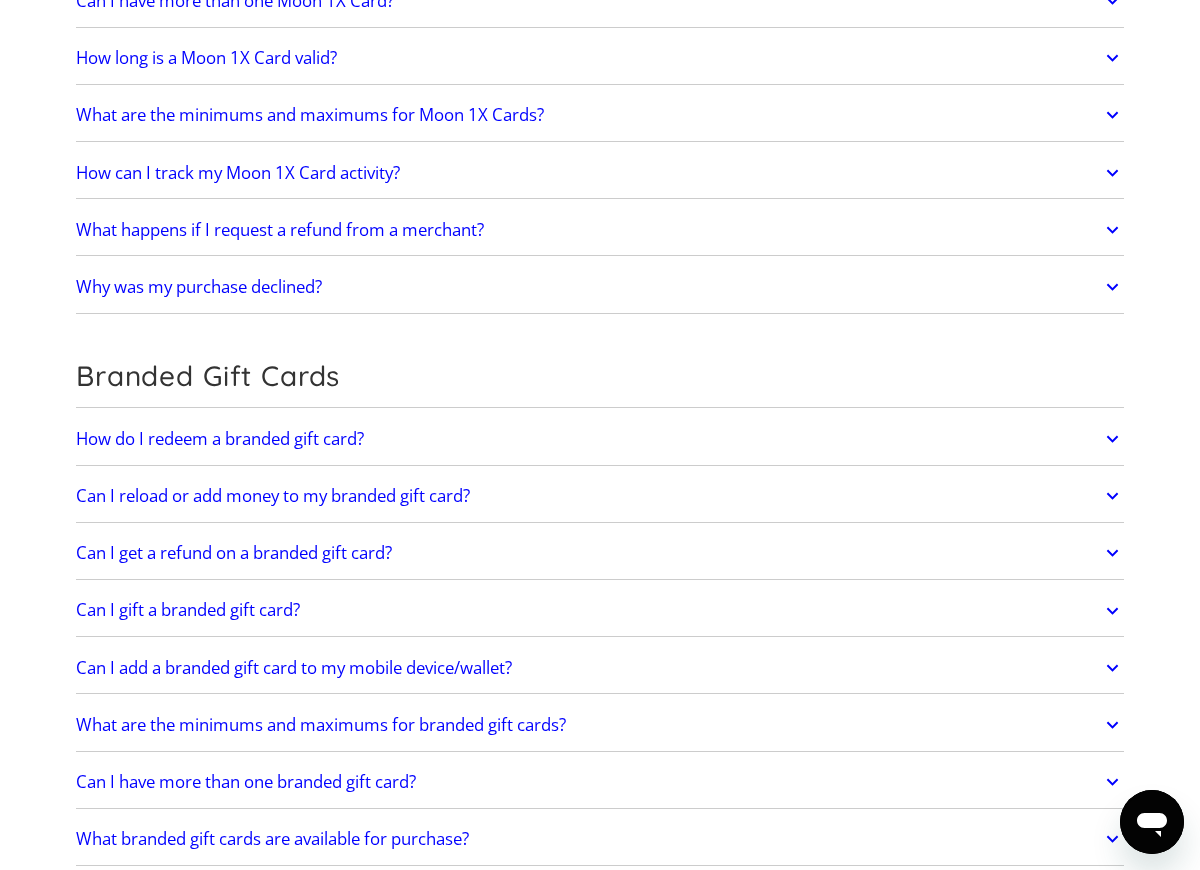 scroll, scrollTop: 4200, scrollLeft: 0, axis: vertical 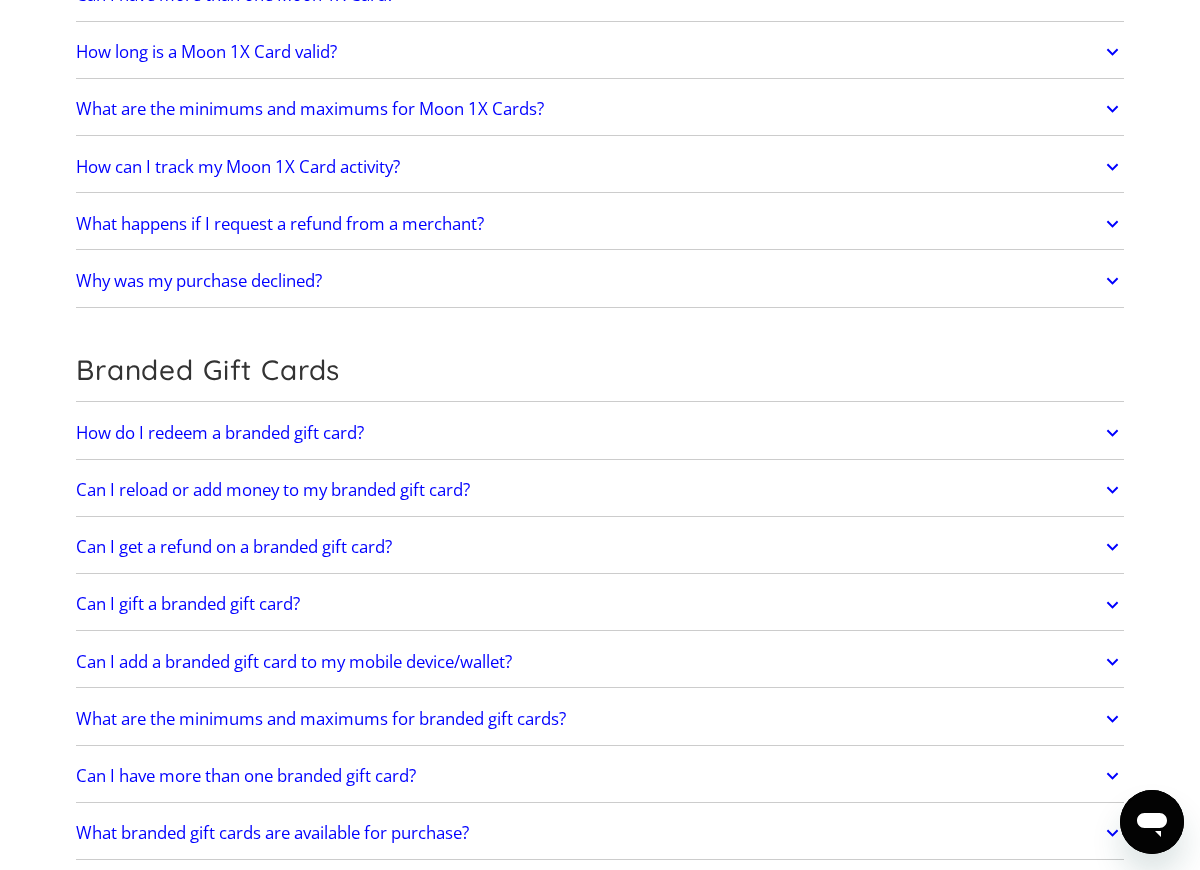 click on "Why was my purchase declined?" at bounding box center (600, 281) 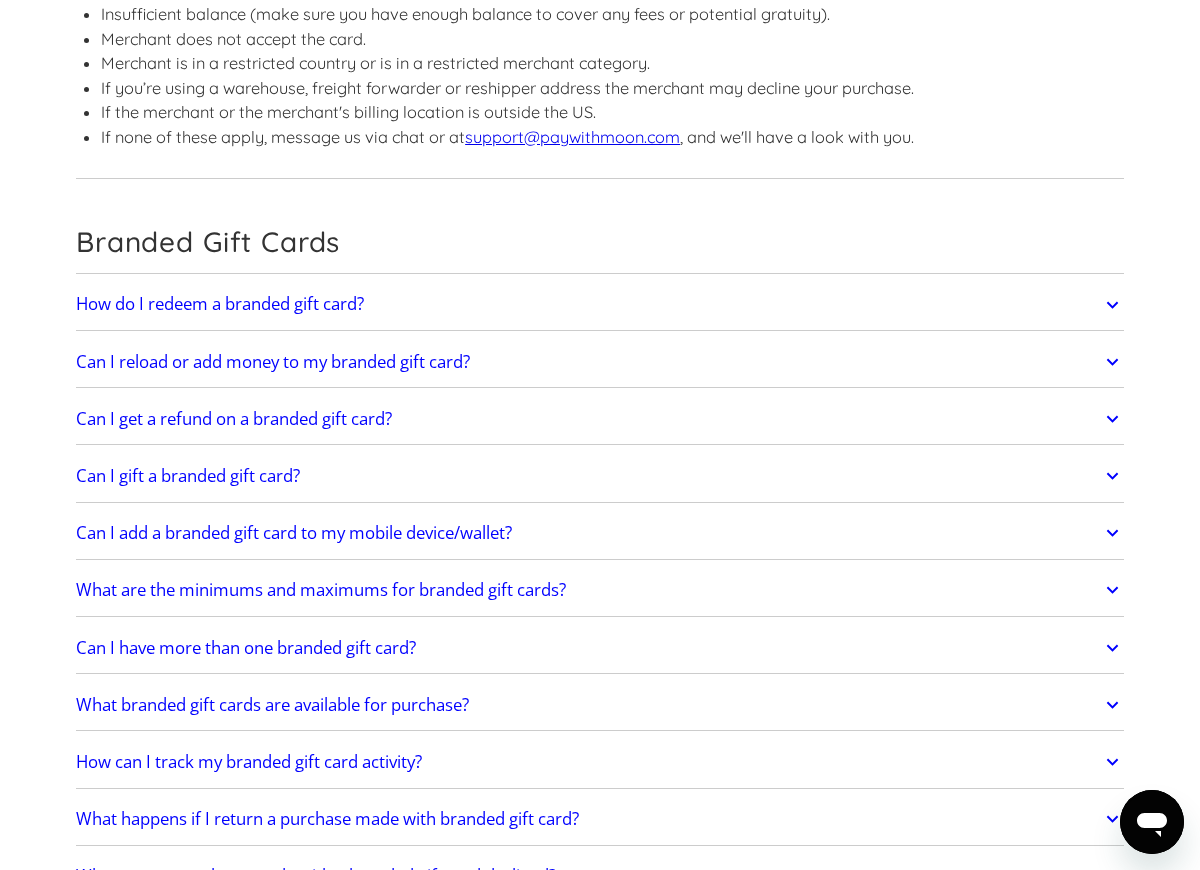 scroll, scrollTop: 4600, scrollLeft: 0, axis: vertical 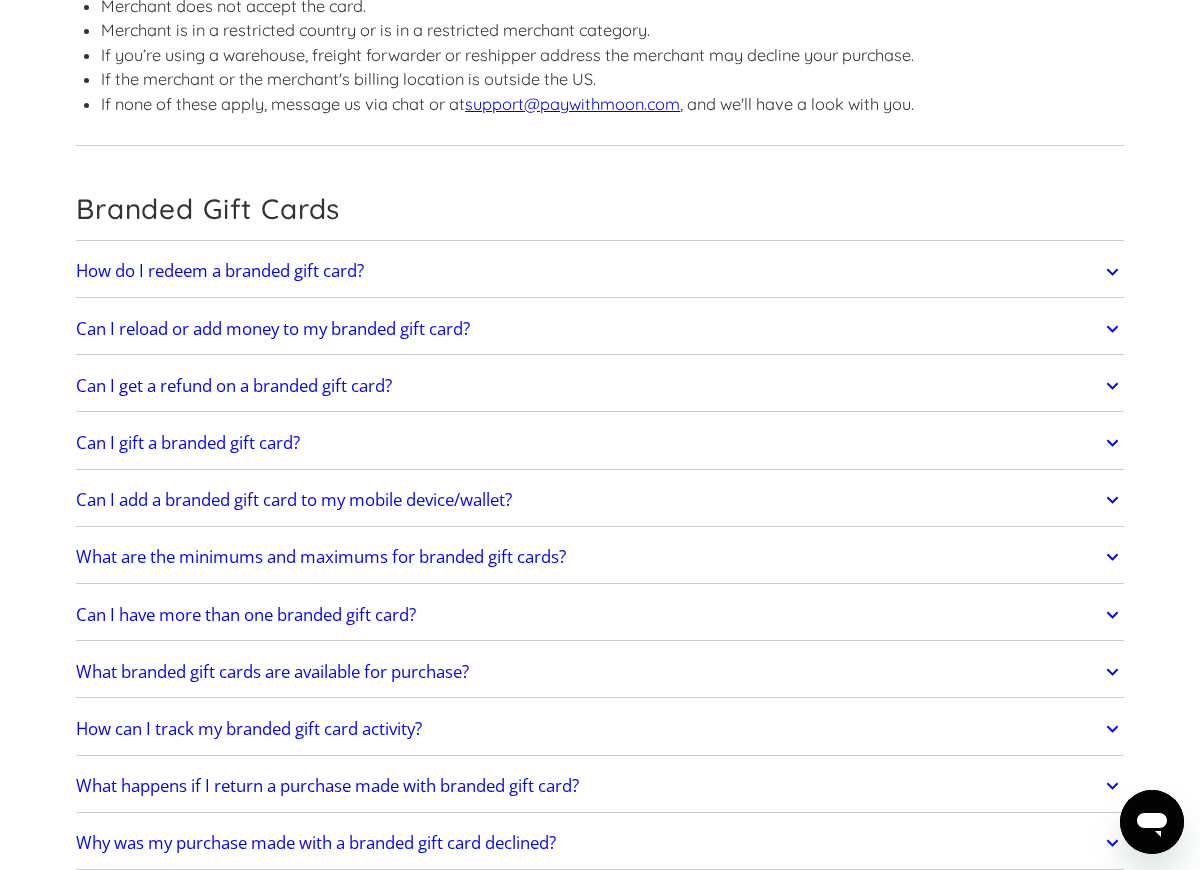 click on "How do I redeem a branded gift card?" at bounding box center (600, 272) 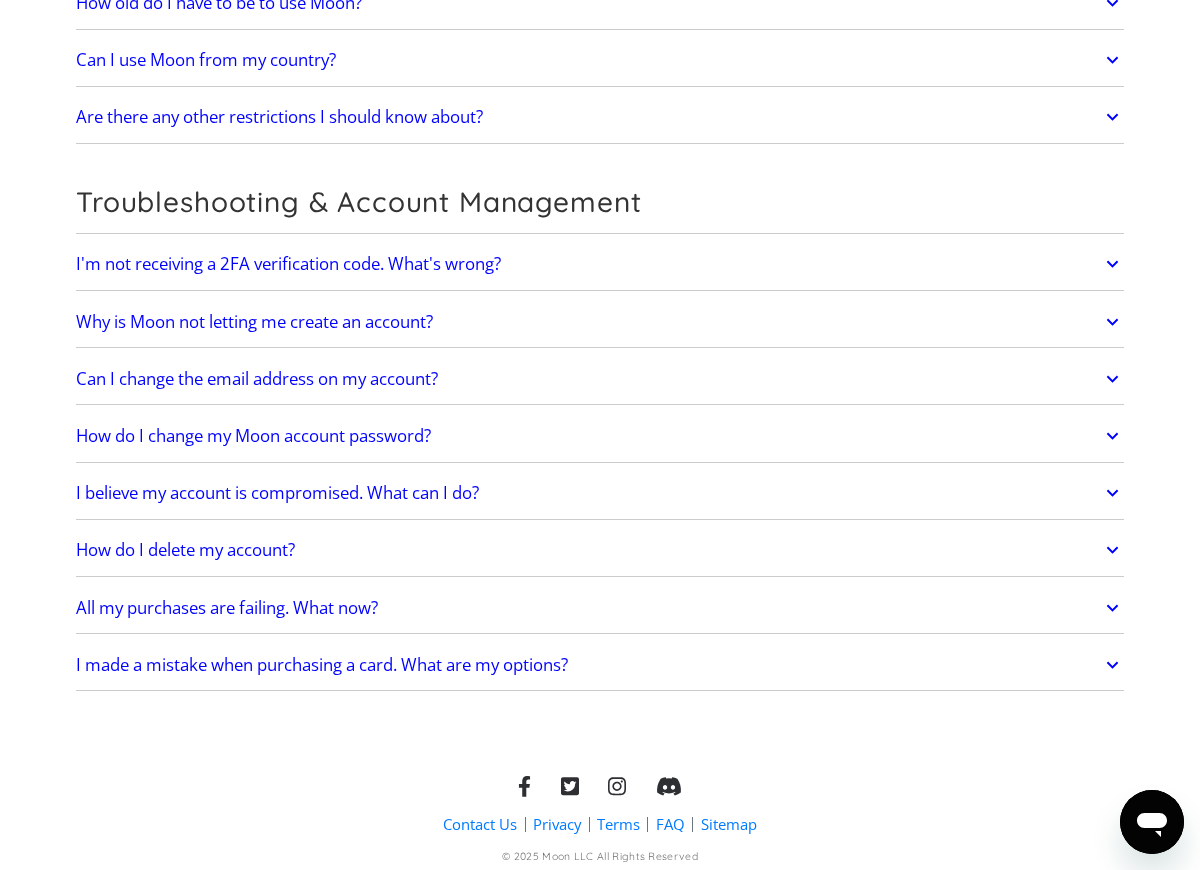 scroll, scrollTop: 5700, scrollLeft: 0, axis: vertical 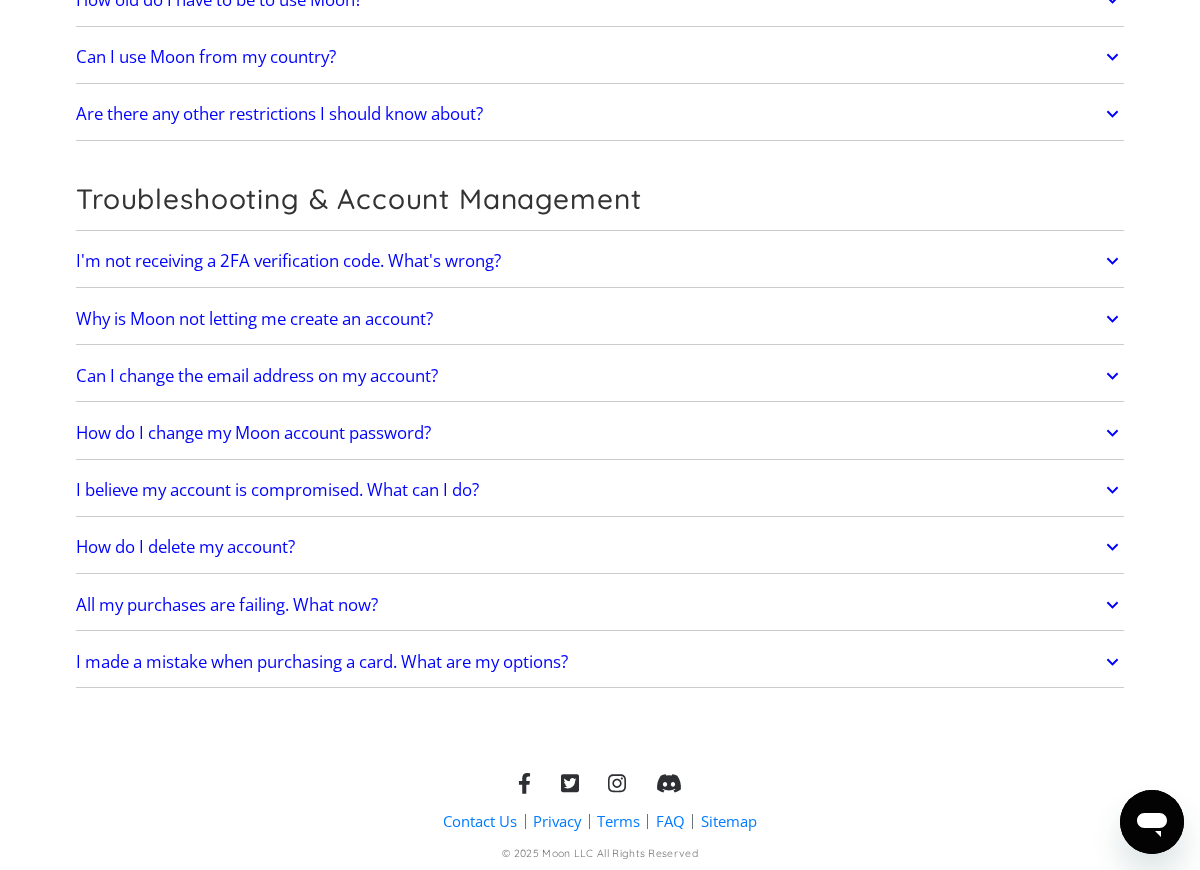click on "I'm not receiving a 2FA verification code. What's wrong?" at bounding box center (600, 261) 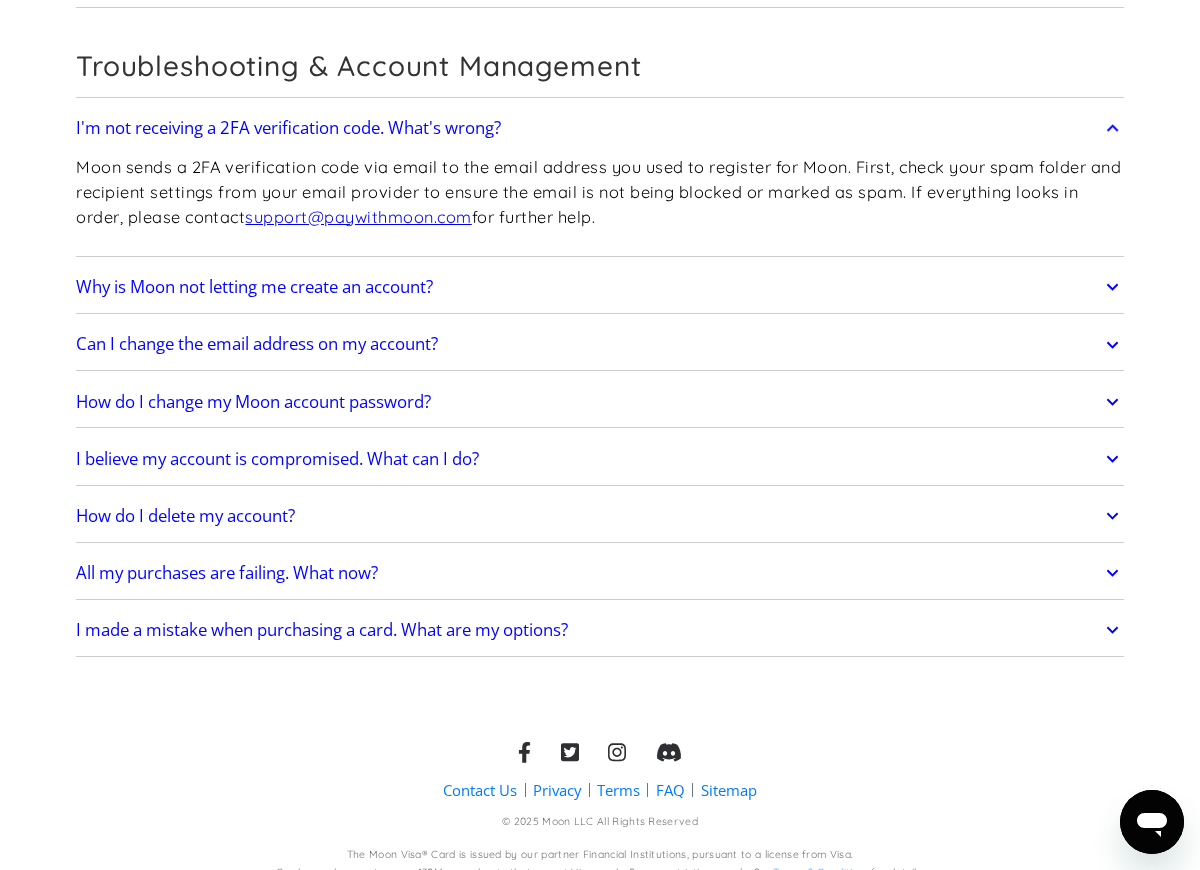 scroll, scrollTop: 5857, scrollLeft: 0, axis: vertical 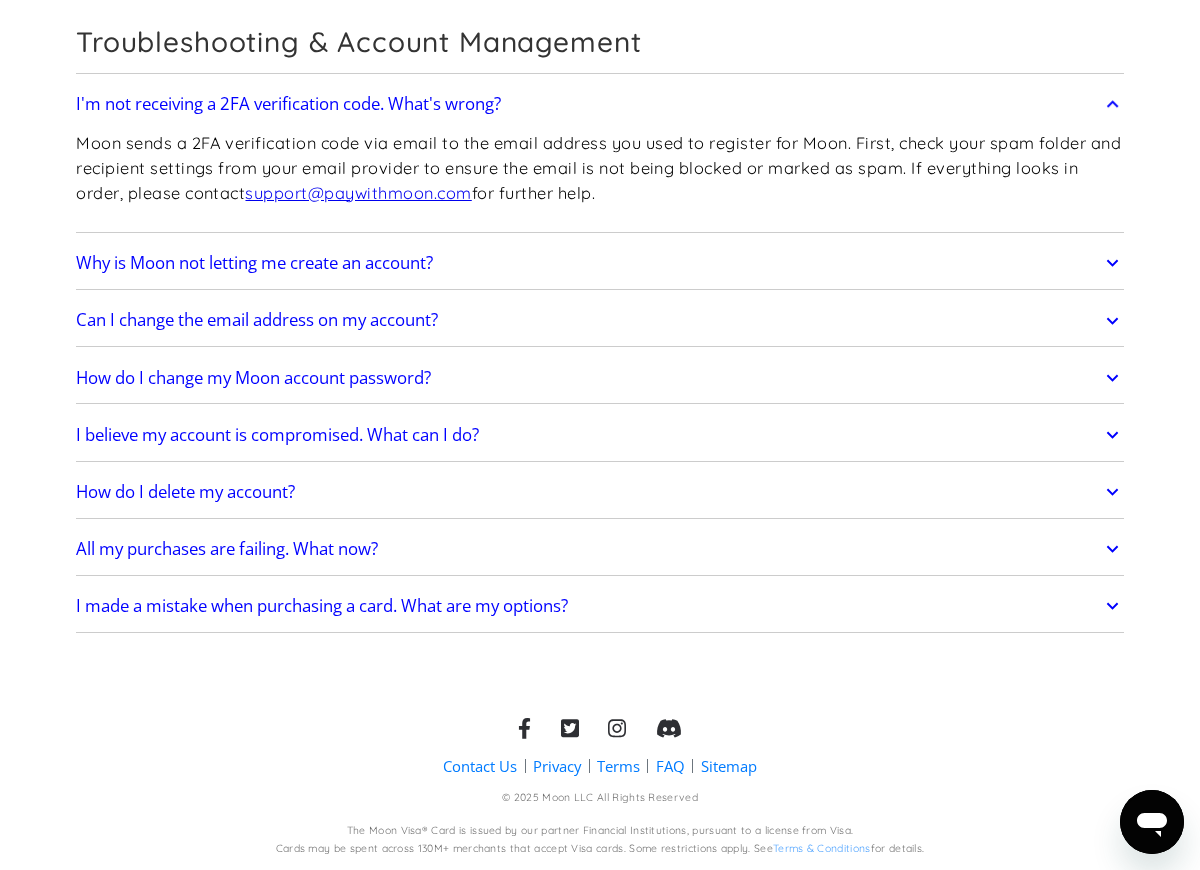click on "All my purchases are failing. What now?" at bounding box center (600, 549) 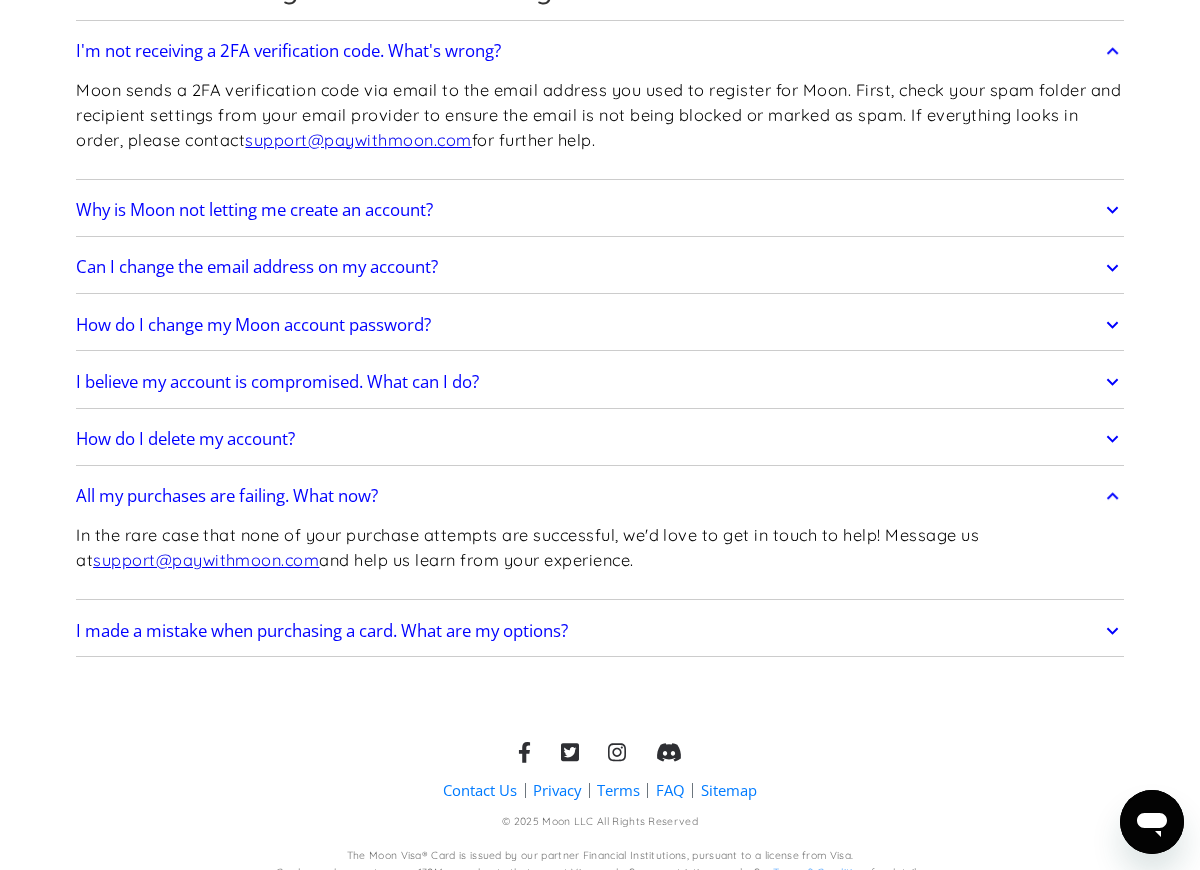 scroll, scrollTop: 5934, scrollLeft: 0, axis: vertical 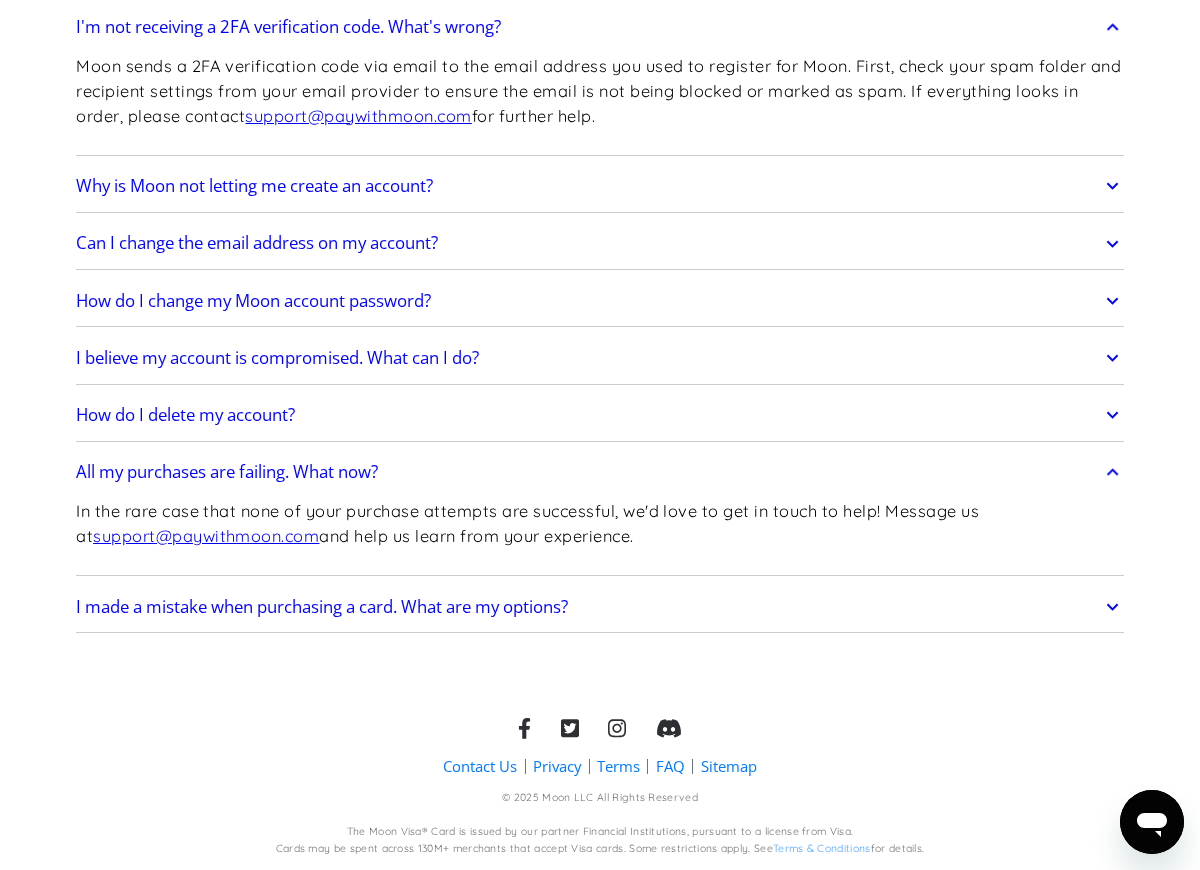 click on "I made a mistake when purchasing a card. What are my options?" at bounding box center (600, 607) 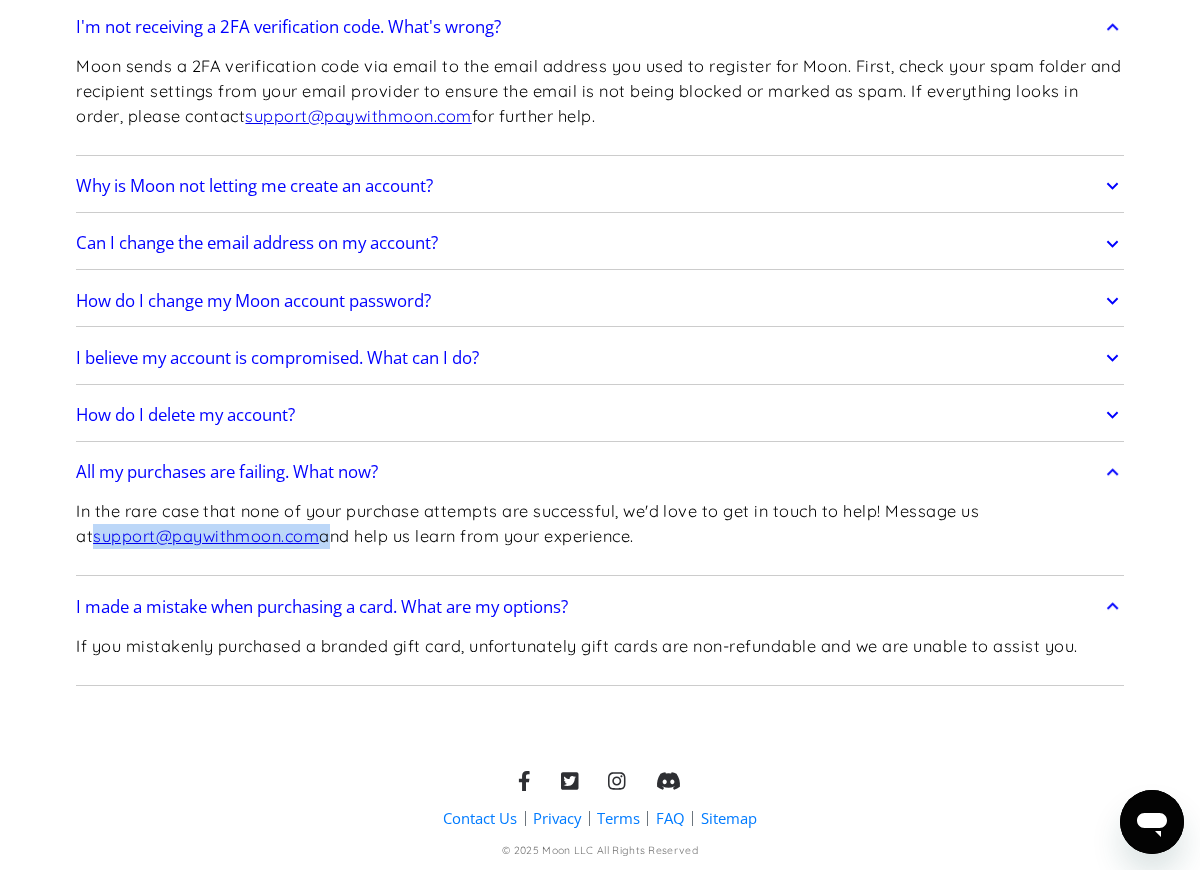 drag, startPoint x: 308, startPoint y: 542, endPoint x: 70, endPoint y: 541, distance: 238.0021 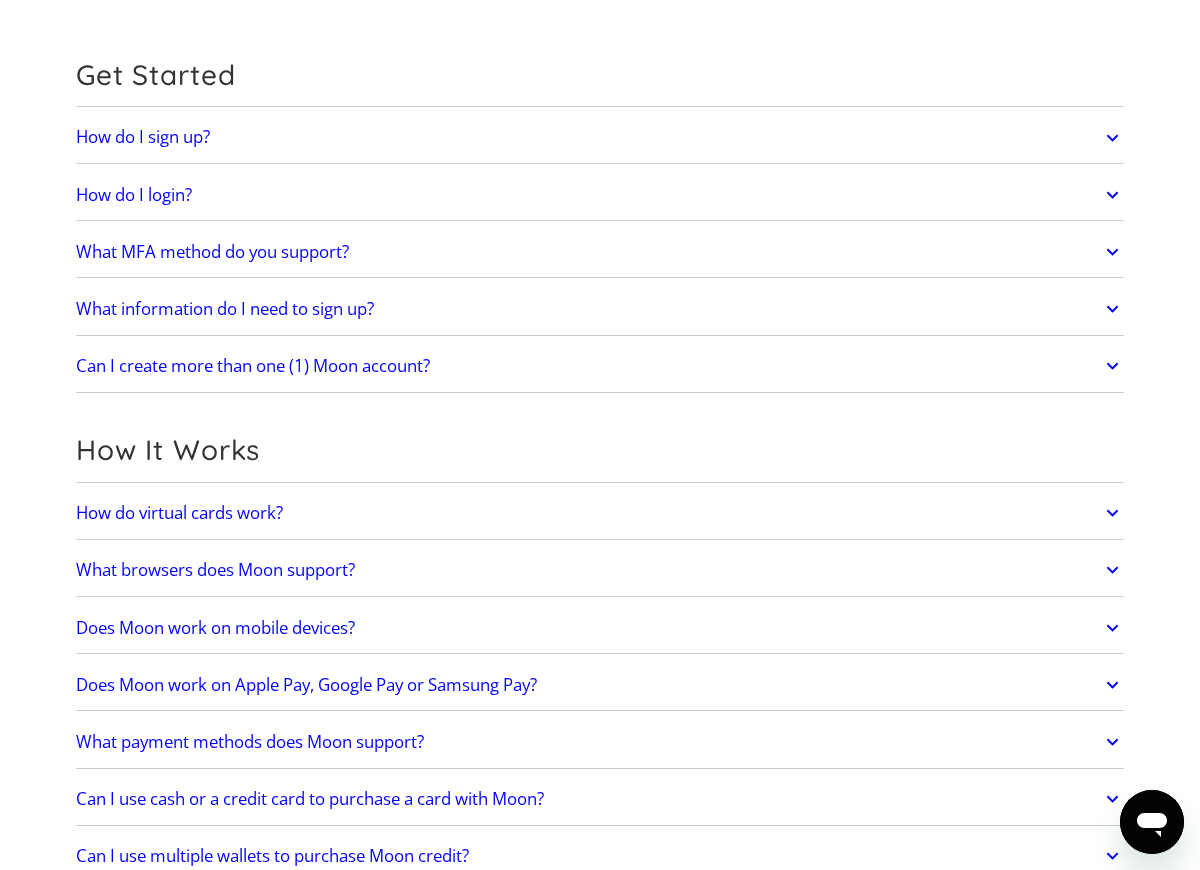 scroll, scrollTop: 0, scrollLeft: 0, axis: both 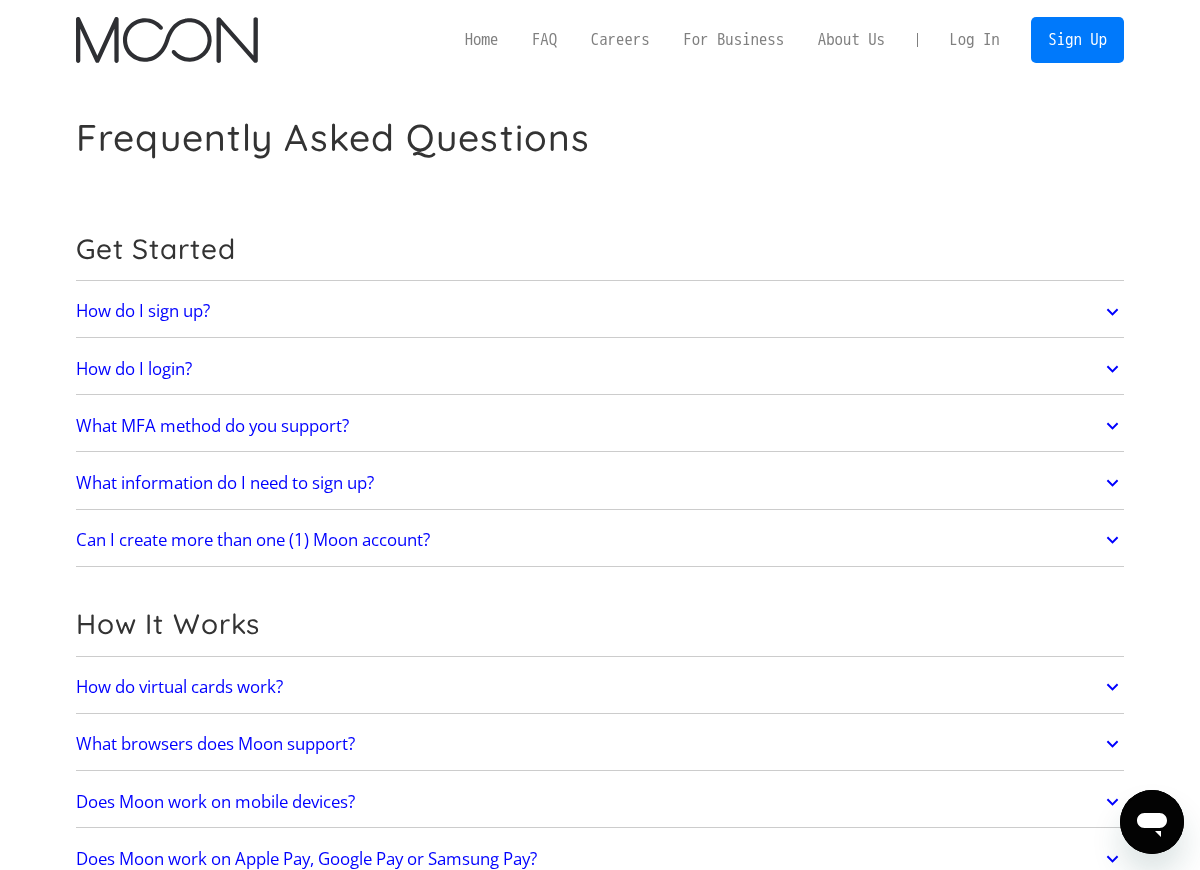 click on "Log In" at bounding box center [974, 40] 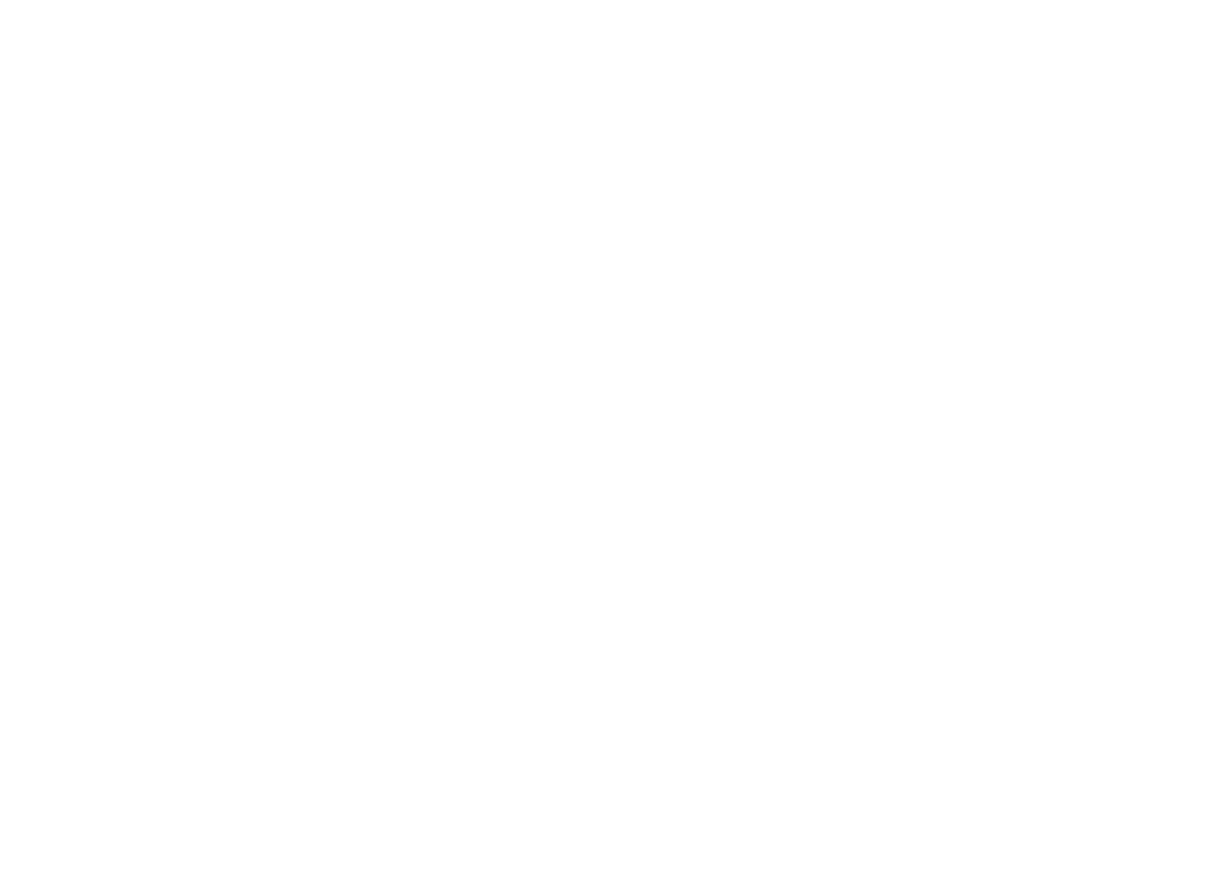scroll, scrollTop: 0, scrollLeft: 0, axis: both 